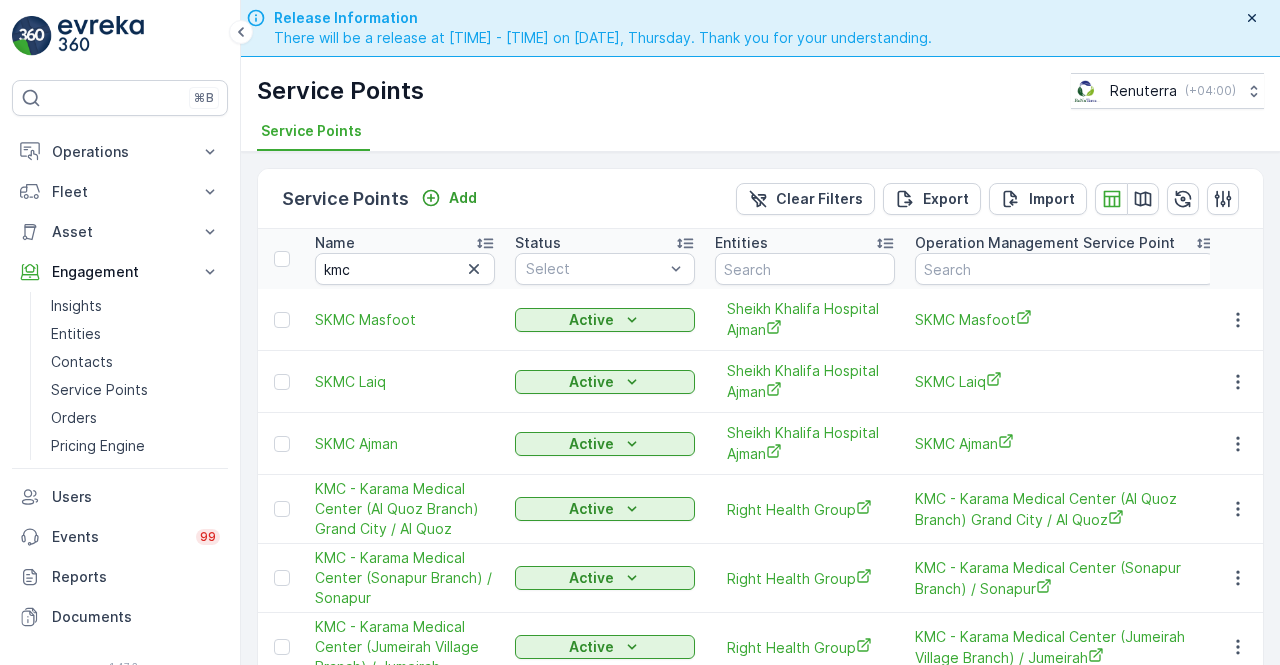 scroll, scrollTop: 0, scrollLeft: 0, axis: both 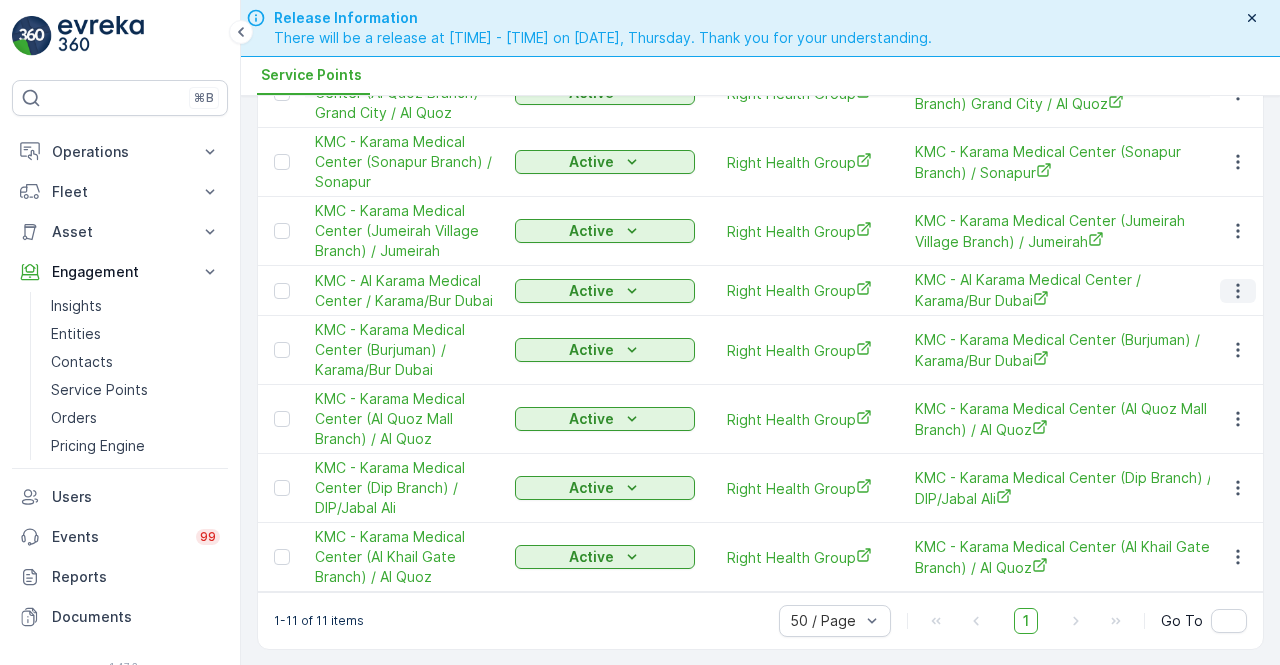 click at bounding box center [1237, 291] 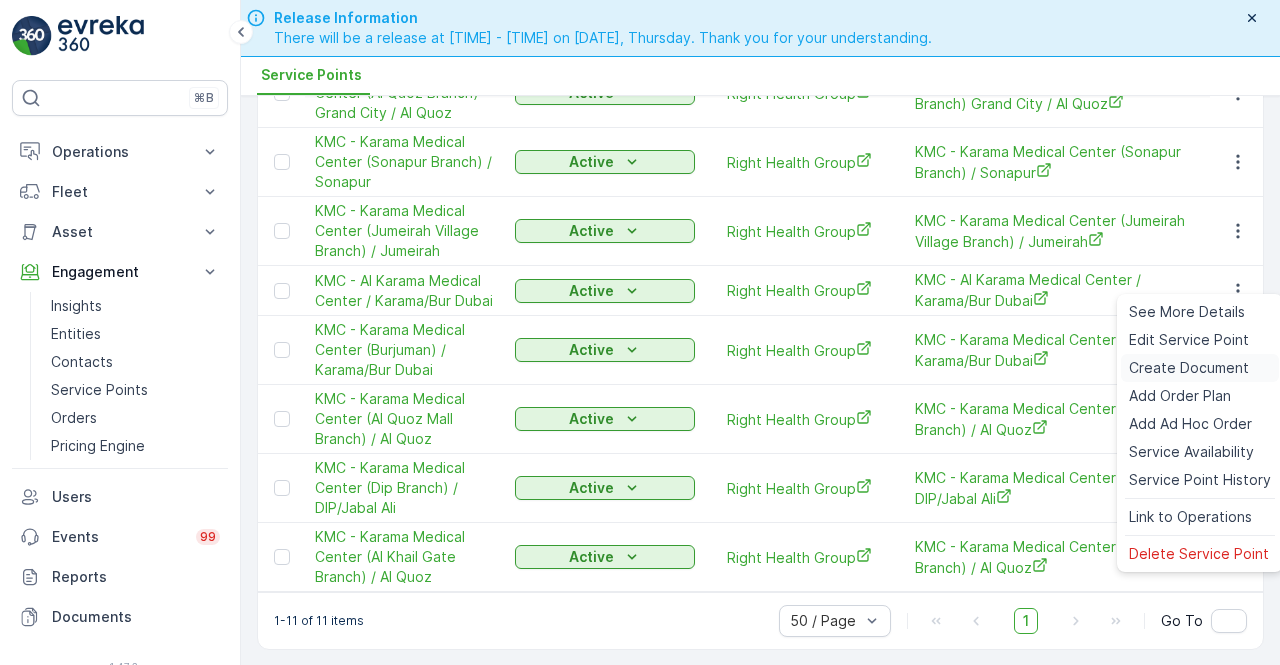 click on "Create Document" at bounding box center [1189, 368] 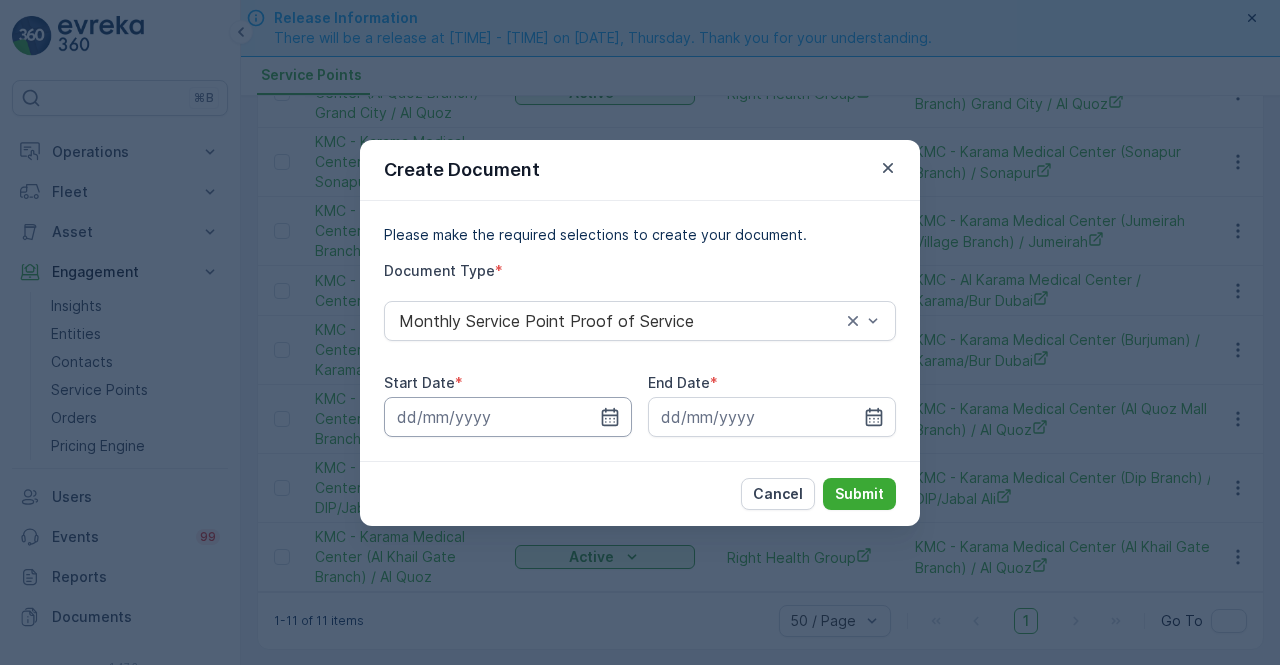 click 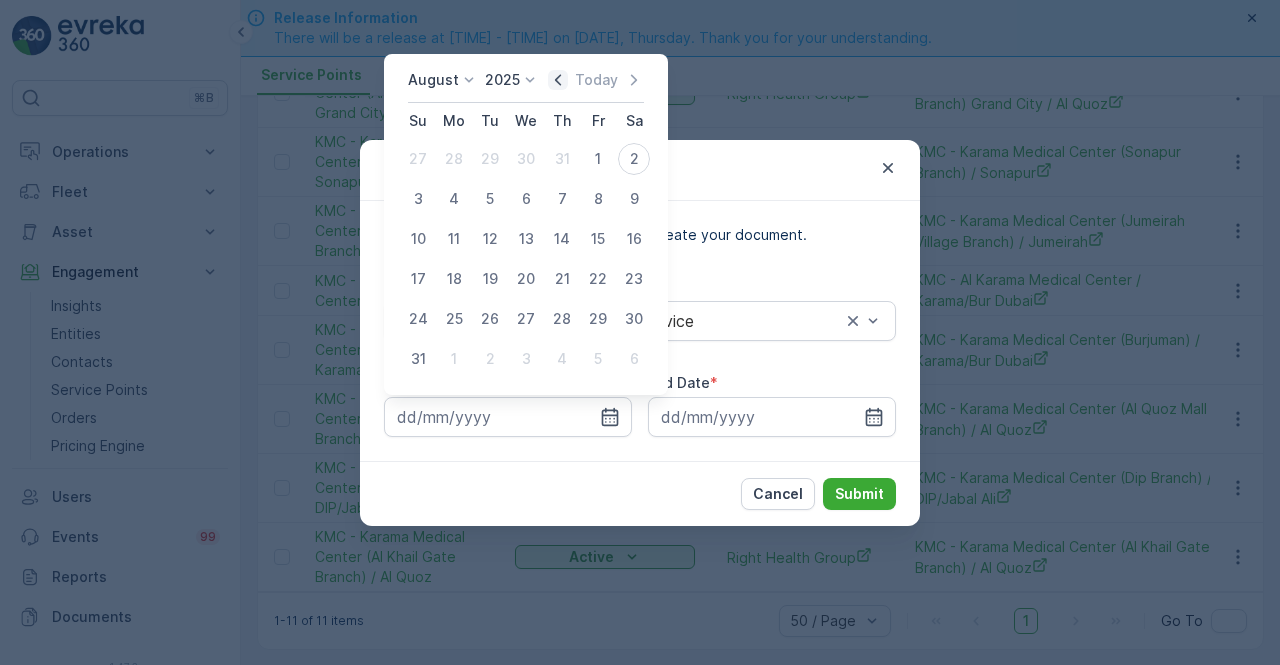 click 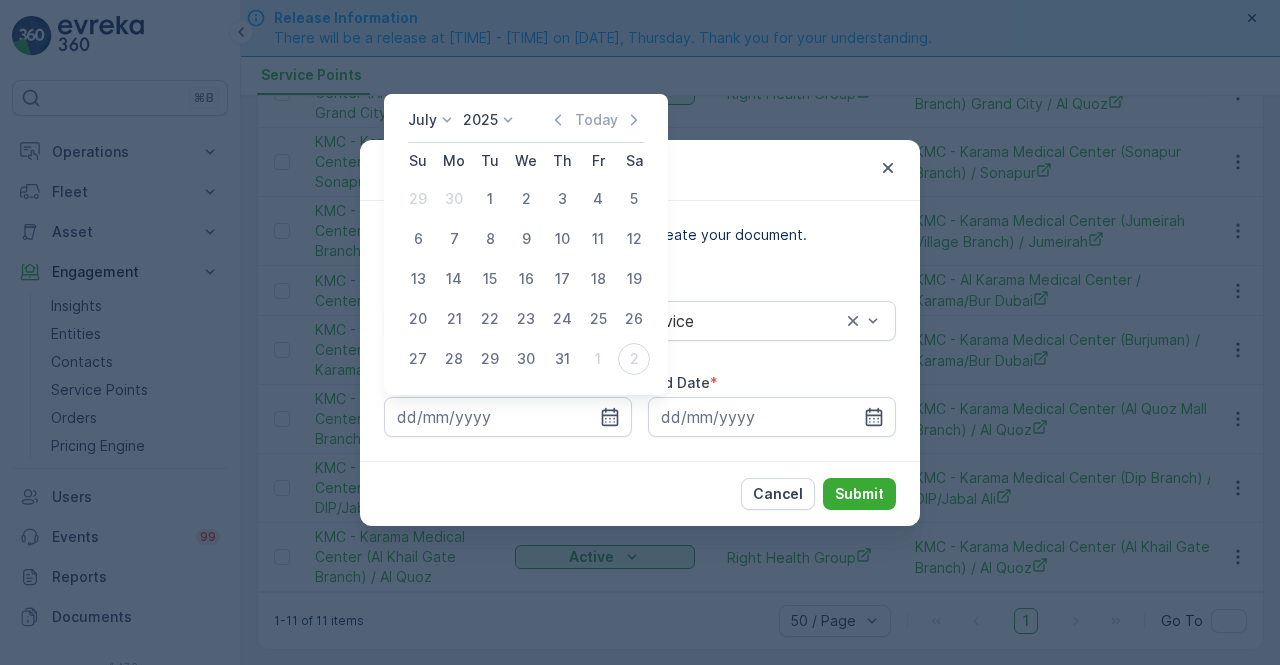 drag, startPoint x: 488, startPoint y: 197, endPoint x: 602, endPoint y: 281, distance: 141.60509 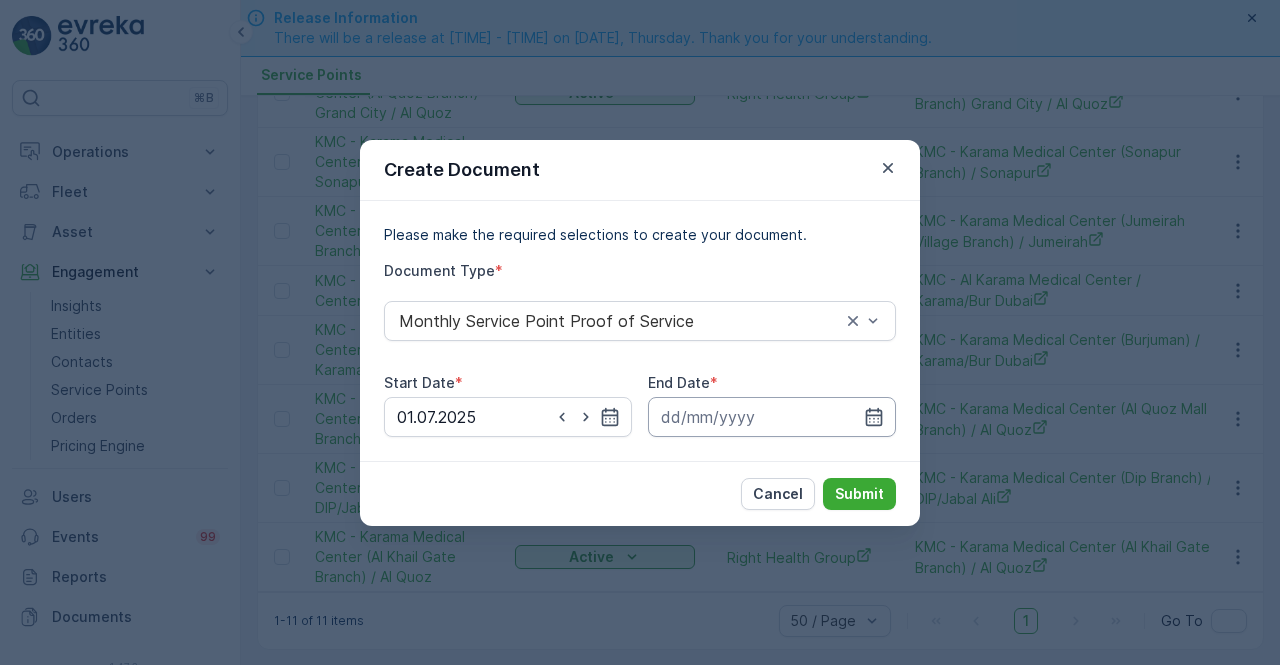 drag, startPoint x: 876, startPoint y: 416, endPoint x: 876, endPoint y: 399, distance: 17 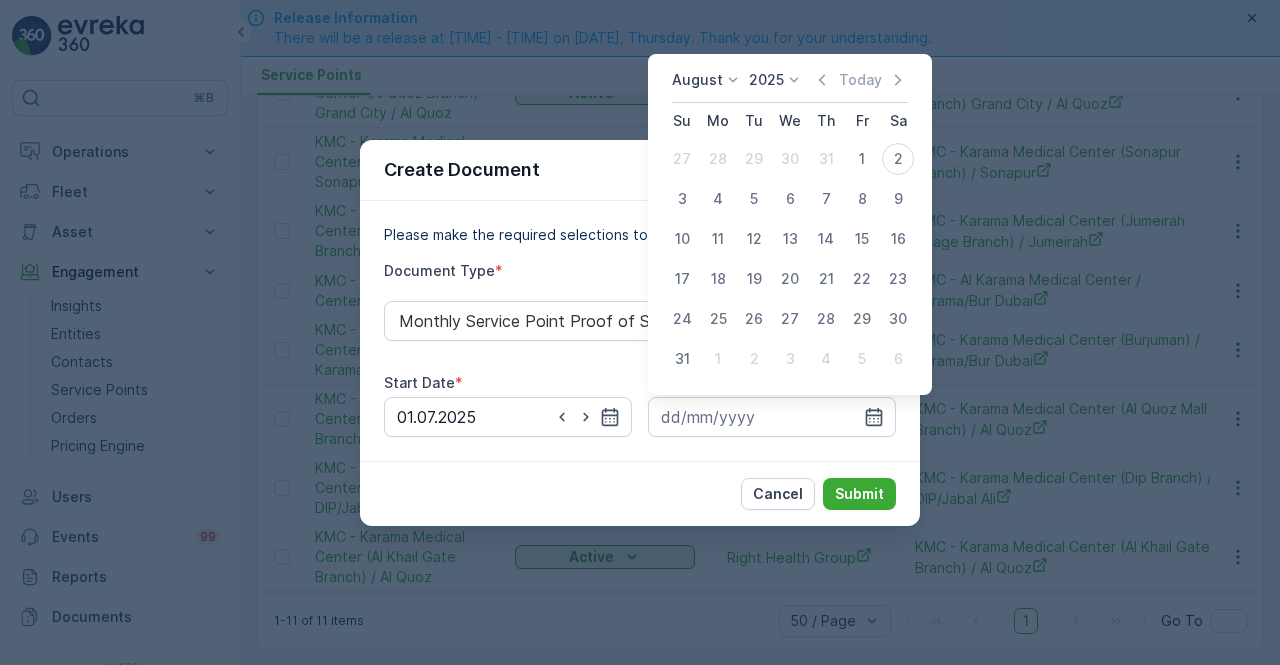 click 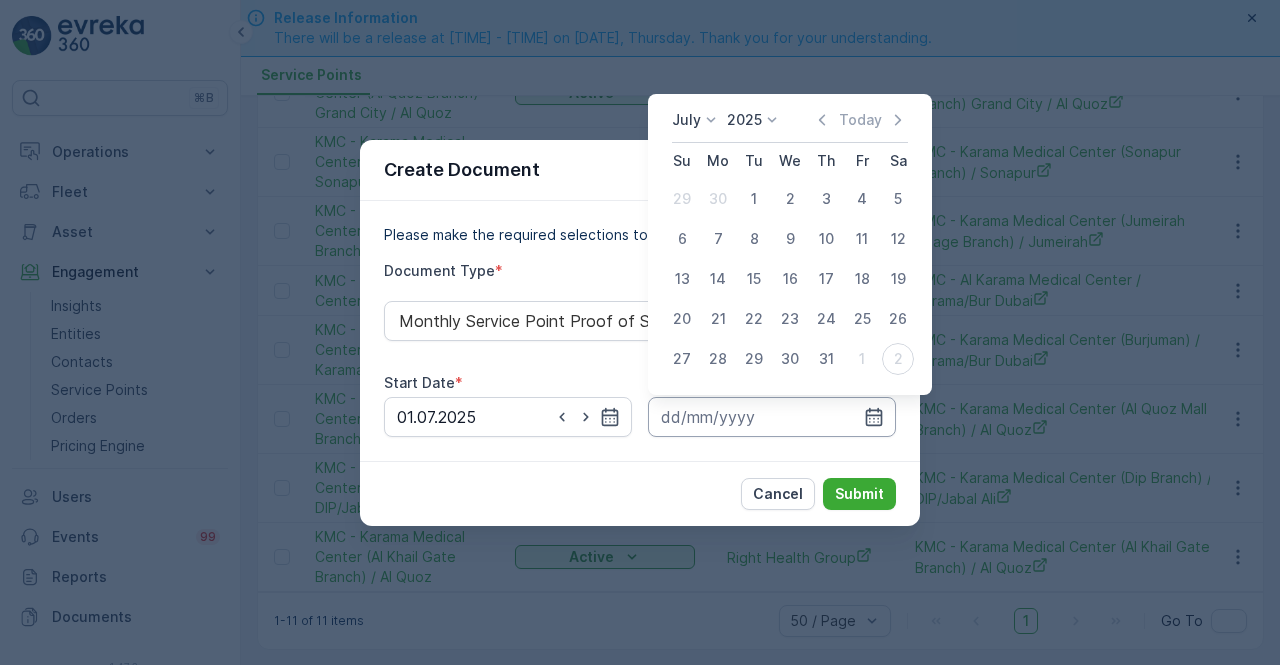 drag, startPoint x: 828, startPoint y: 365, endPoint x: 864, endPoint y: 429, distance: 73.43024 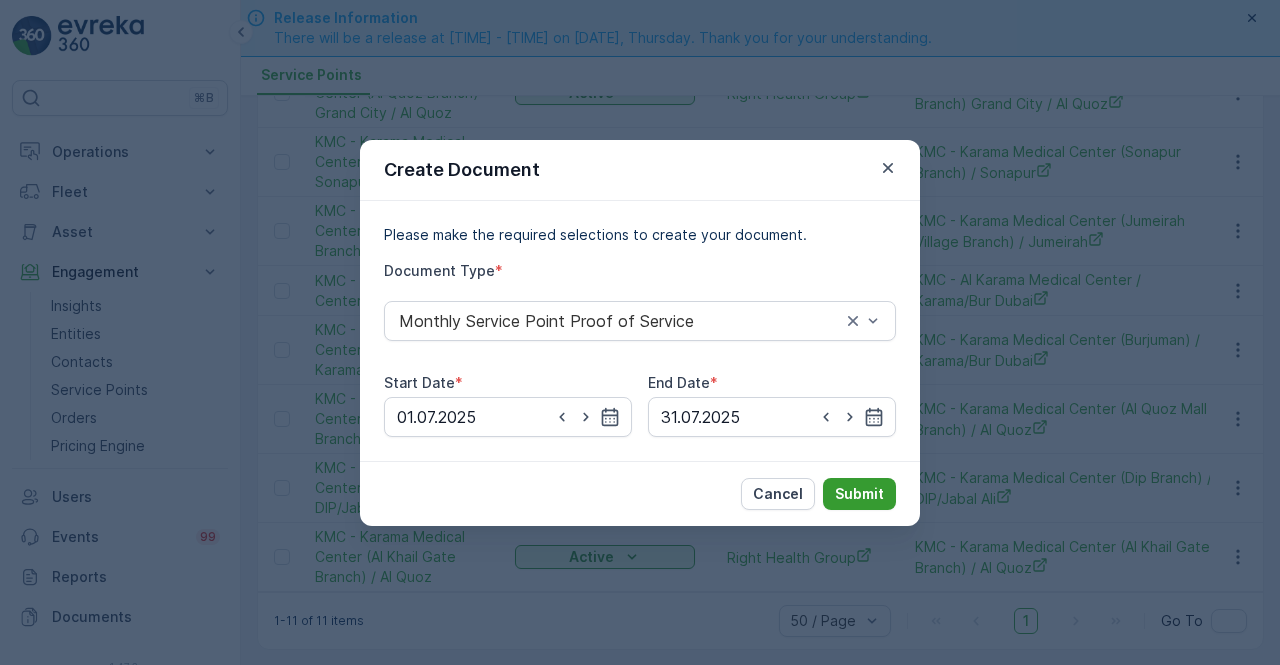 click on "Submit" at bounding box center (859, 494) 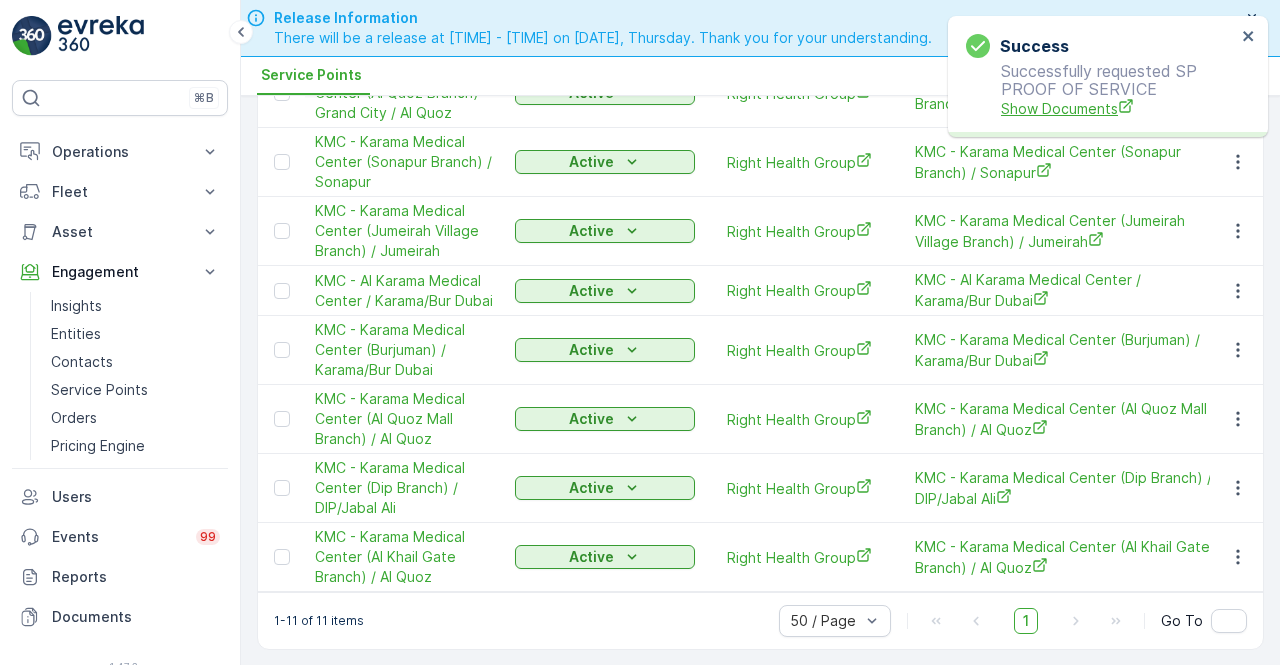 click on "Show Documents" at bounding box center [1118, 108] 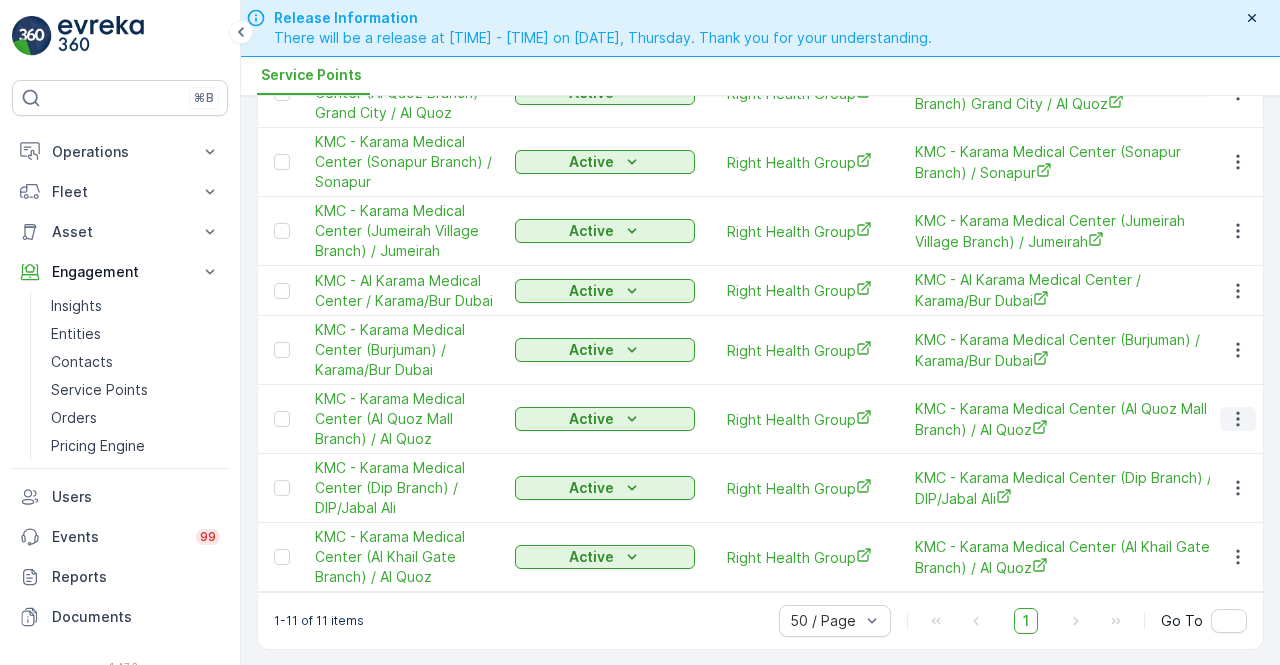 click 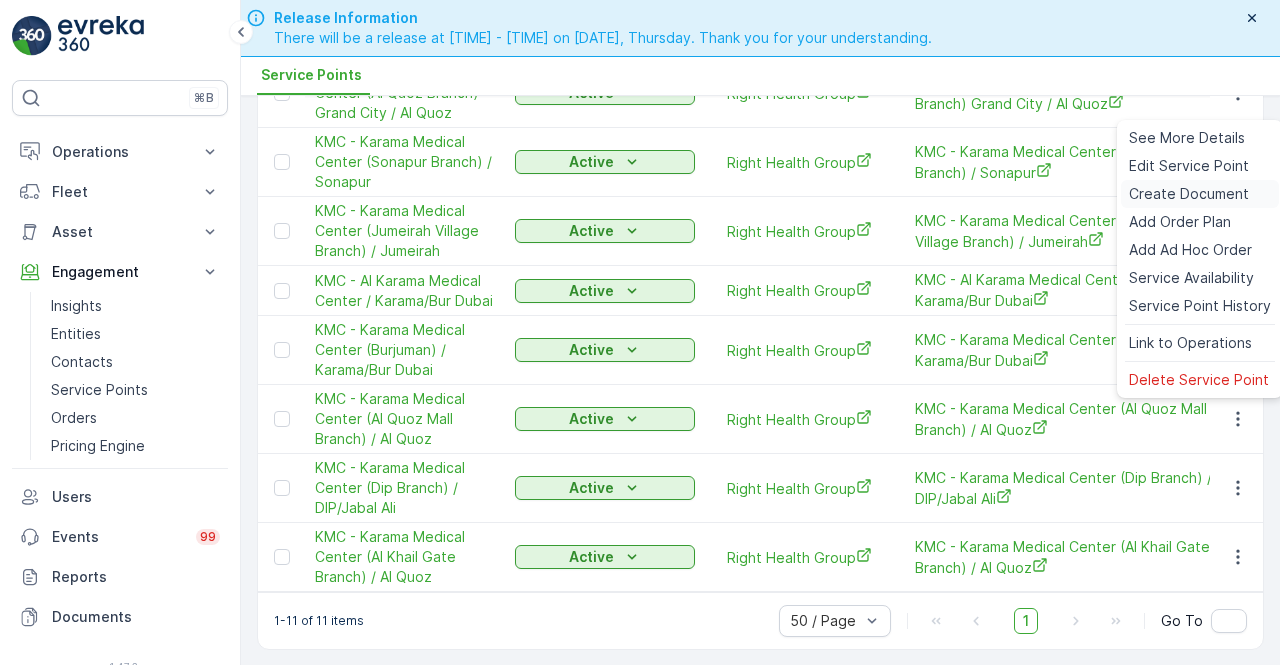 click on "Create Document" at bounding box center [1200, 194] 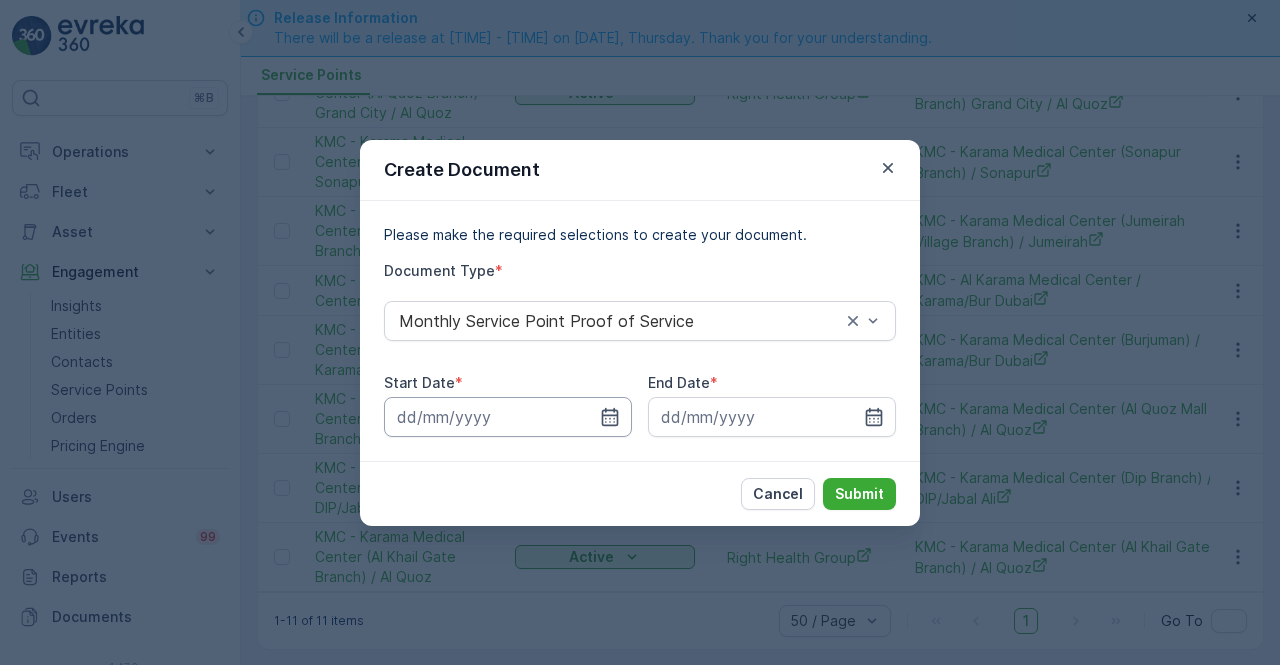 drag, startPoint x: 609, startPoint y: 418, endPoint x: 607, endPoint y: 397, distance: 21.095022 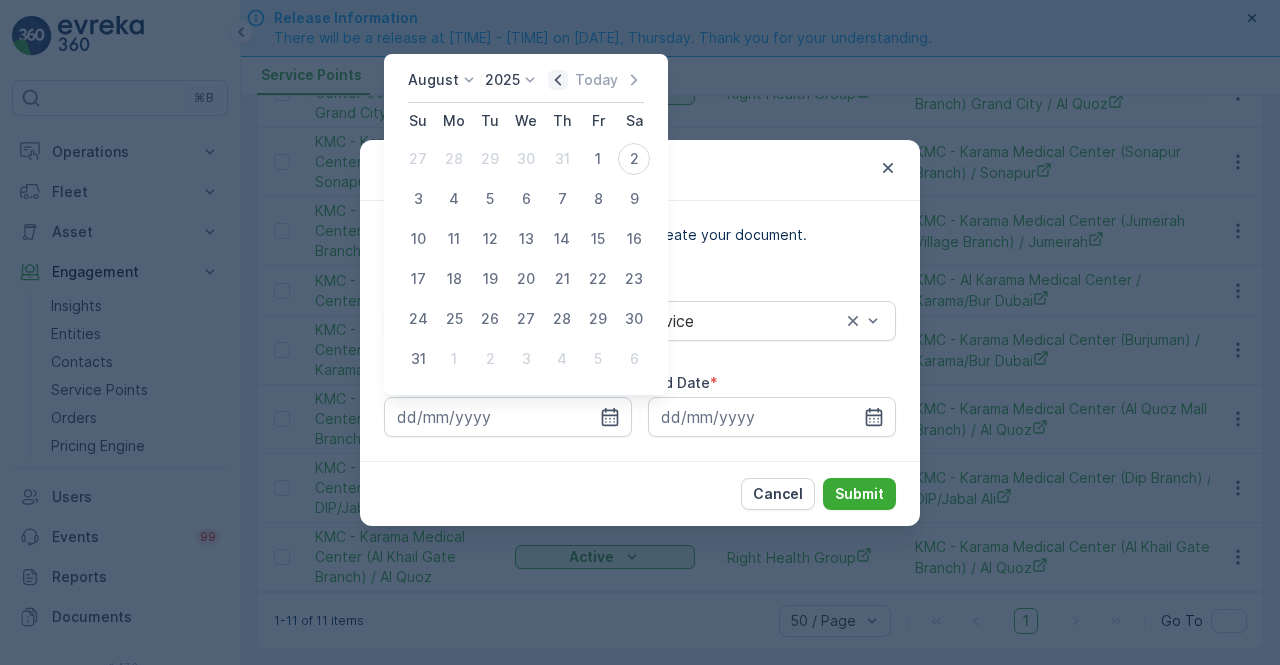 click 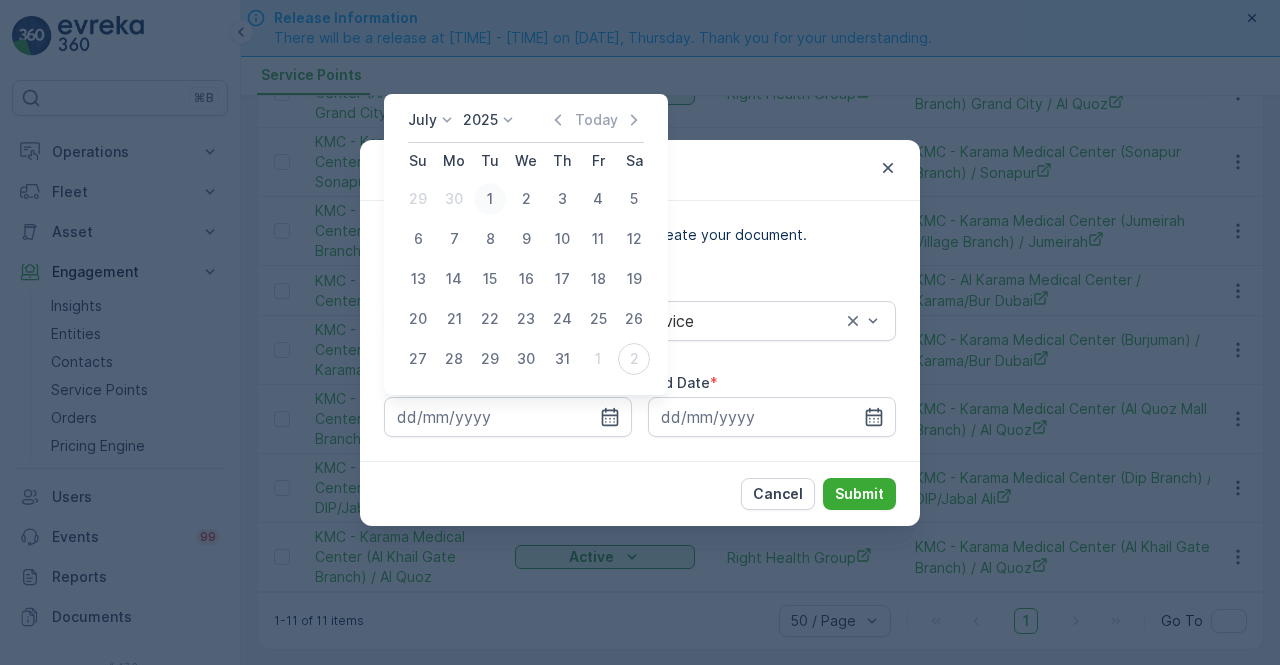 click on "1" at bounding box center [490, 199] 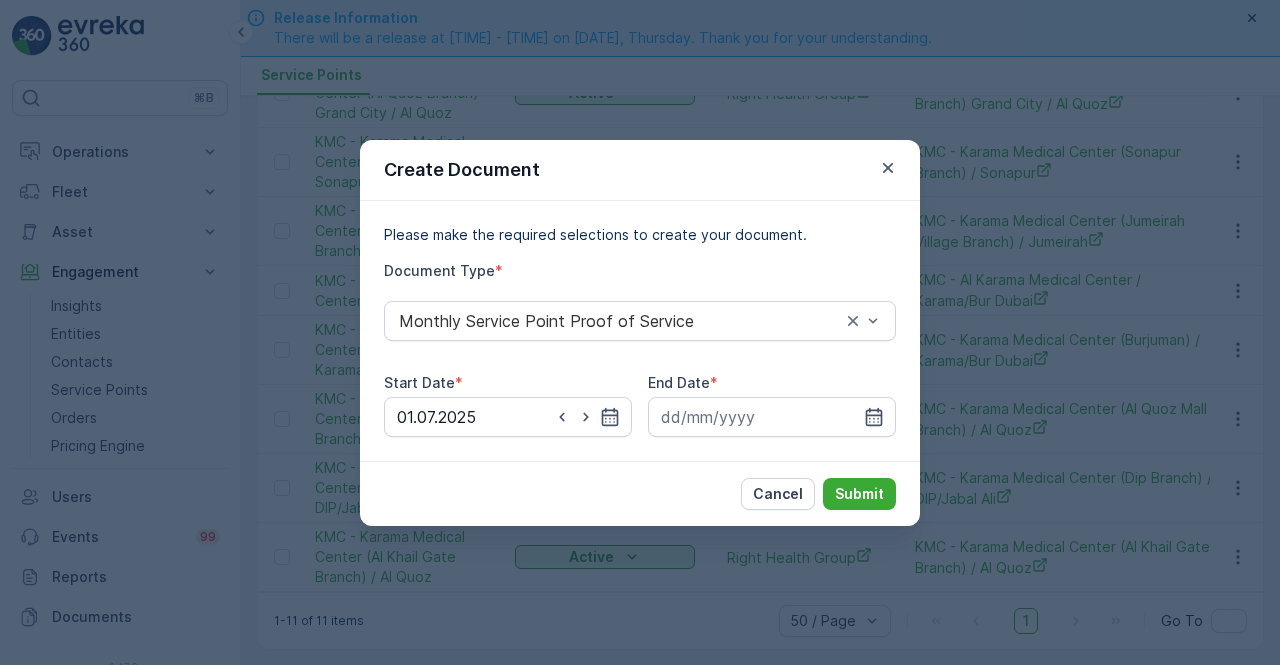 type on "01.07.2025" 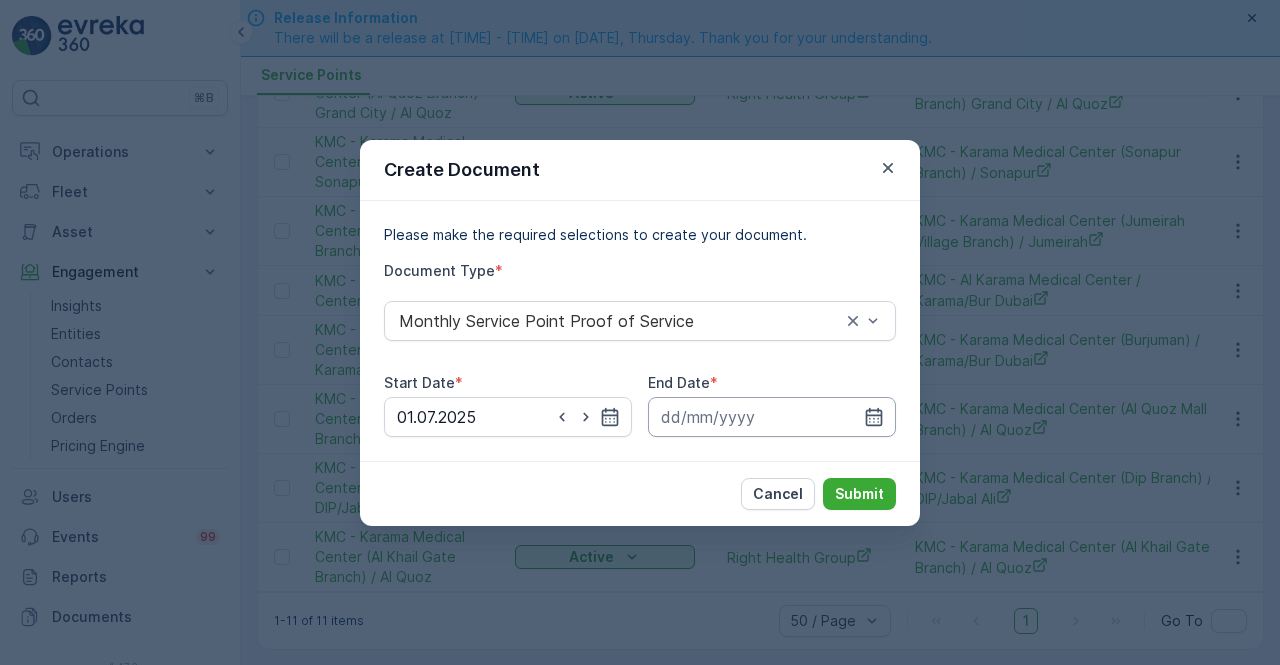 drag, startPoint x: 861, startPoint y: 416, endPoint x: 867, endPoint y: 399, distance: 18.027756 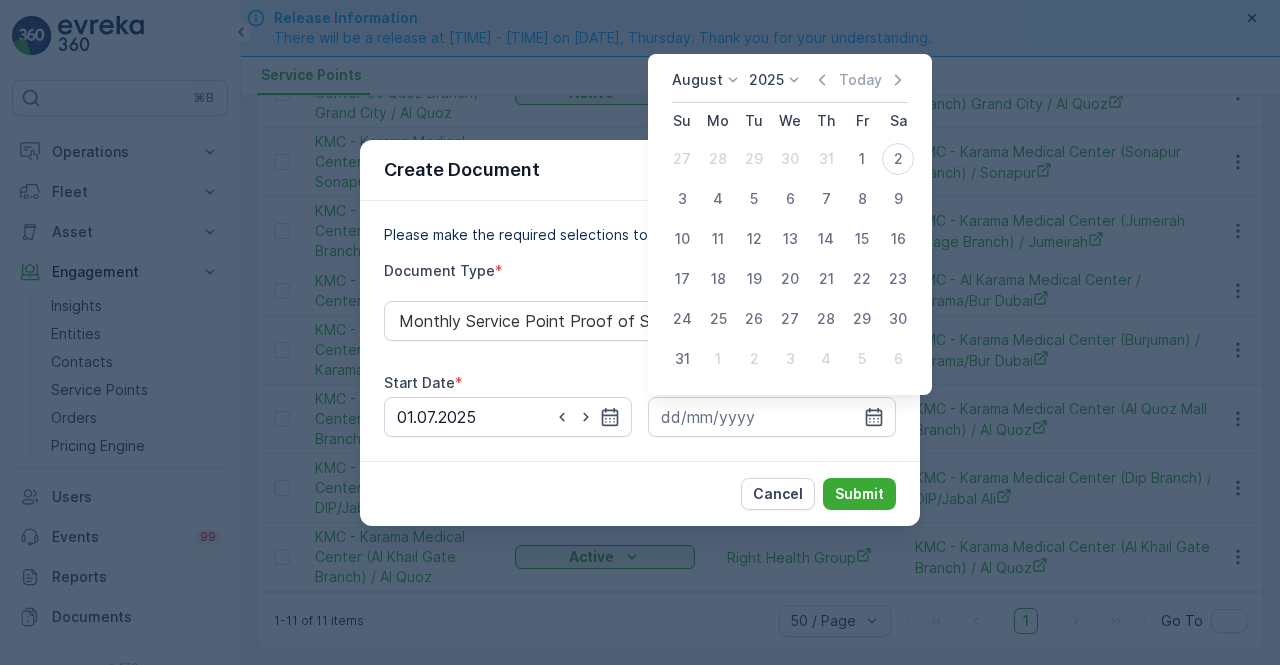 drag, startPoint x: 834, startPoint y: 83, endPoint x: 825, endPoint y: 104, distance: 22.847319 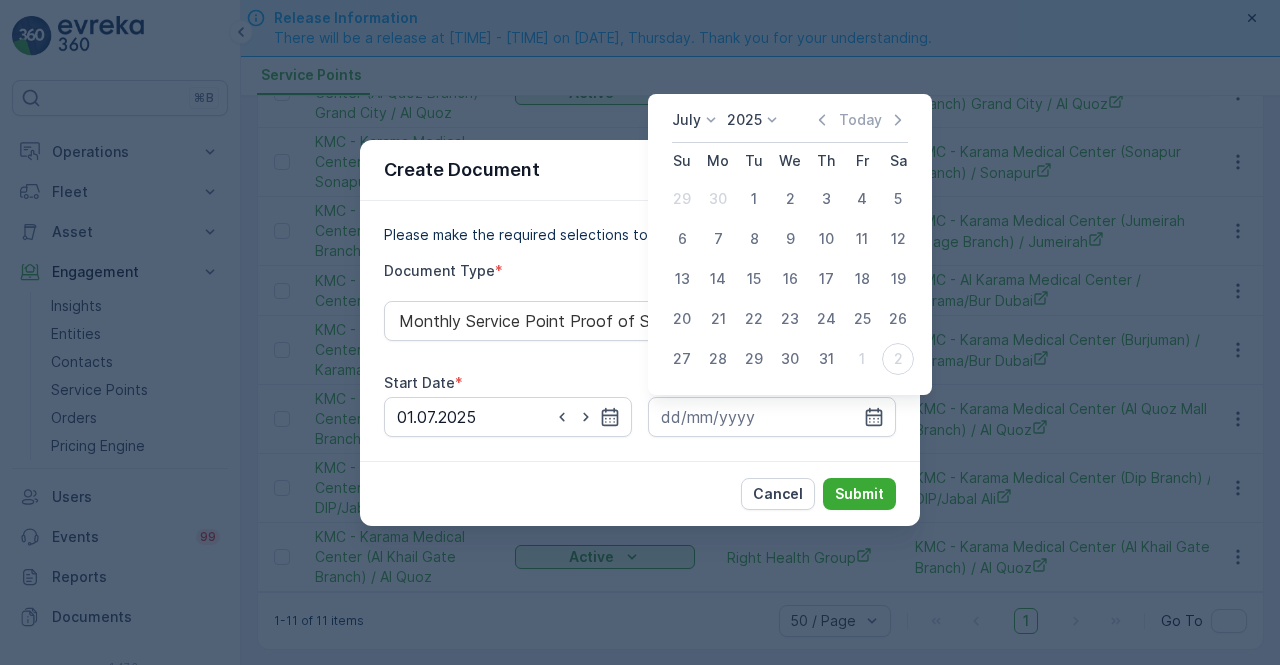 click on "31" at bounding box center [826, 359] 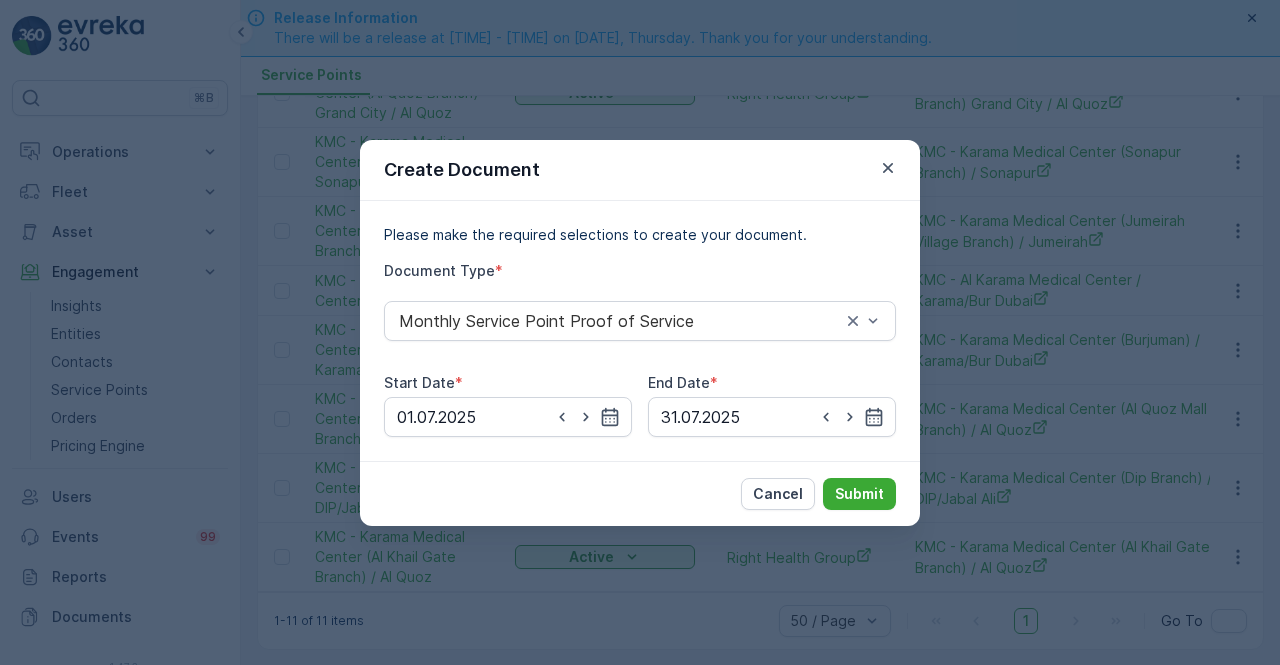 type on "31.07.2025" 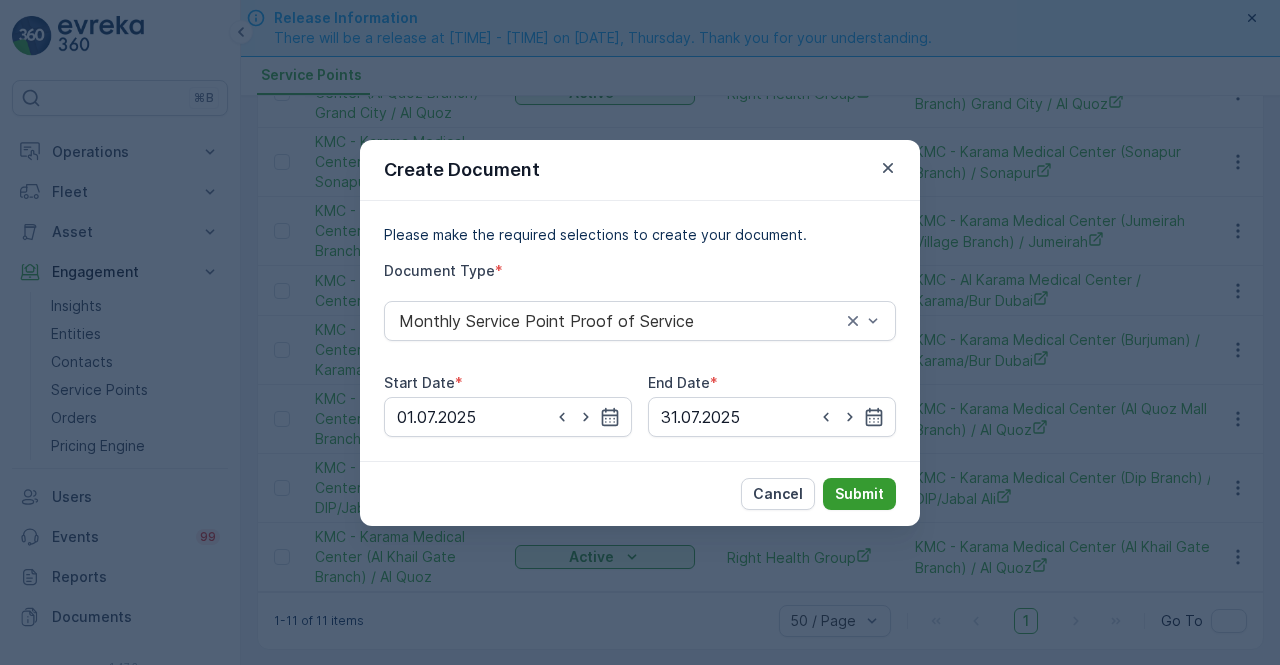 click on "Submit" at bounding box center [859, 494] 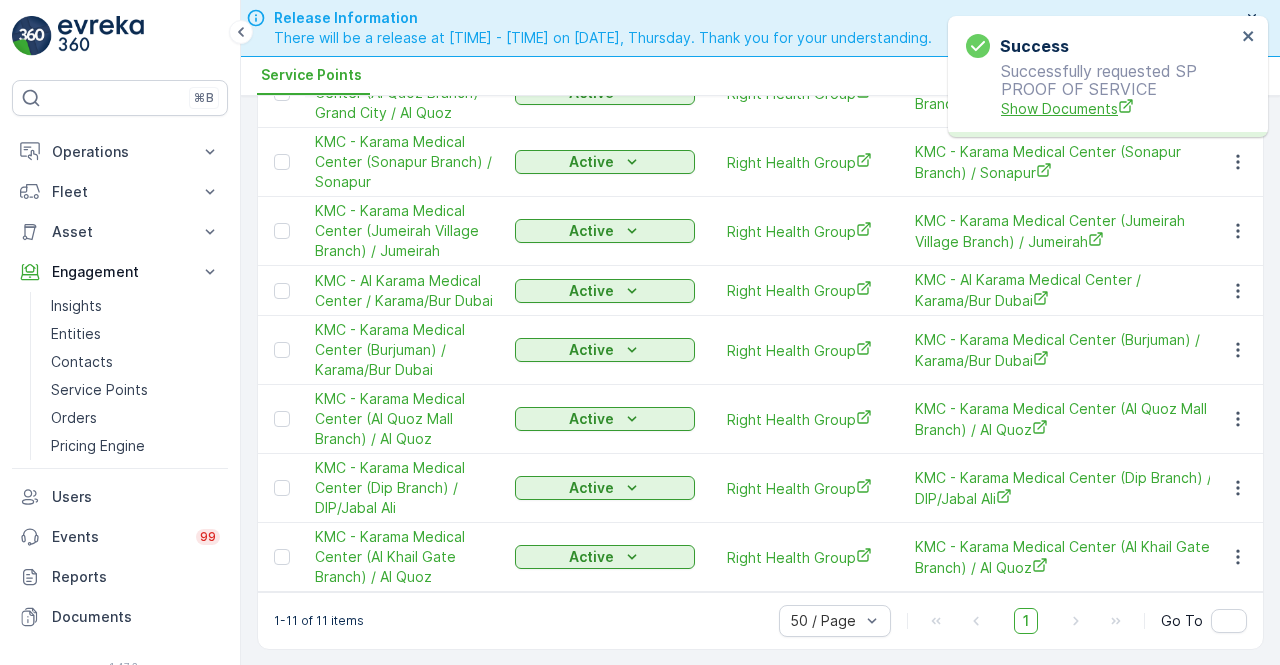 click on "Show Documents" at bounding box center [1118, 108] 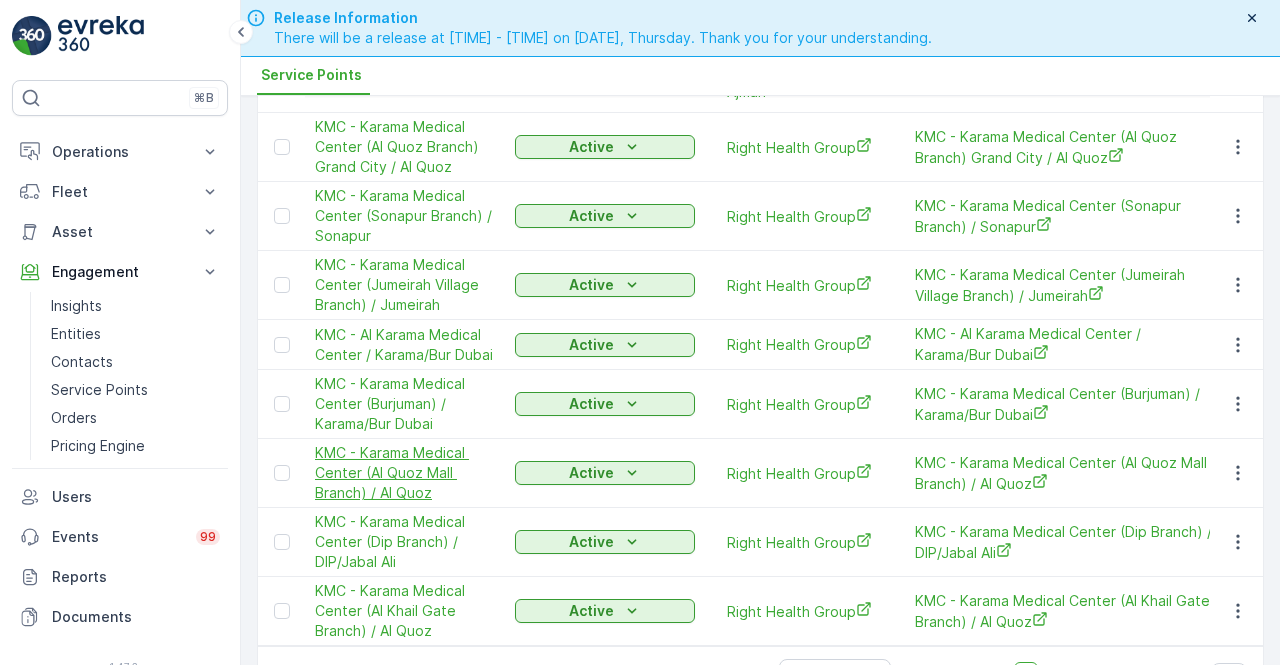 scroll, scrollTop: 265, scrollLeft: 0, axis: vertical 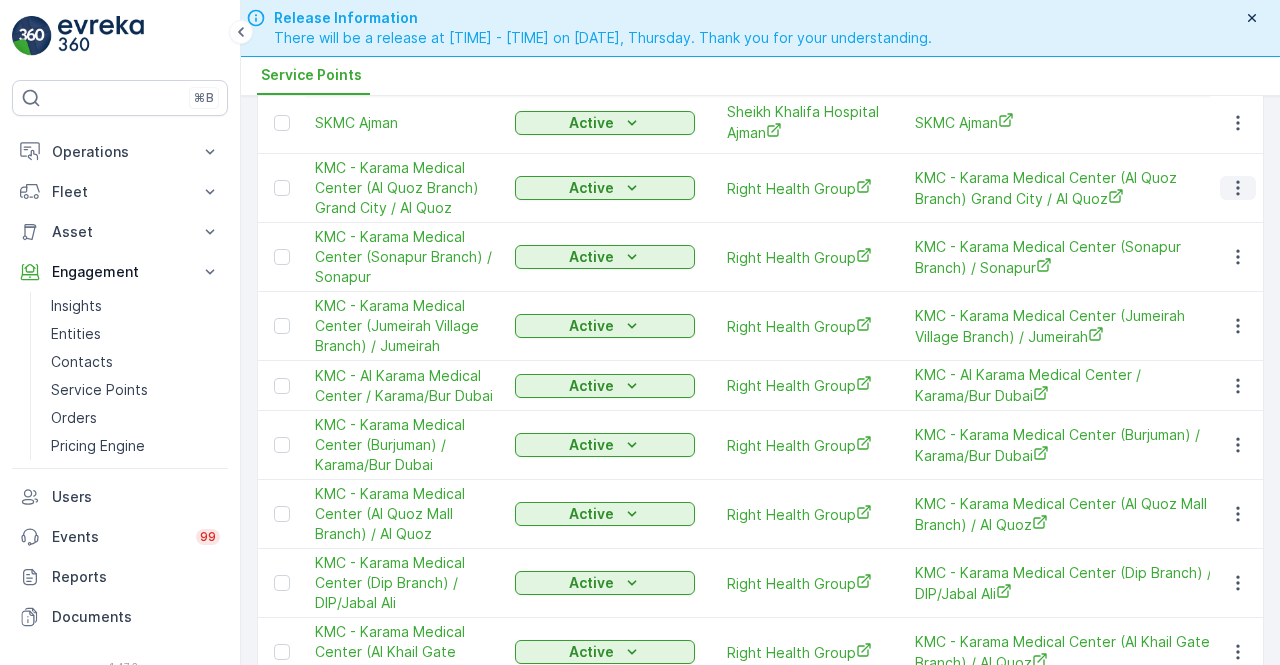 click 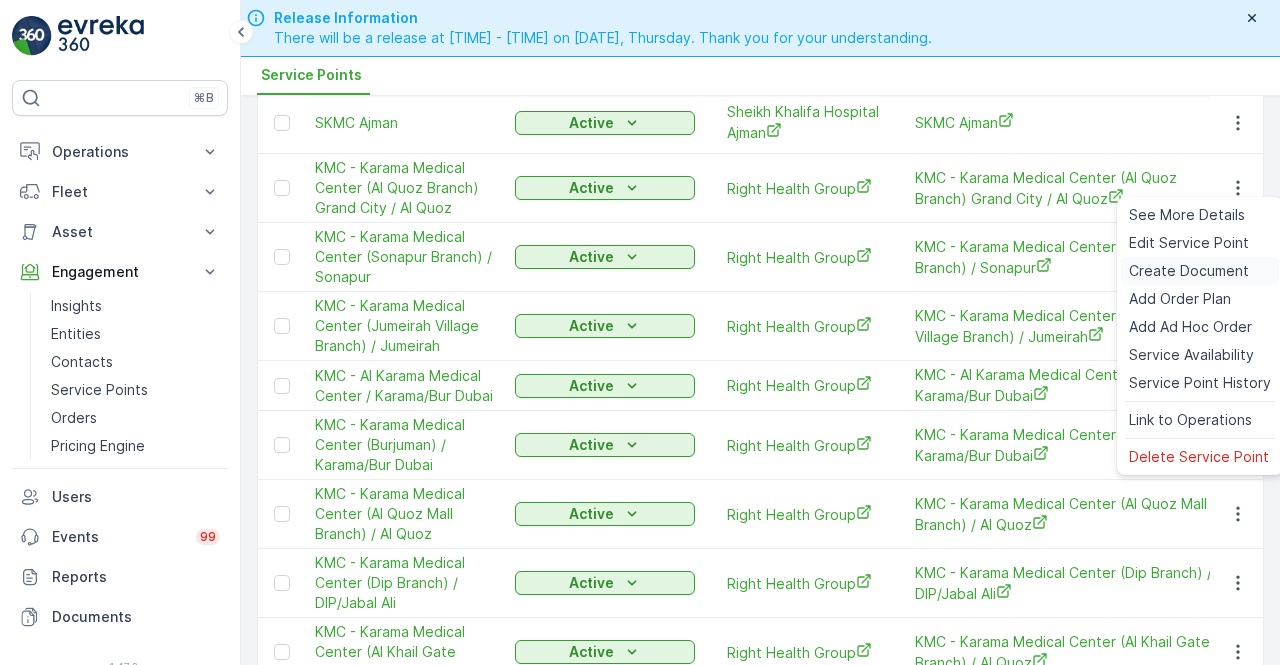 click on "Create Document" at bounding box center [1189, 271] 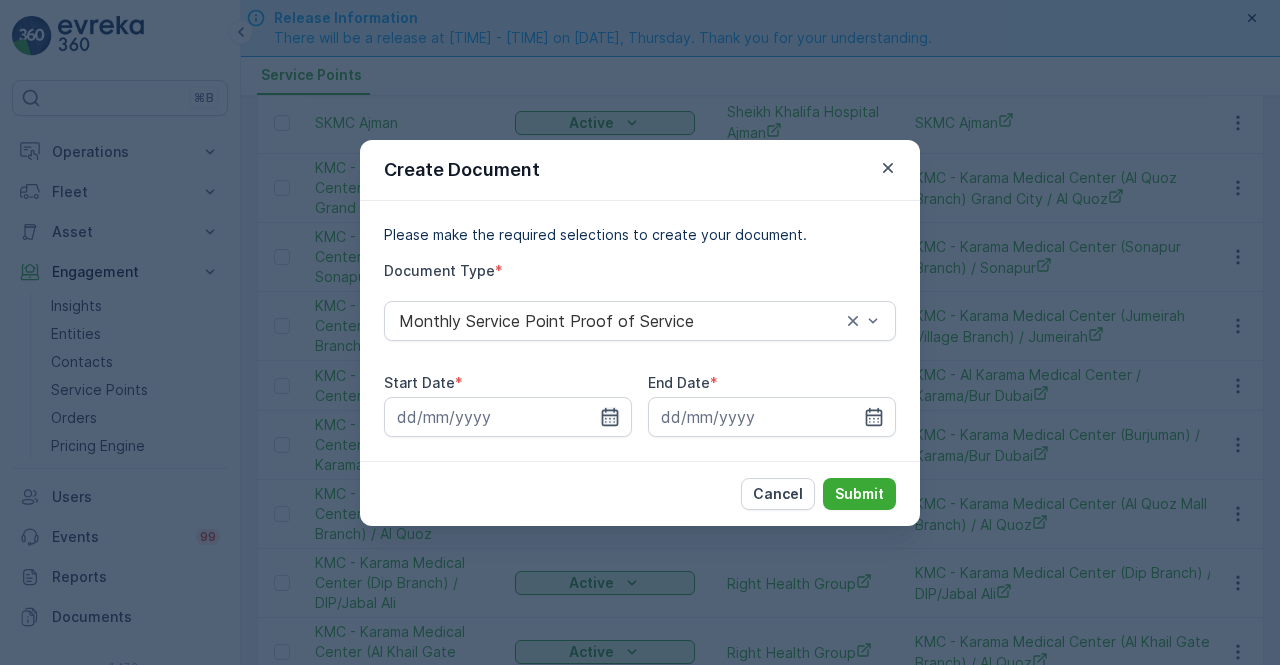 click 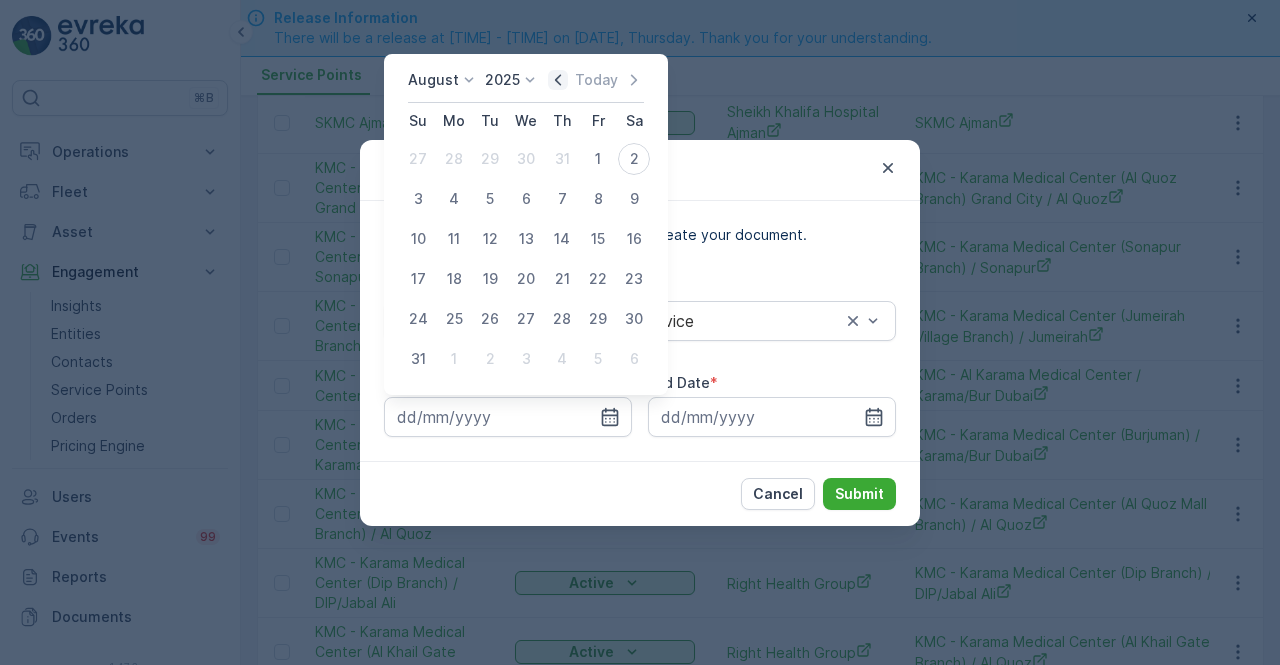 click 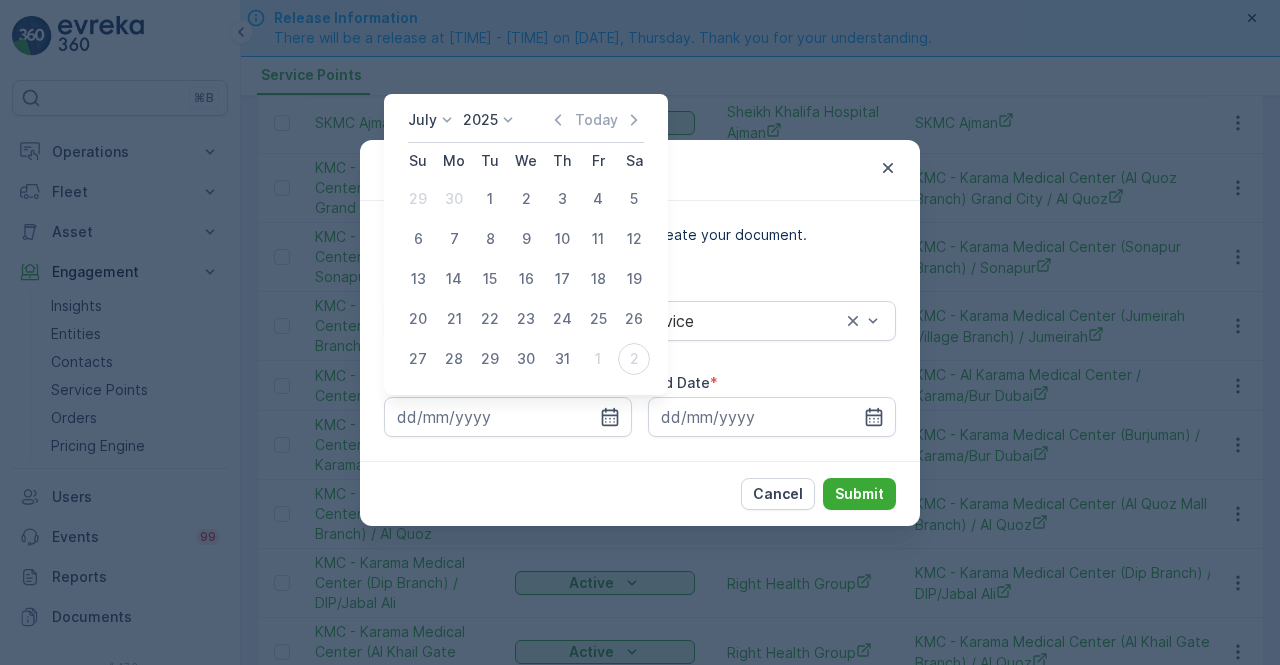 drag, startPoint x: 492, startPoint y: 195, endPoint x: 559, endPoint y: 246, distance: 84.20214 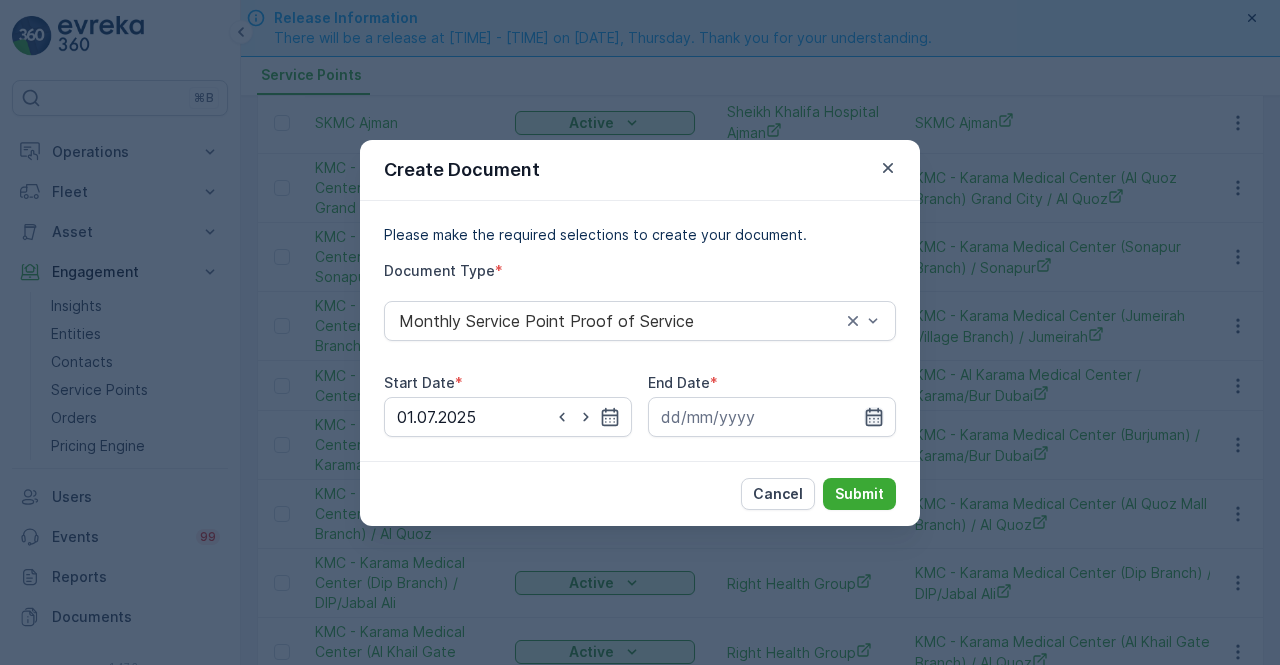 click 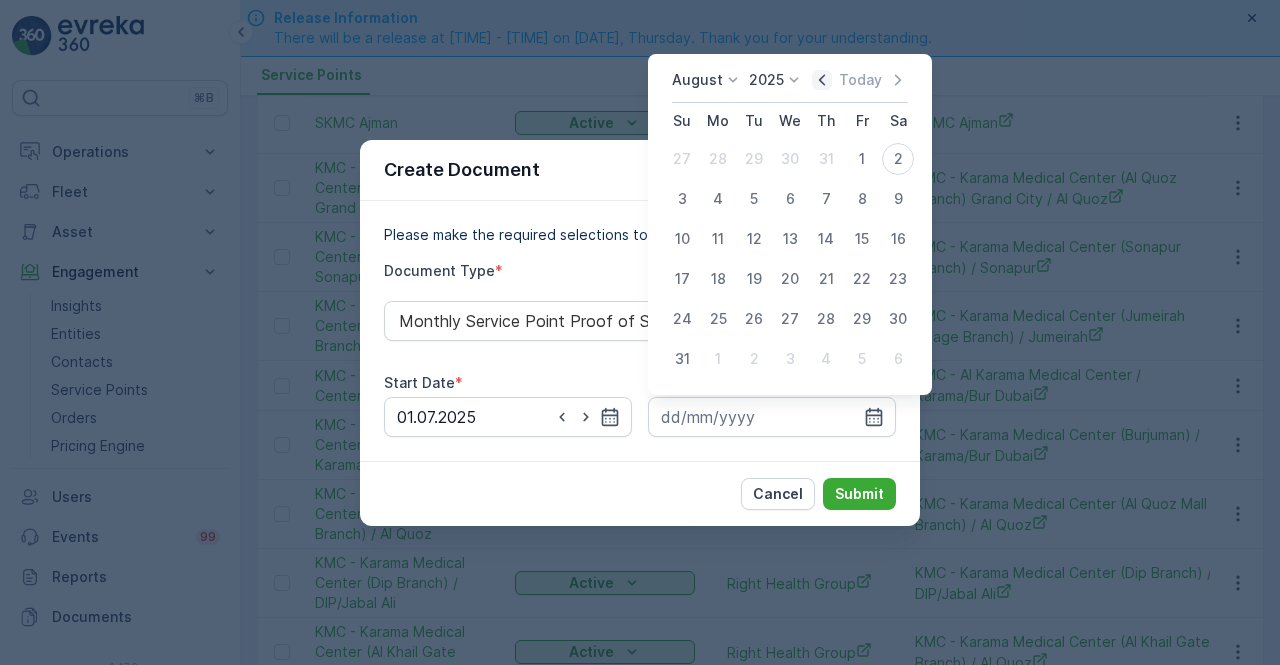 click 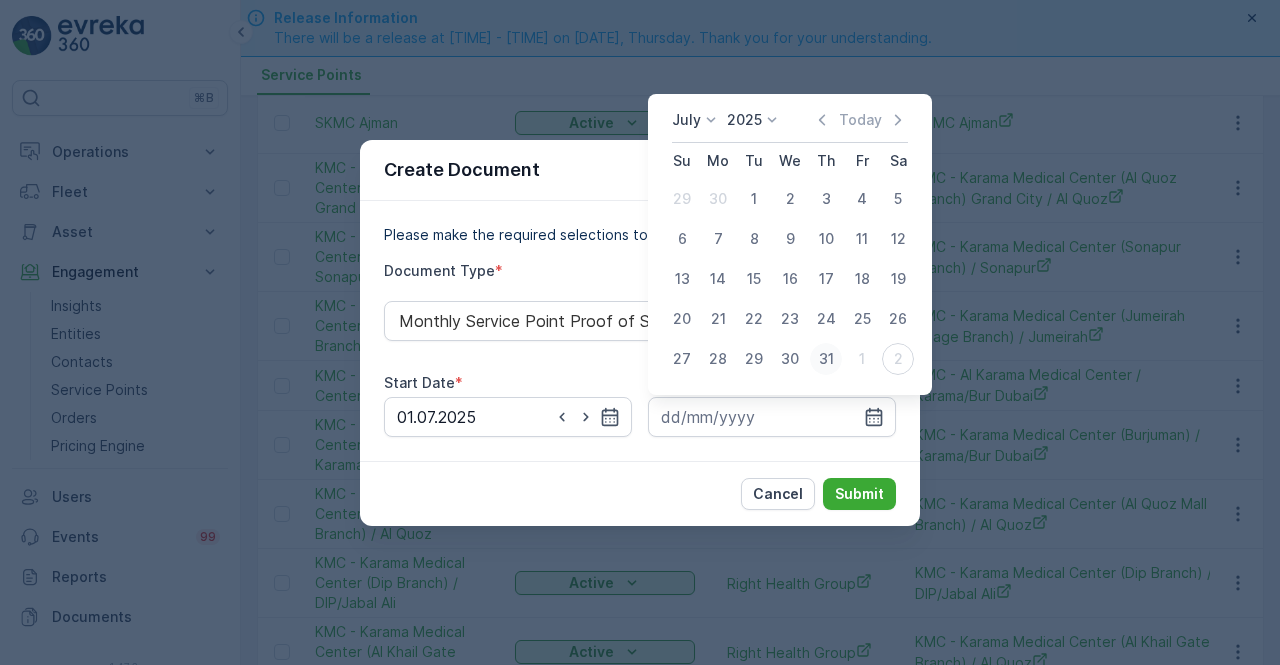 click on "31" at bounding box center [826, 359] 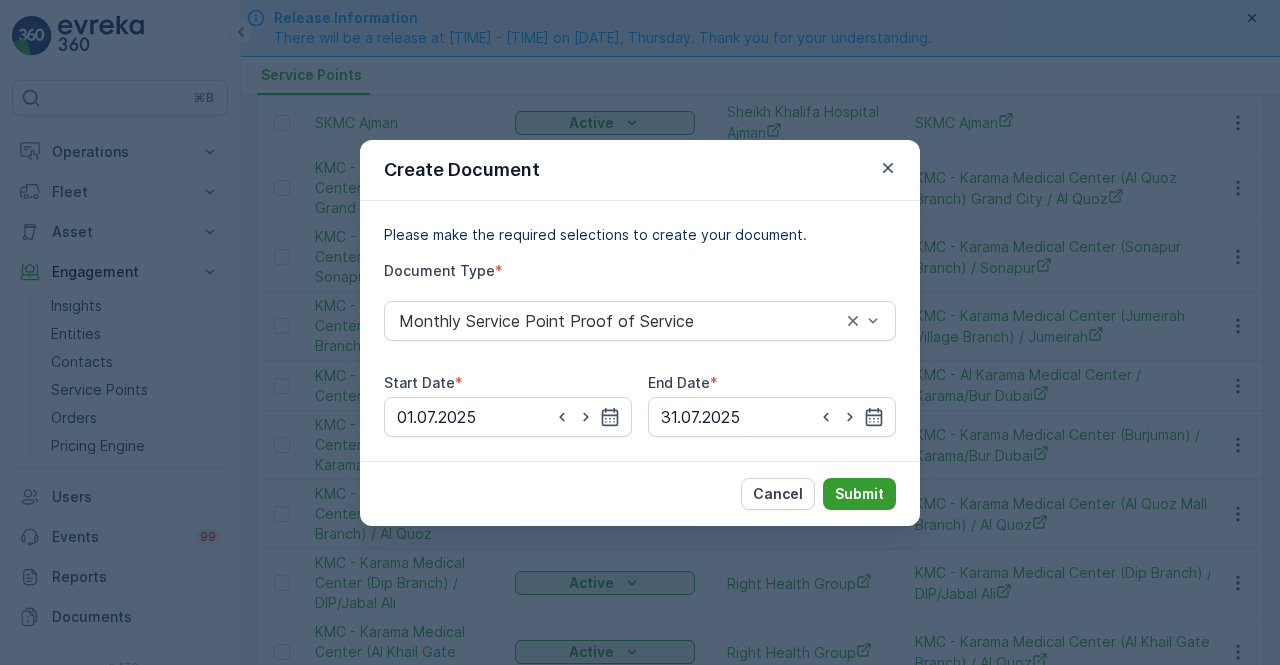 click on "Submit" at bounding box center [859, 494] 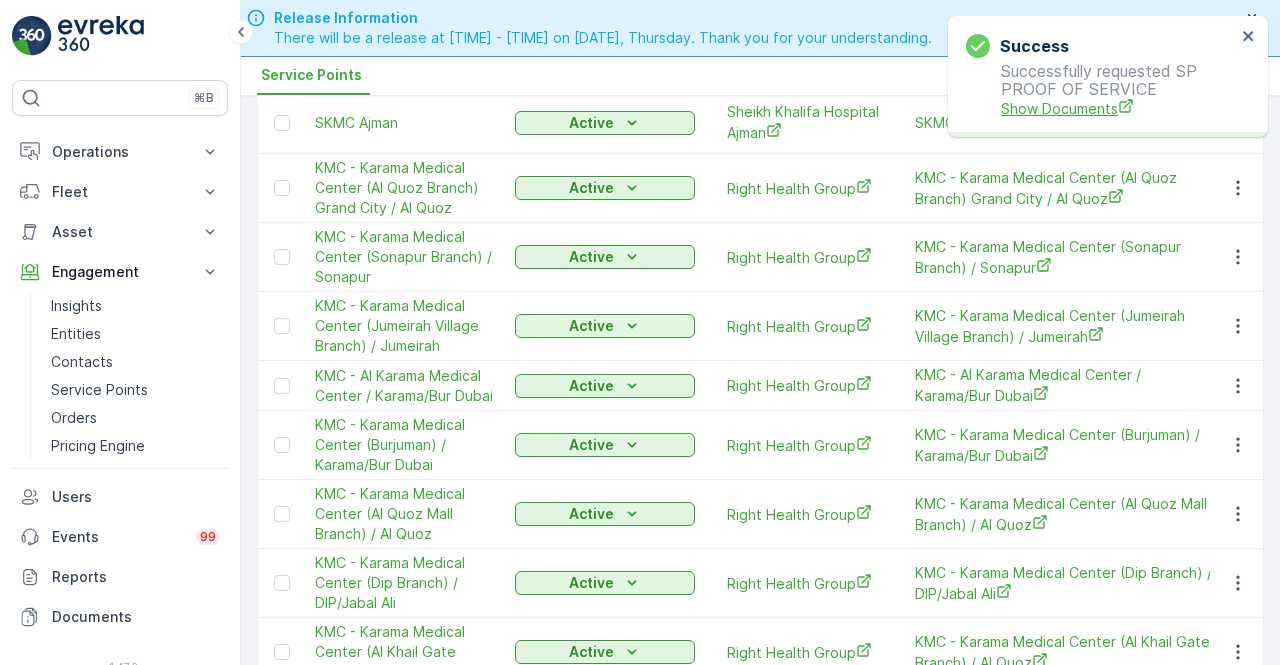 click on "Show Documents" at bounding box center [1118, 108] 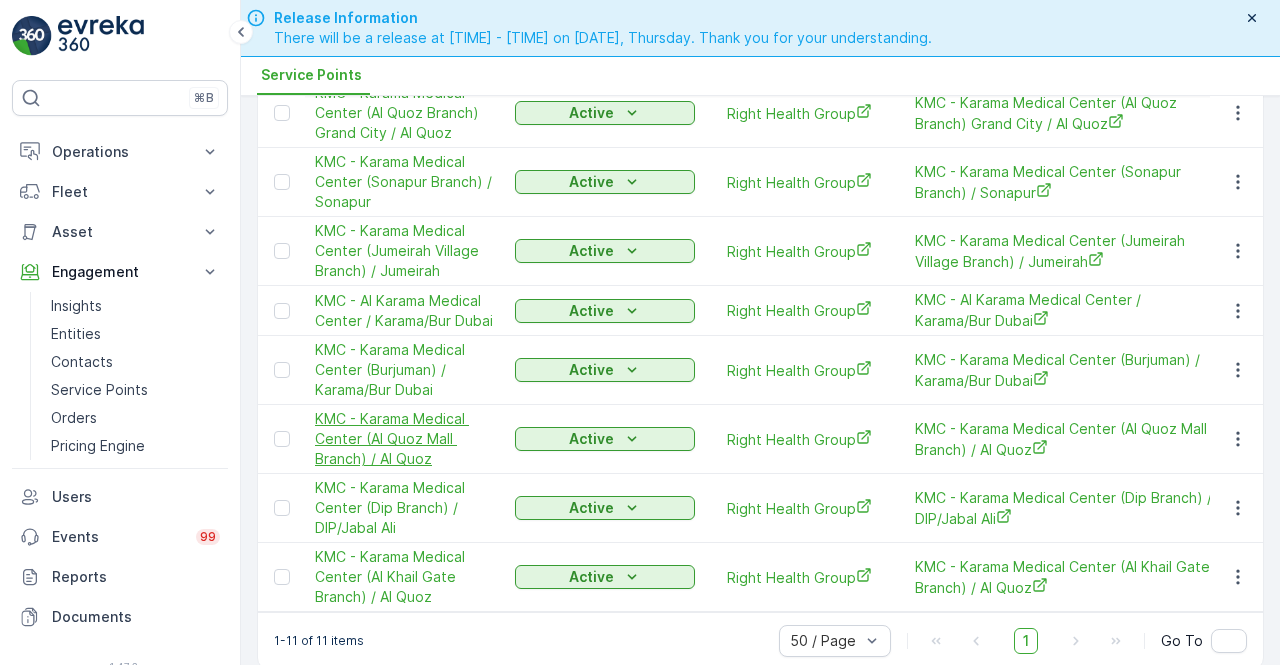 scroll, scrollTop: 365, scrollLeft: 0, axis: vertical 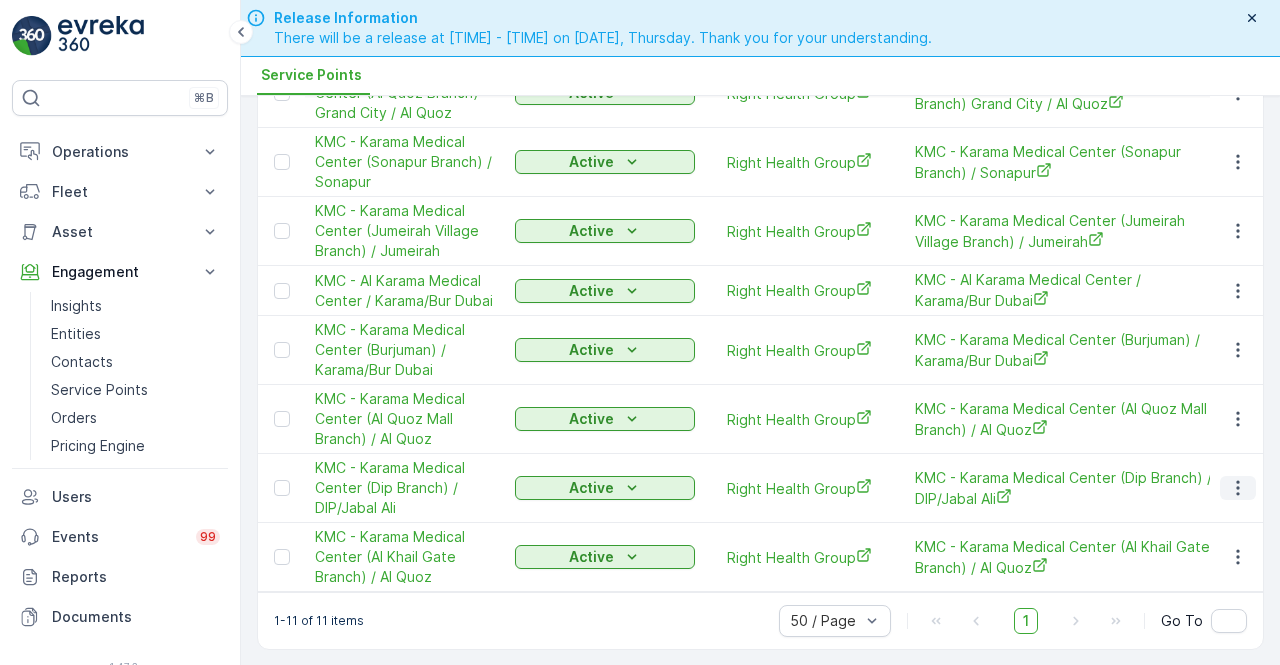 click 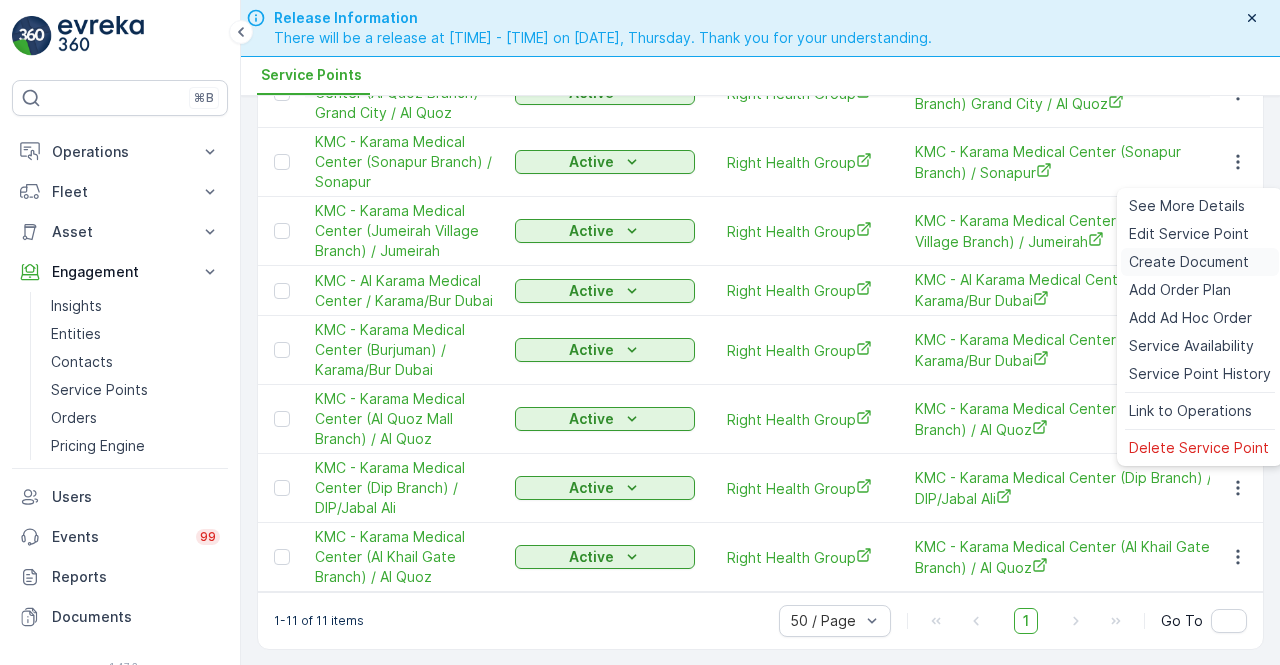 click on "Create Document" at bounding box center [1189, 262] 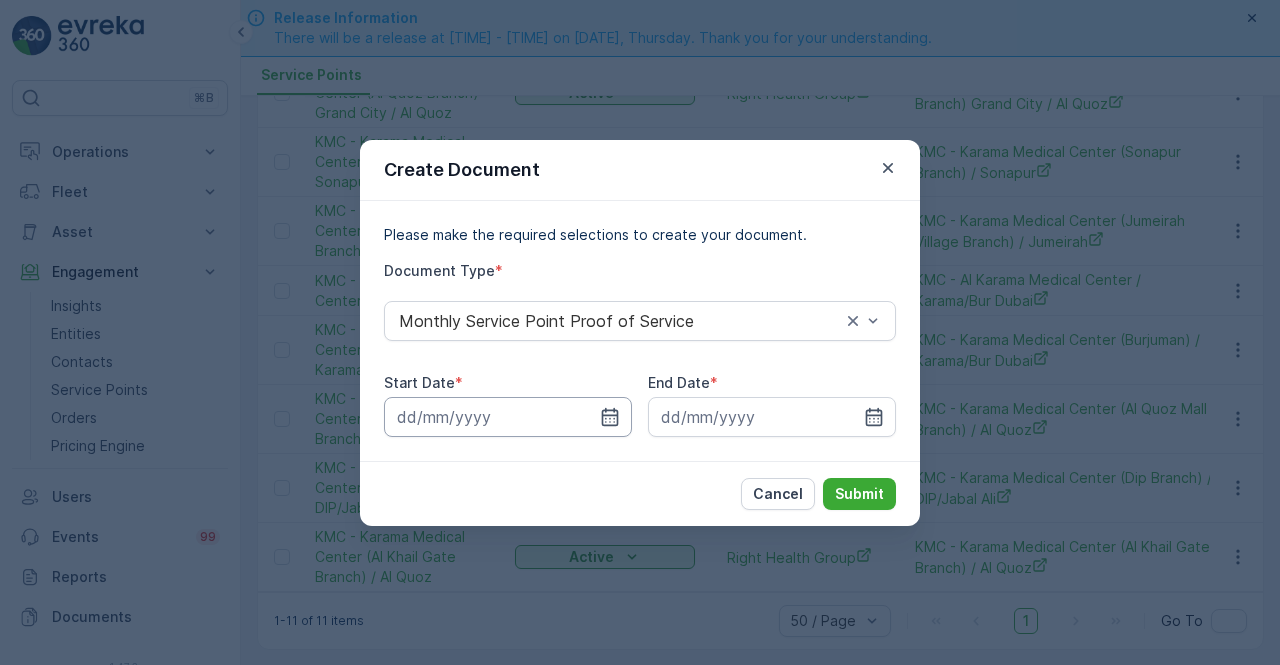 drag, startPoint x: 612, startPoint y: 422, endPoint x: 609, endPoint y: 403, distance: 19.235384 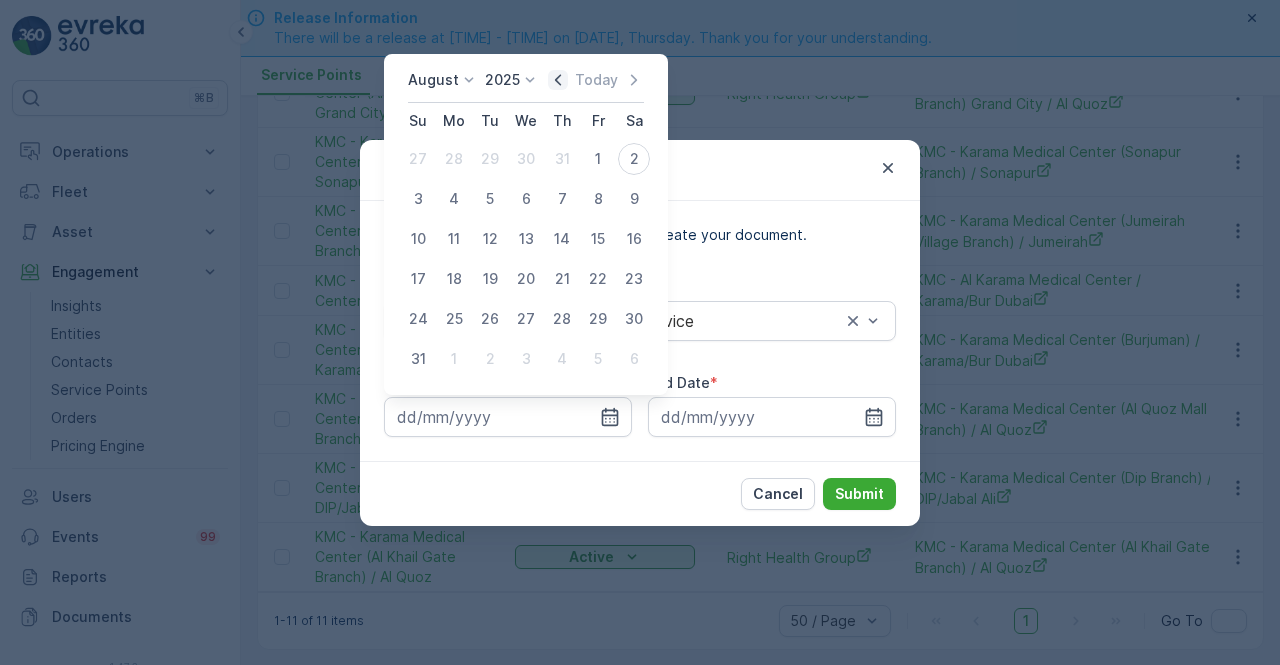 click 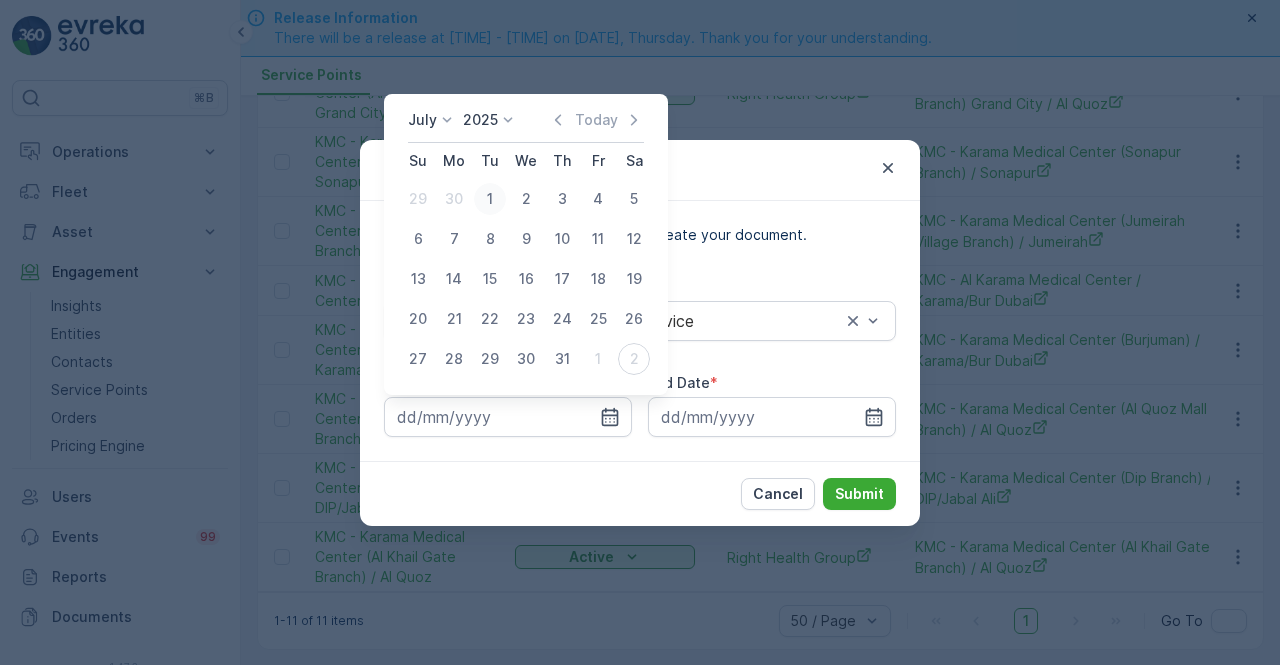 click on "1" at bounding box center (490, 199) 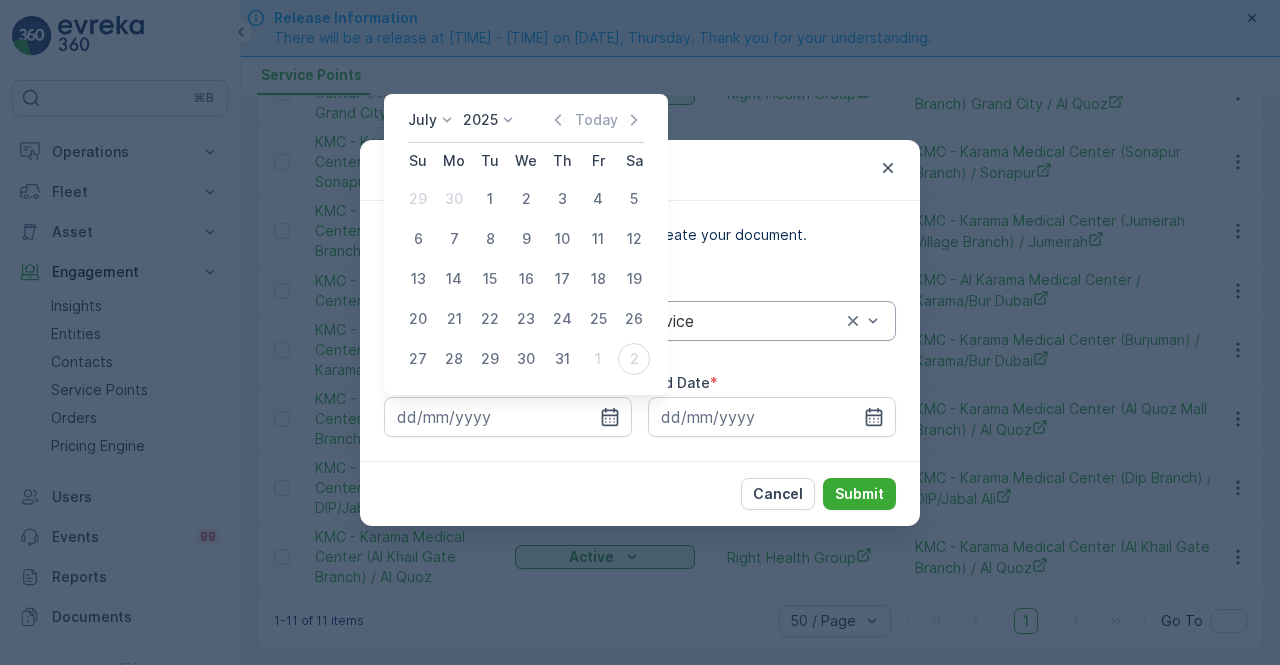 type on "01.07.2025" 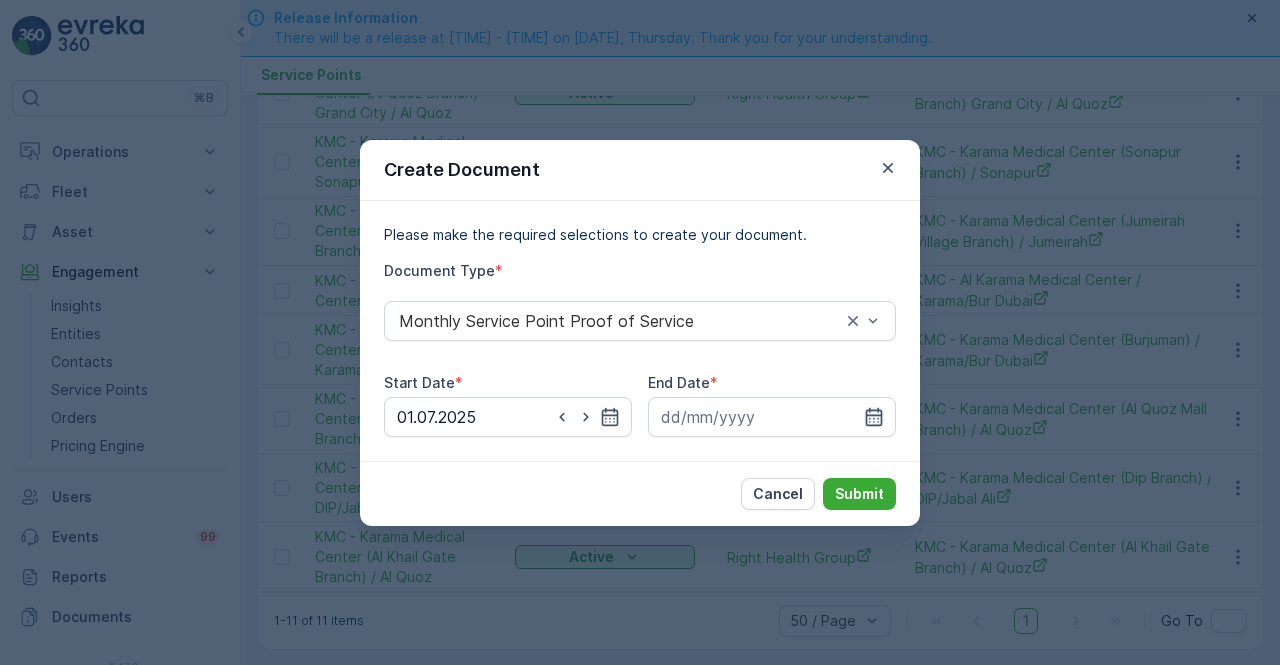 click at bounding box center (772, 417) 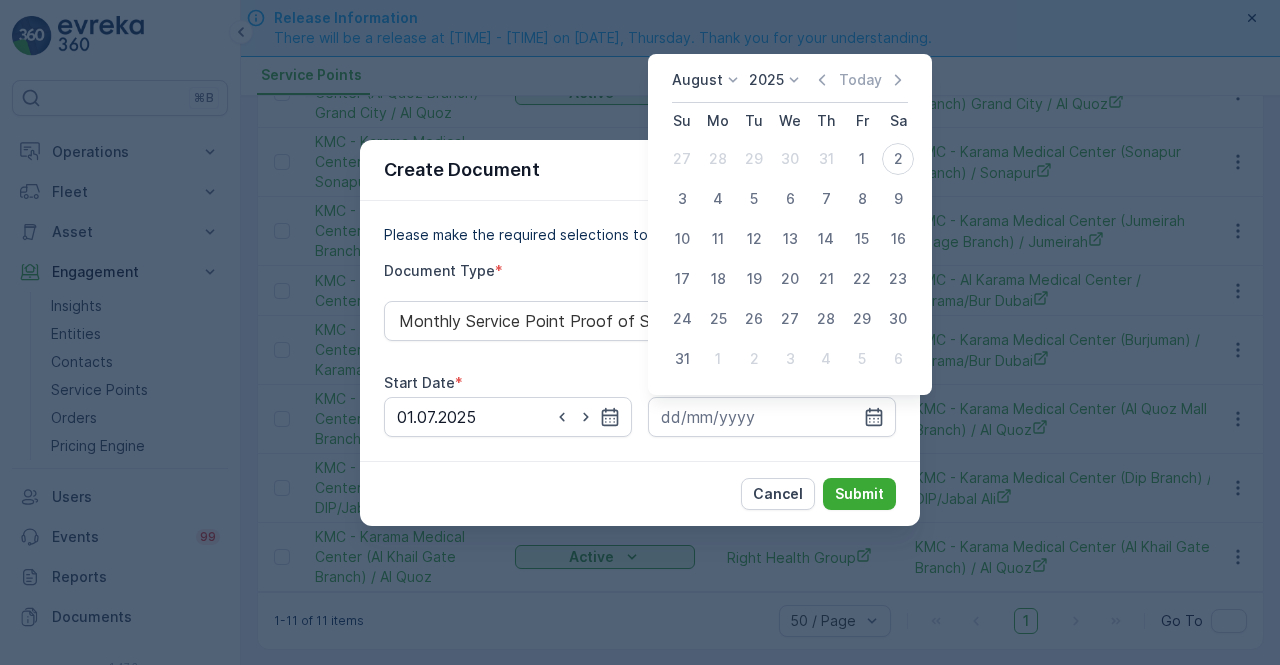 drag, startPoint x: 818, startPoint y: 81, endPoint x: 823, endPoint y: 91, distance: 11.18034 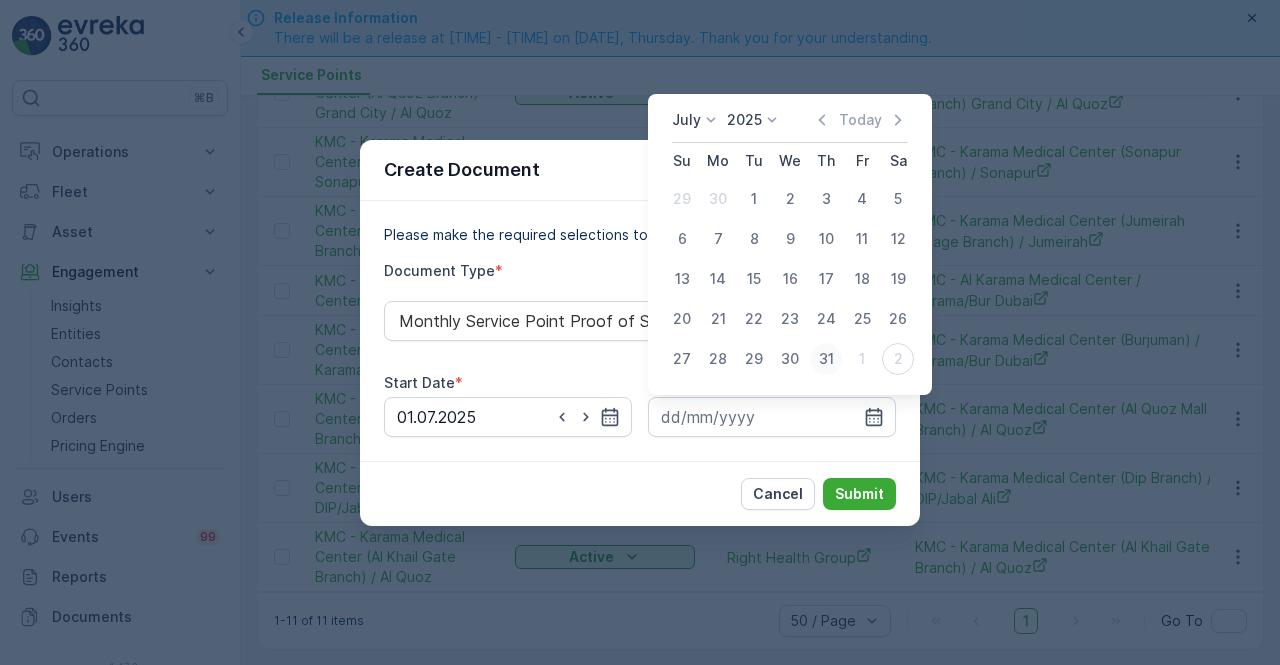 click on "31" at bounding box center [826, 359] 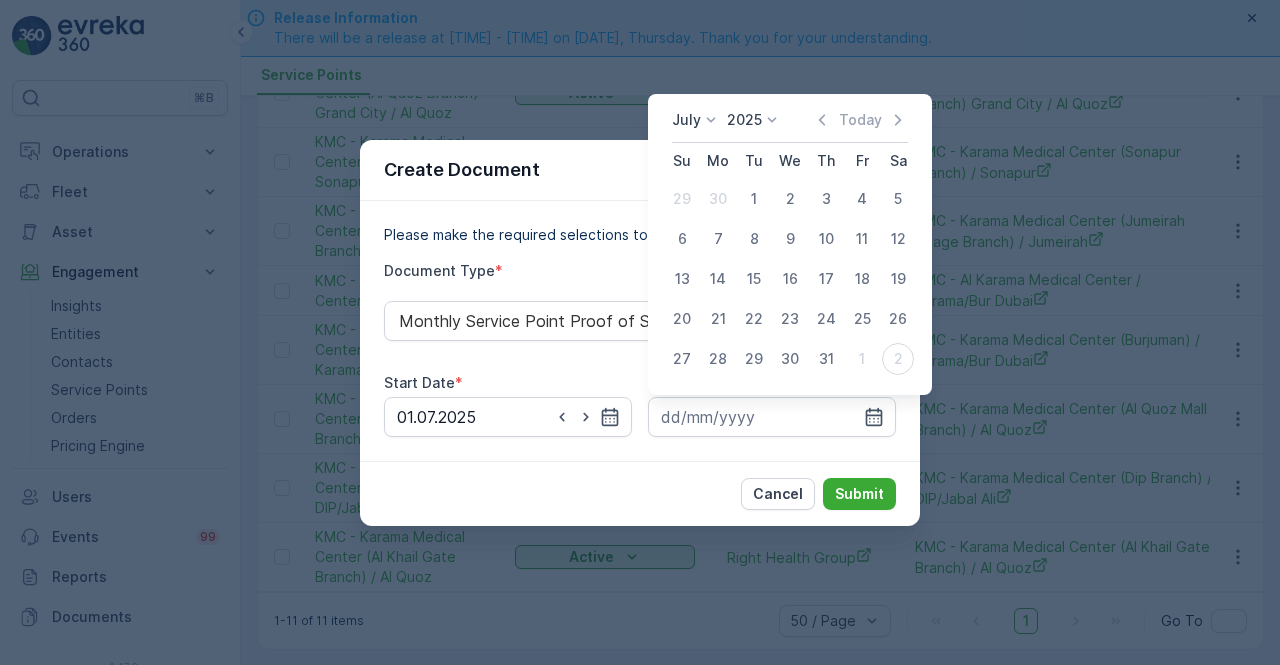 type on "31.07.2025" 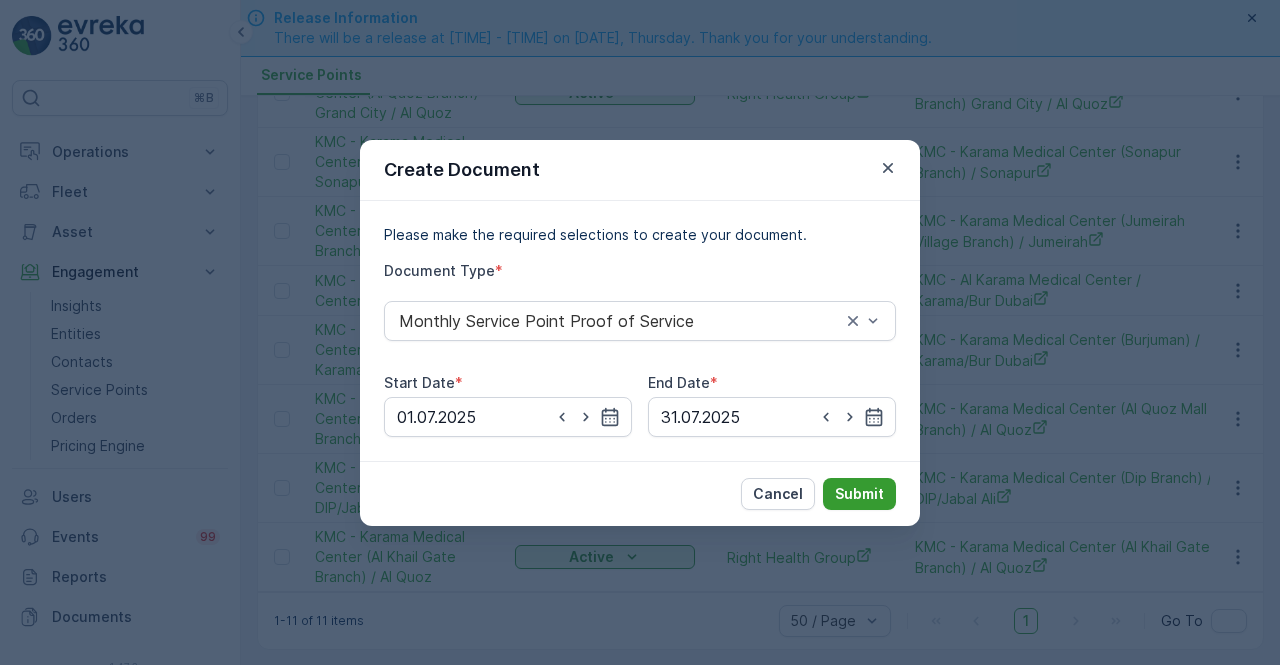 click on "Submit" at bounding box center (859, 494) 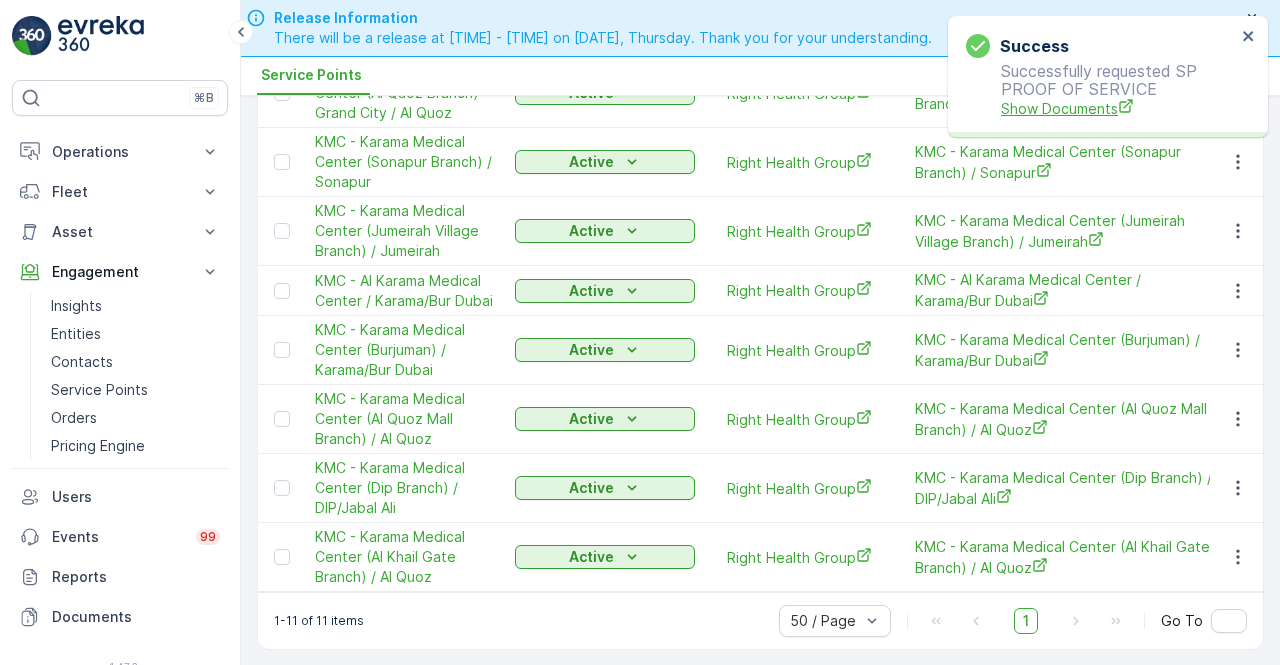 click on "Show Documents" at bounding box center [1118, 108] 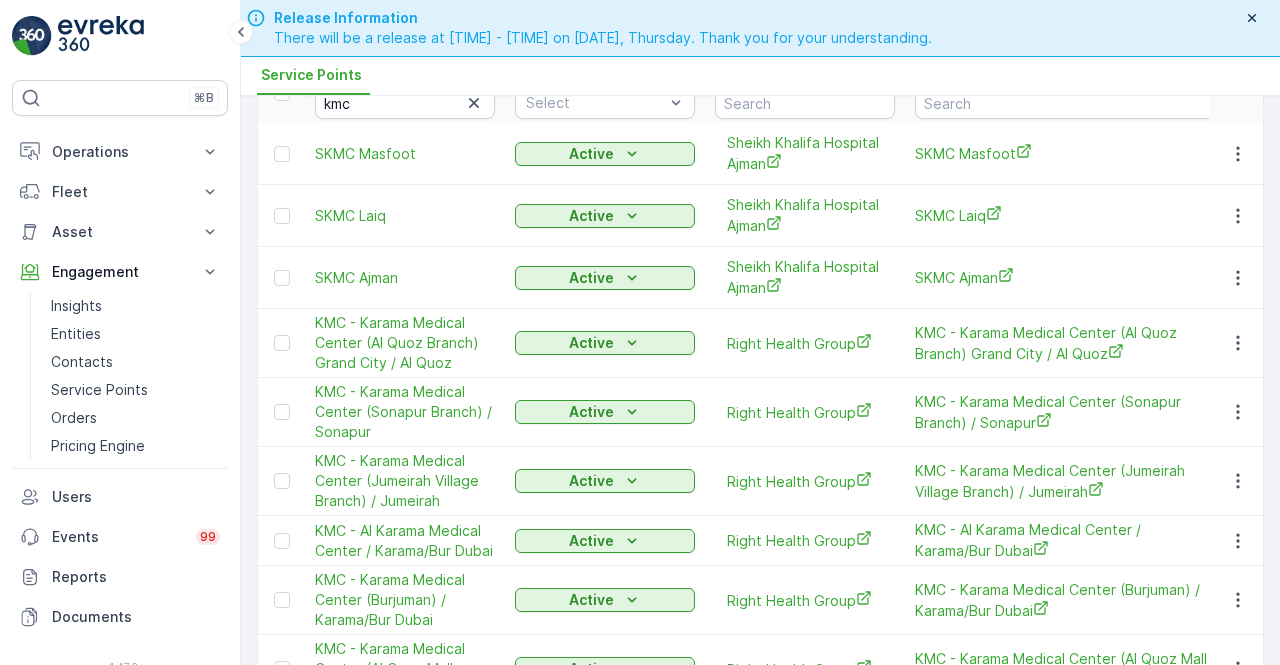 scroll, scrollTop: 0, scrollLeft: 0, axis: both 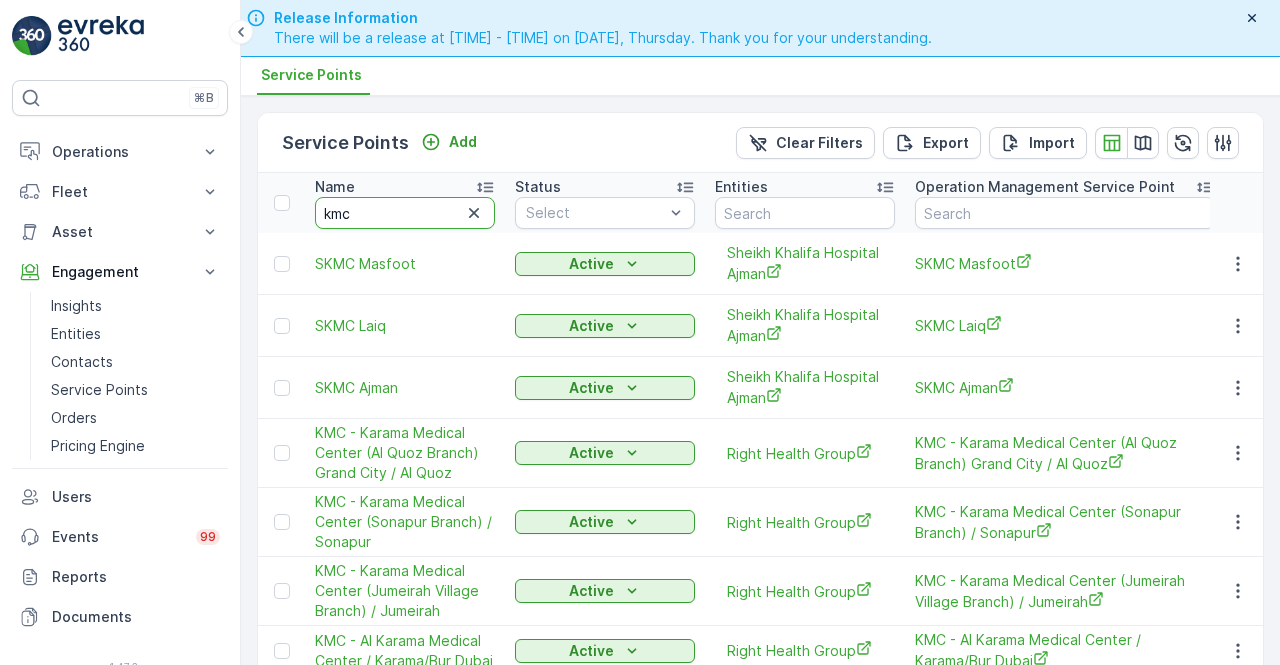 click on "kmc" at bounding box center [405, 213] 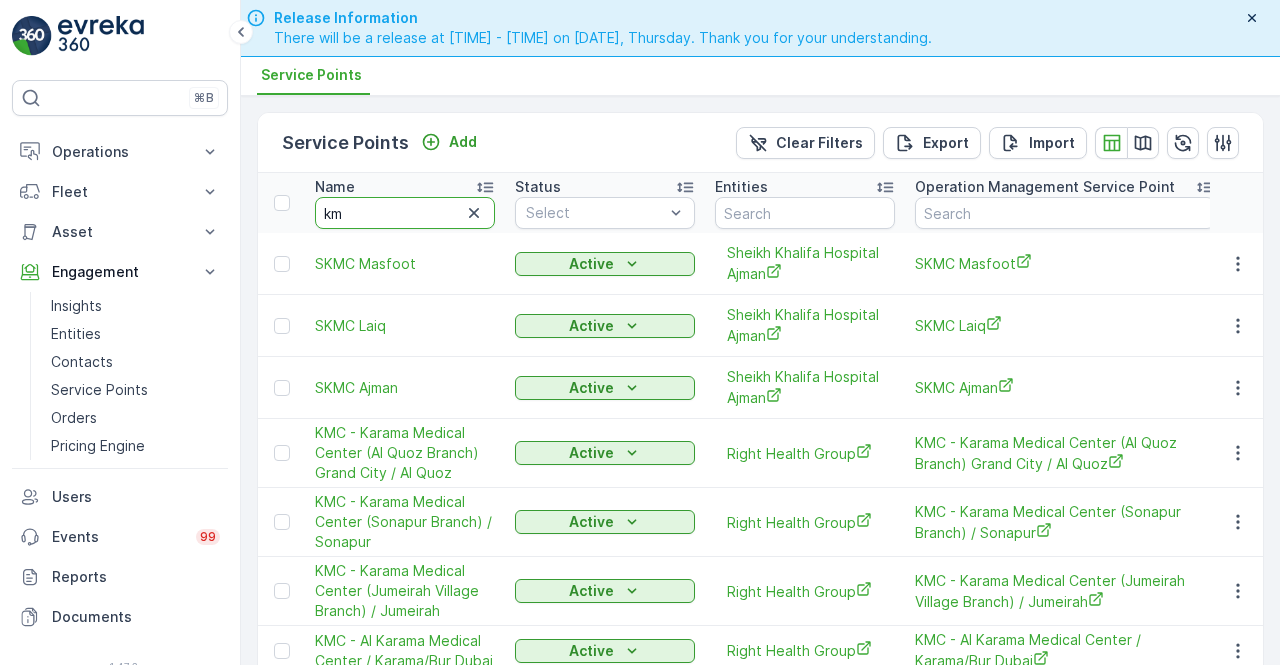 type on "k" 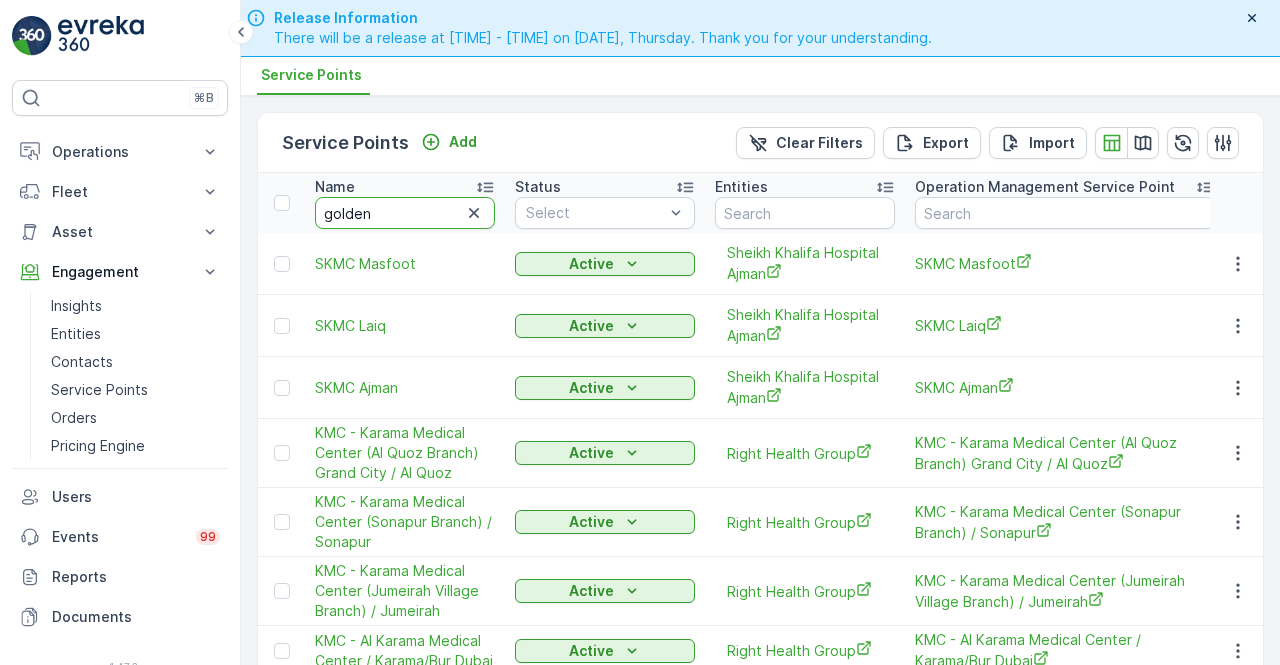 type on "golden" 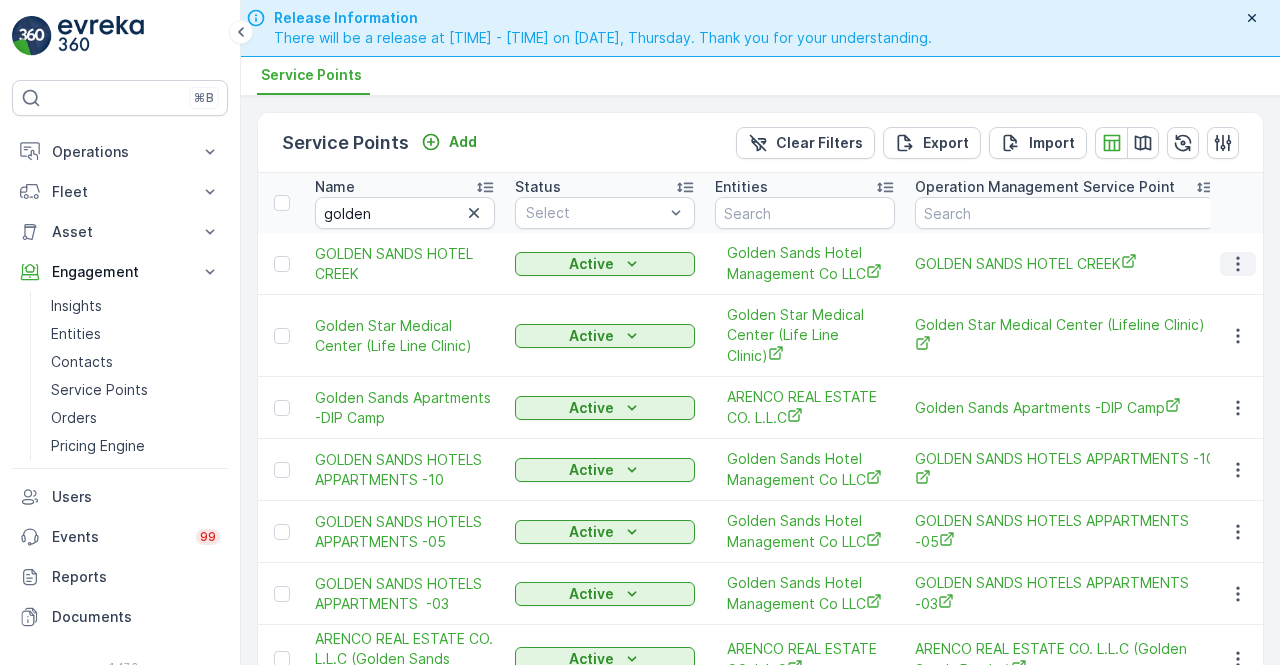 click 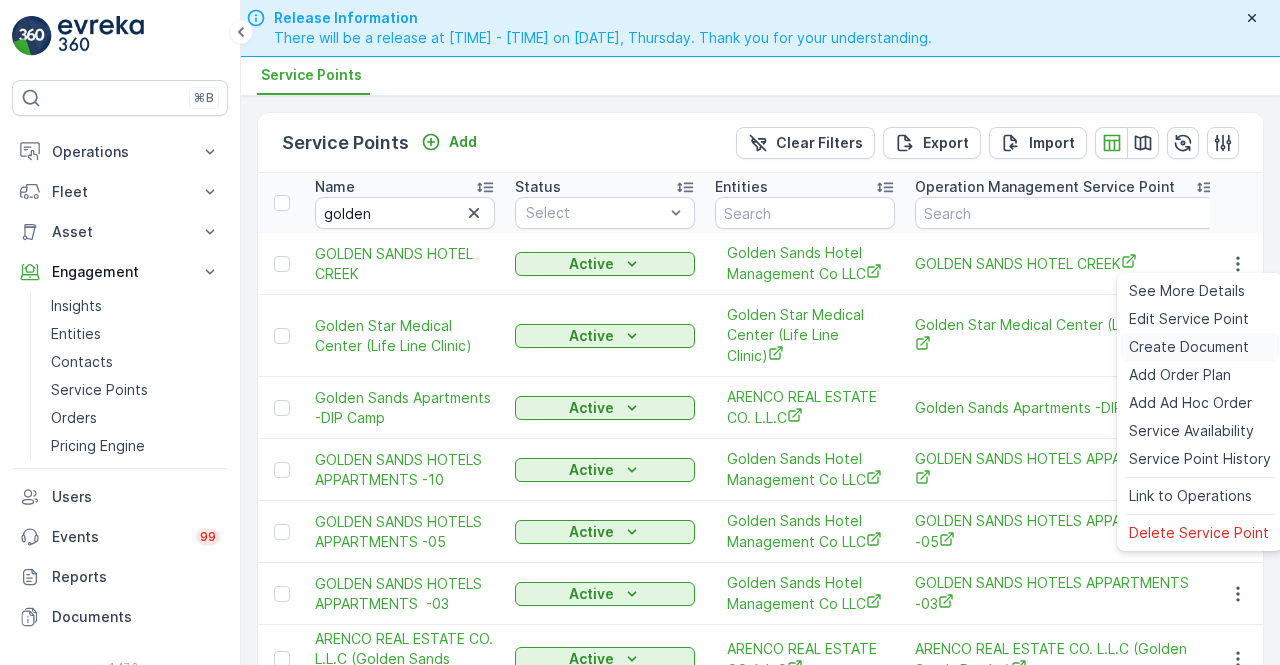 click on "Create Document" at bounding box center [1189, 347] 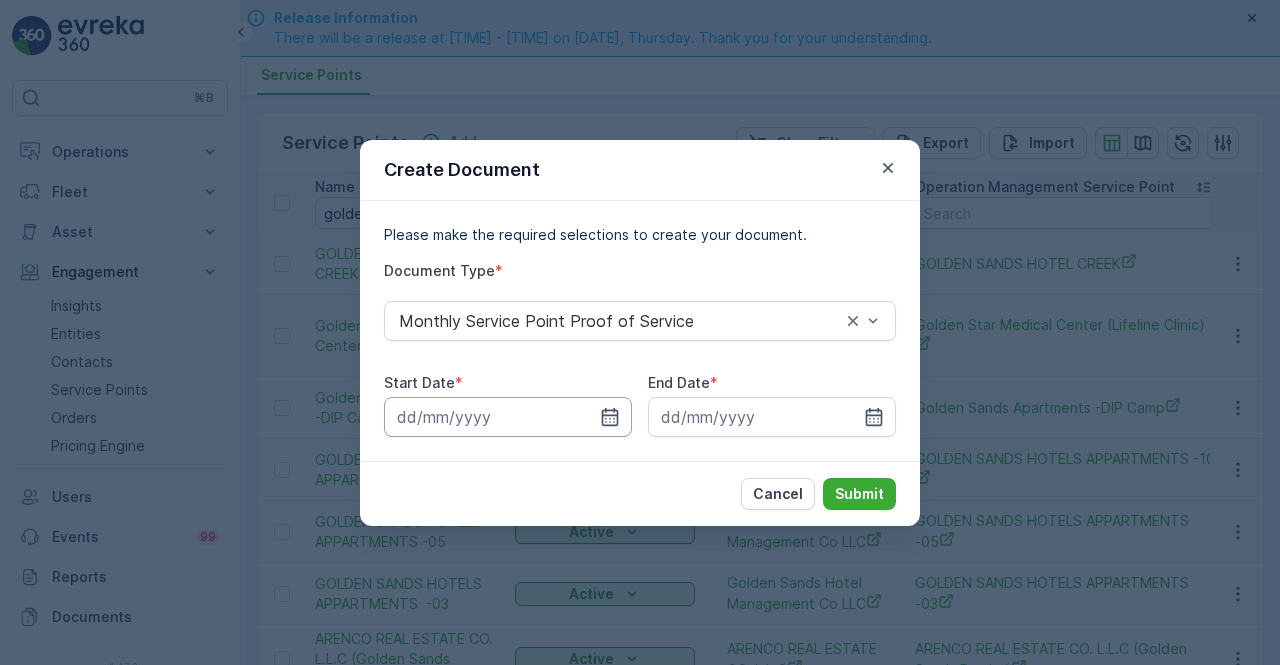 click at bounding box center (508, 417) 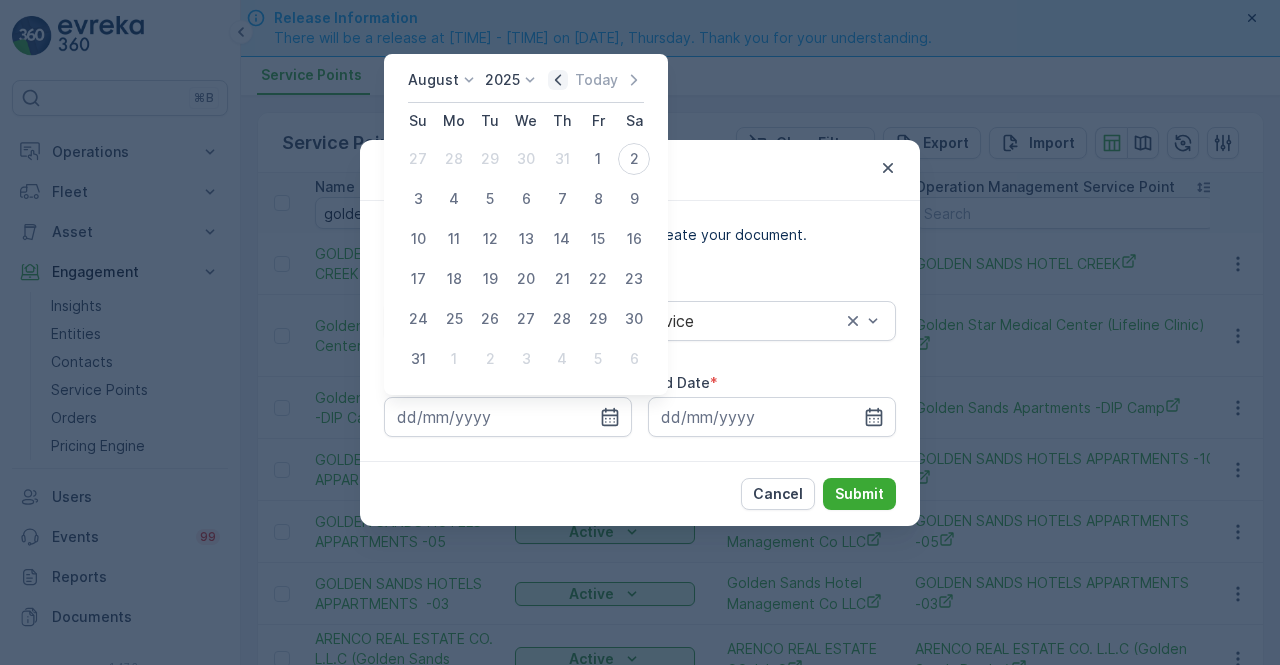 click 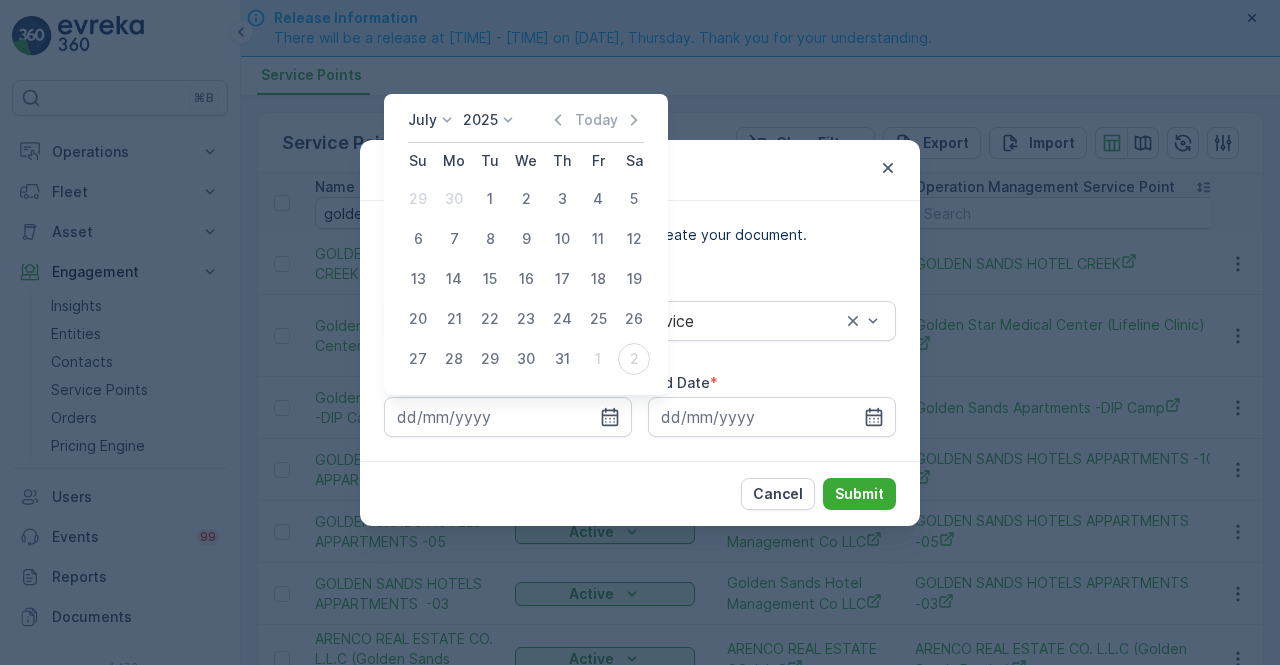 drag, startPoint x: 482, startPoint y: 197, endPoint x: 488, endPoint y: 209, distance: 13.416408 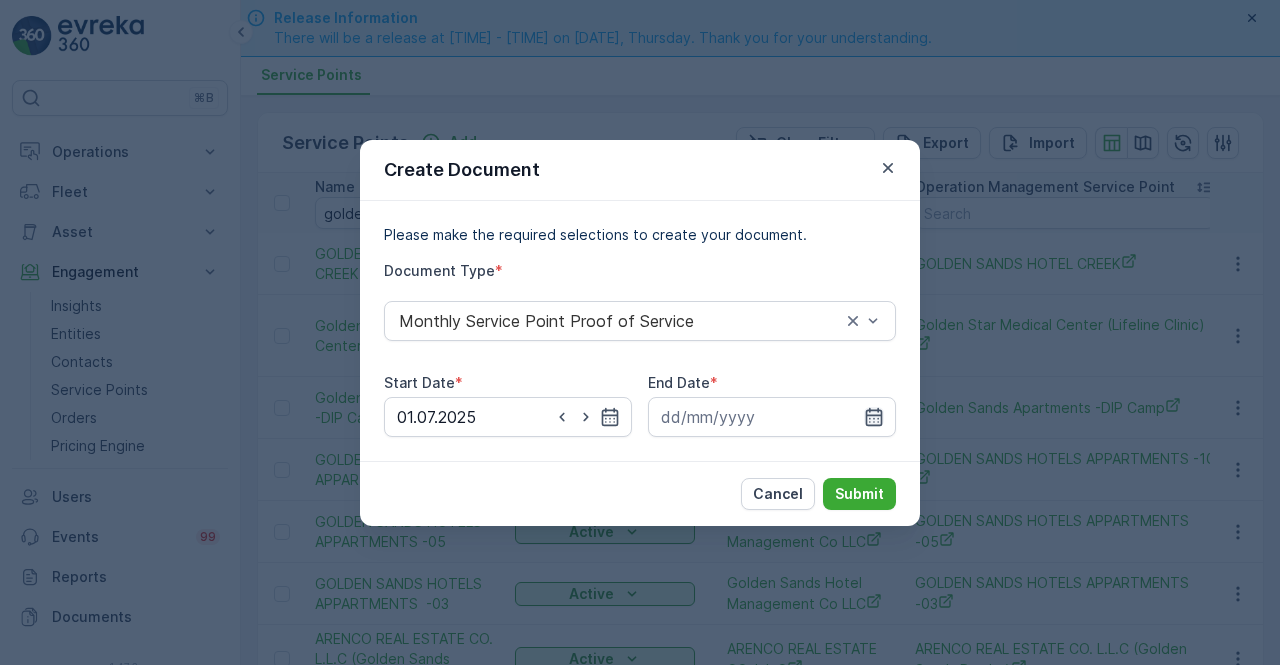 click 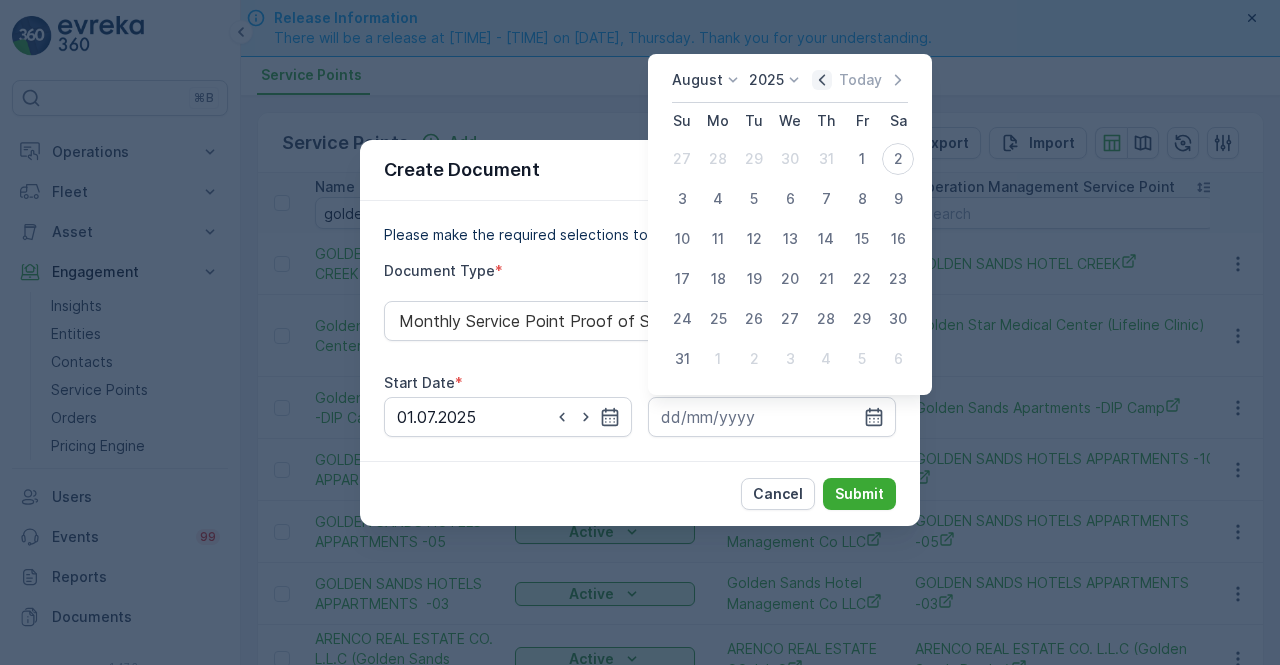 click 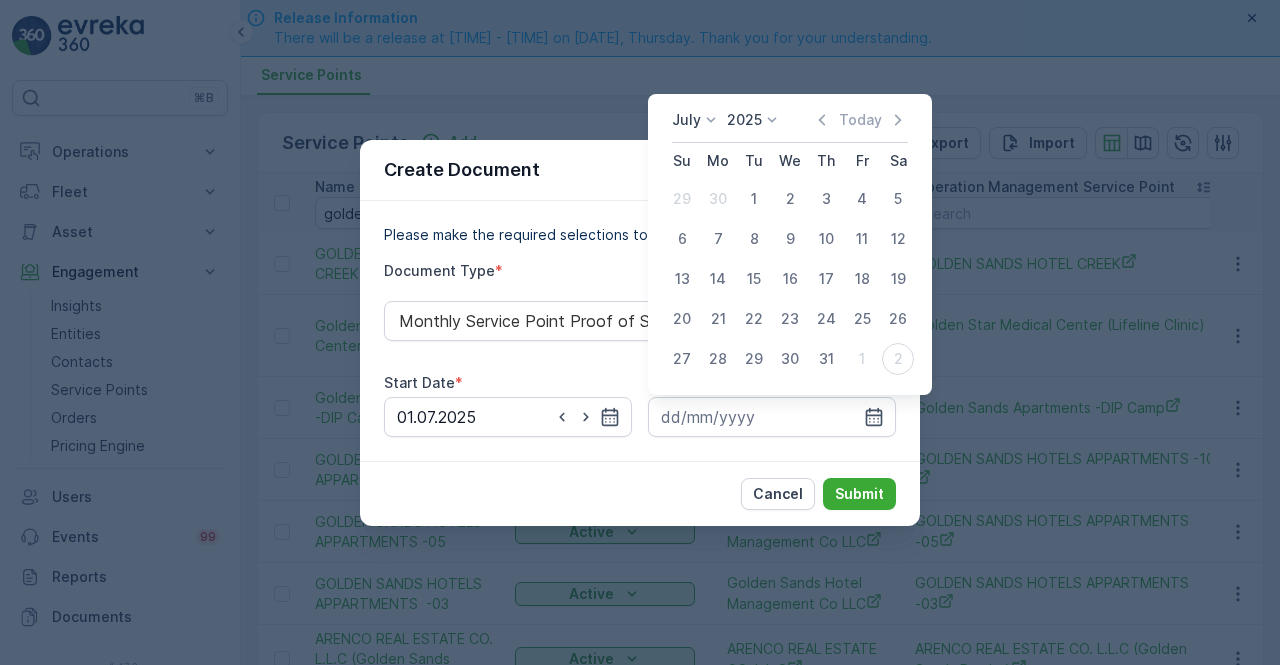 click on "31" at bounding box center [826, 359] 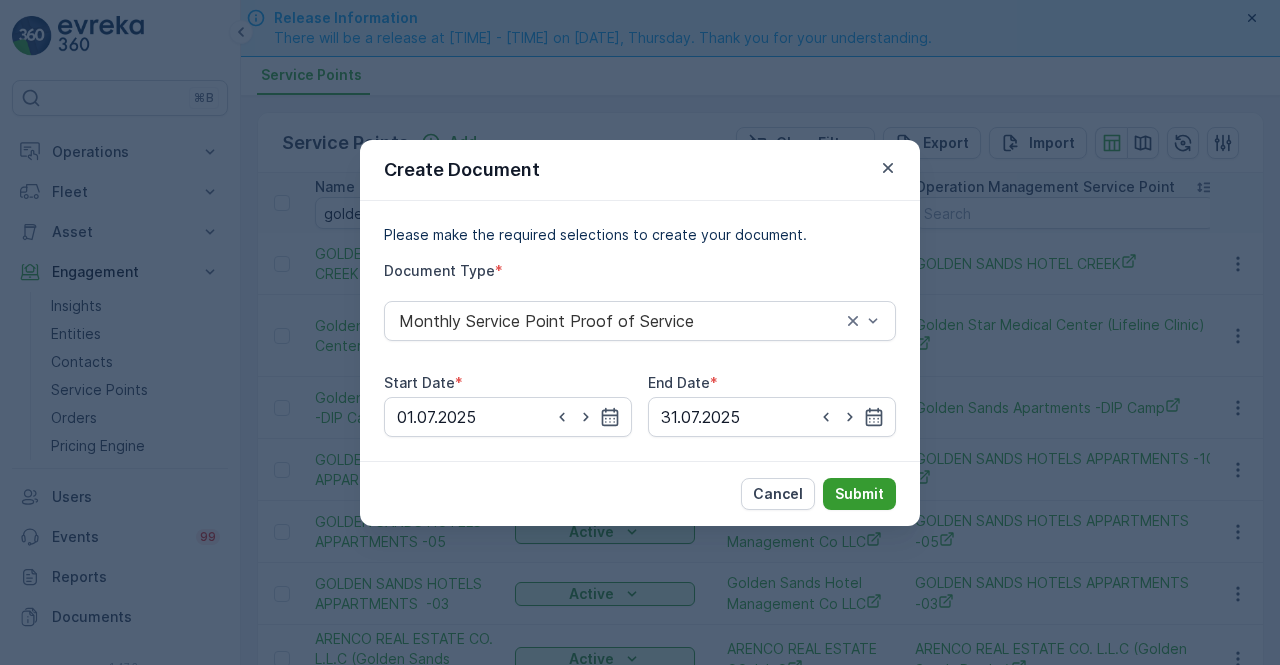 click on "Submit" at bounding box center [859, 494] 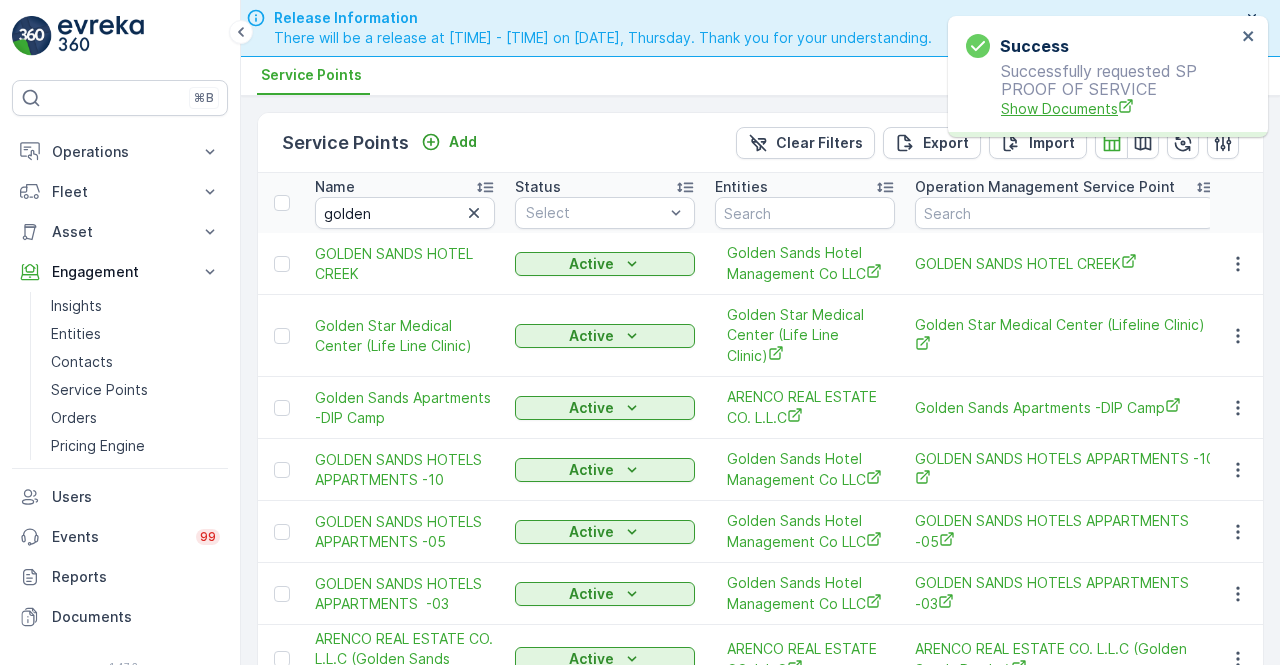 click on "Show Documents" at bounding box center (1118, 108) 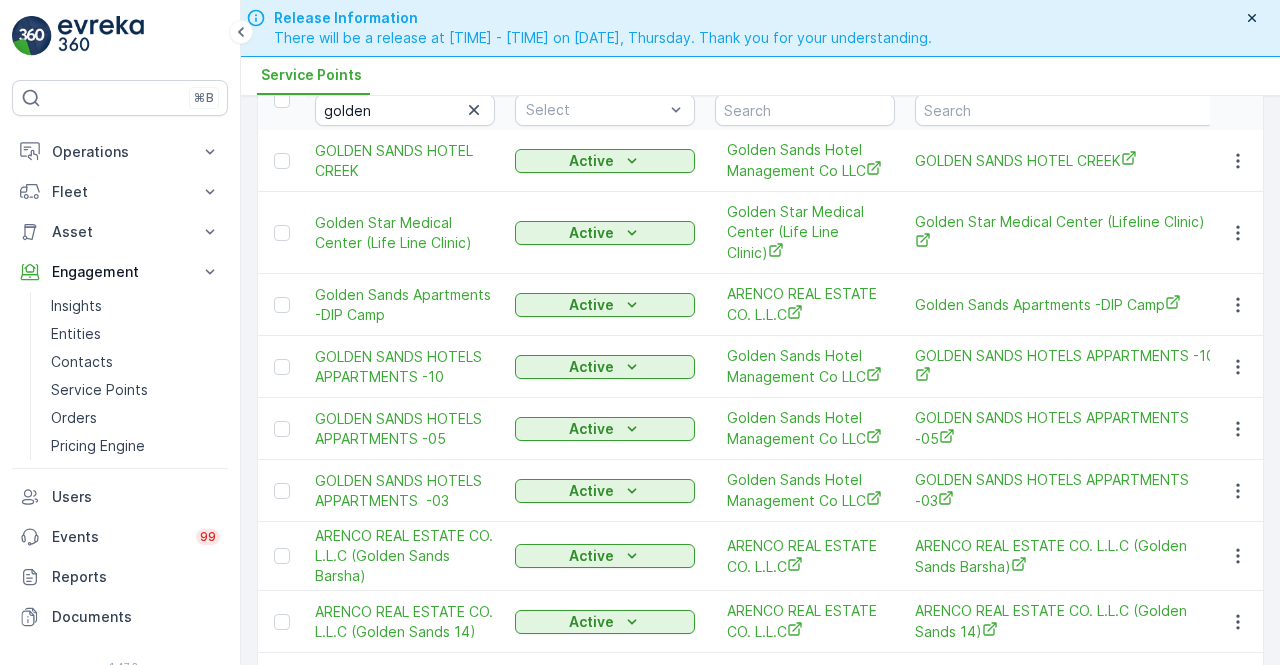 scroll, scrollTop: 300, scrollLeft: 0, axis: vertical 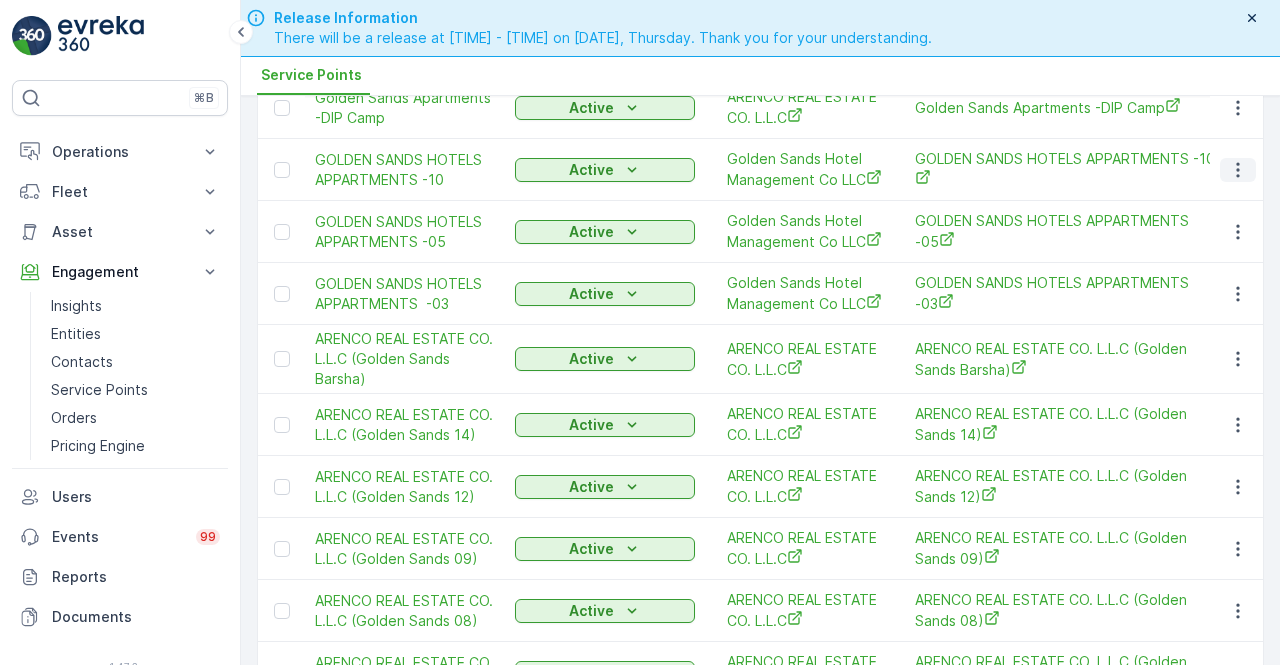 click 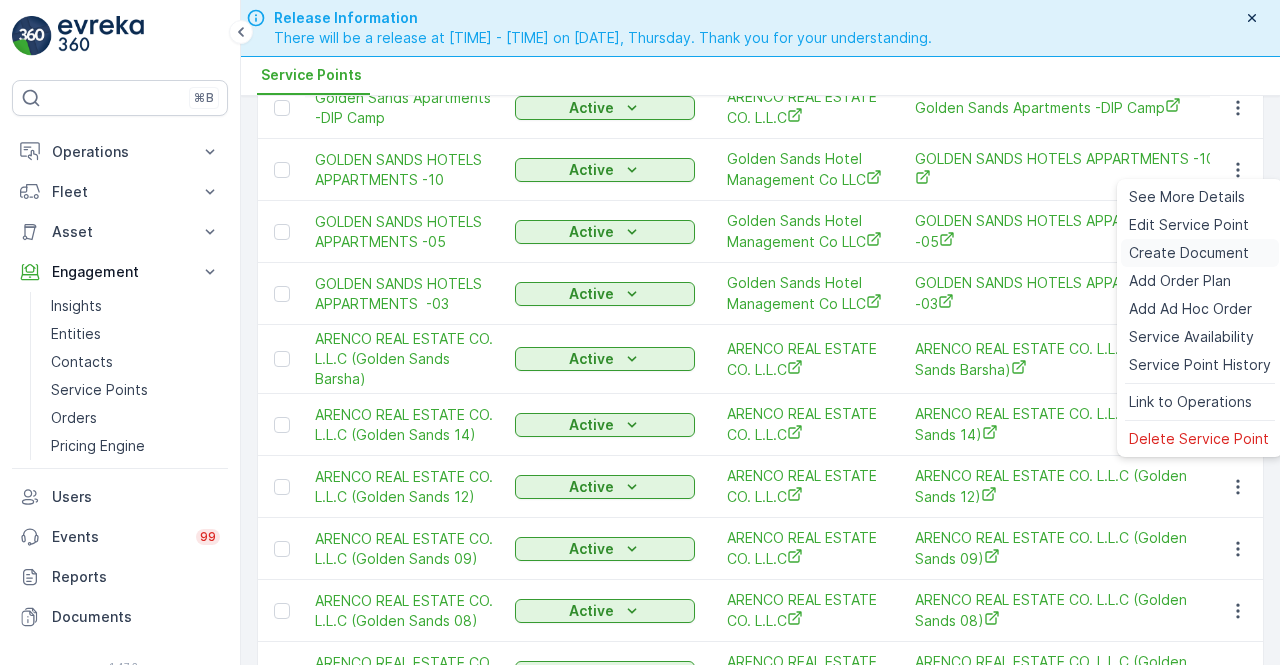 click on "Create Document" at bounding box center (1189, 253) 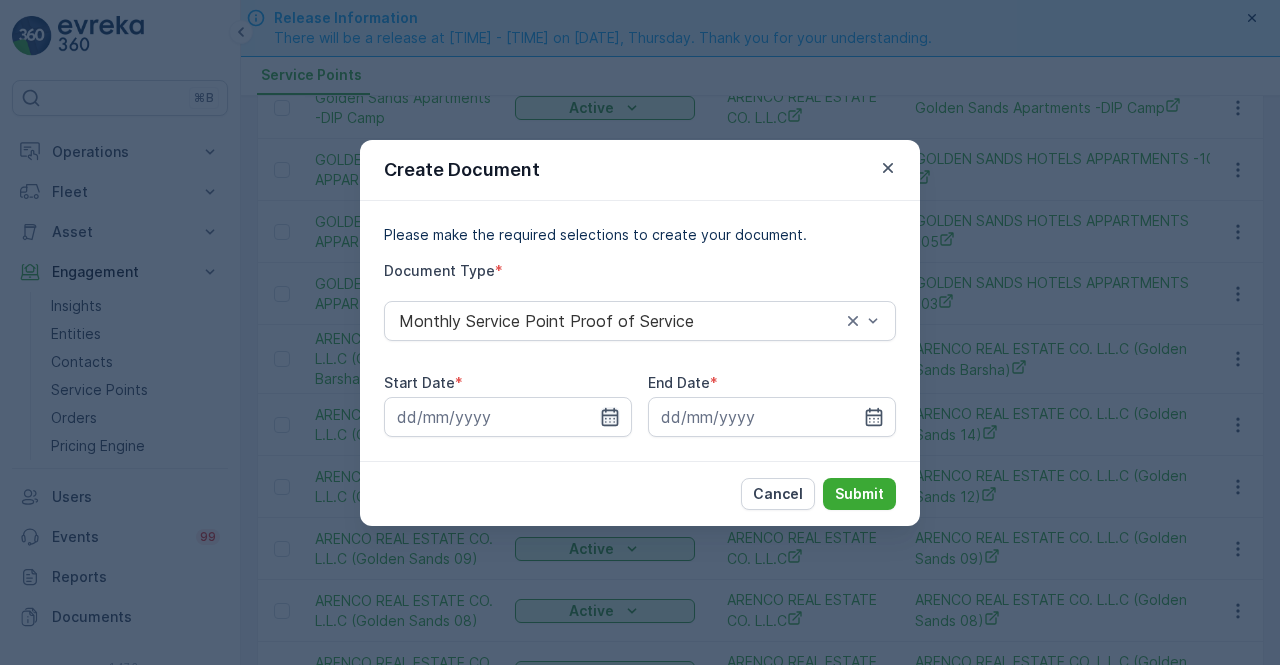 click 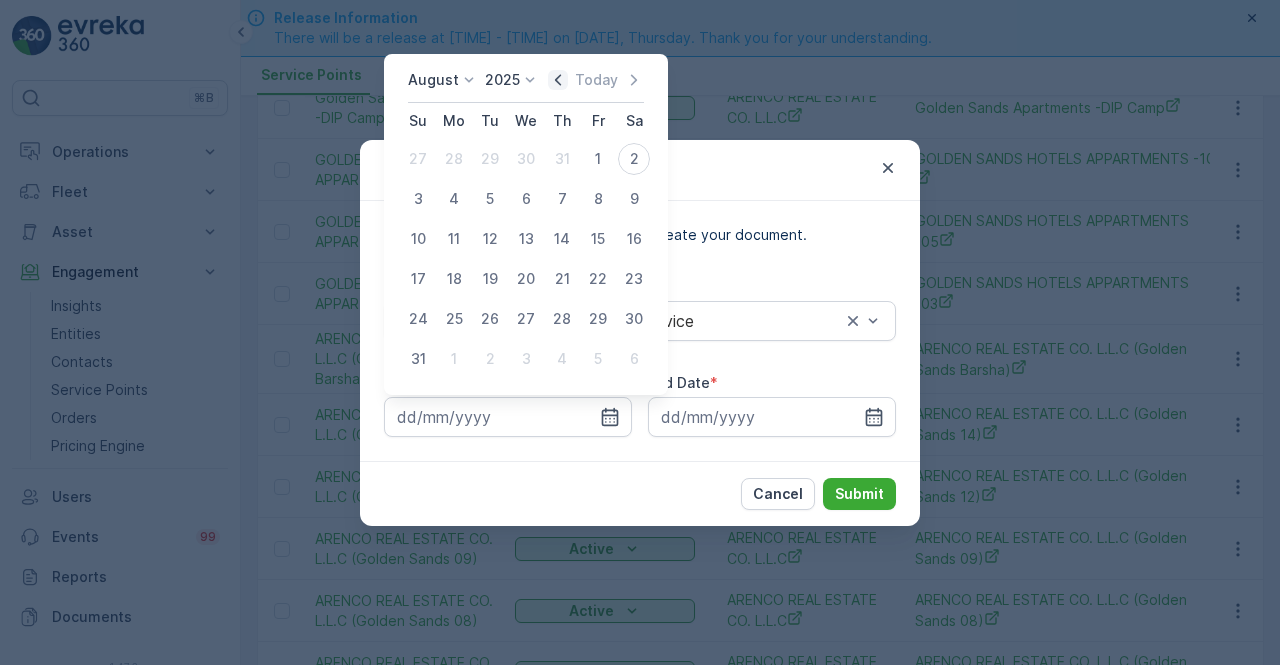 click 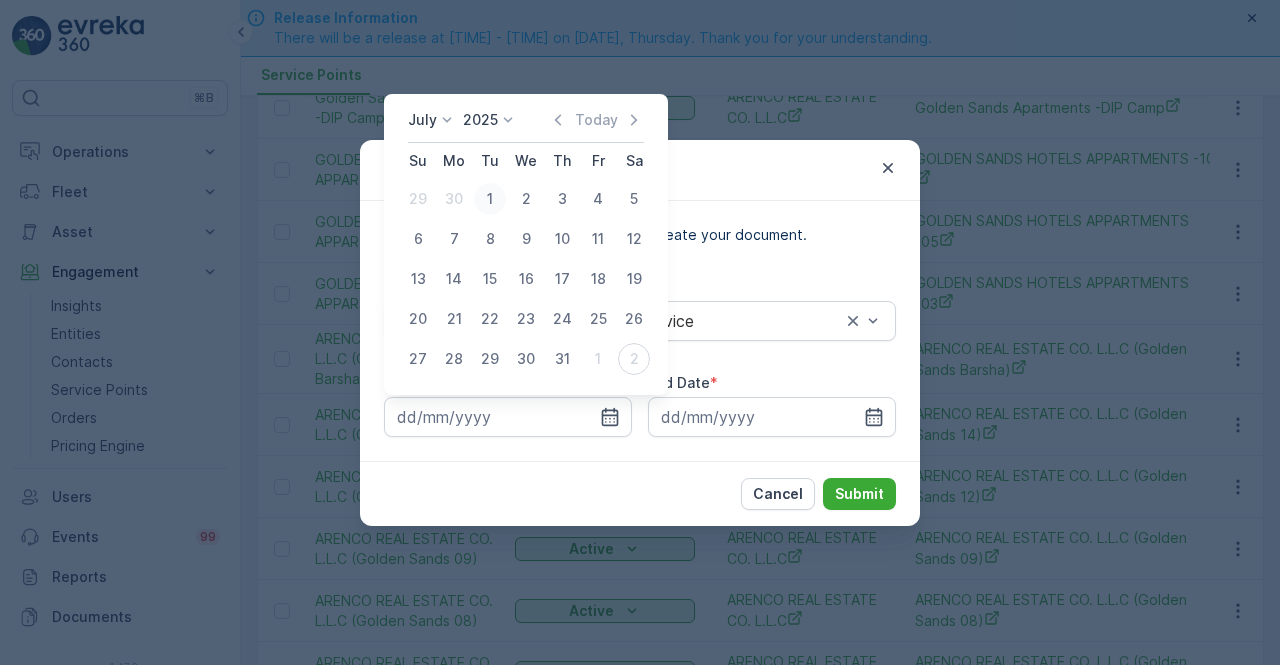 click on "1" at bounding box center (490, 199) 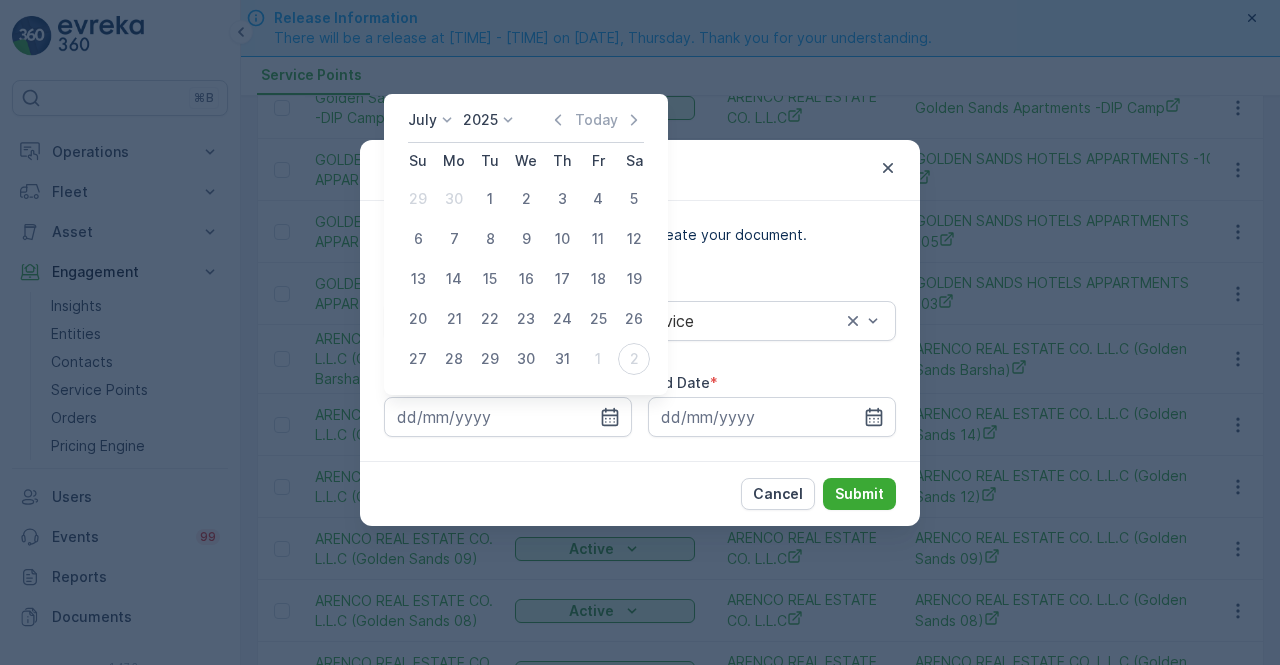 type on "01.07.2025" 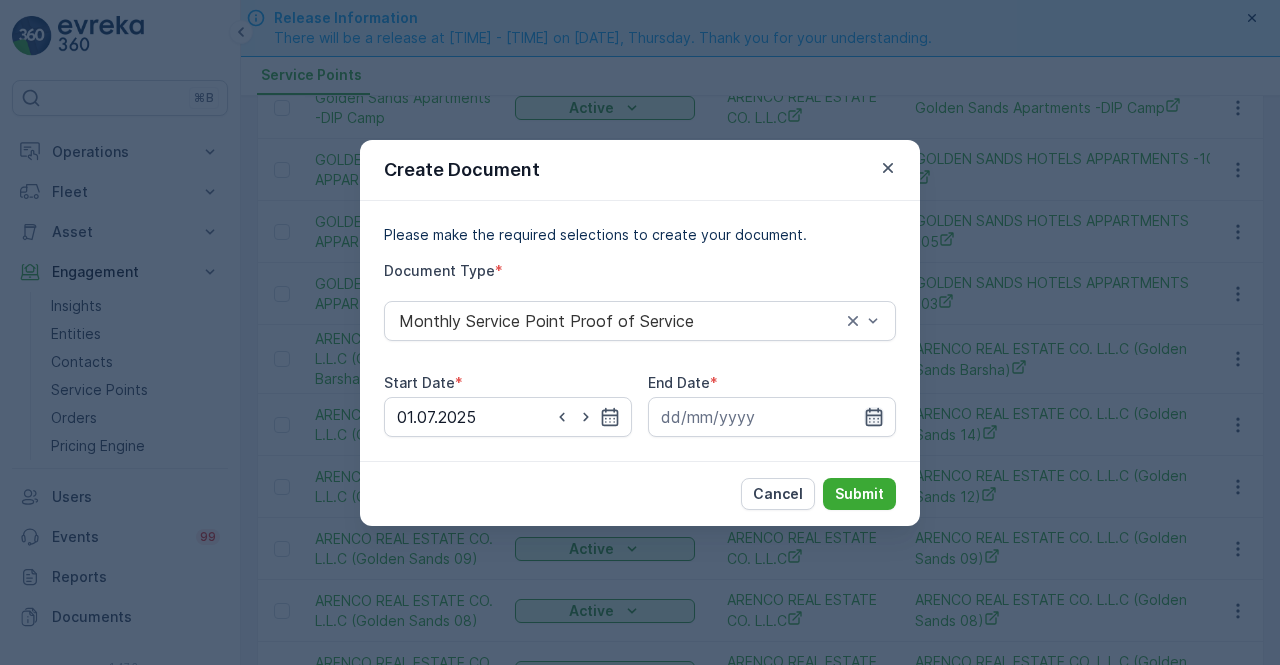 click 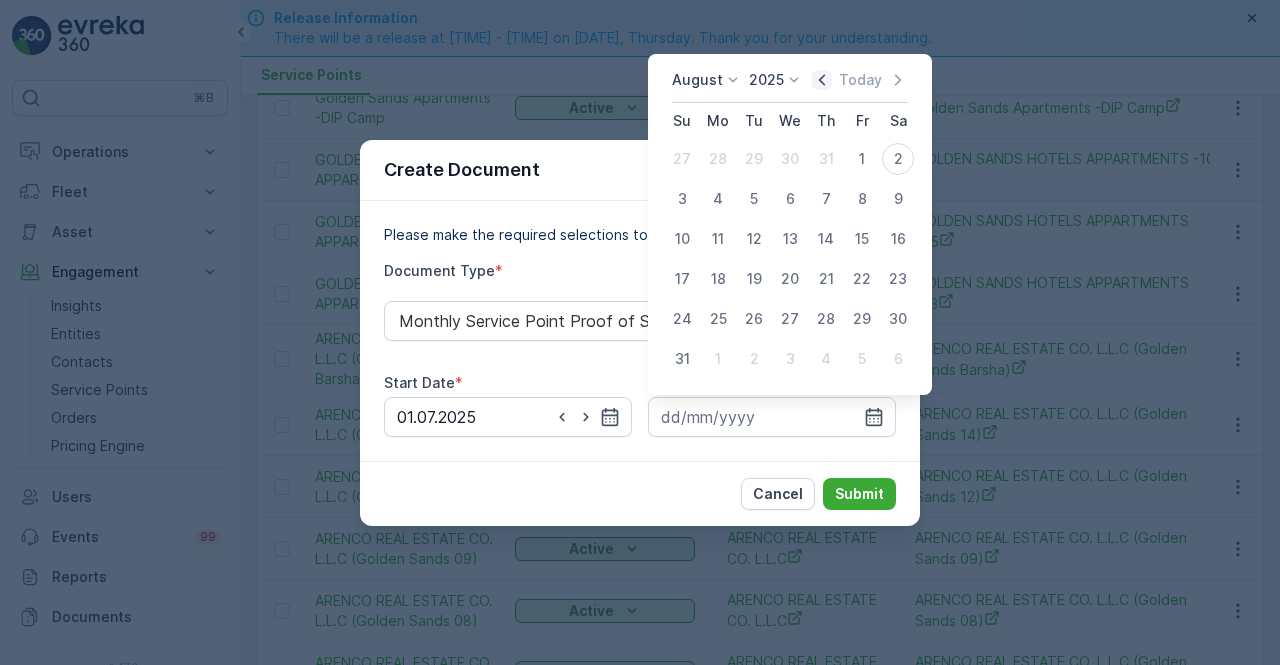 click 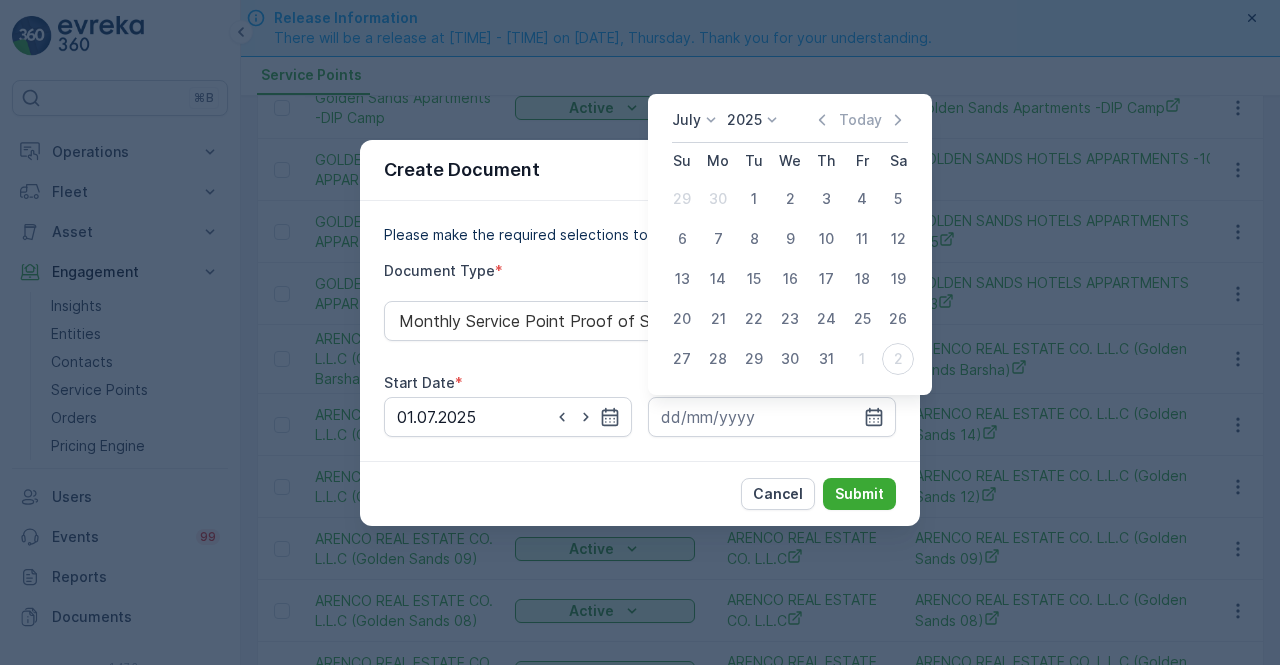 drag, startPoint x: 825, startPoint y: 360, endPoint x: 832, endPoint y: 391, distance: 31.780497 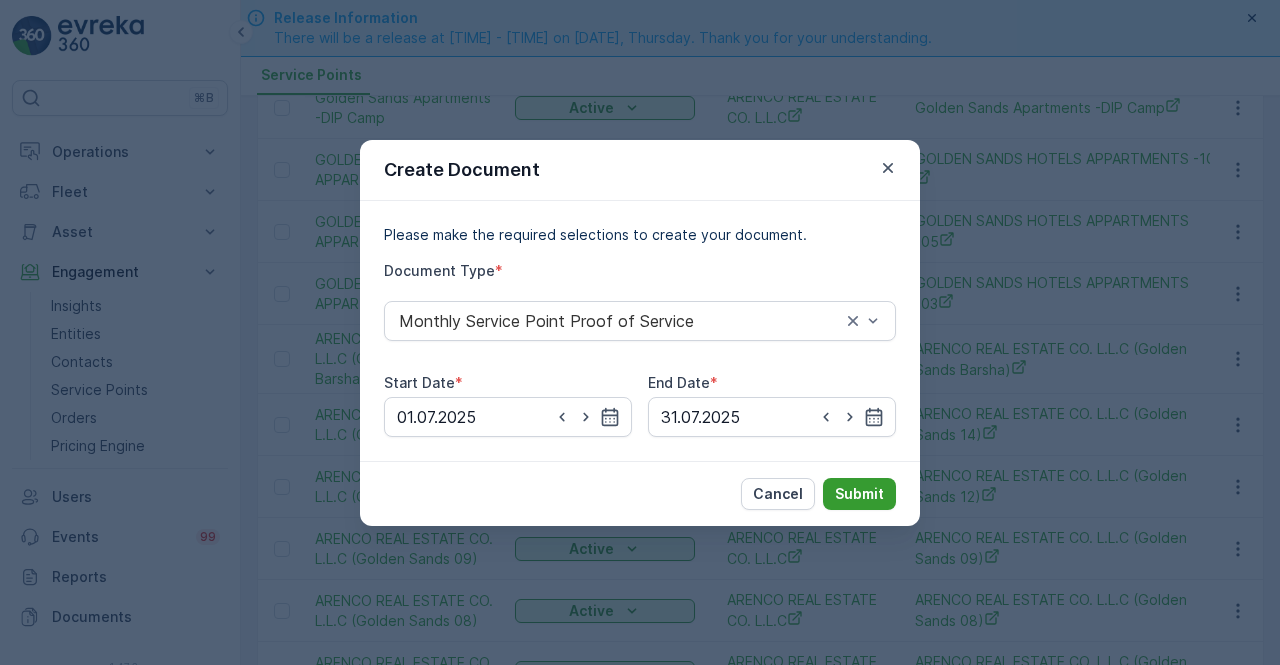 click on "Submit" at bounding box center (859, 494) 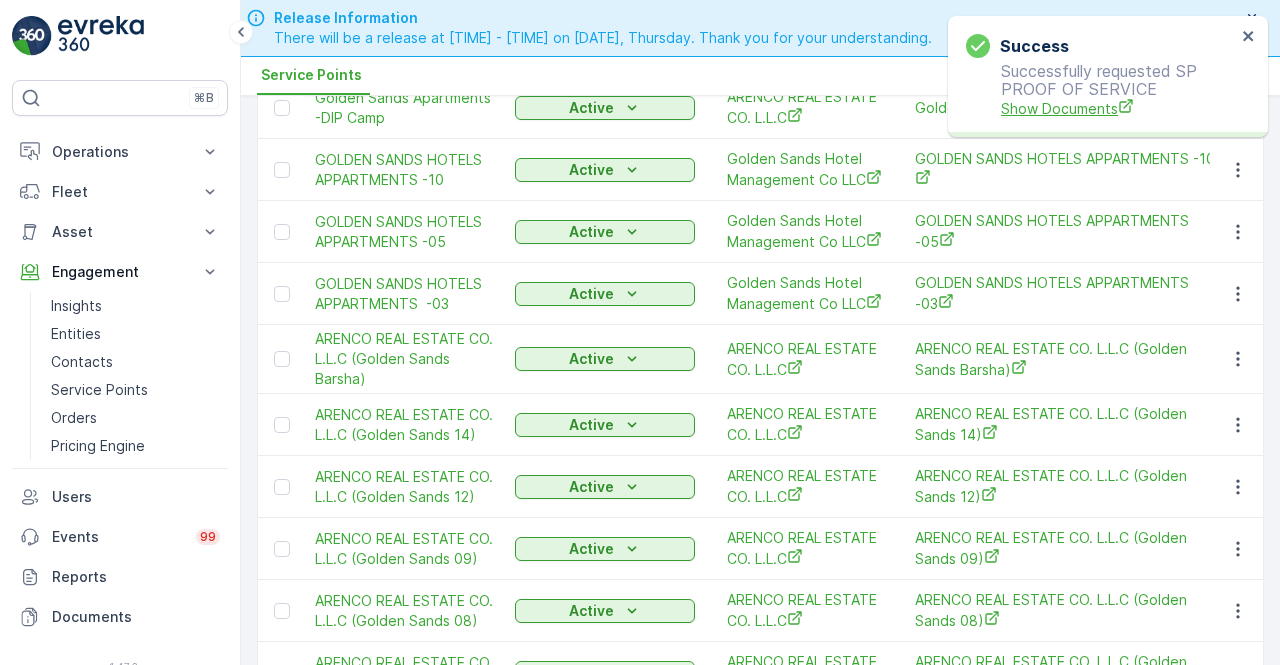 click on "Show Documents" at bounding box center (1118, 108) 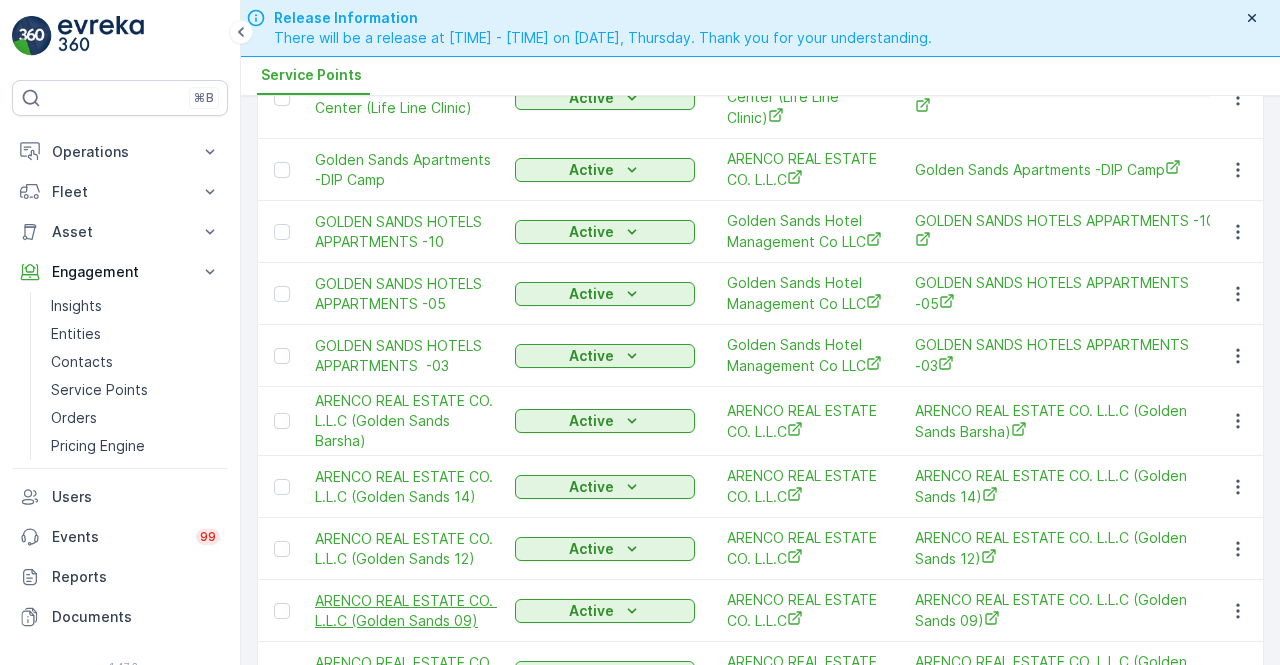 scroll, scrollTop: 187, scrollLeft: 0, axis: vertical 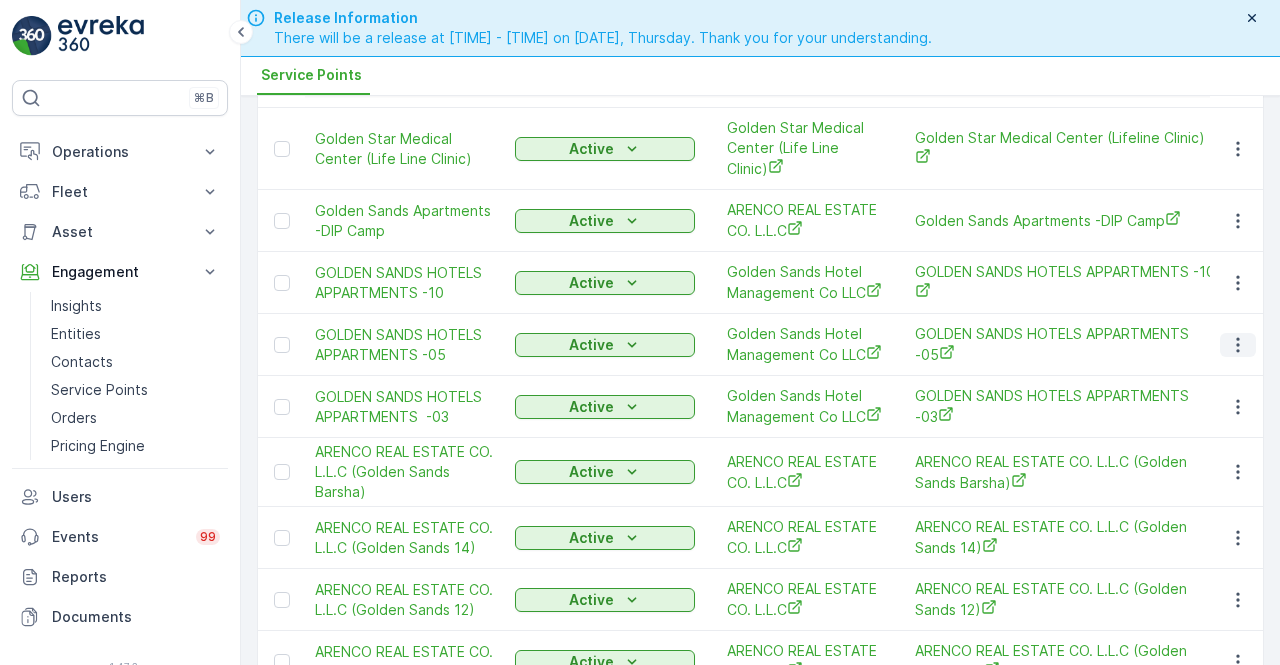 click 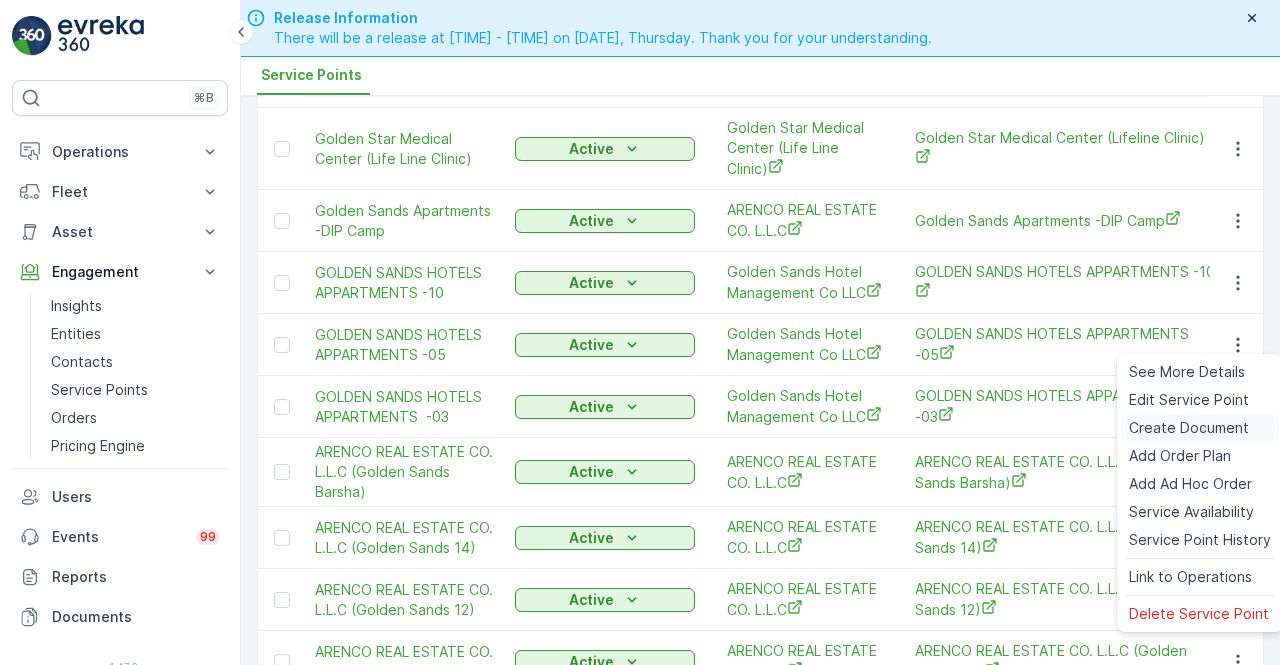 click on "Create Document" at bounding box center (1189, 428) 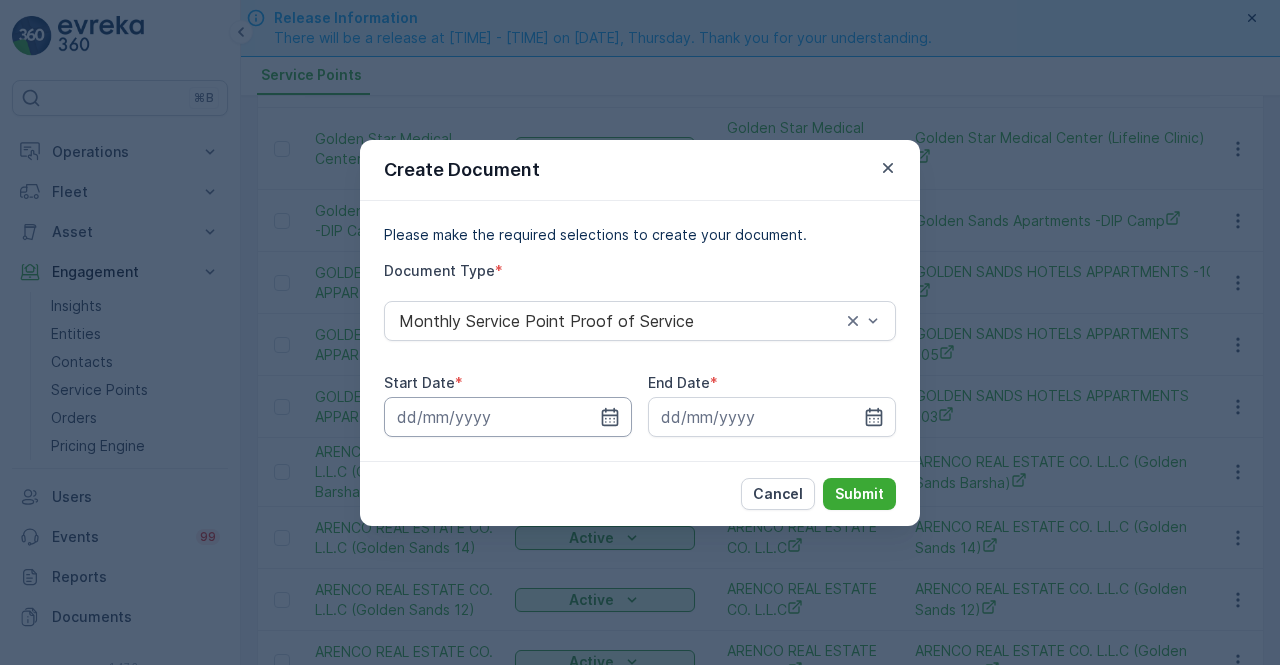 click at bounding box center [508, 417] 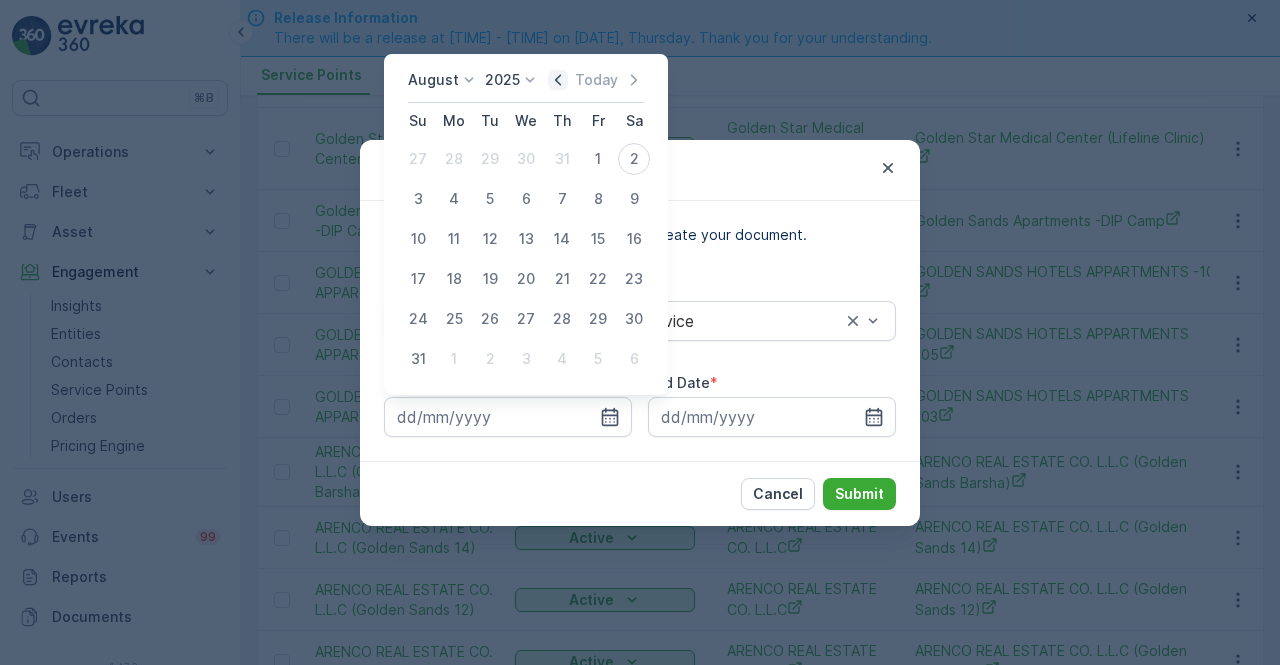 click 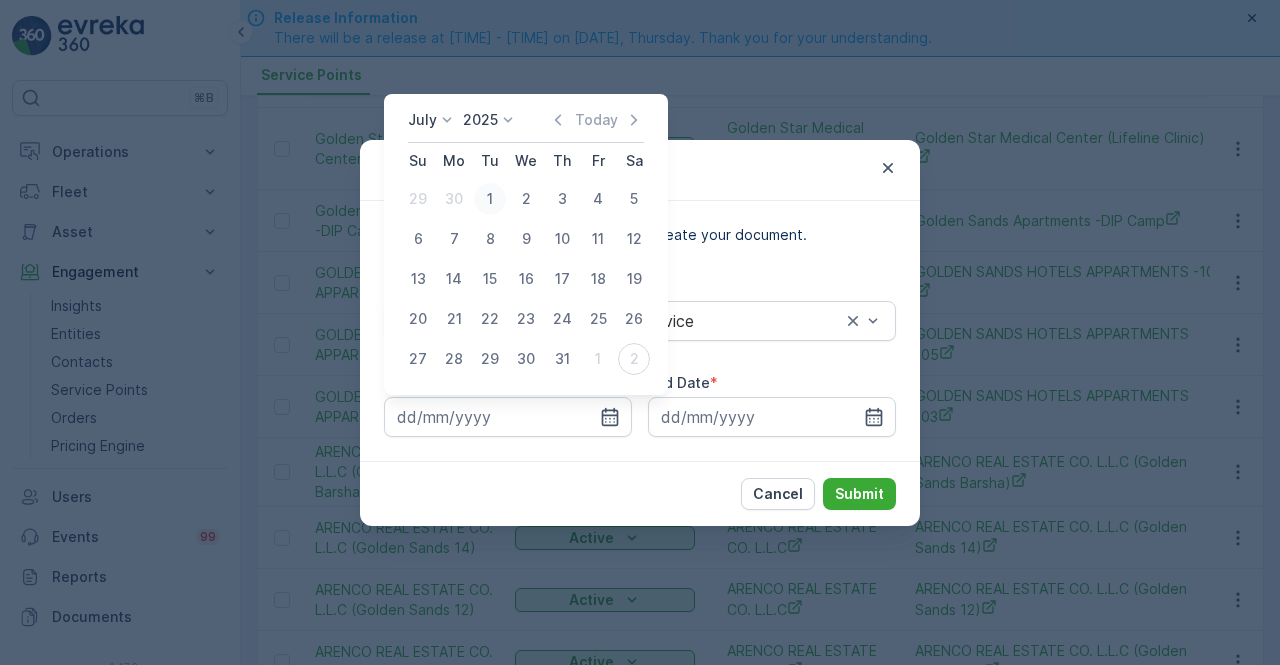 click on "1" at bounding box center [490, 199] 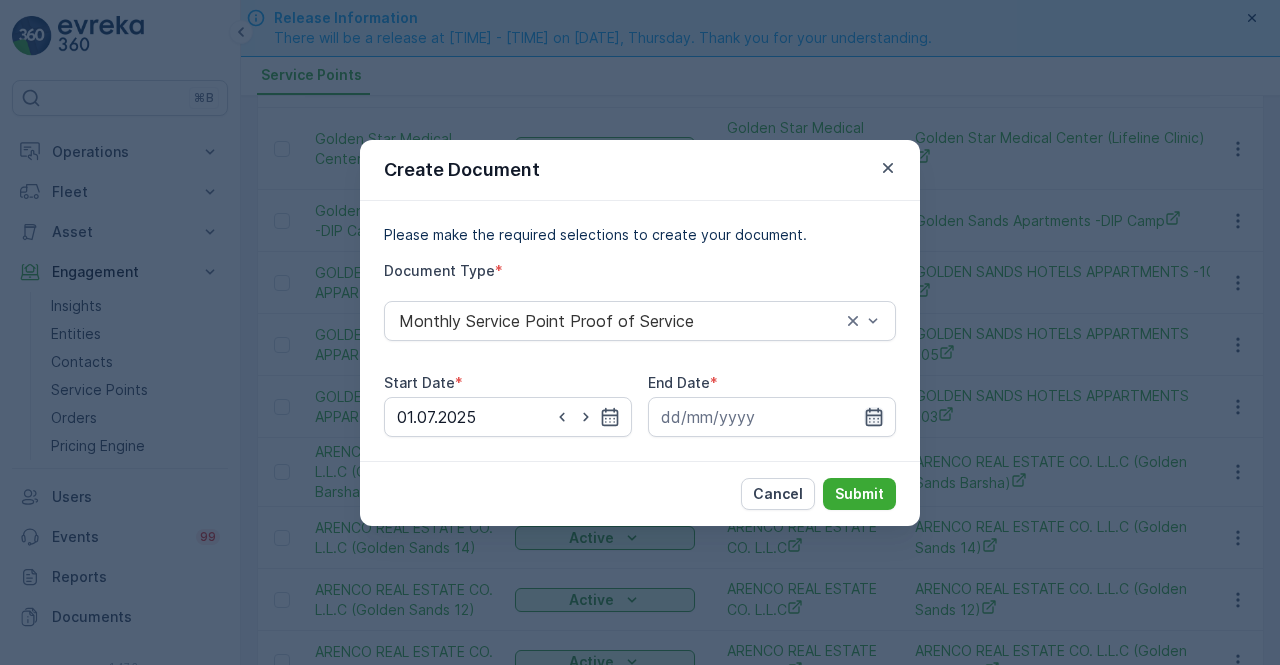 click 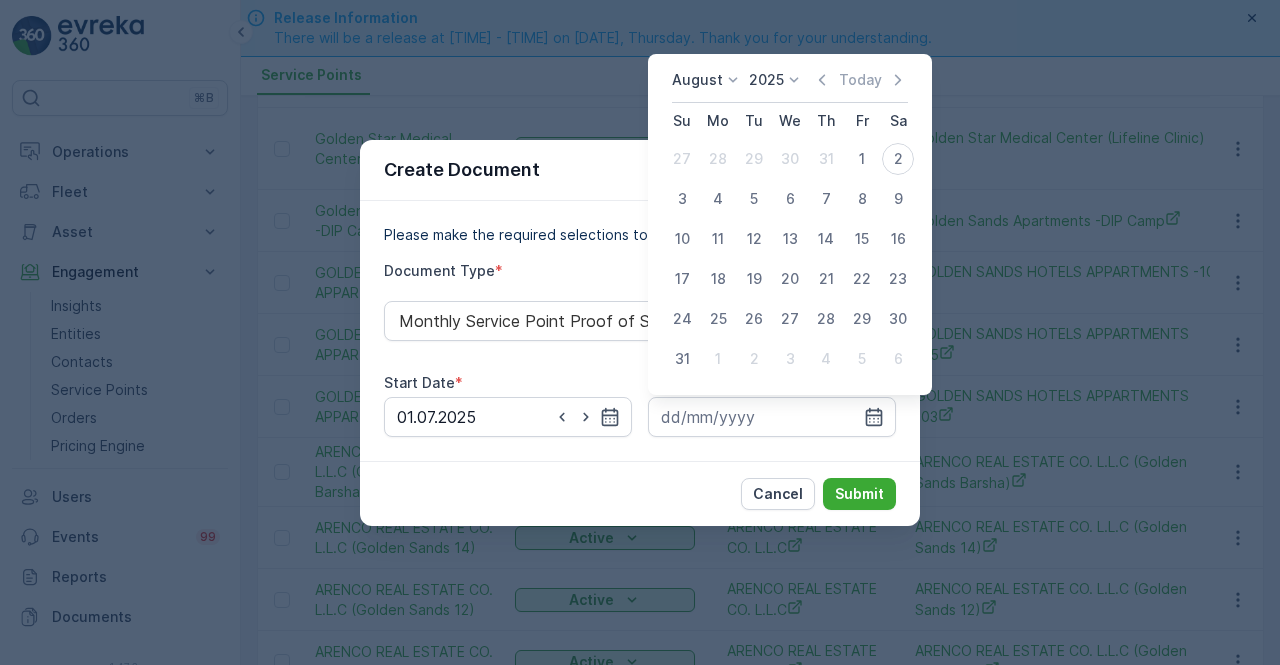 click 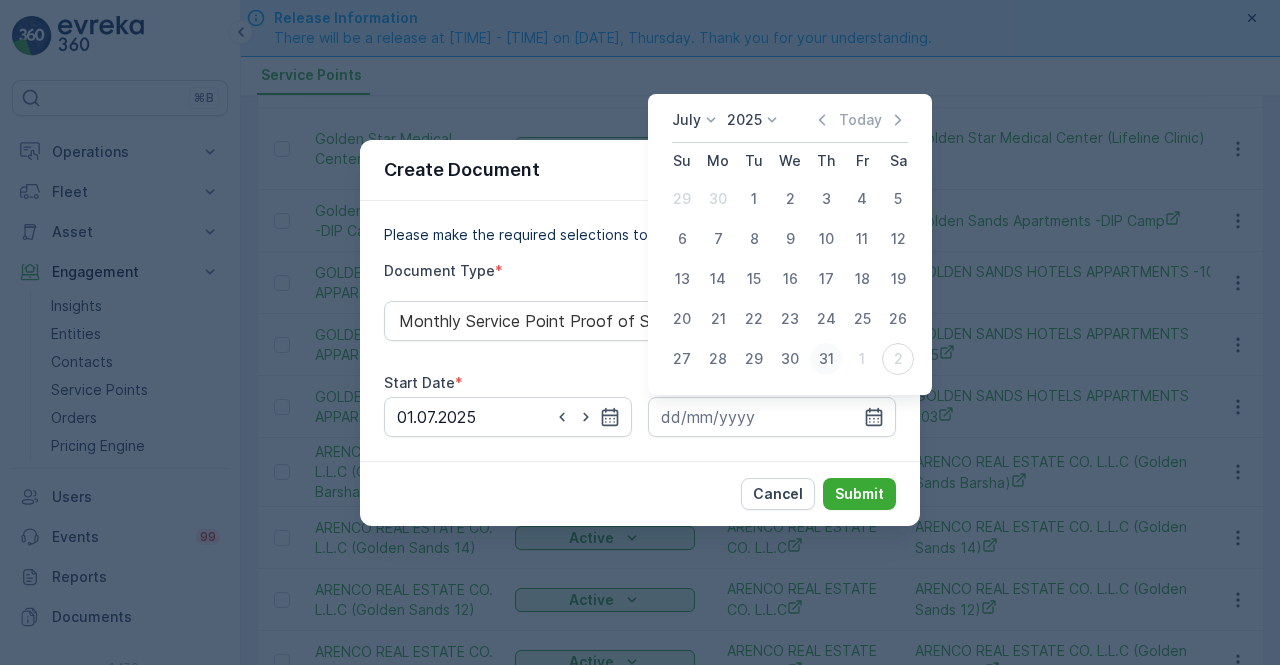click on "31" at bounding box center [826, 359] 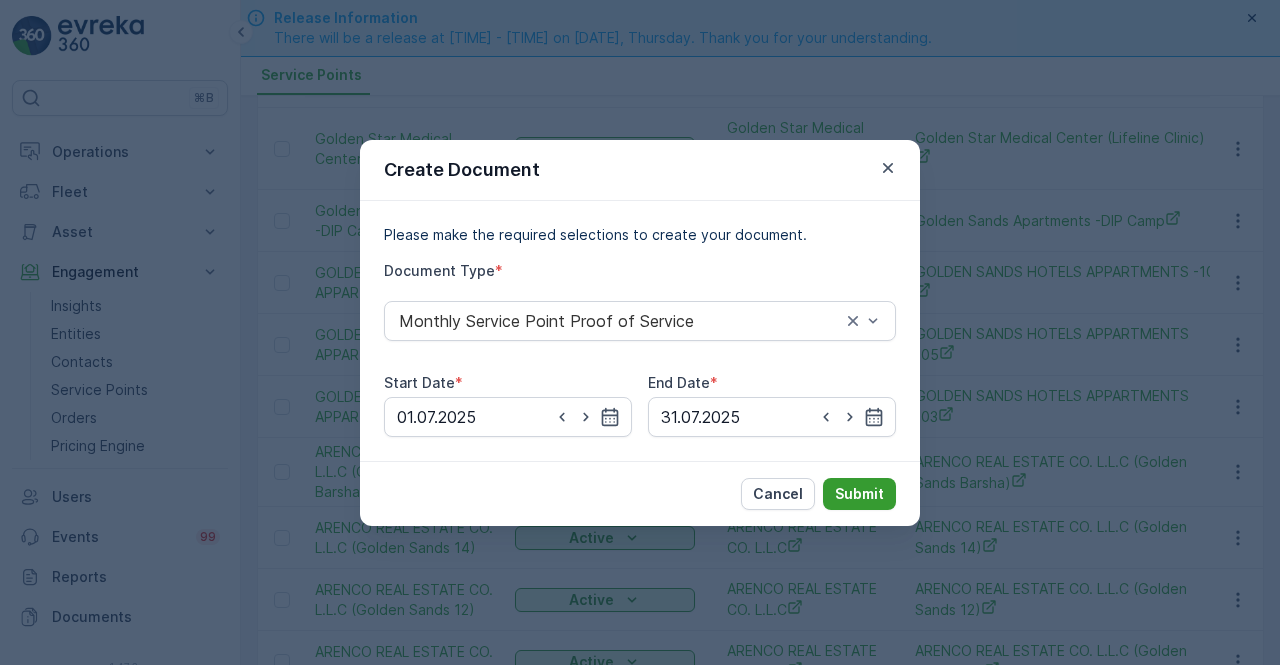click on "Cancel Submit" at bounding box center (640, 493) 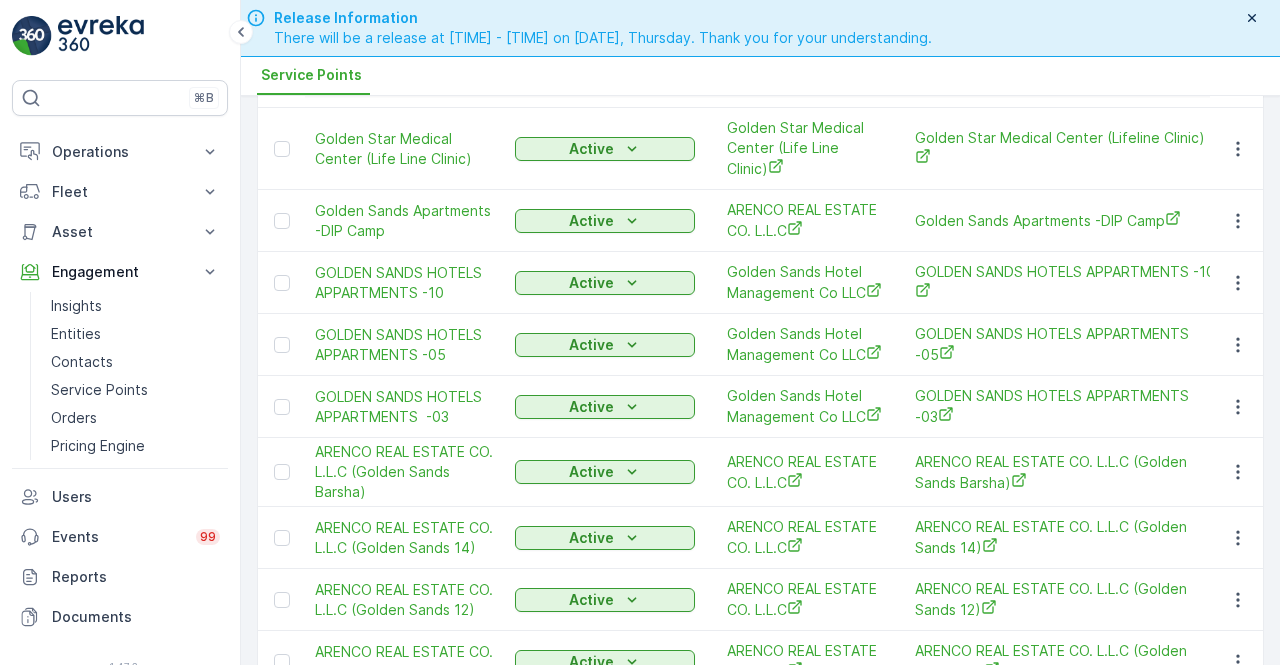 scroll, scrollTop: 0, scrollLeft: 0, axis: both 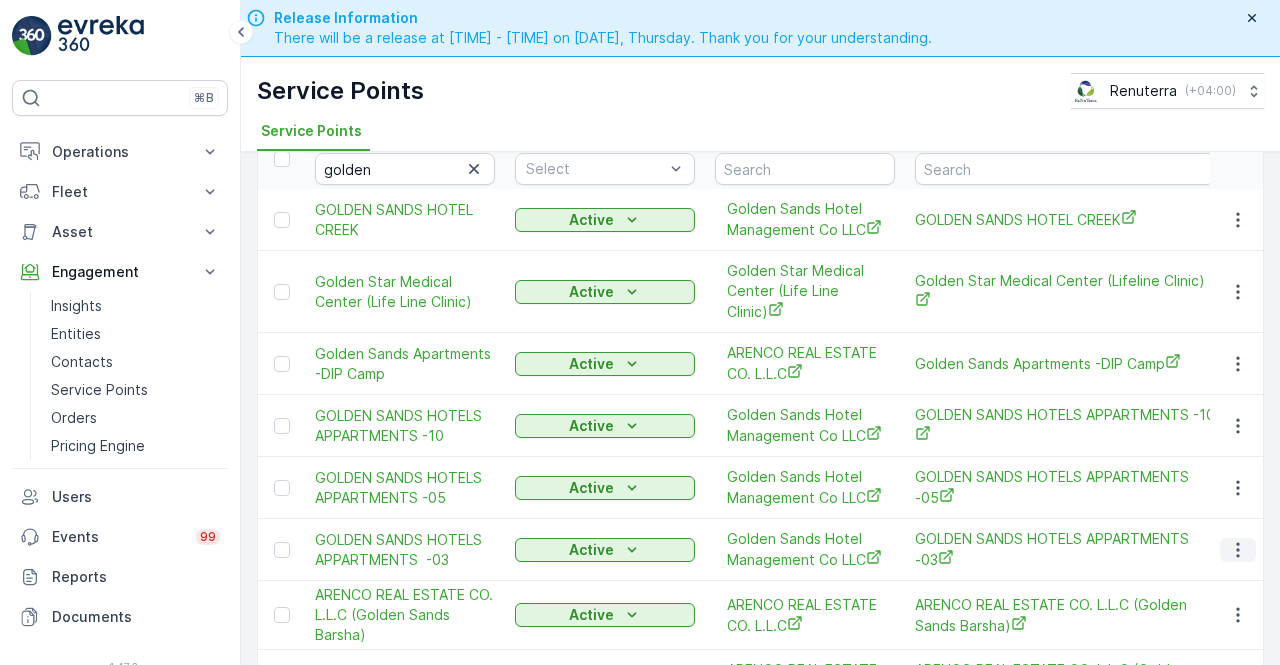 click 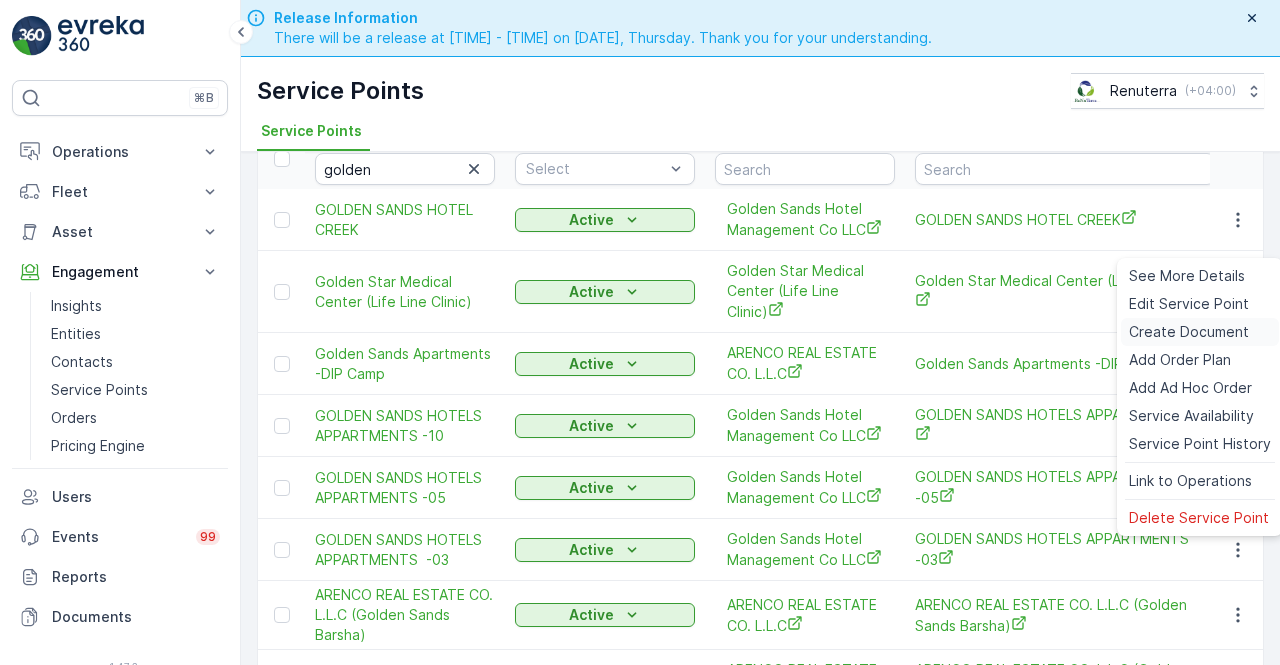 click on "Create Document" at bounding box center [1189, 332] 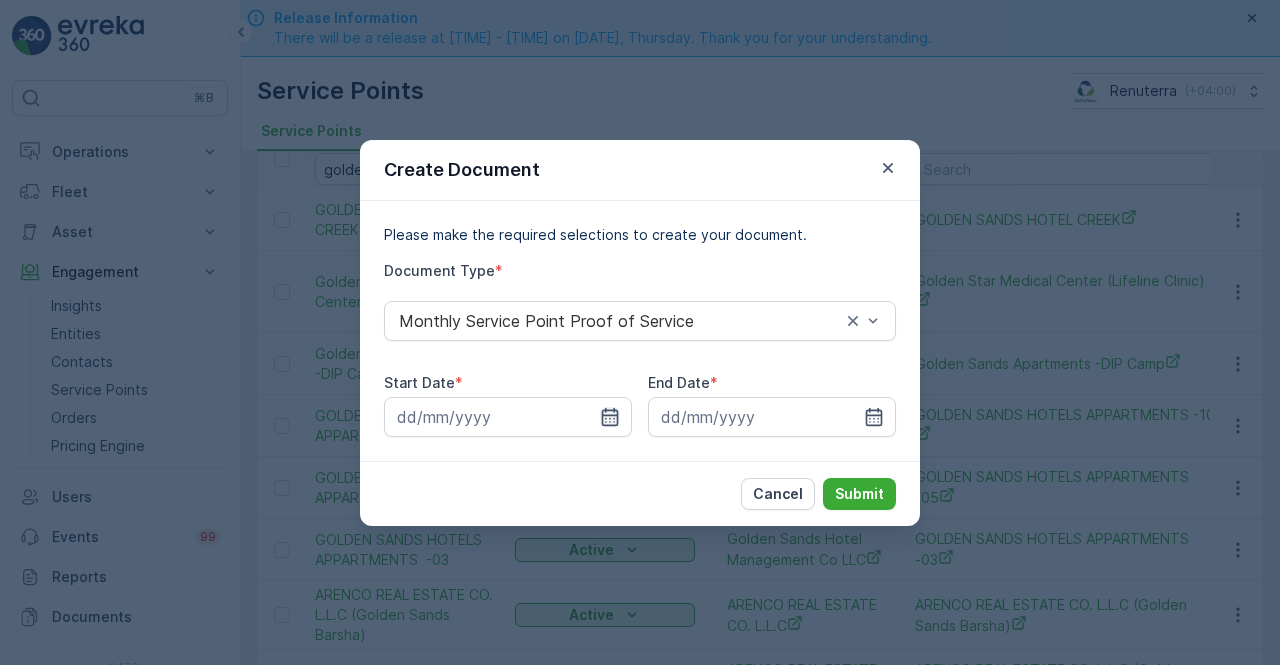 click 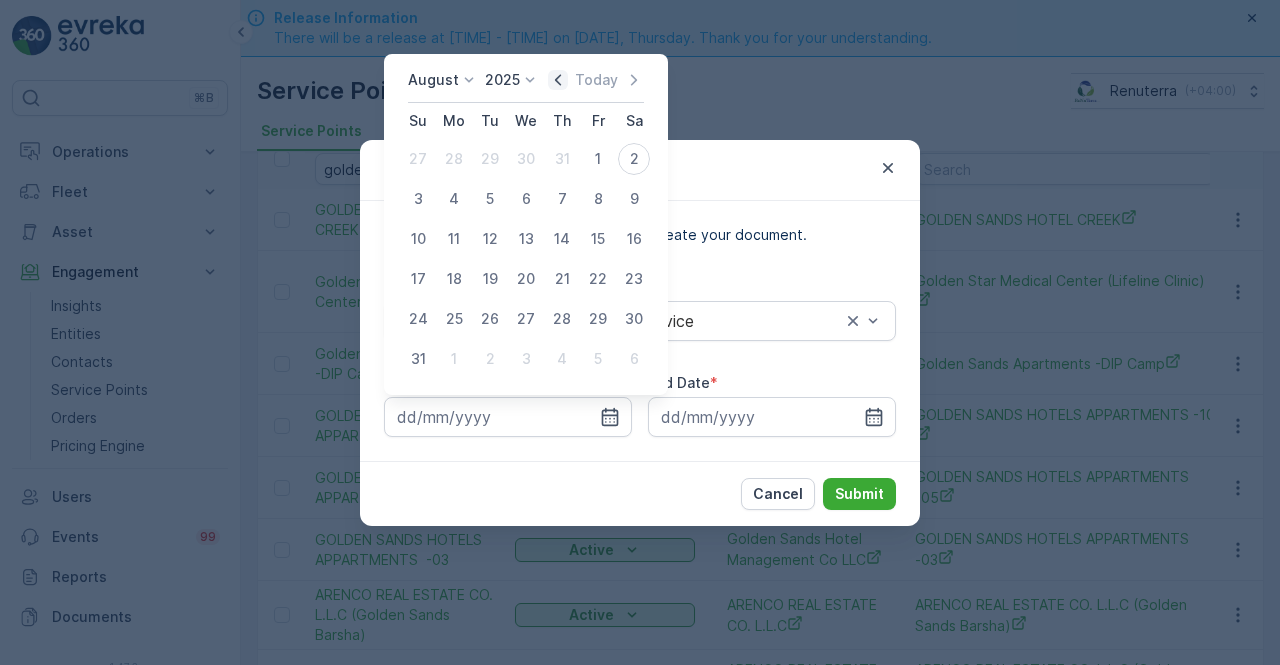 click 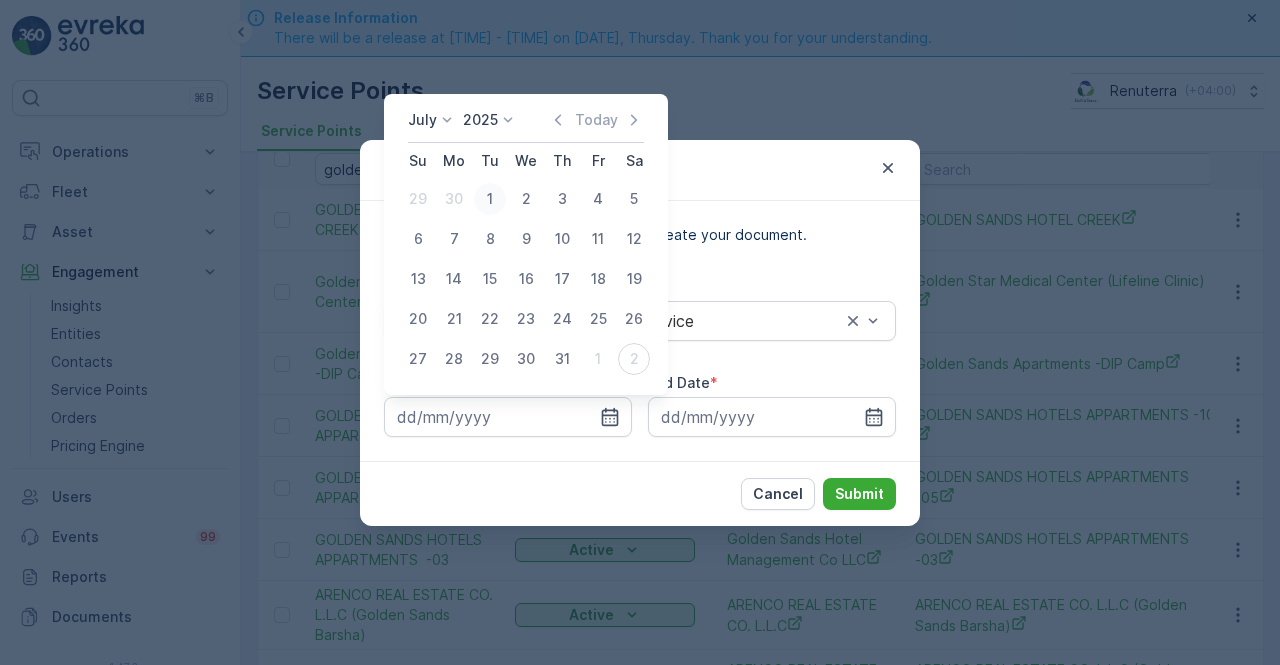 click on "1" at bounding box center (490, 199) 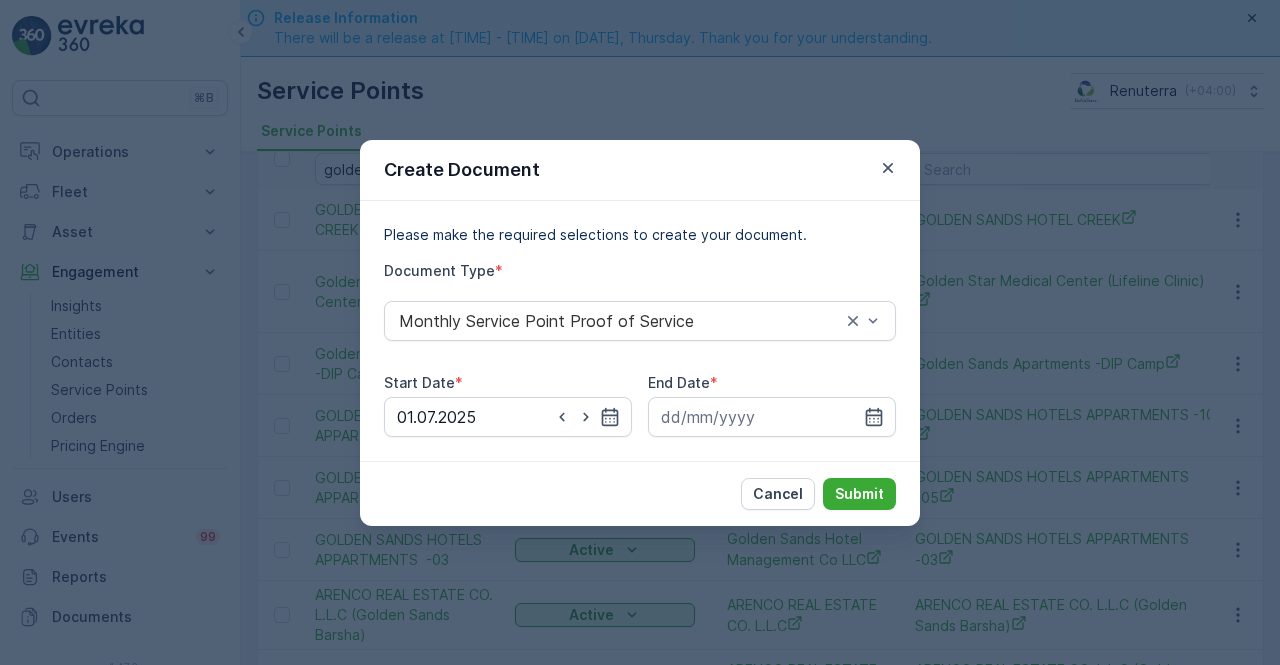 drag, startPoint x: 878, startPoint y: 409, endPoint x: 866, endPoint y: 395, distance: 18.439089 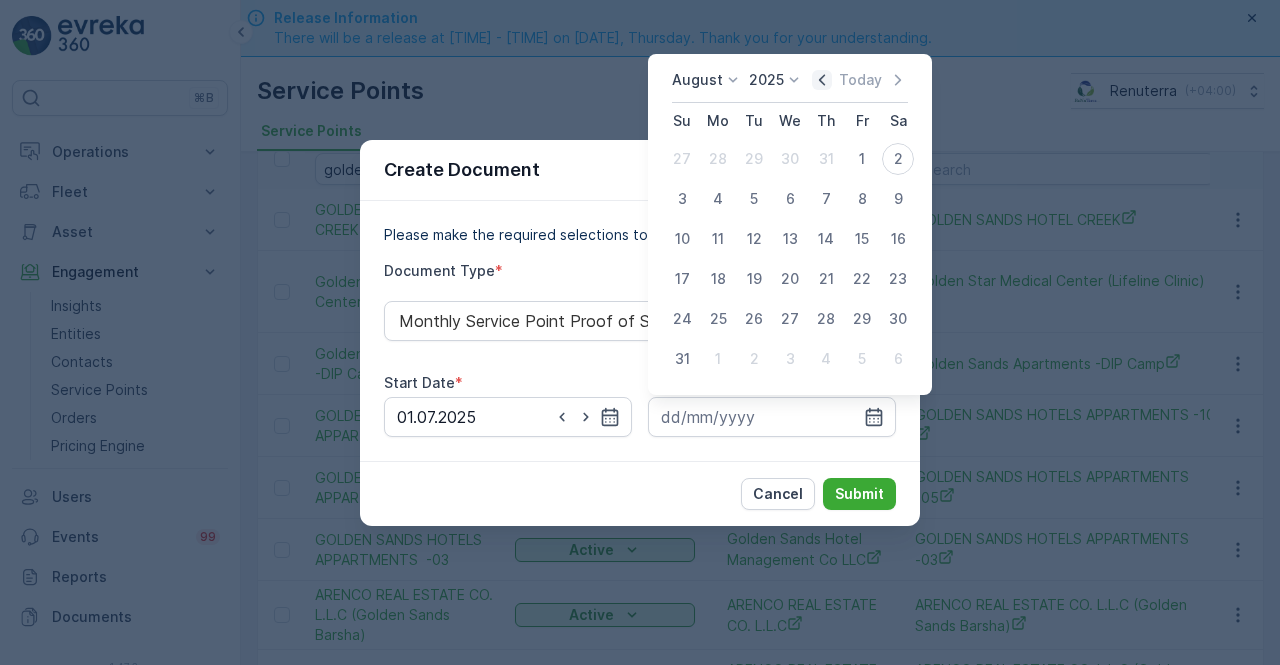 click 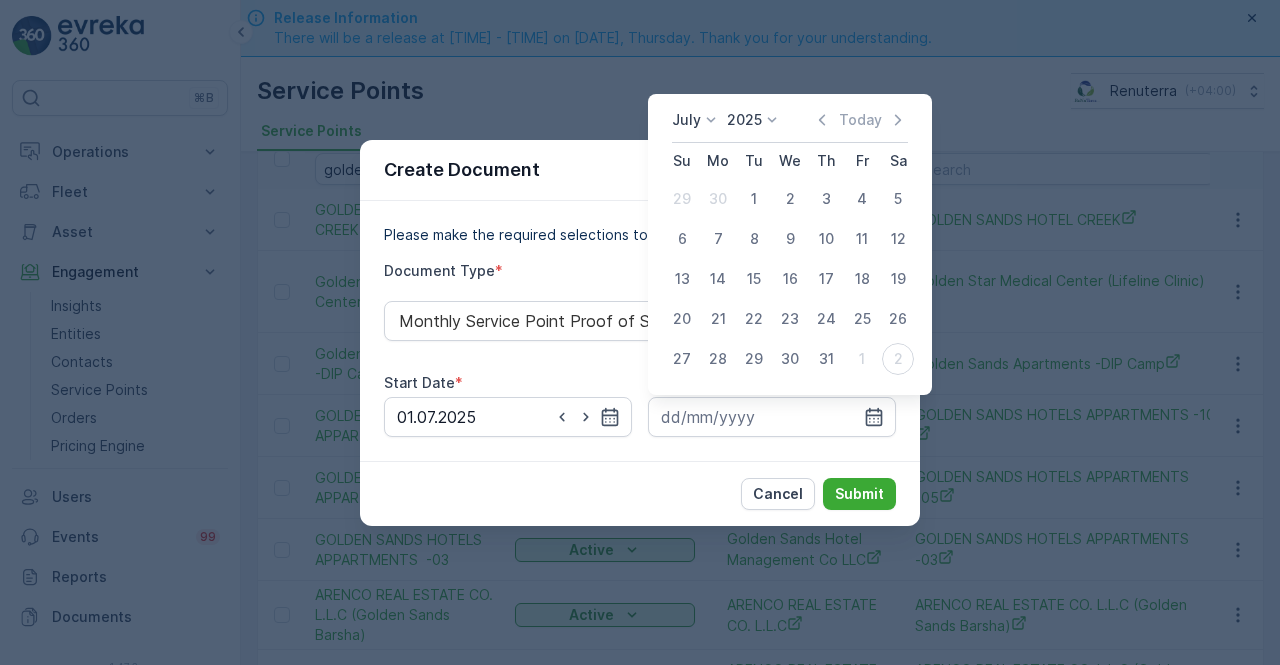 drag, startPoint x: 827, startPoint y: 359, endPoint x: 821, endPoint y: 481, distance: 122.14745 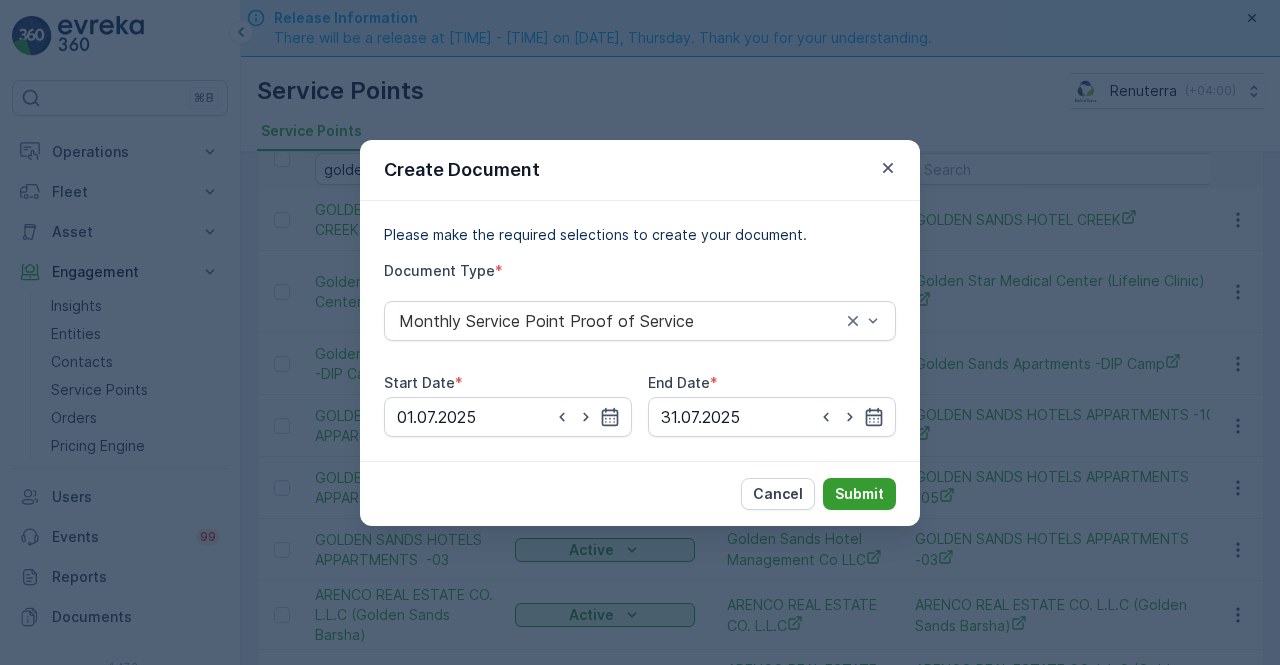 click on "Submit" at bounding box center [859, 494] 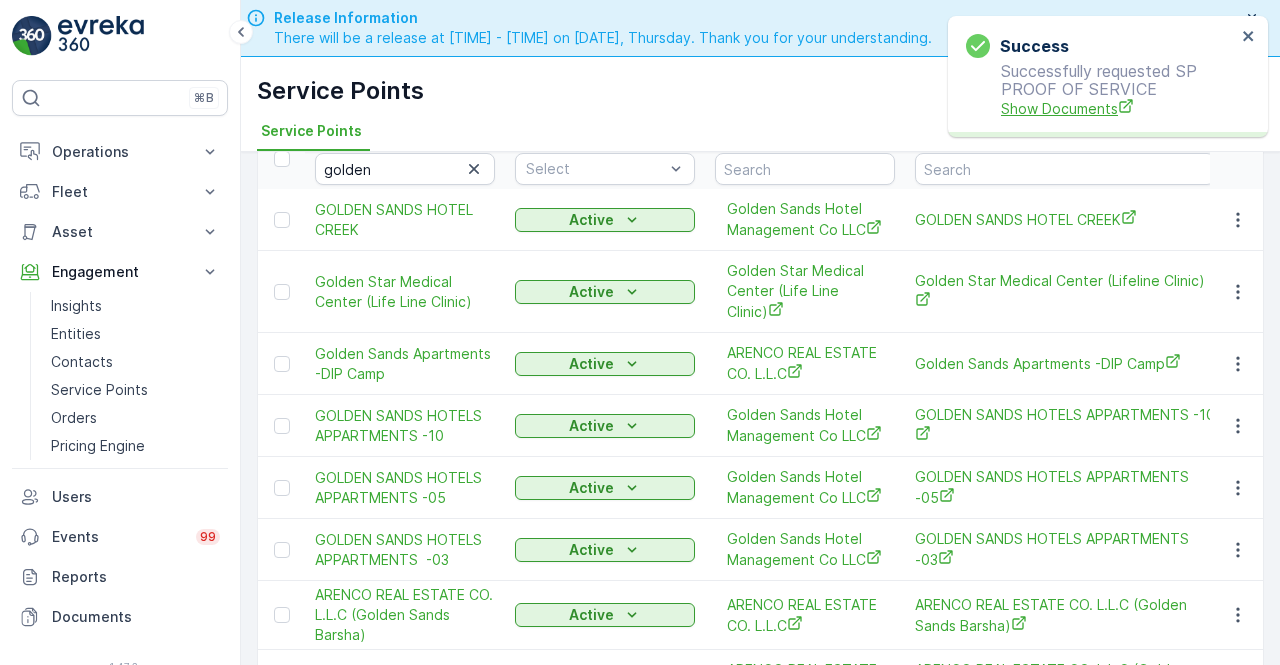click on "Show Documents" at bounding box center (1118, 108) 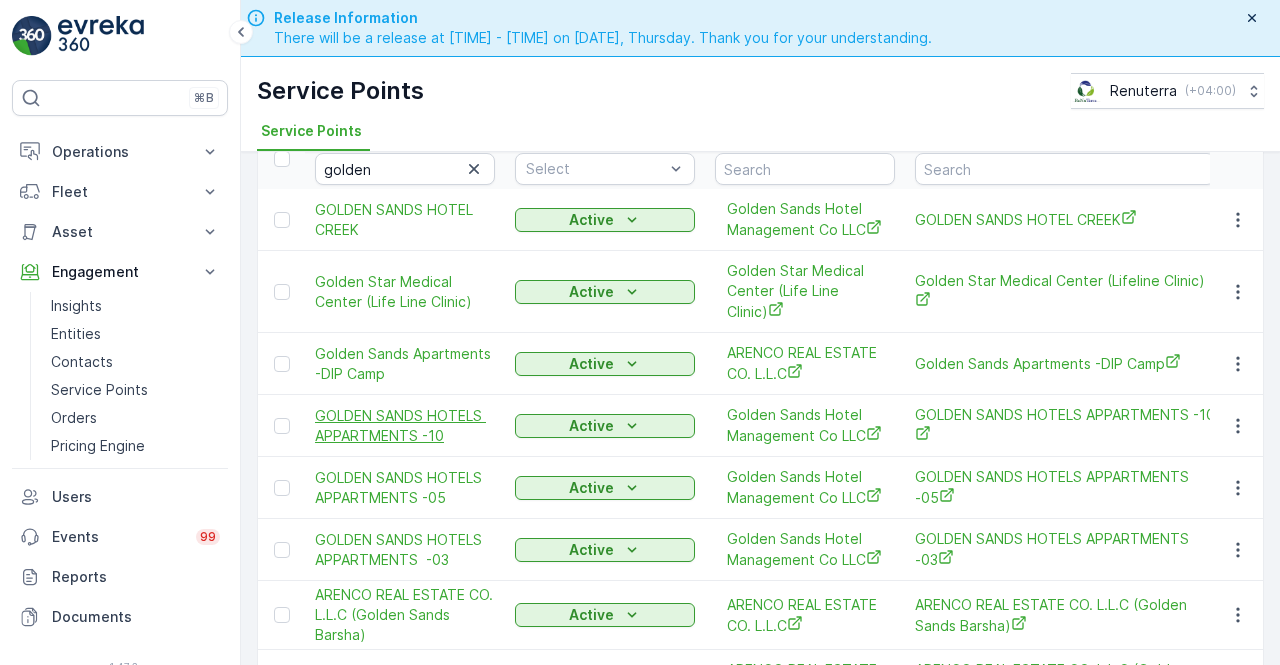 scroll, scrollTop: 200, scrollLeft: 0, axis: vertical 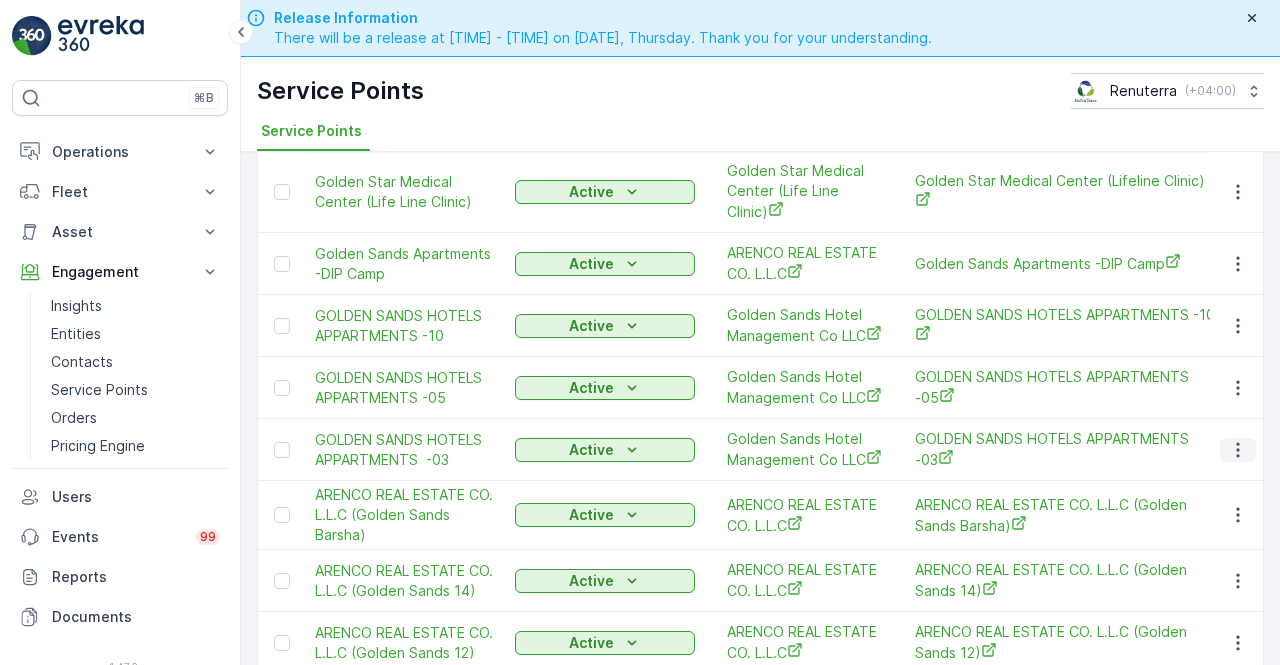 click at bounding box center [1238, 450] 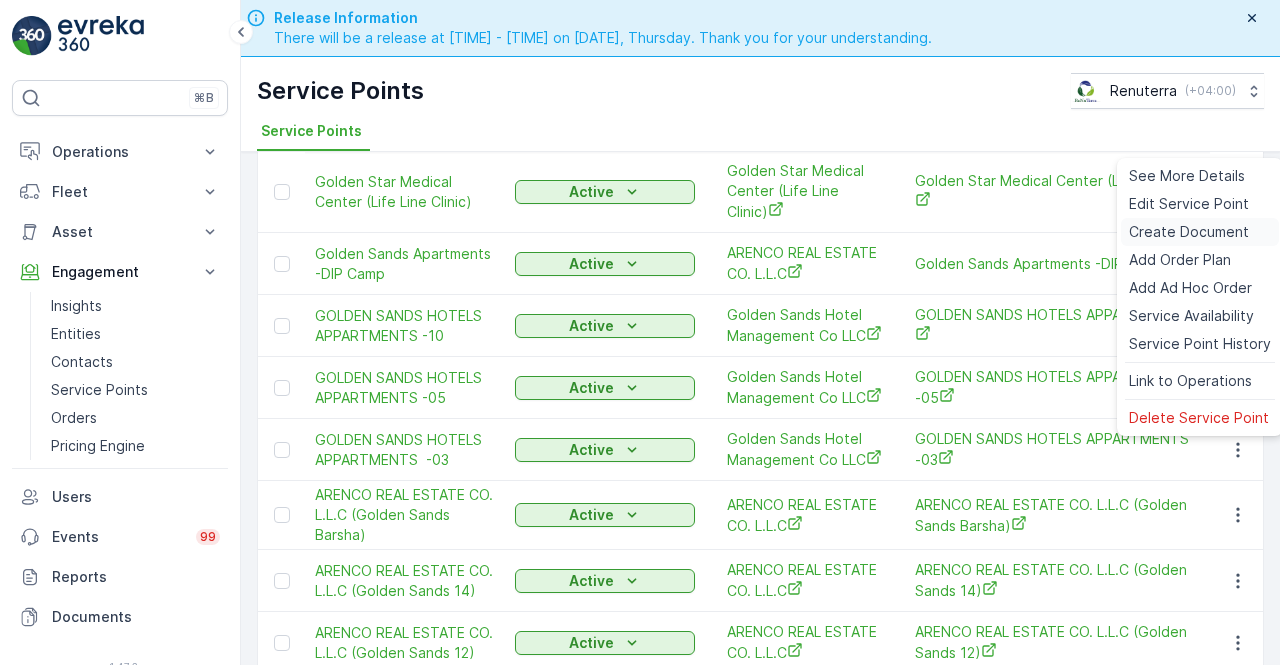 click on "Create Document" at bounding box center (1189, 232) 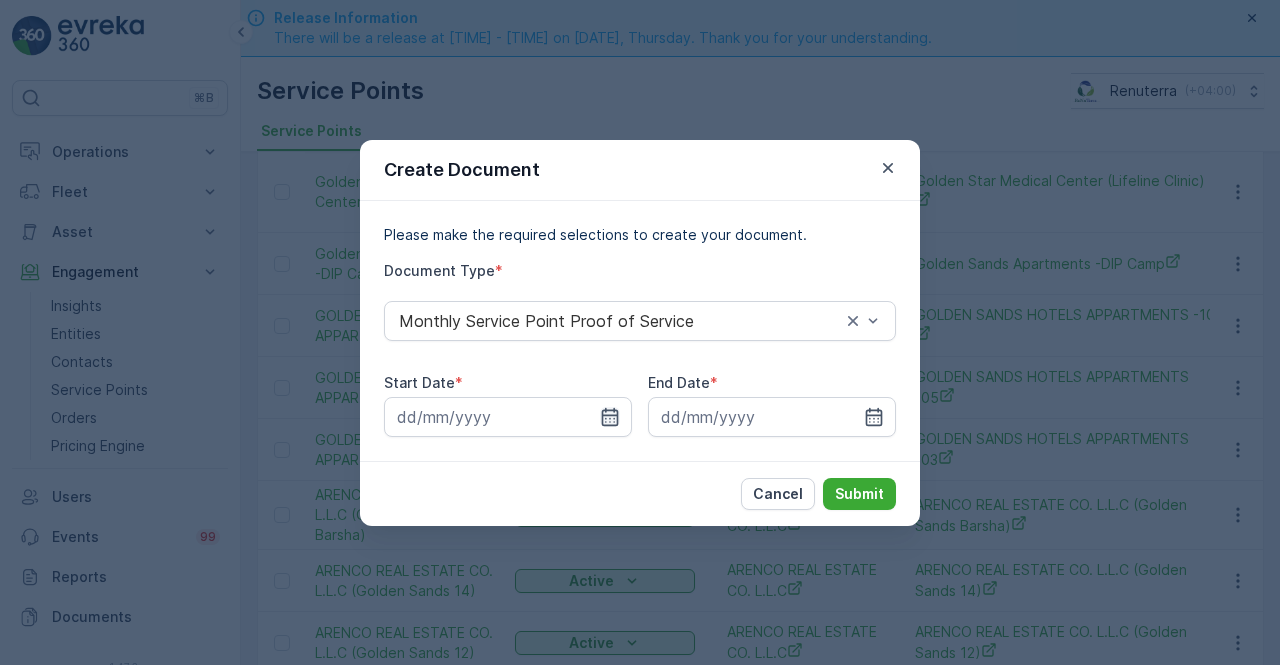 click 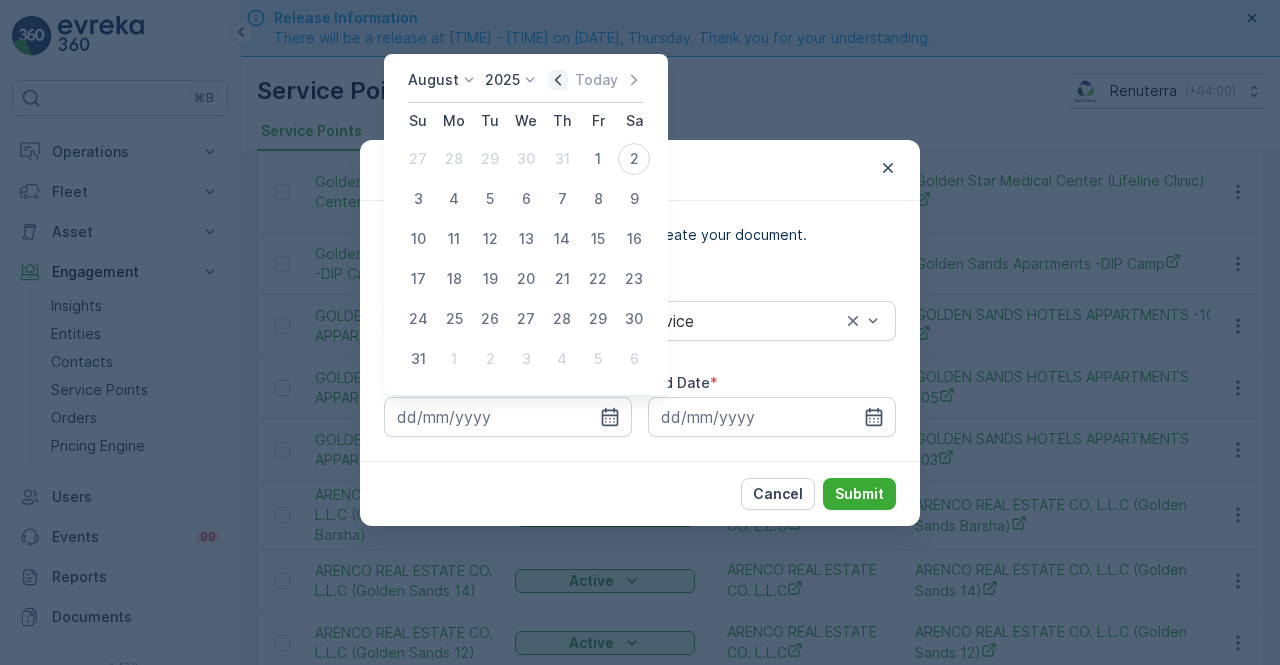 click 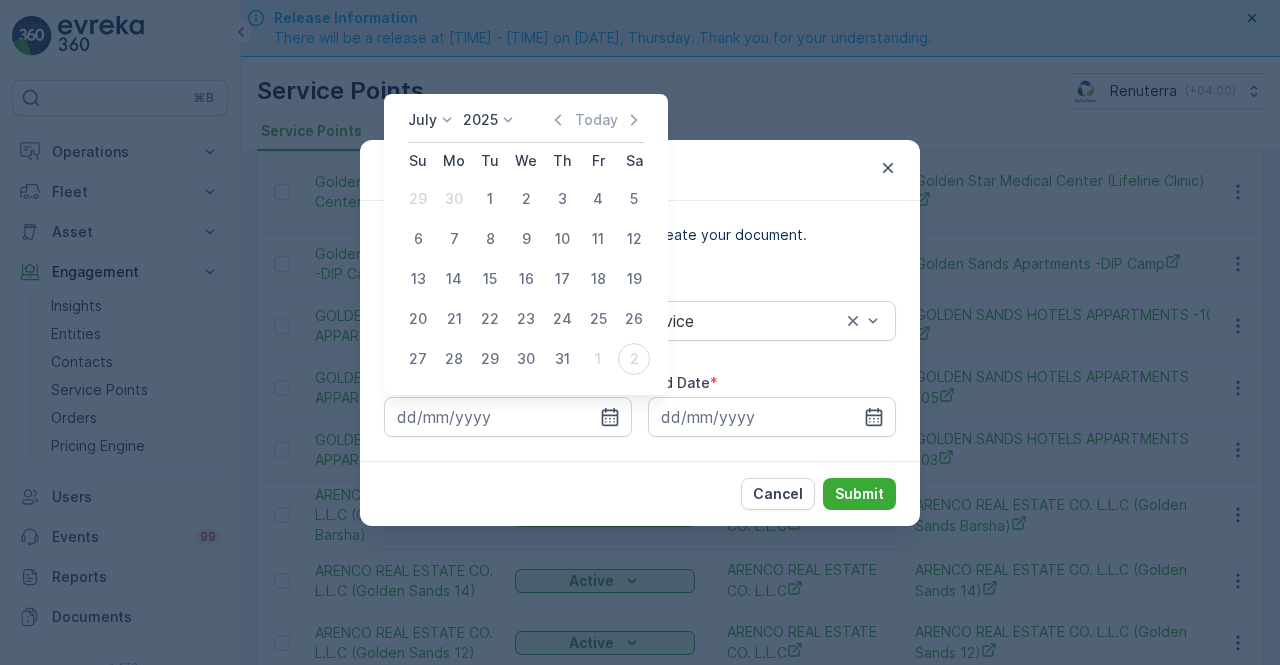 drag, startPoint x: 482, startPoint y: 202, endPoint x: 496, endPoint y: 230, distance: 31.304953 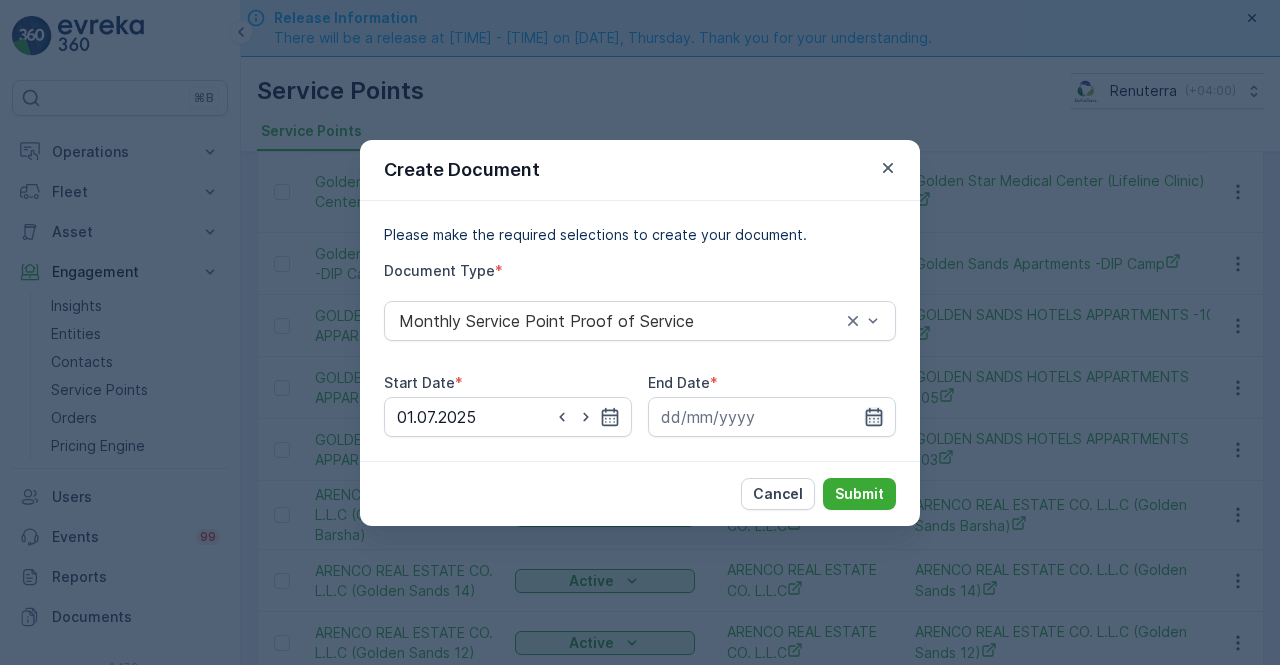 click 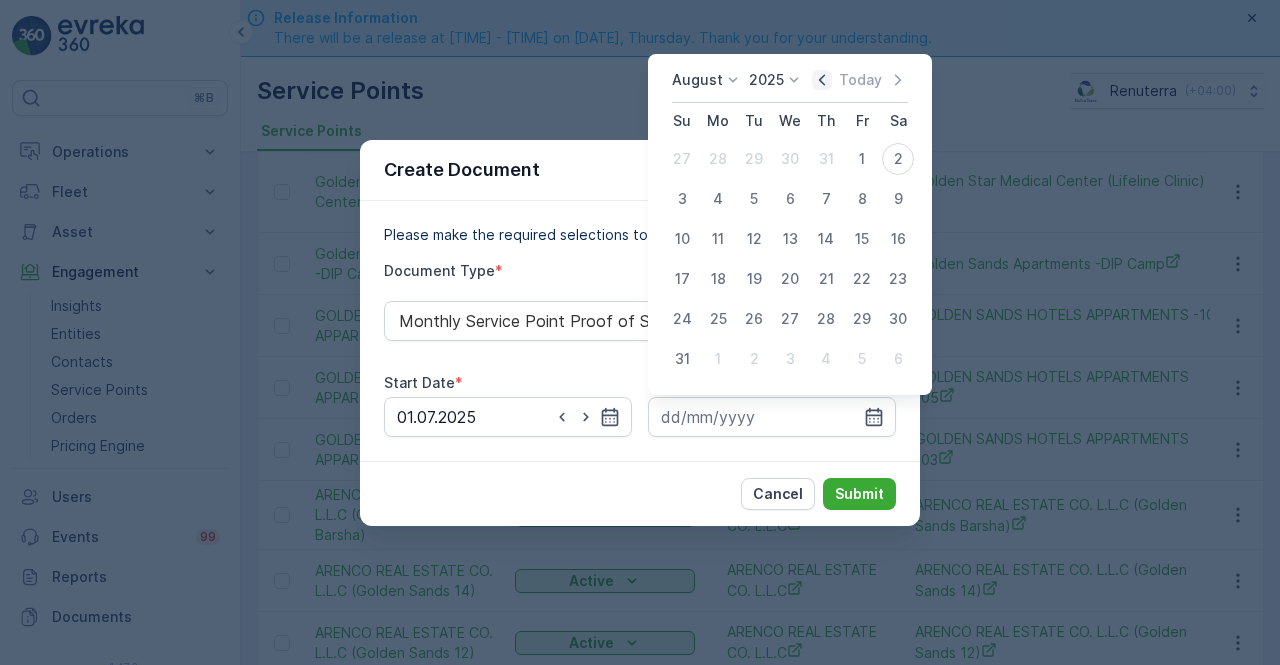 click 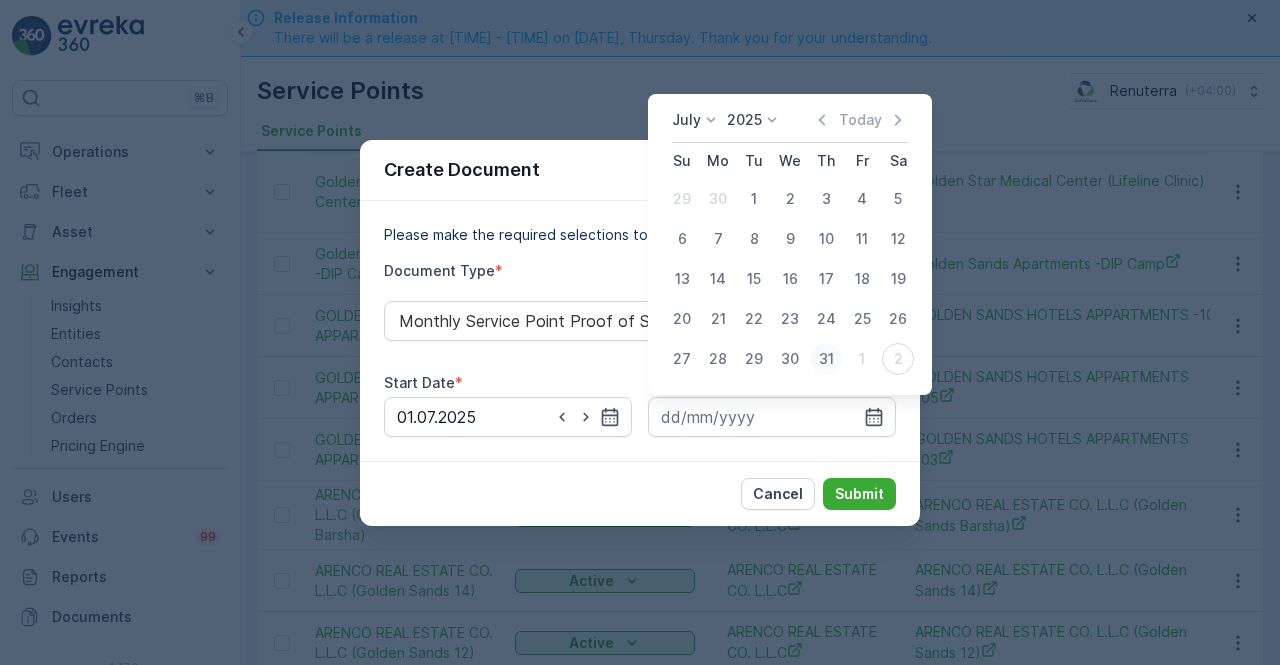 click on "31" at bounding box center (826, 359) 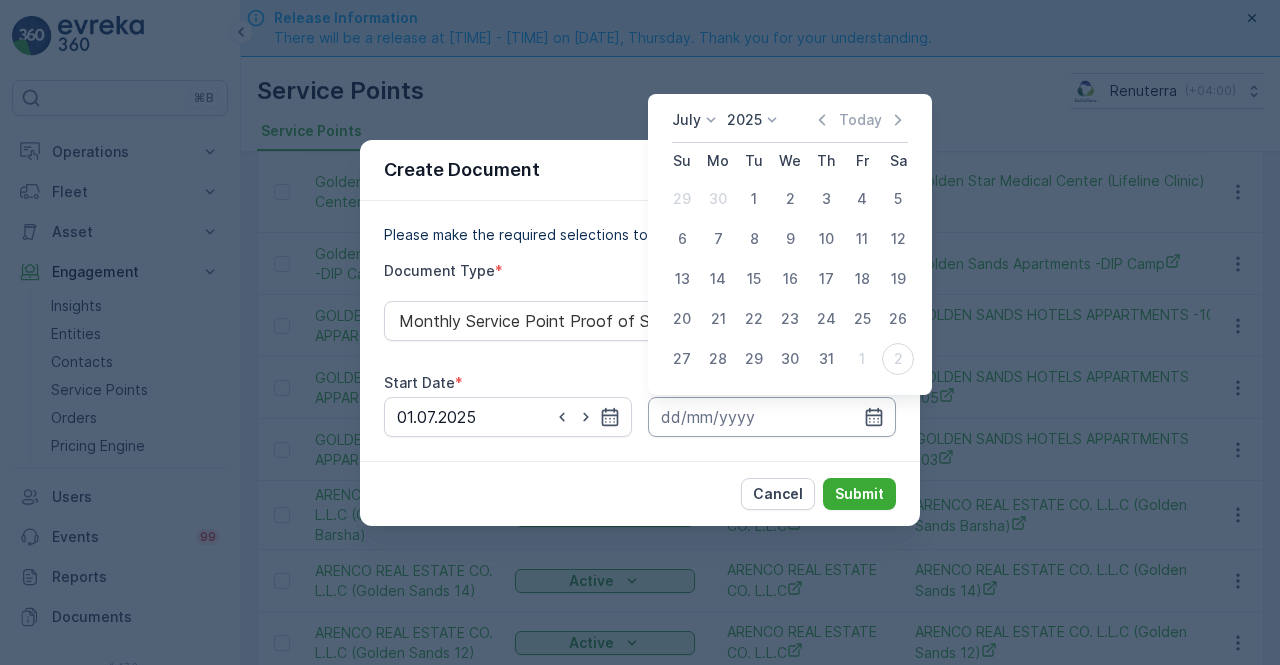 type on "31.07.2025" 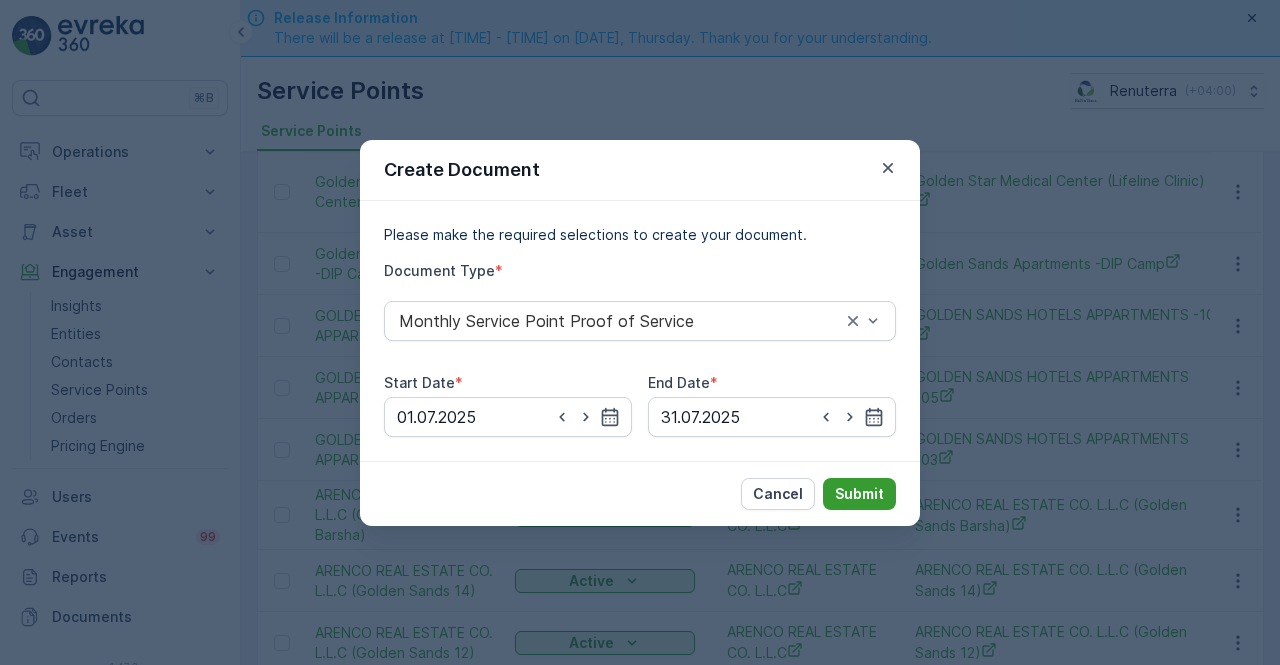 click on "Submit" at bounding box center [859, 494] 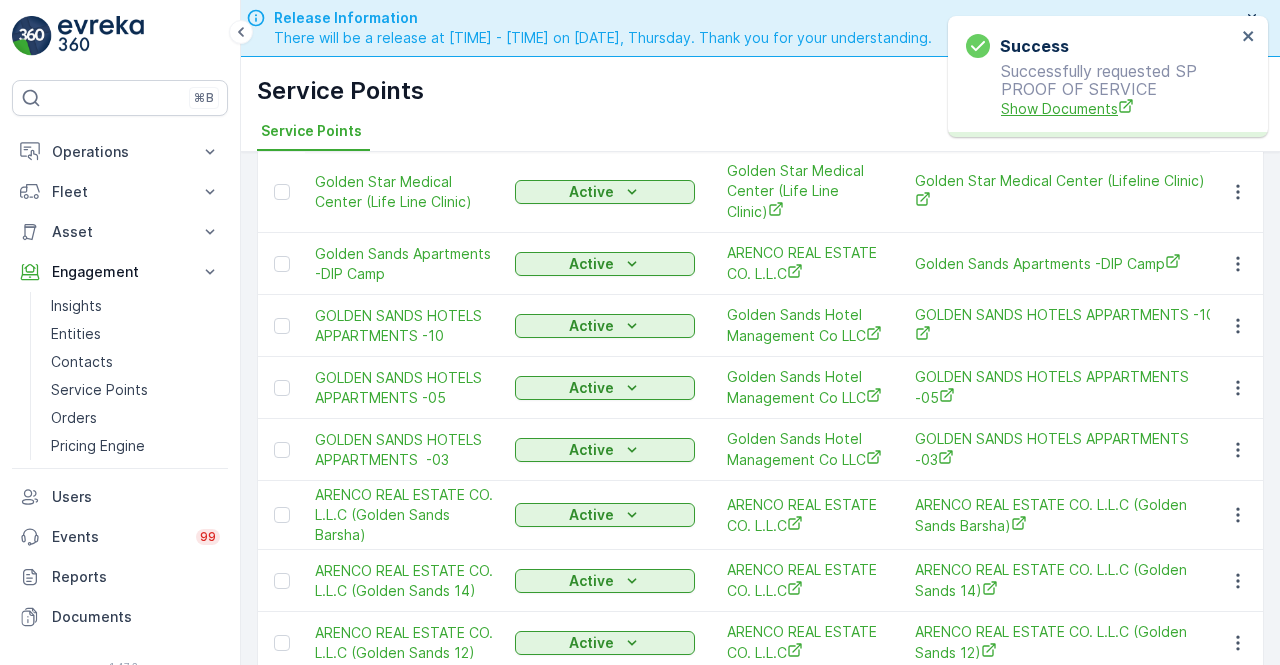 click on "Show Documents" at bounding box center [1118, 108] 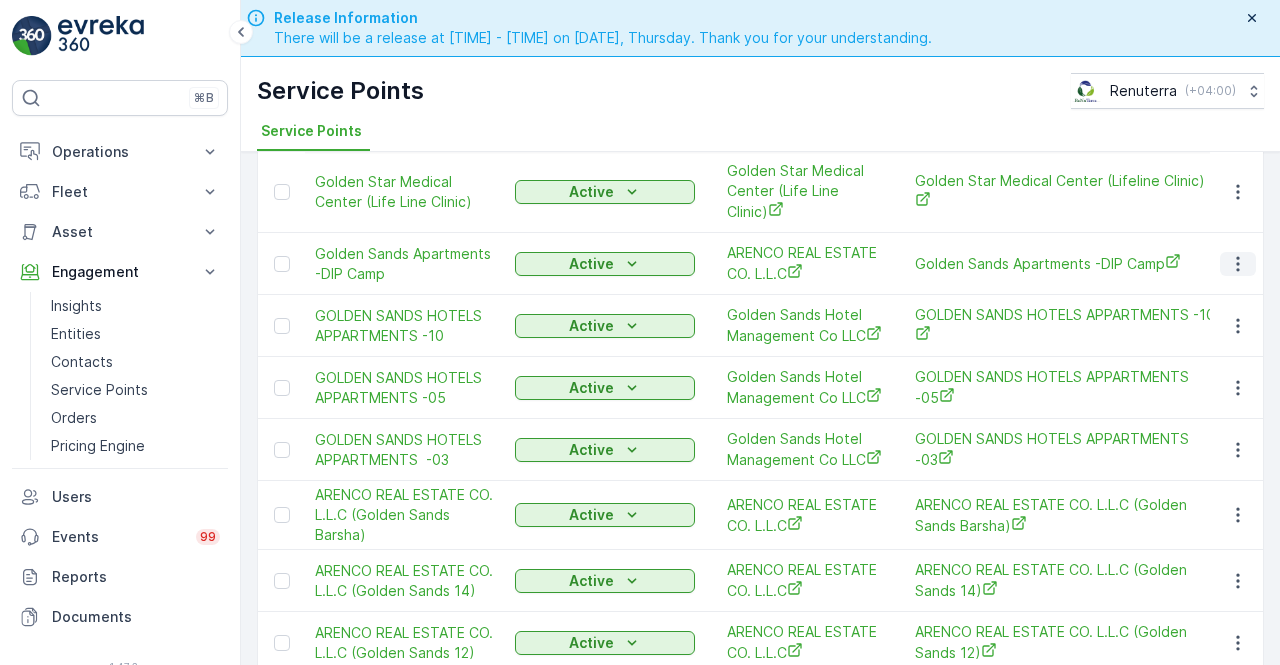 click 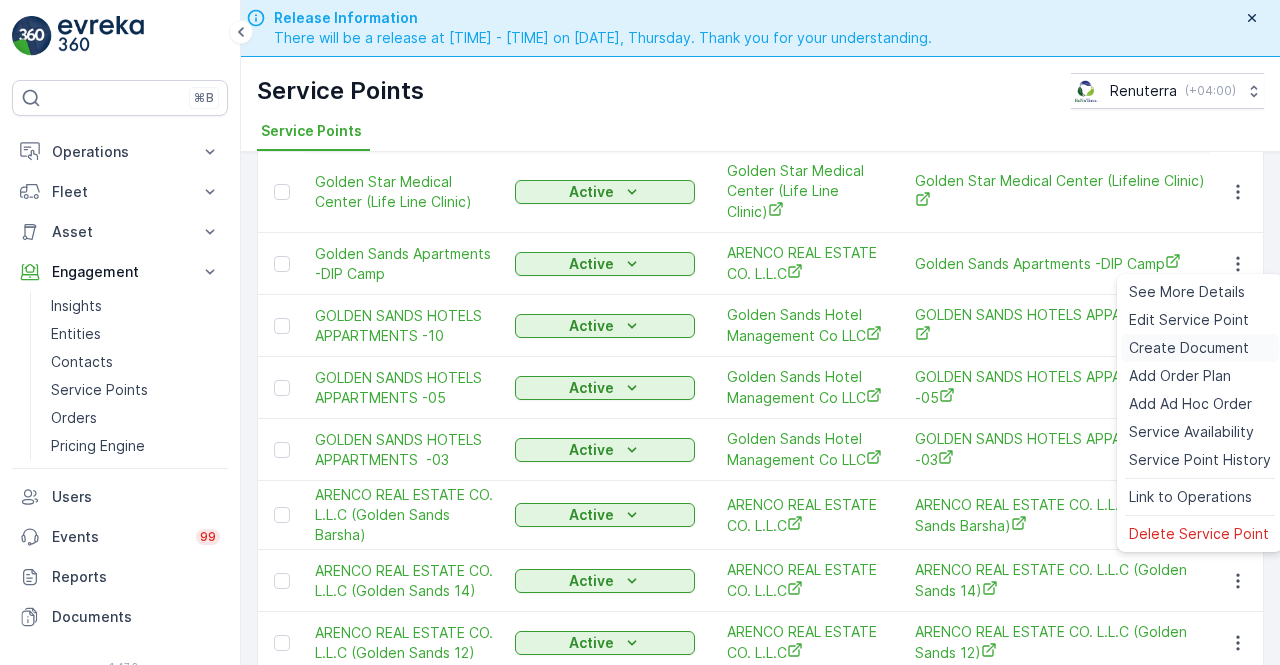 click on "Create Document" at bounding box center (1189, 348) 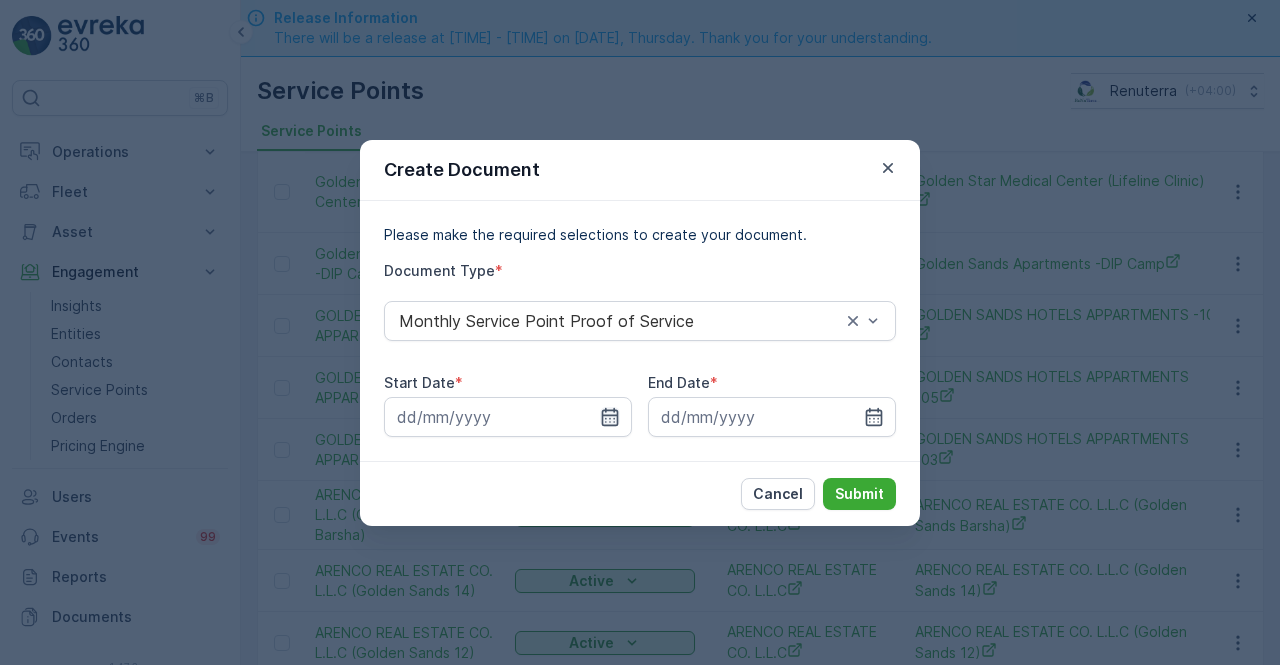 click 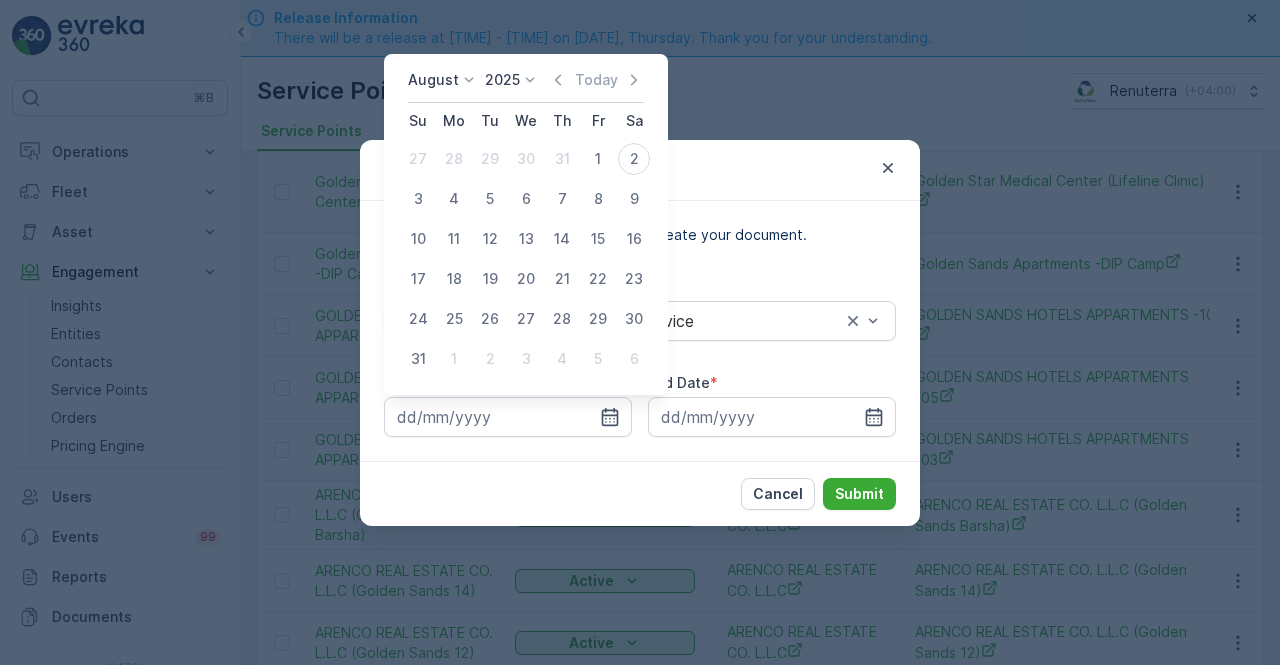 click 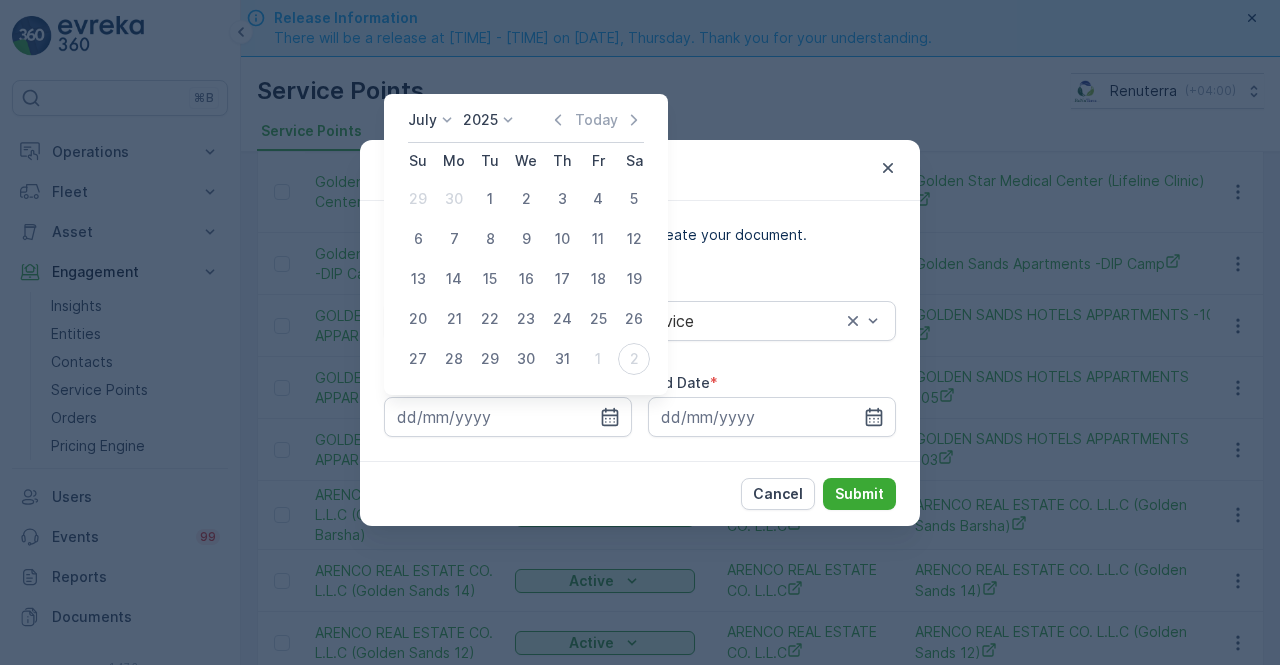 drag, startPoint x: 490, startPoint y: 191, endPoint x: 508, endPoint y: 202, distance: 21.095022 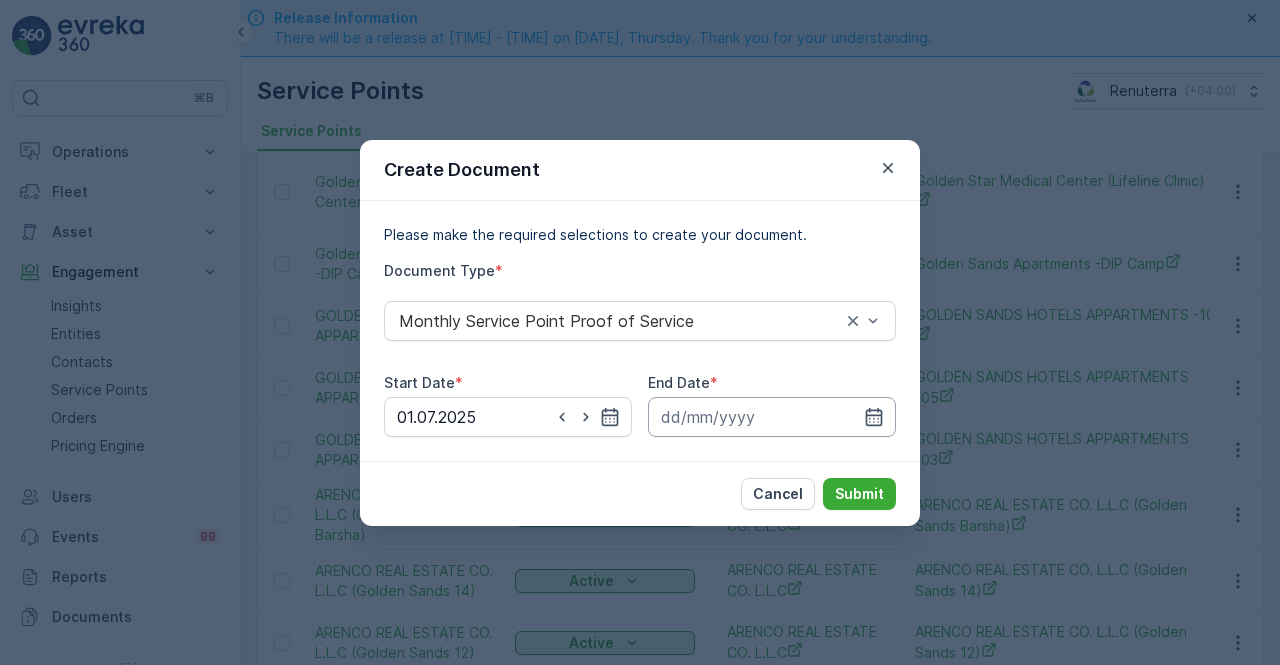drag, startPoint x: 867, startPoint y: 421, endPoint x: 877, endPoint y: 396, distance: 26.925823 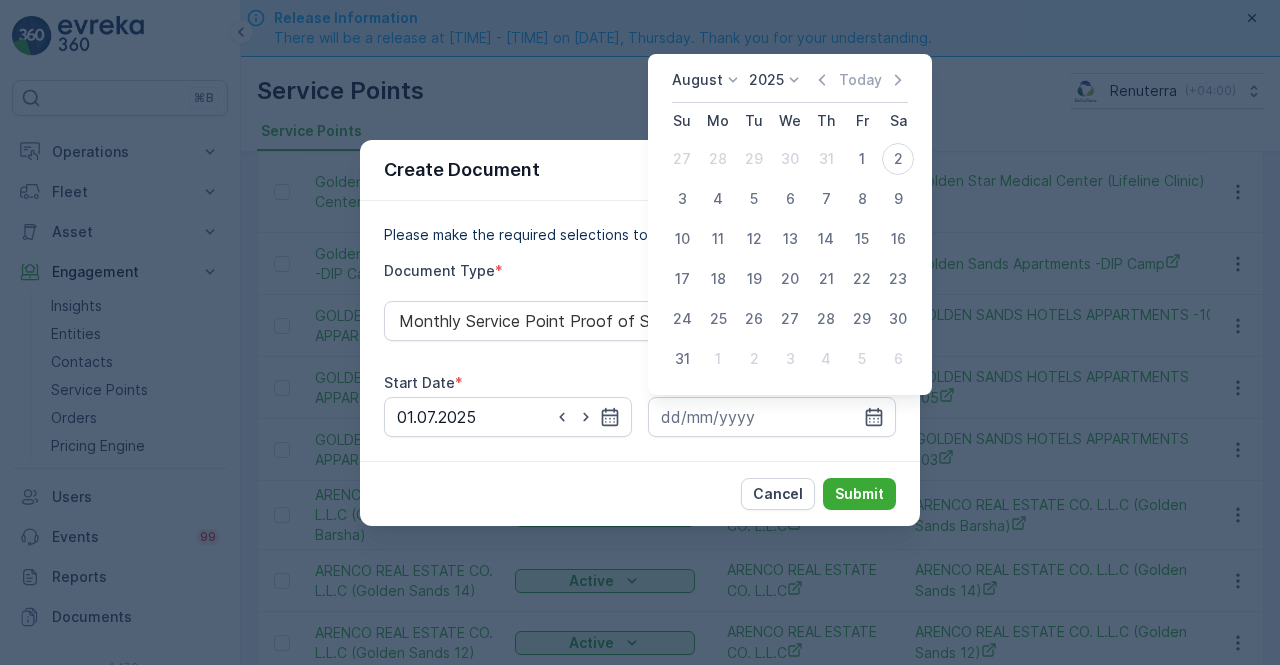 drag, startPoint x: 820, startPoint y: 77, endPoint x: 820, endPoint y: 91, distance: 14 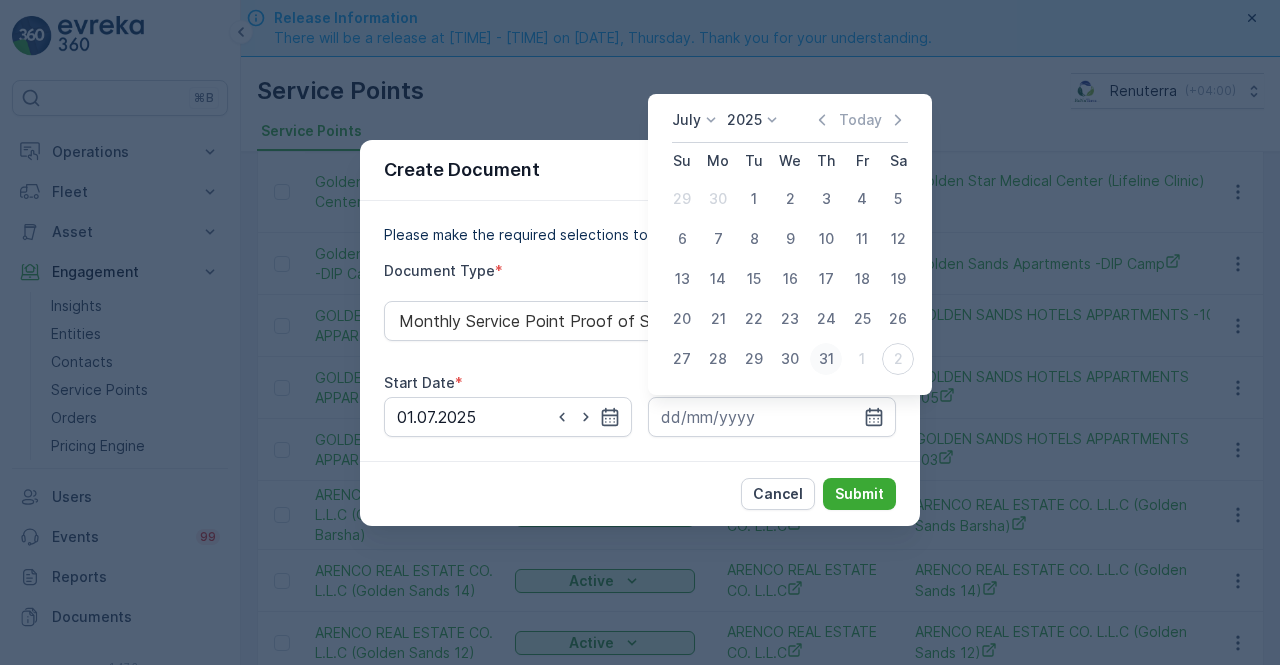 click on "31" at bounding box center [826, 359] 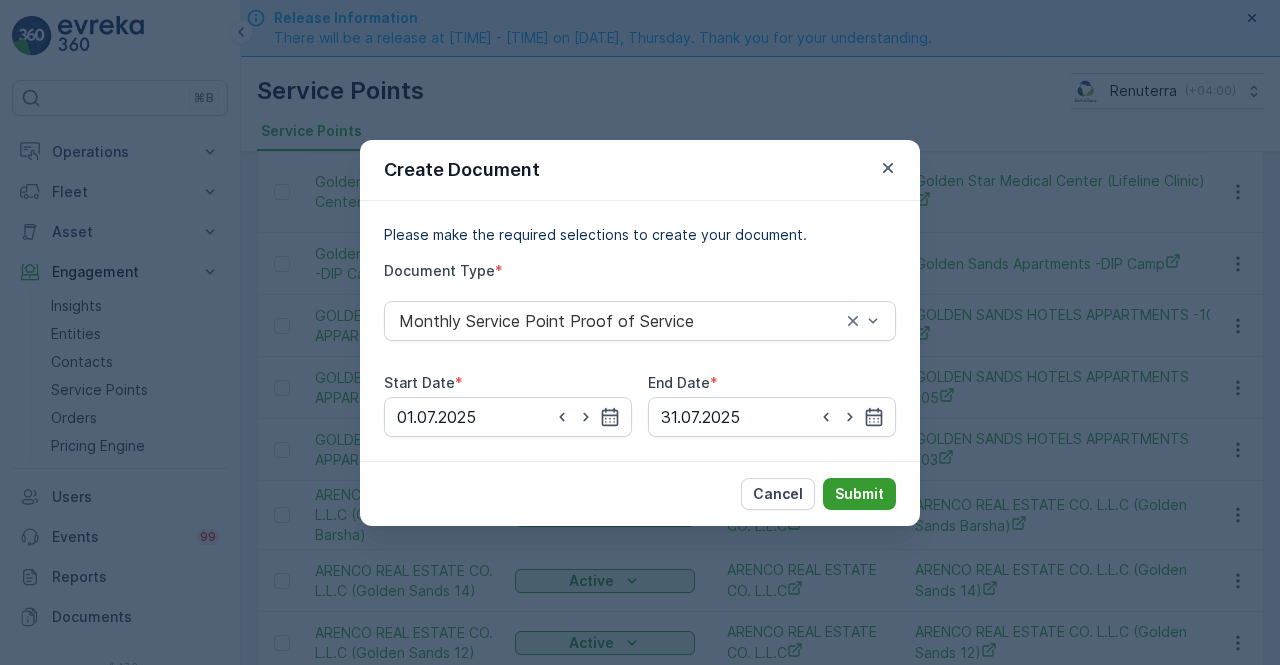 click on "Submit" at bounding box center (859, 494) 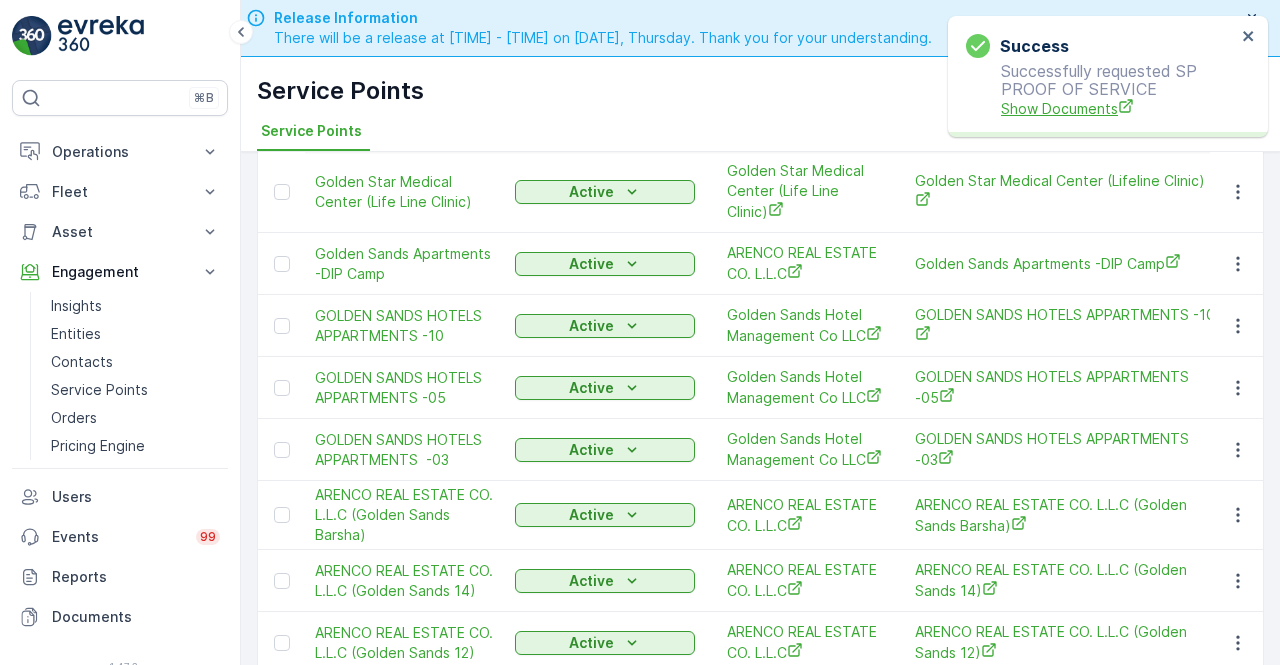 click on "Show Documents" at bounding box center (1118, 108) 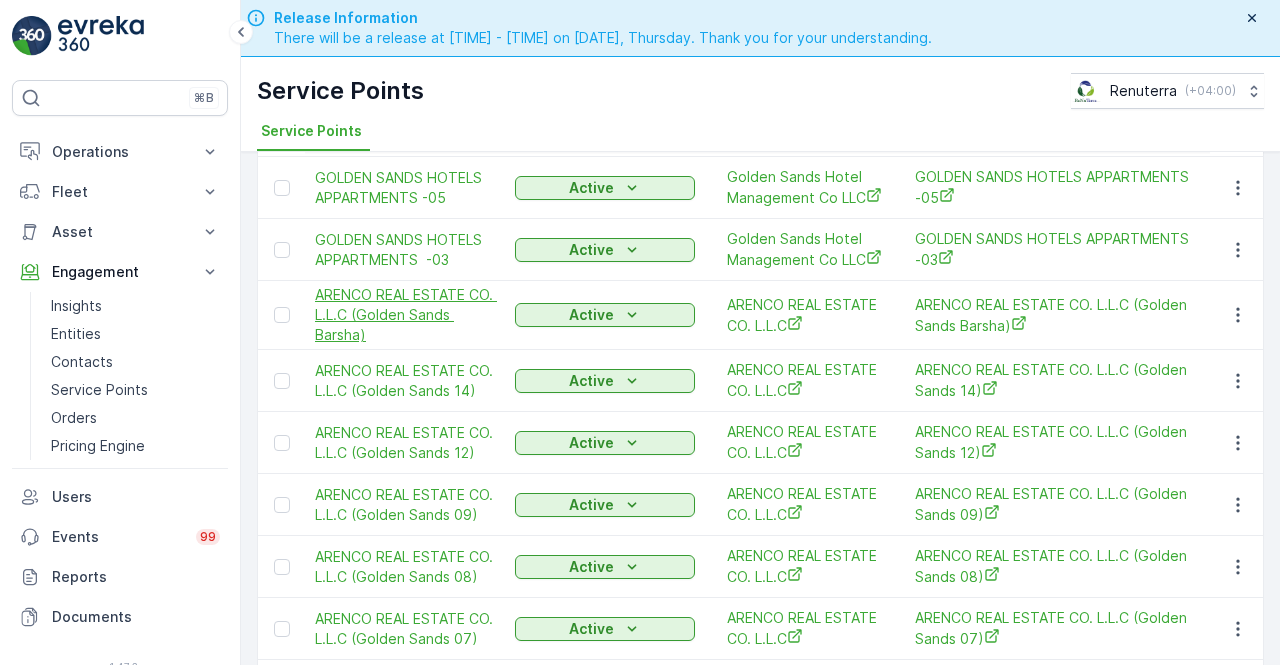 scroll, scrollTop: 687, scrollLeft: 0, axis: vertical 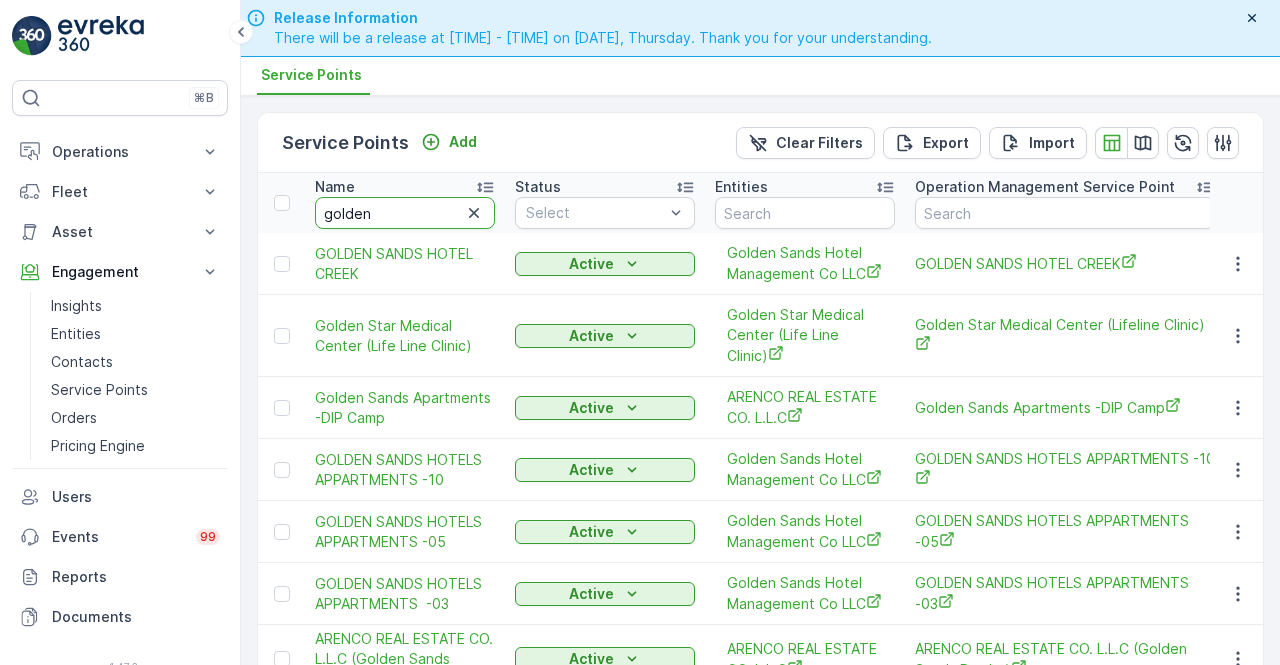 click on "golden" at bounding box center (405, 213) 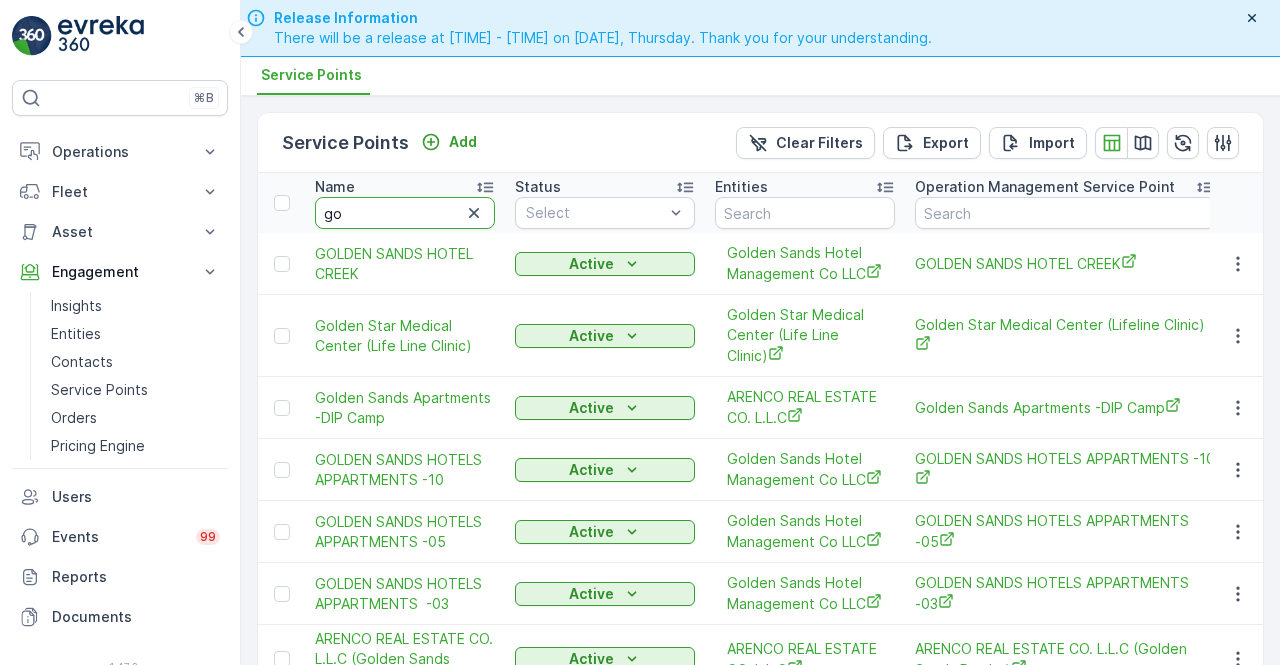 type on "g" 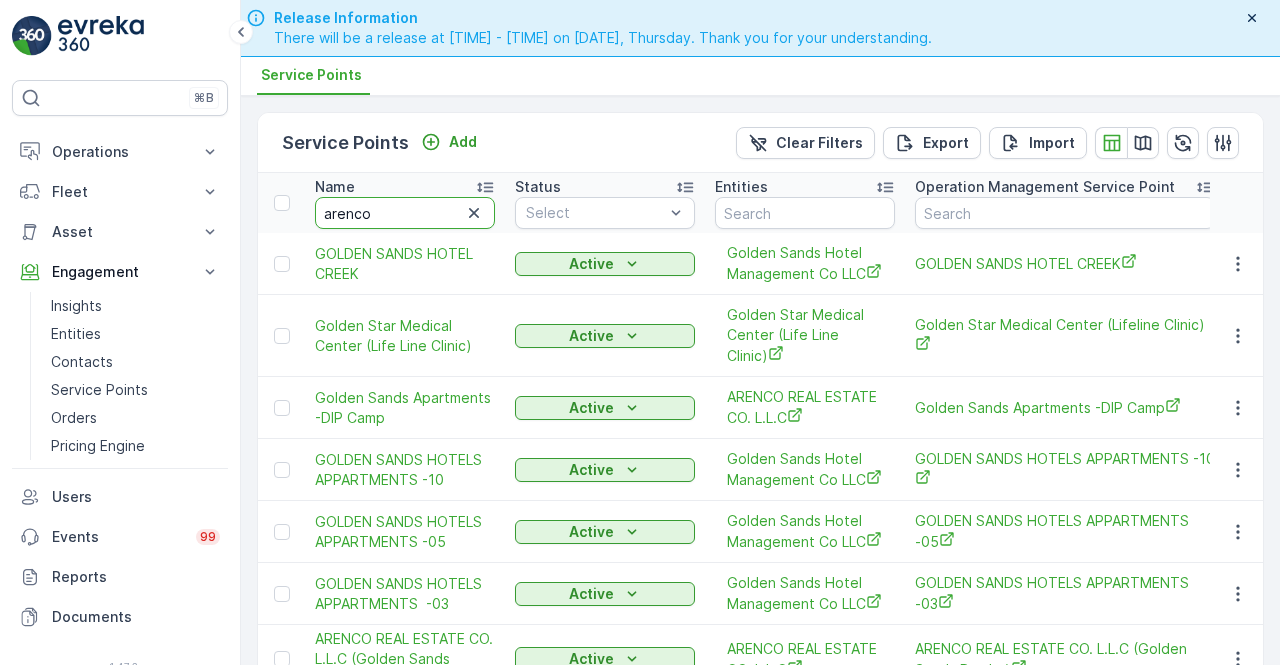 type on "arenco" 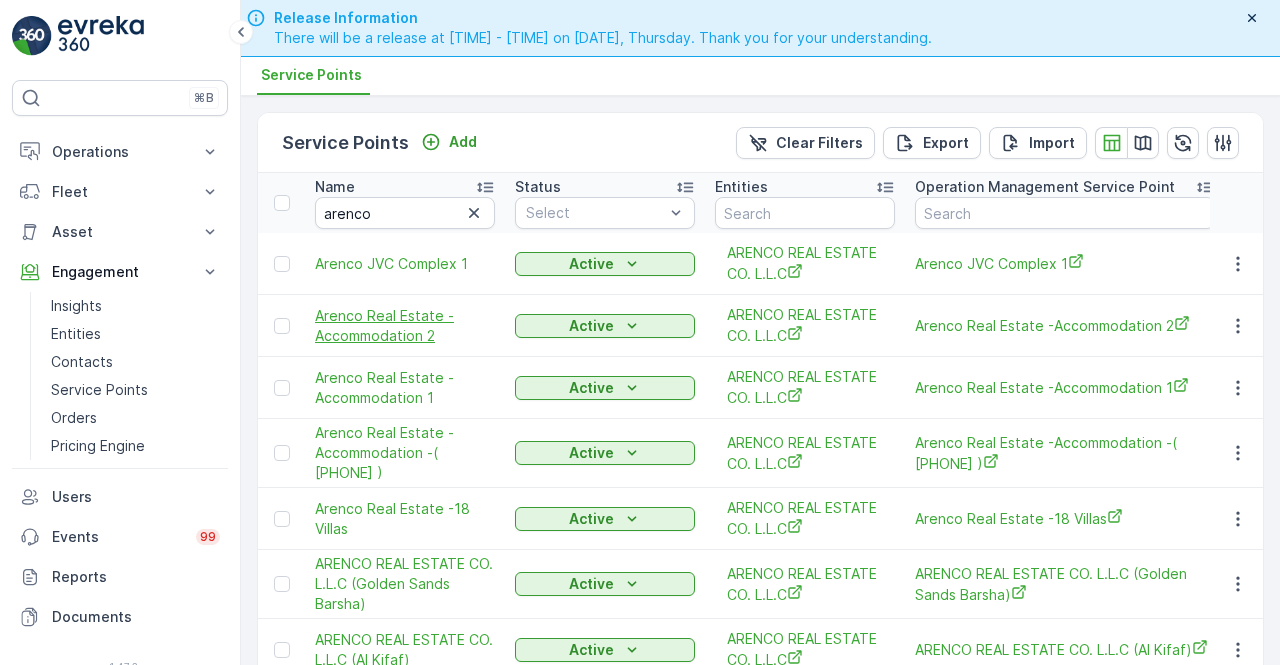 scroll, scrollTop: 200, scrollLeft: 0, axis: vertical 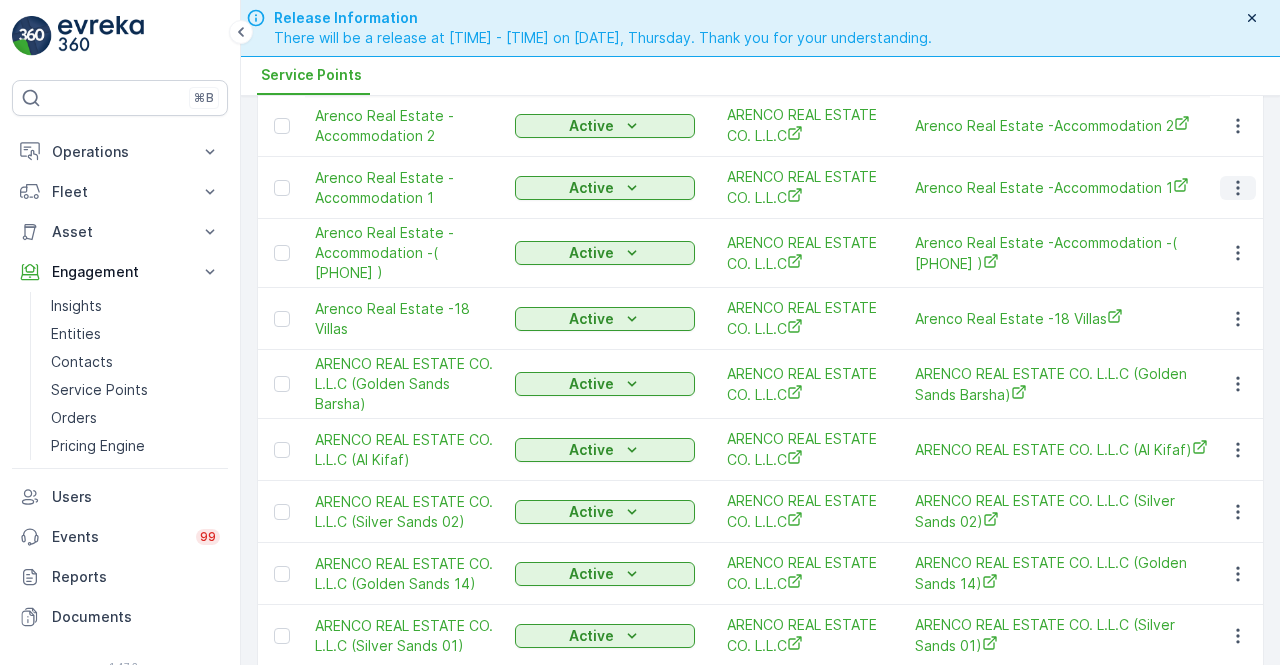 click 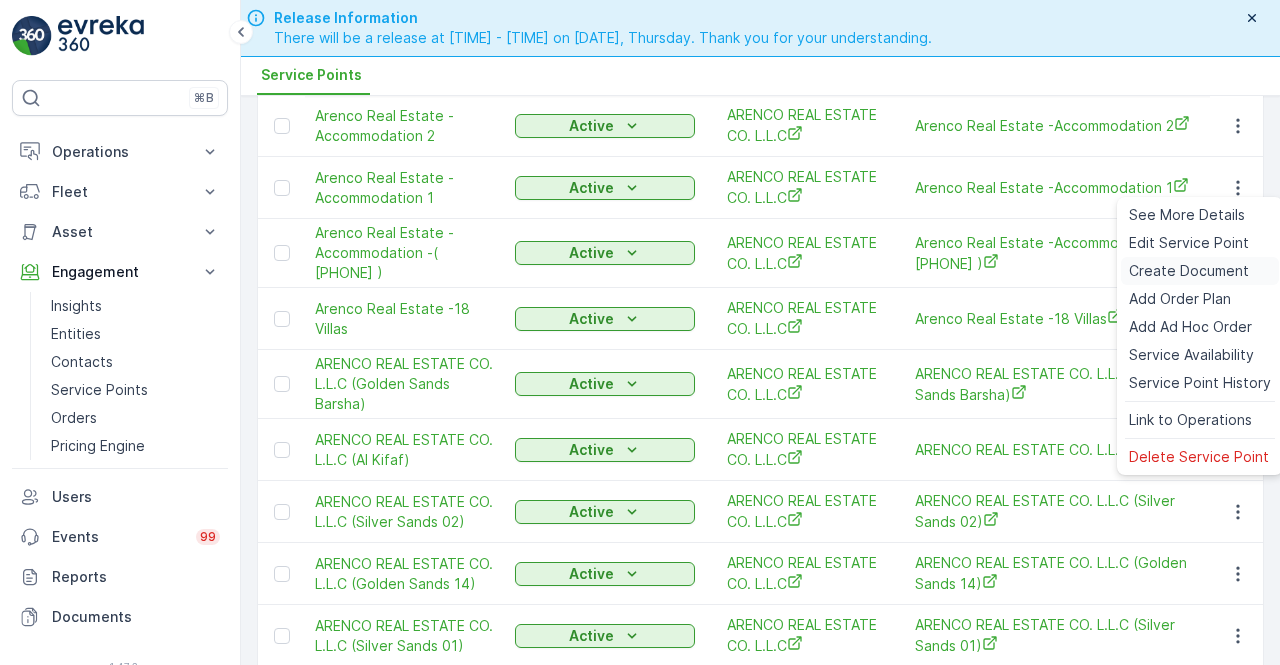 click on "Create Document" at bounding box center [1189, 271] 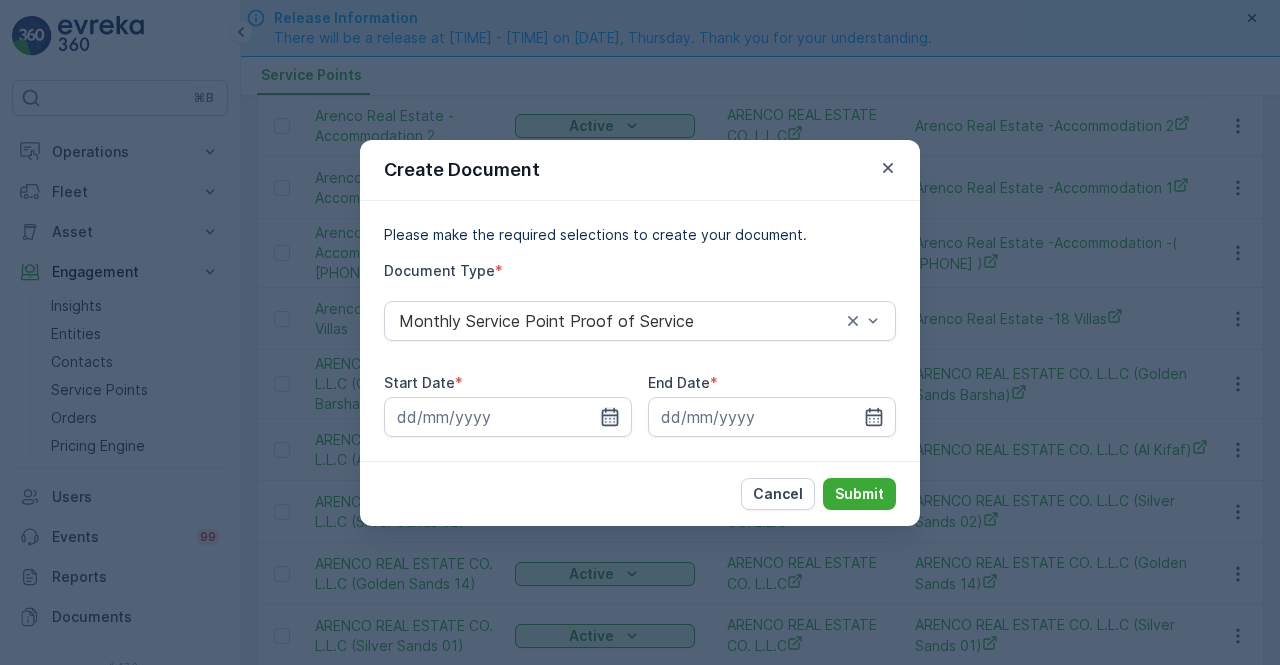 click 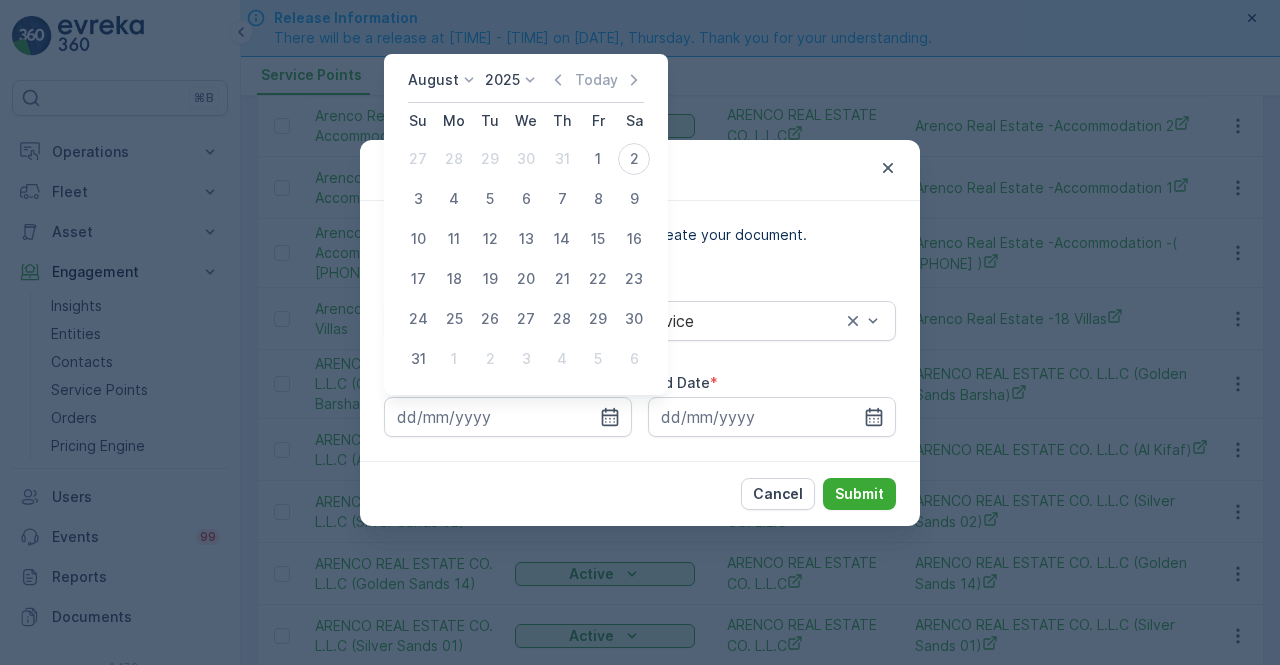 click on "August 2025 Today" at bounding box center (526, 86) 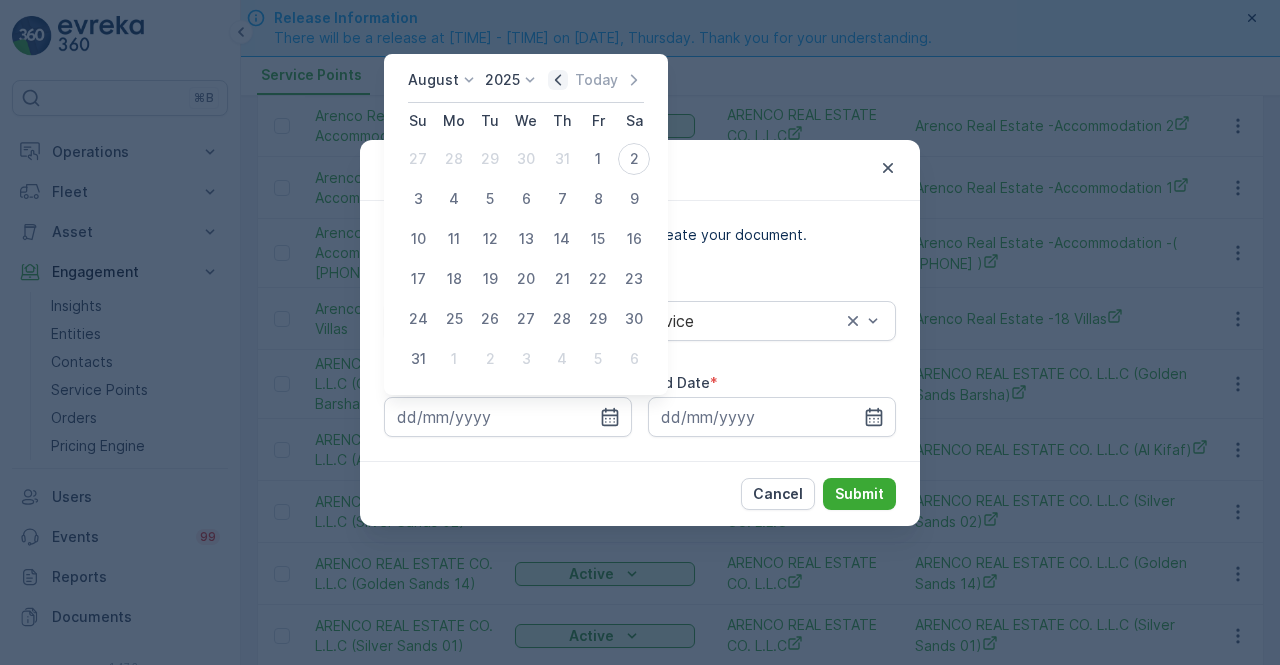 click 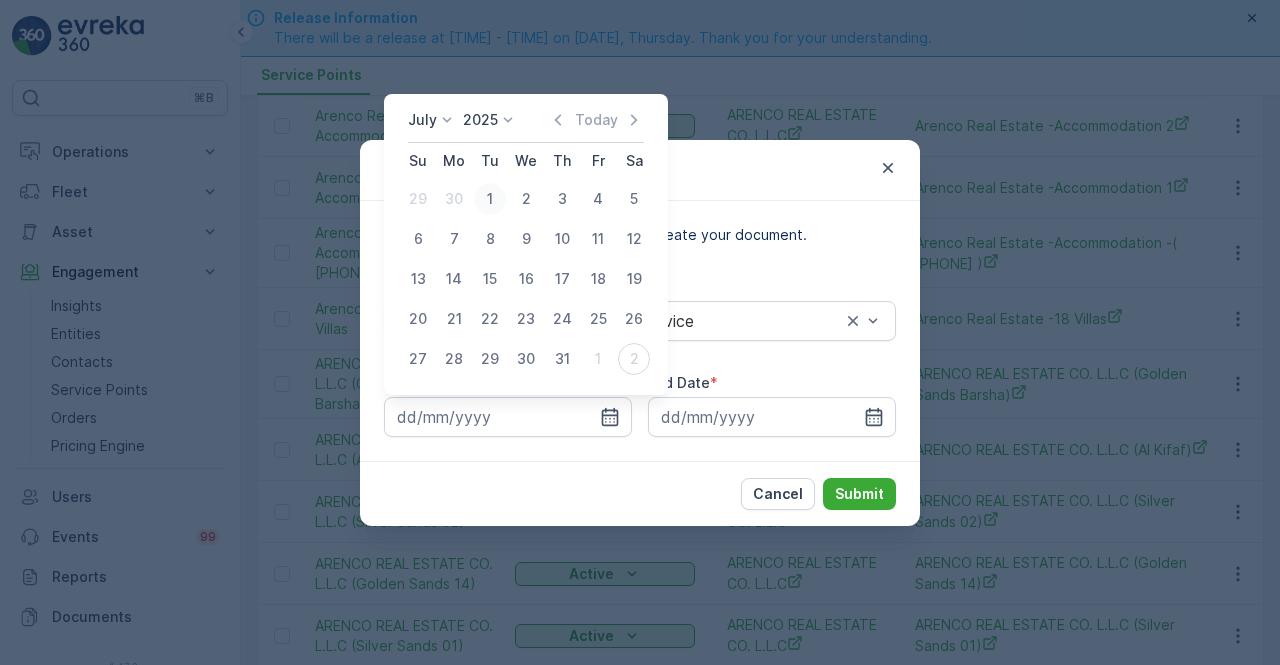 click on "1" at bounding box center (490, 199) 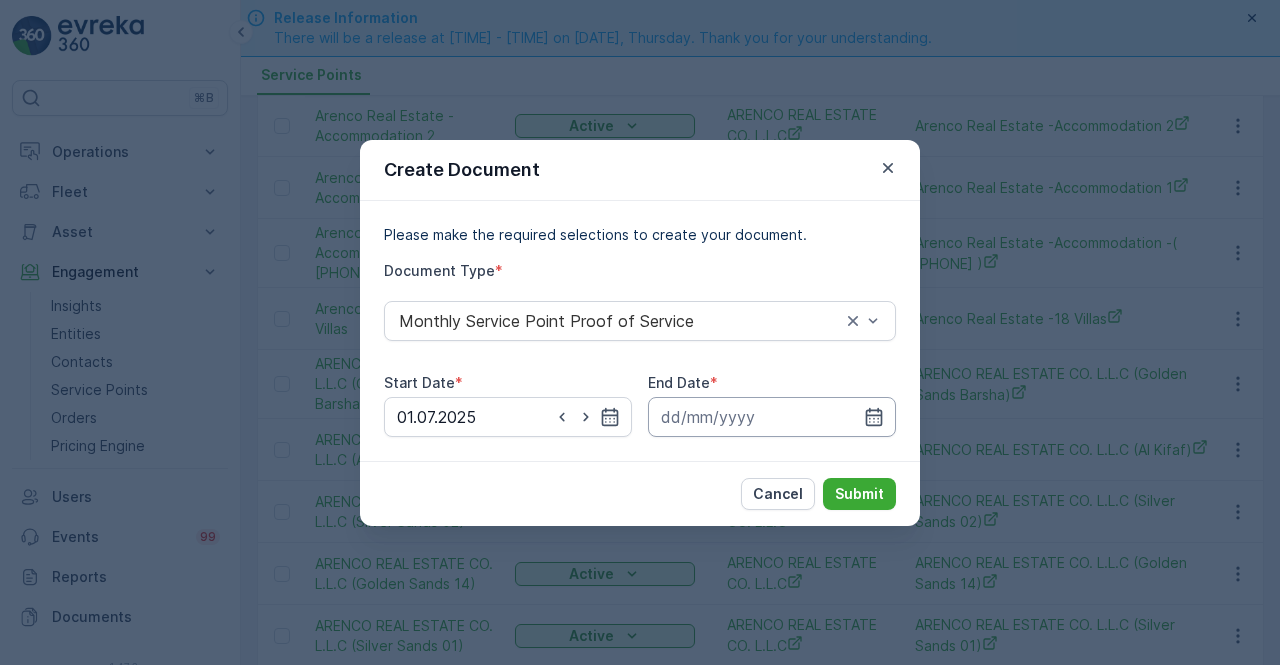 drag, startPoint x: 872, startPoint y: 409, endPoint x: 868, endPoint y: 396, distance: 13.601471 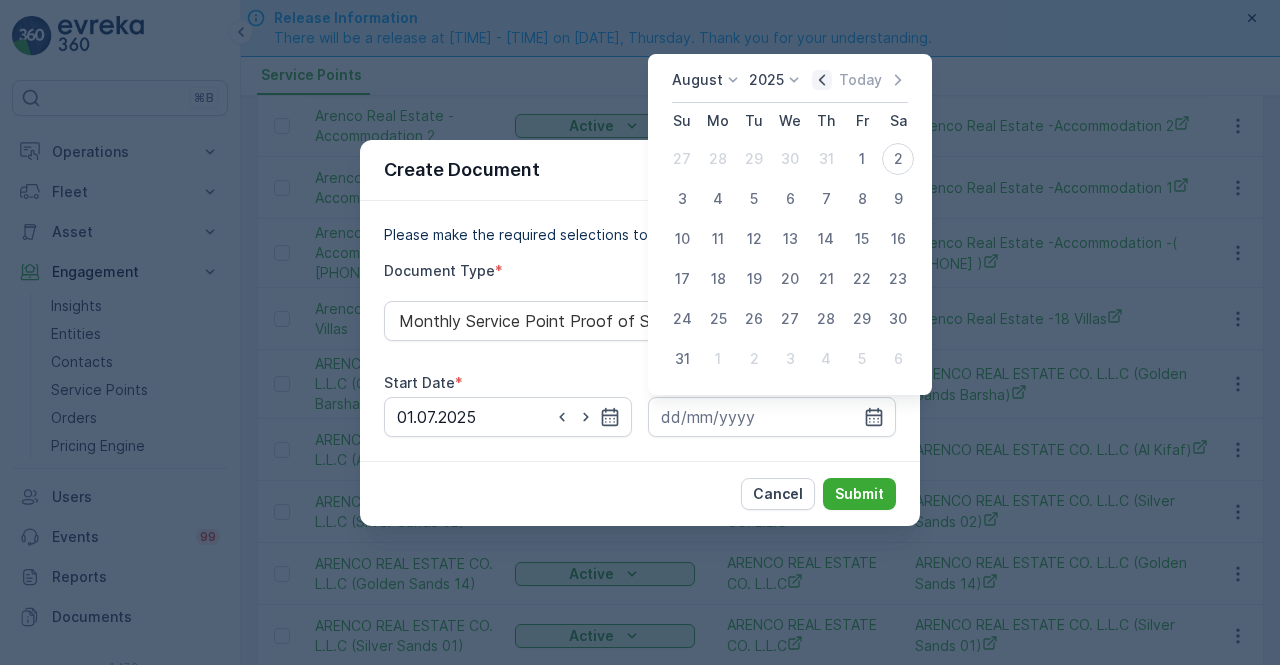click 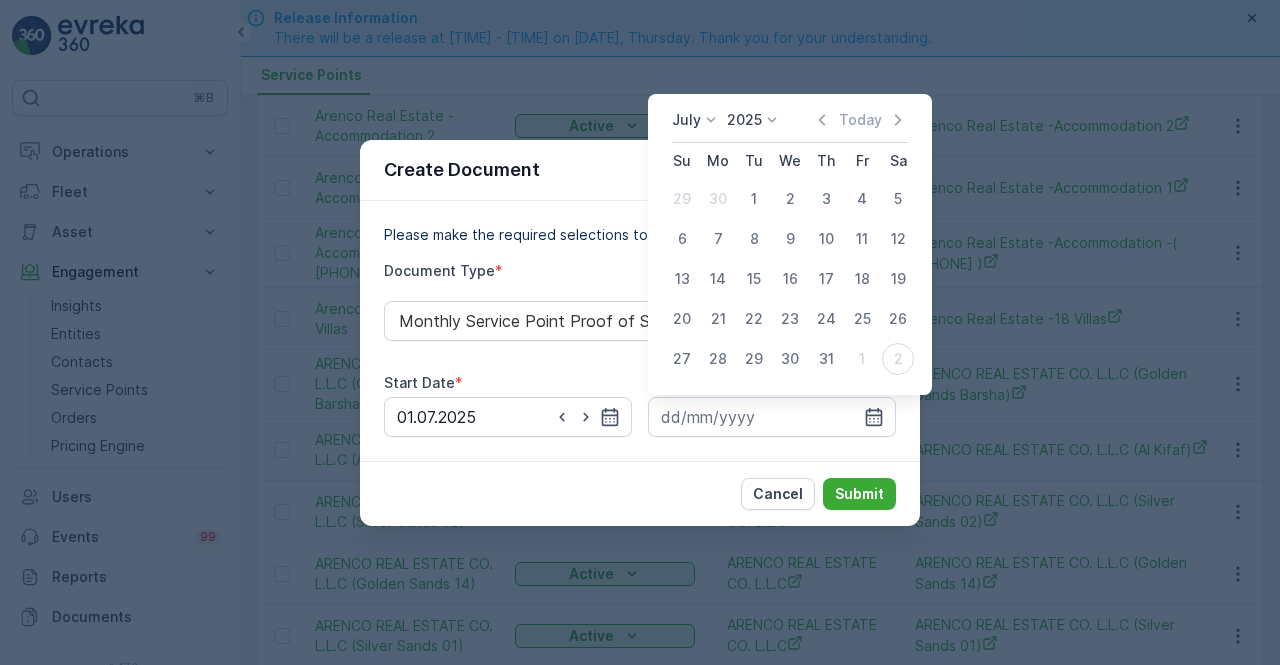 click on "31" at bounding box center (826, 359) 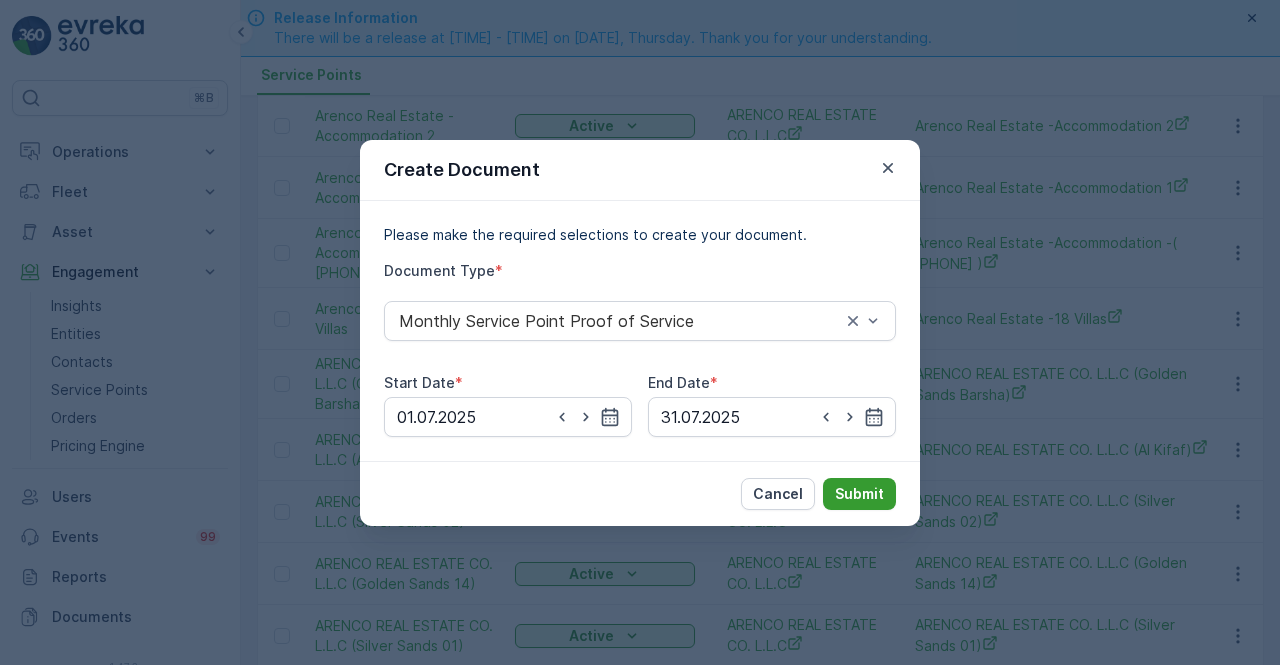 click on "Submit" at bounding box center (859, 494) 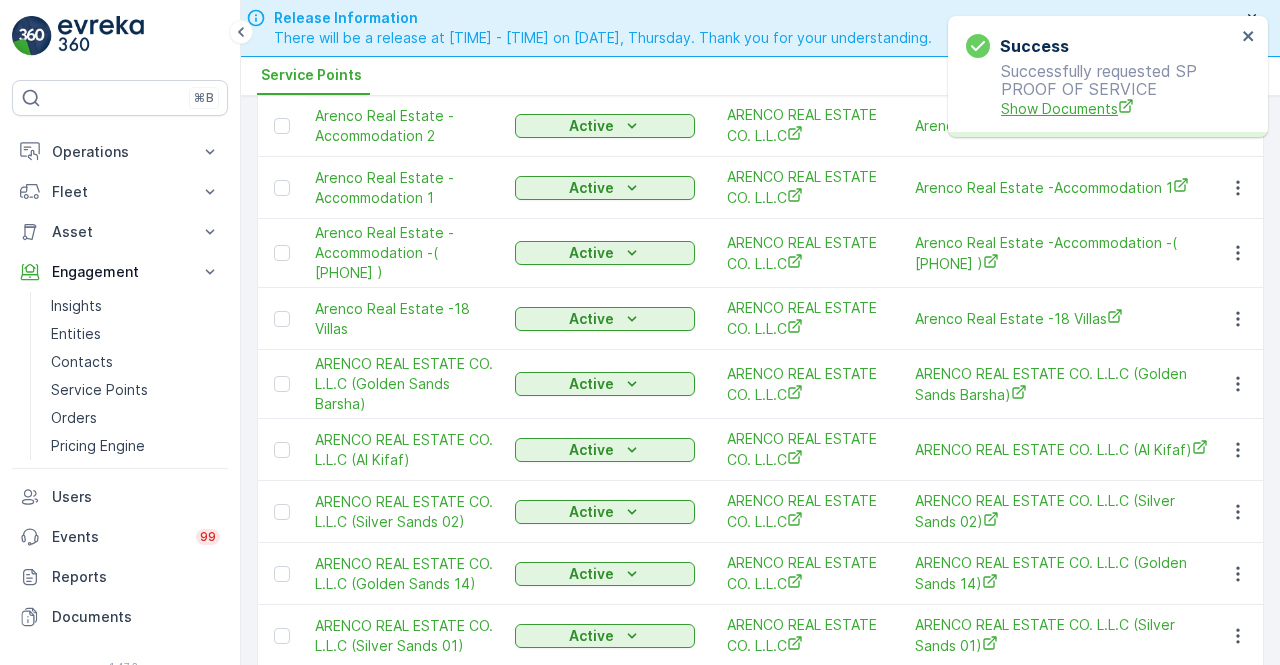 click on "Show Documents" at bounding box center (1118, 108) 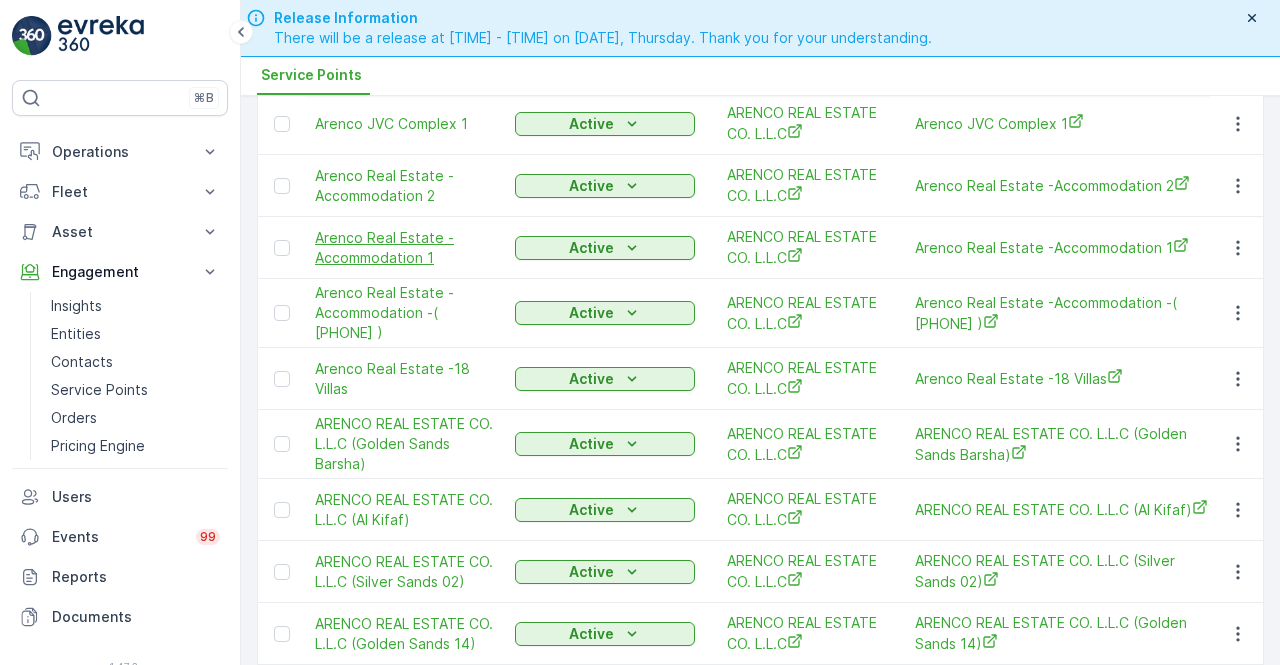 scroll, scrollTop: 100, scrollLeft: 0, axis: vertical 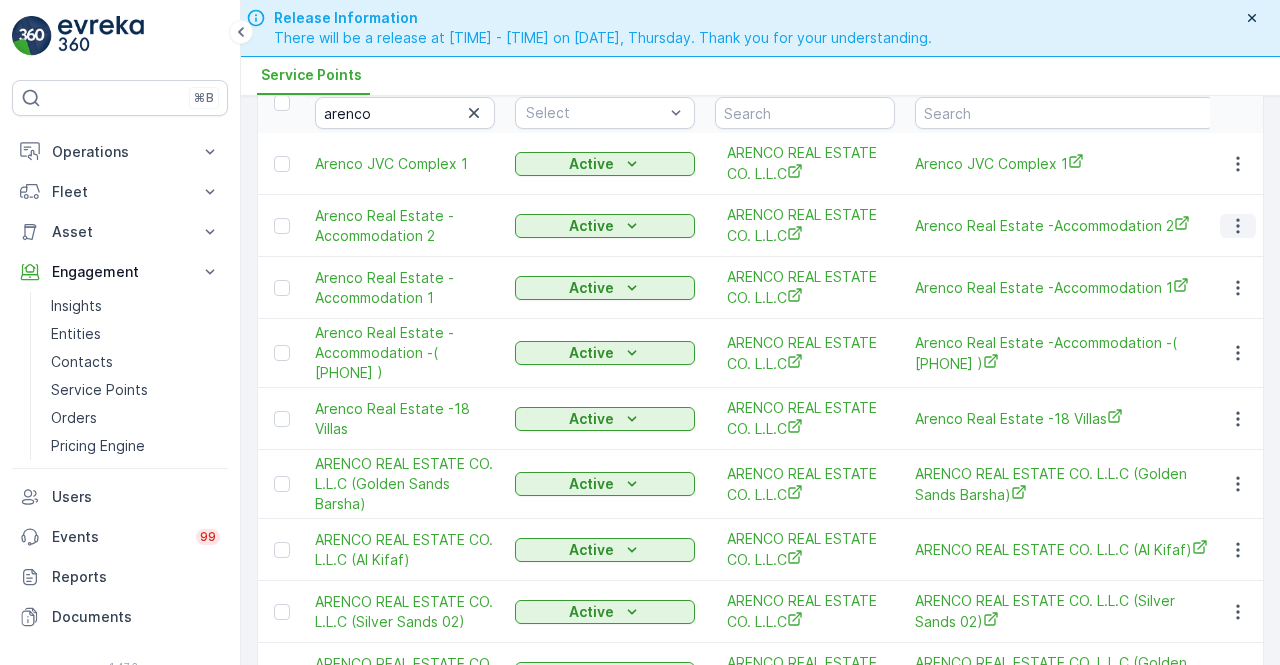 click 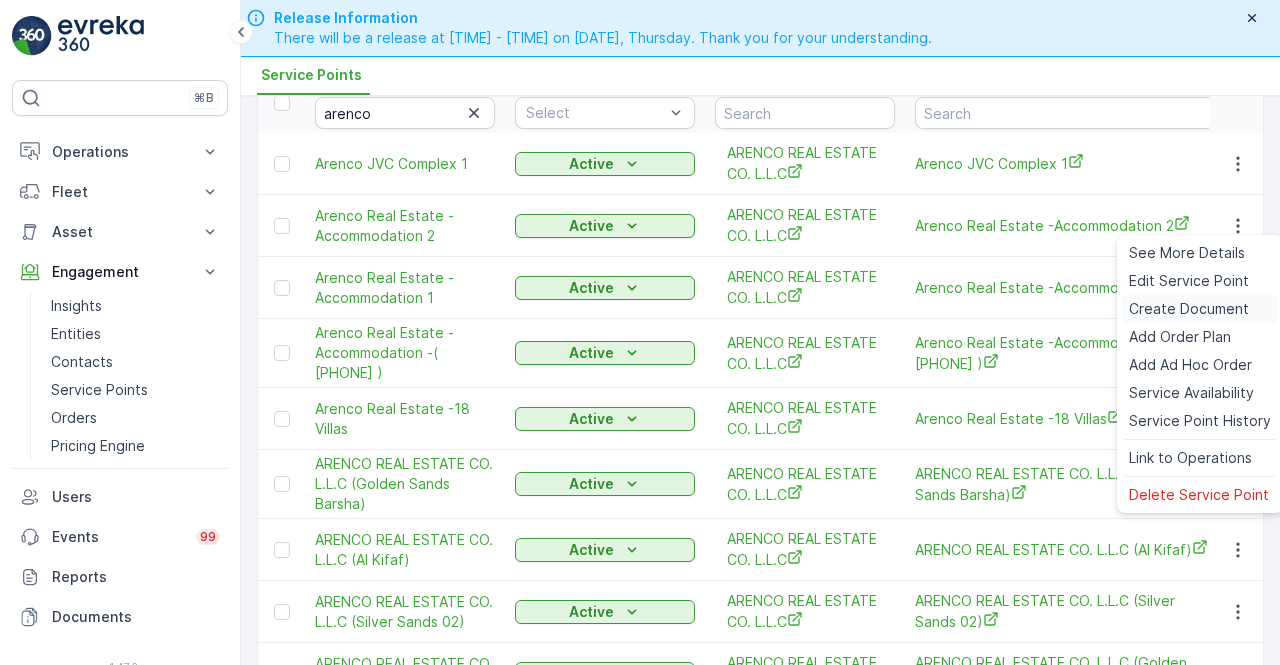 click on "Create Document" at bounding box center (1189, 309) 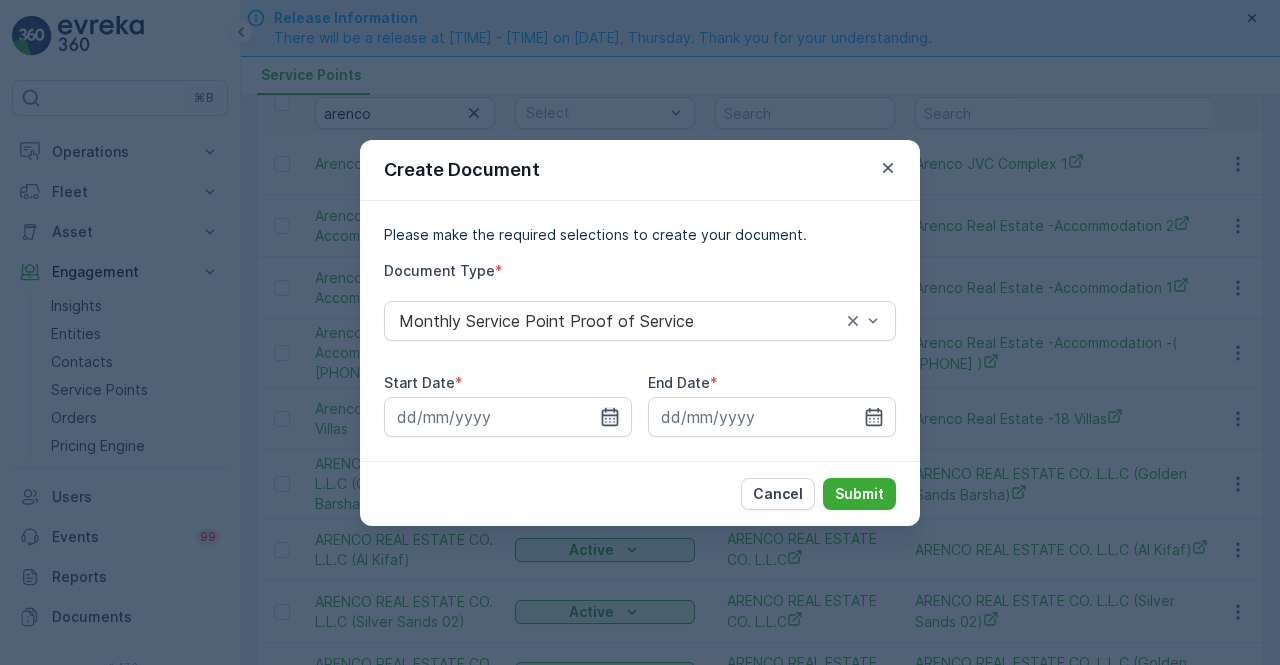 click 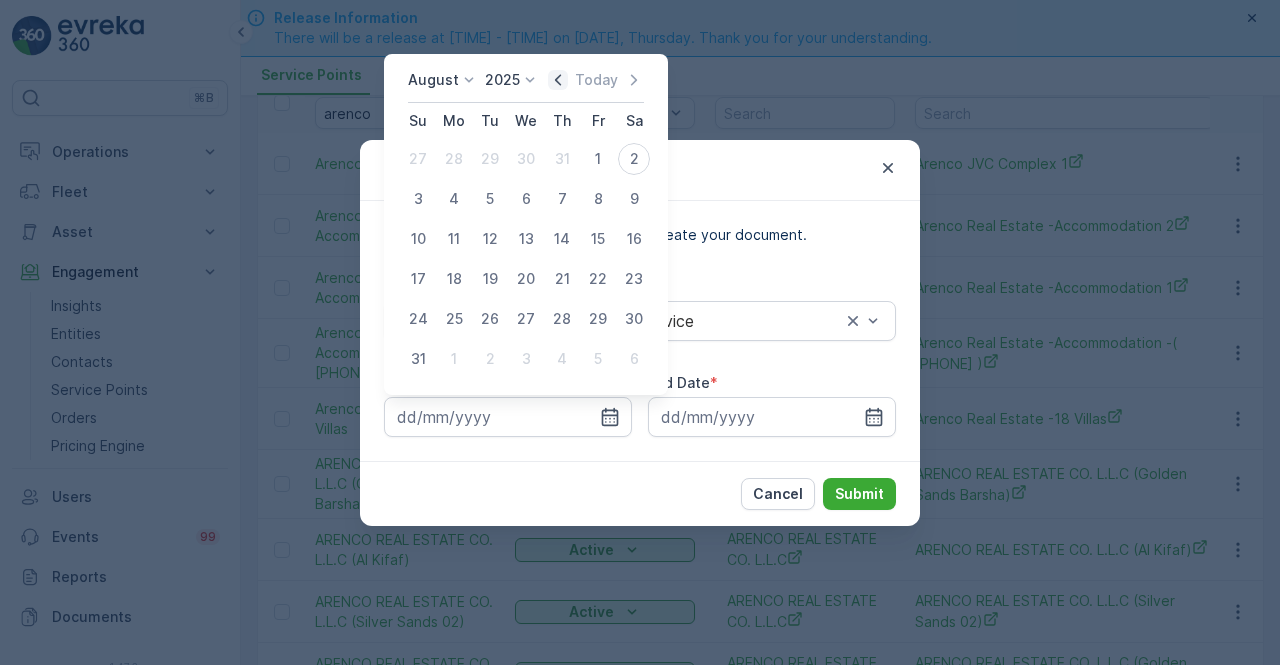 click 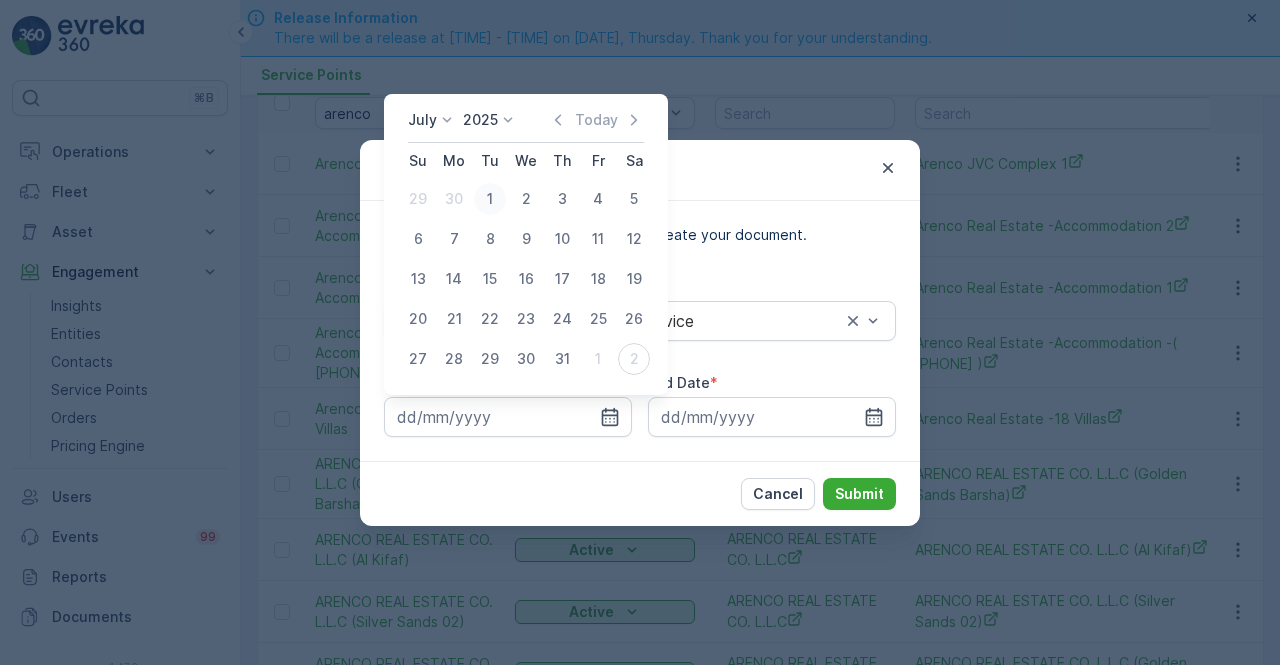 click on "1" at bounding box center (490, 199) 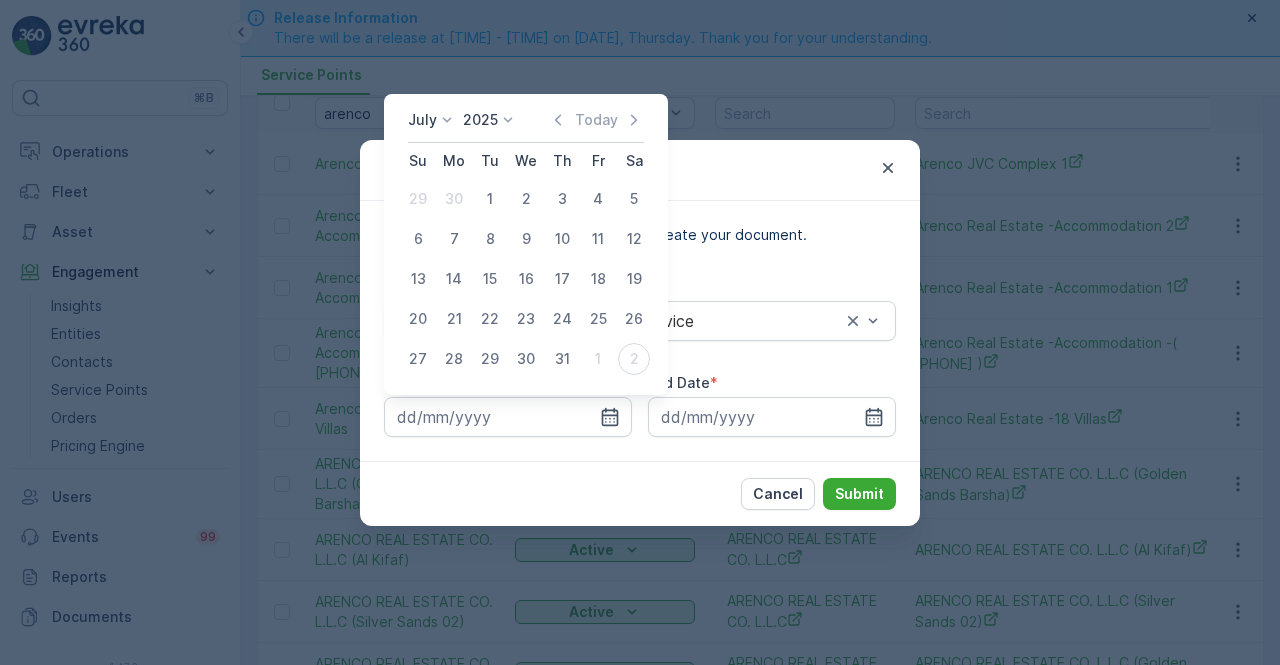 type on "01.07.2025" 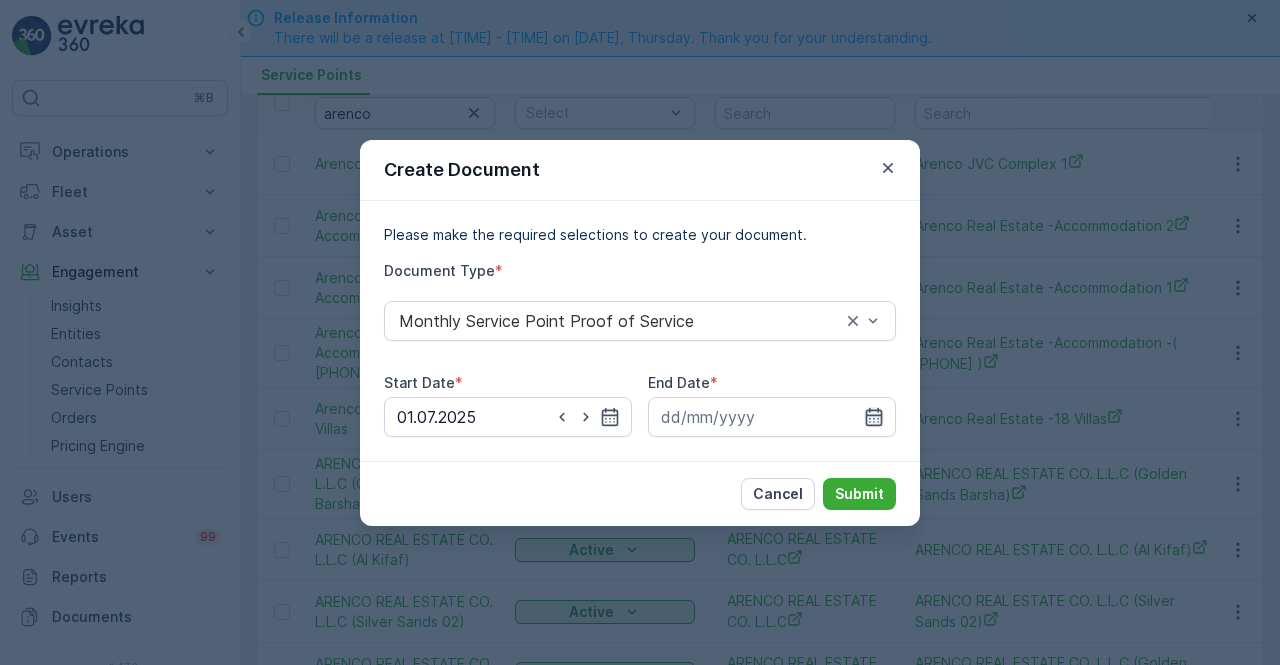 click 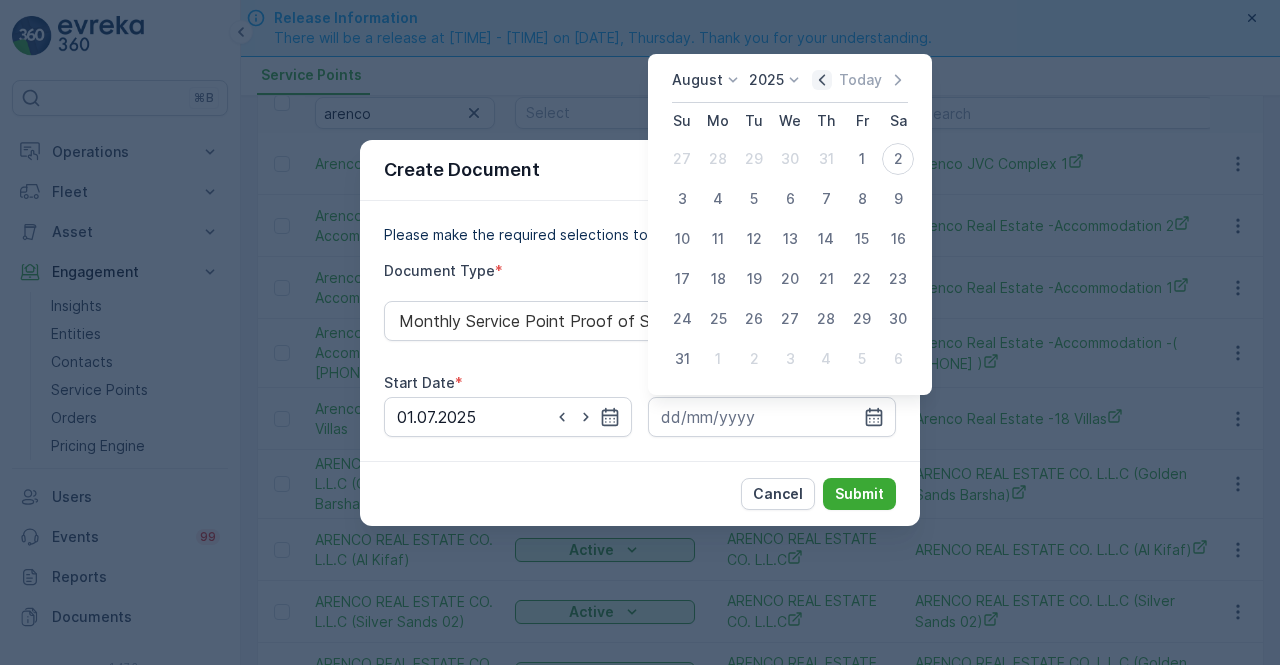 drag, startPoint x: 827, startPoint y: 81, endPoint x: 818, endPoint y: 126, distance: 45.891174 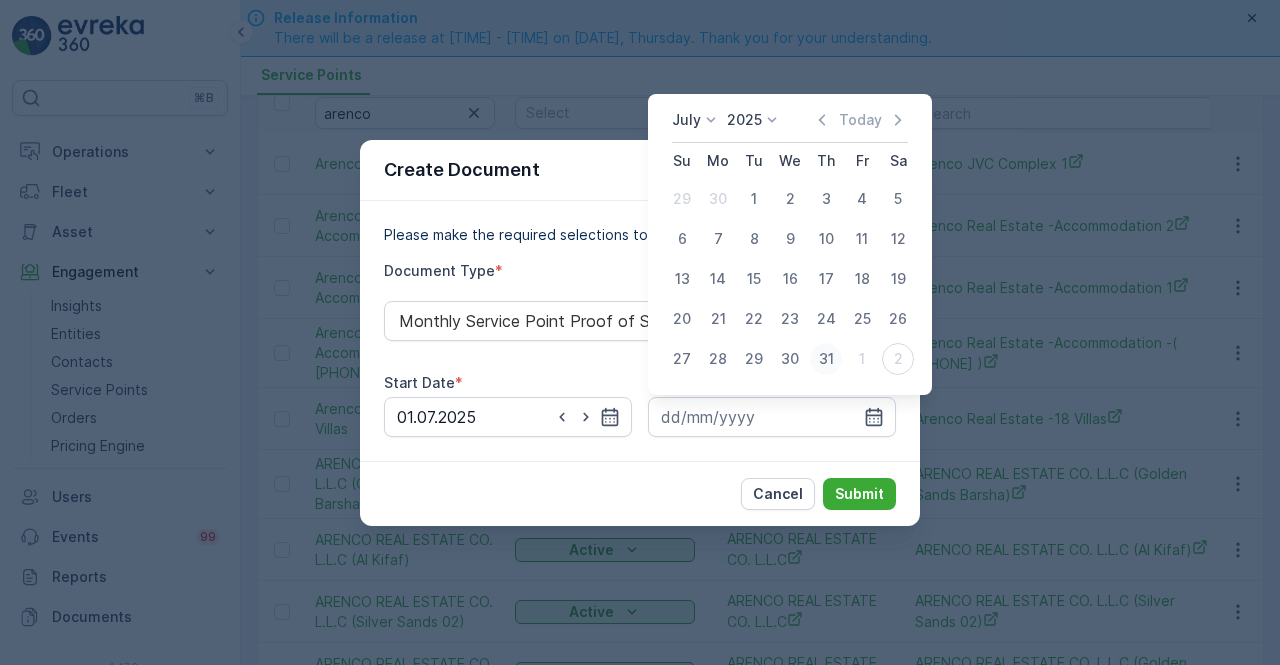 click on "31" at bounding box center [826, 359] 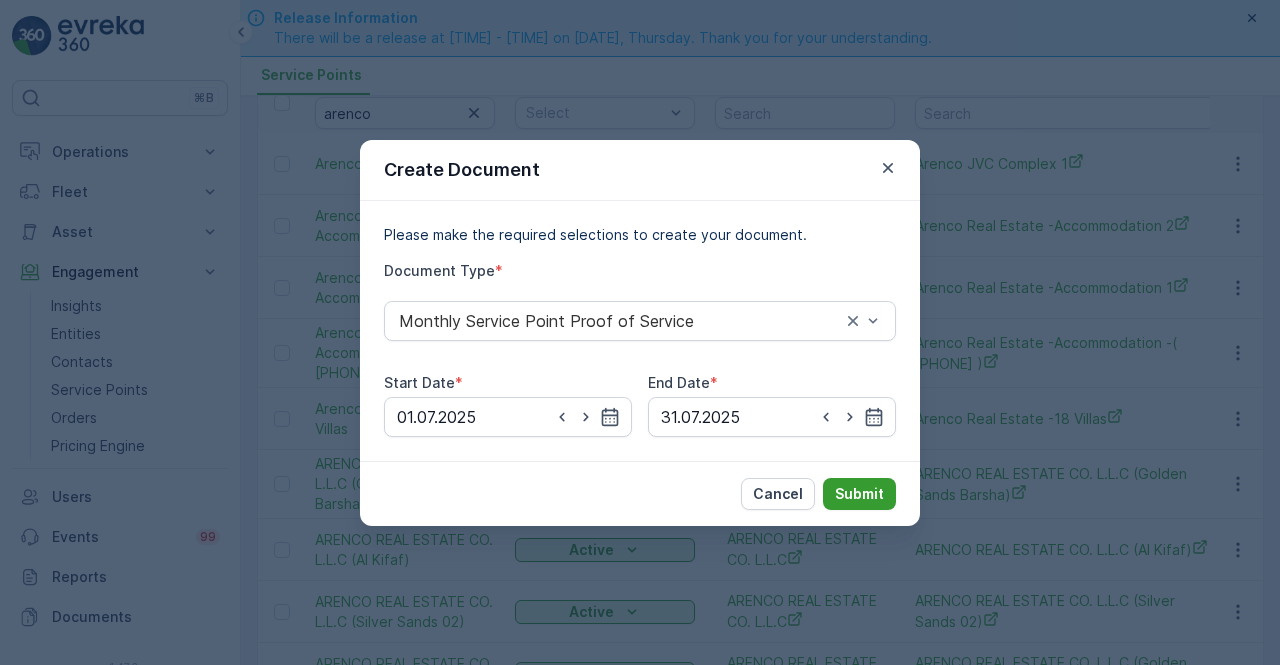 click on "Submit" at bounding box center [859, 494] 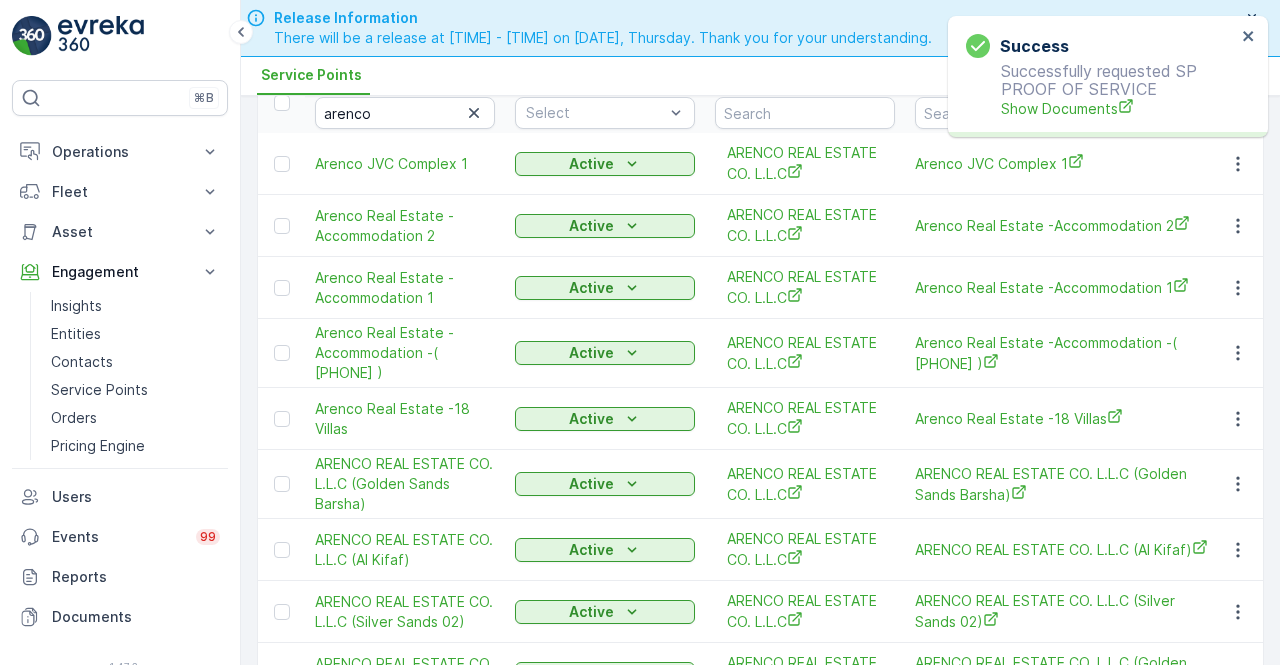 click on "Successfully requested SP PROOF OF SERVICE   Show Documents" at bounding box center [1101, 90] 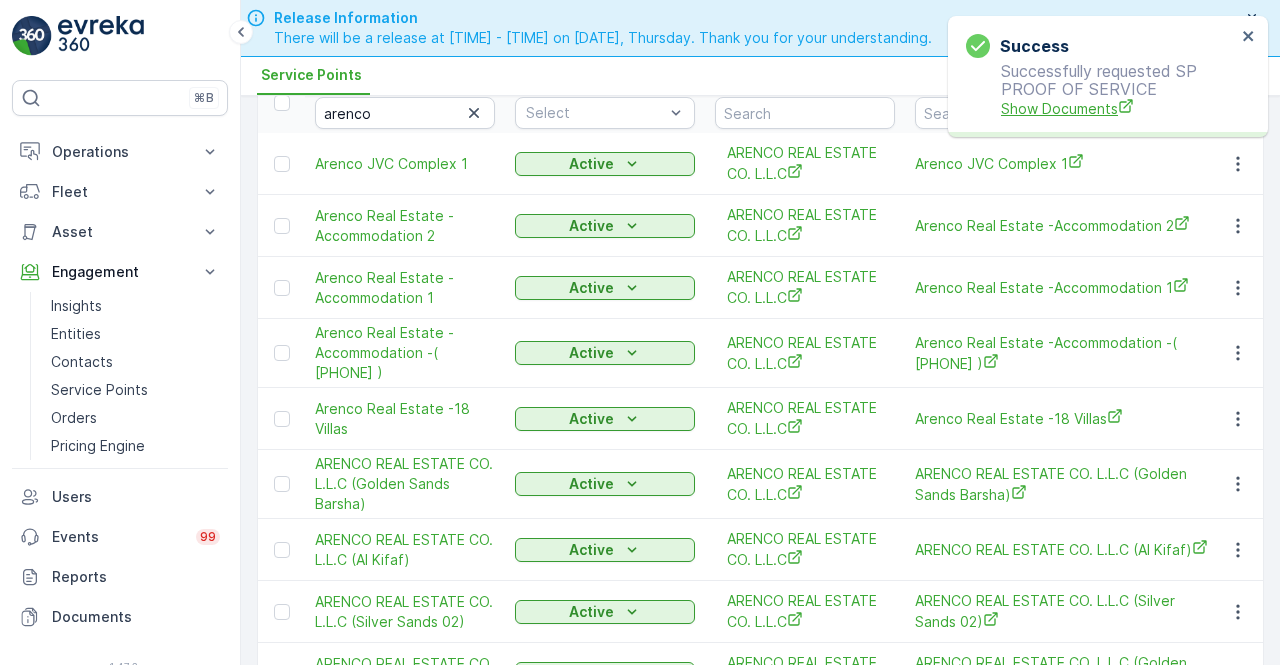 click on "Show Documents" at bounding box center [1118, 108] 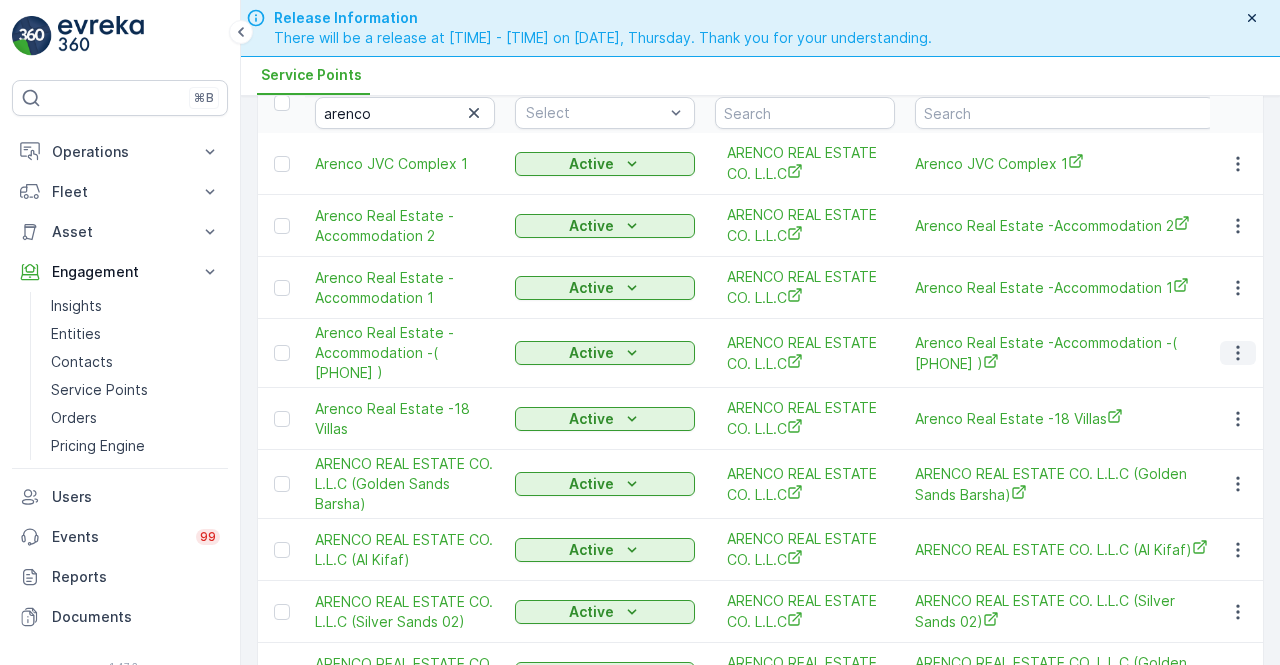 click at bounding box center [1238, 353] 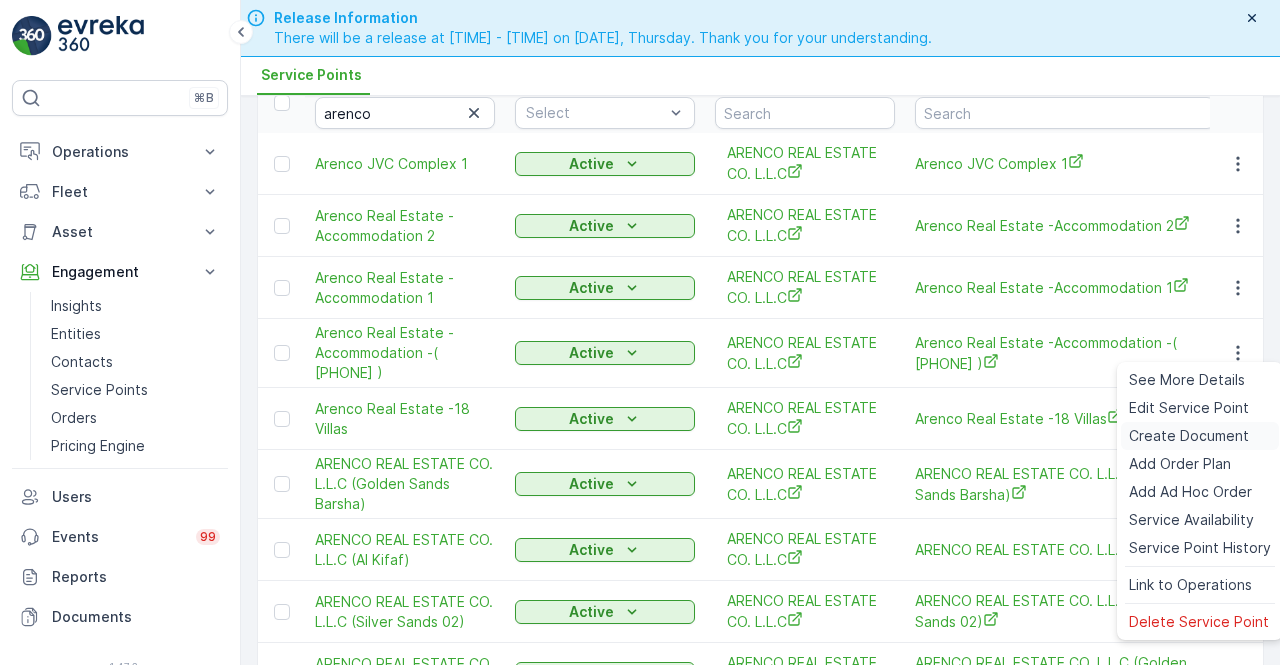 click on "Create Document" at bounding box center [1189, 436] 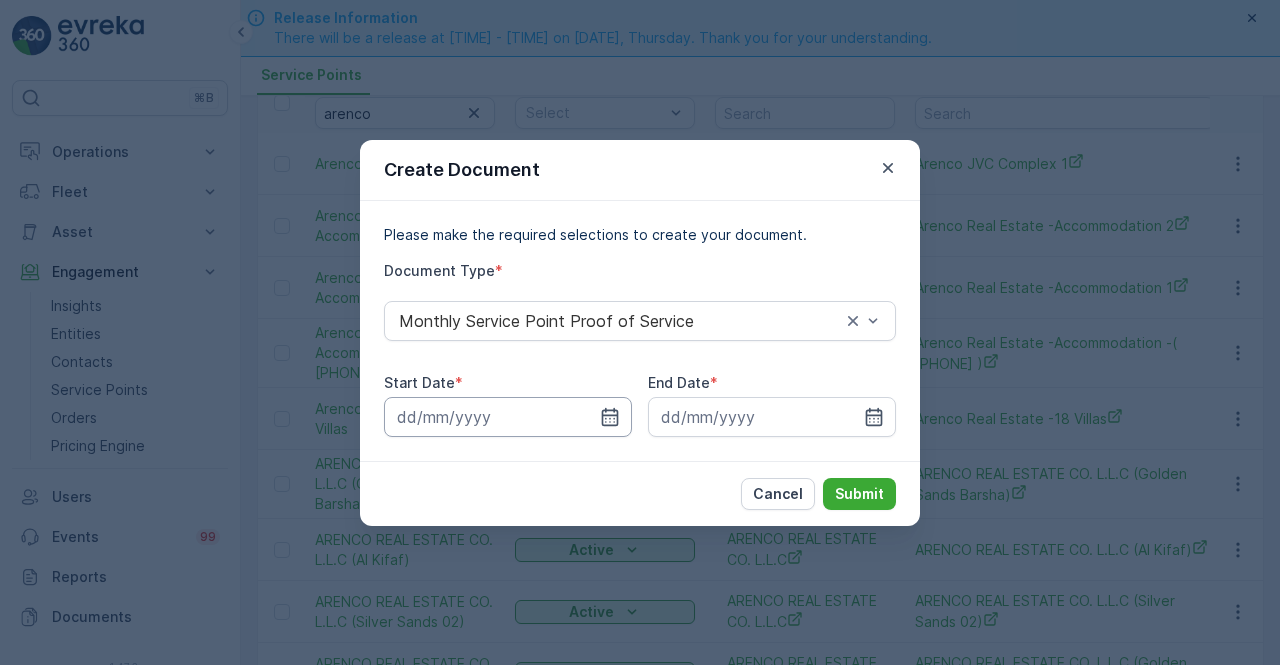 click at bounding box center [508, 417] 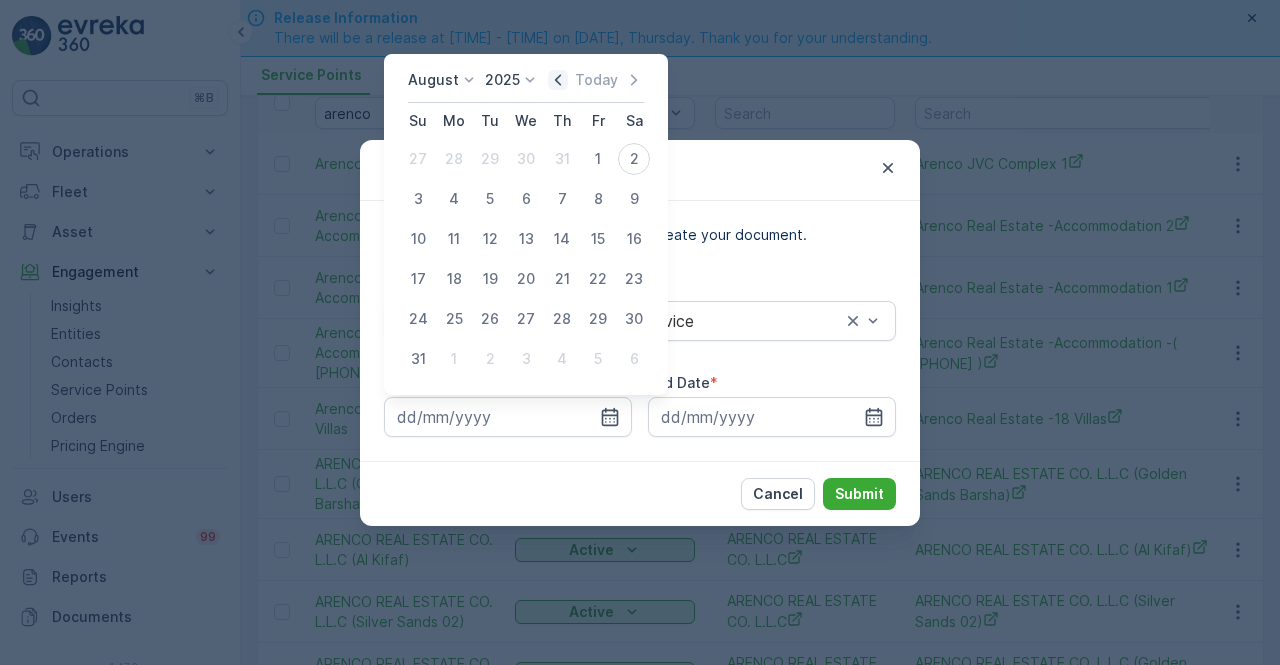 click 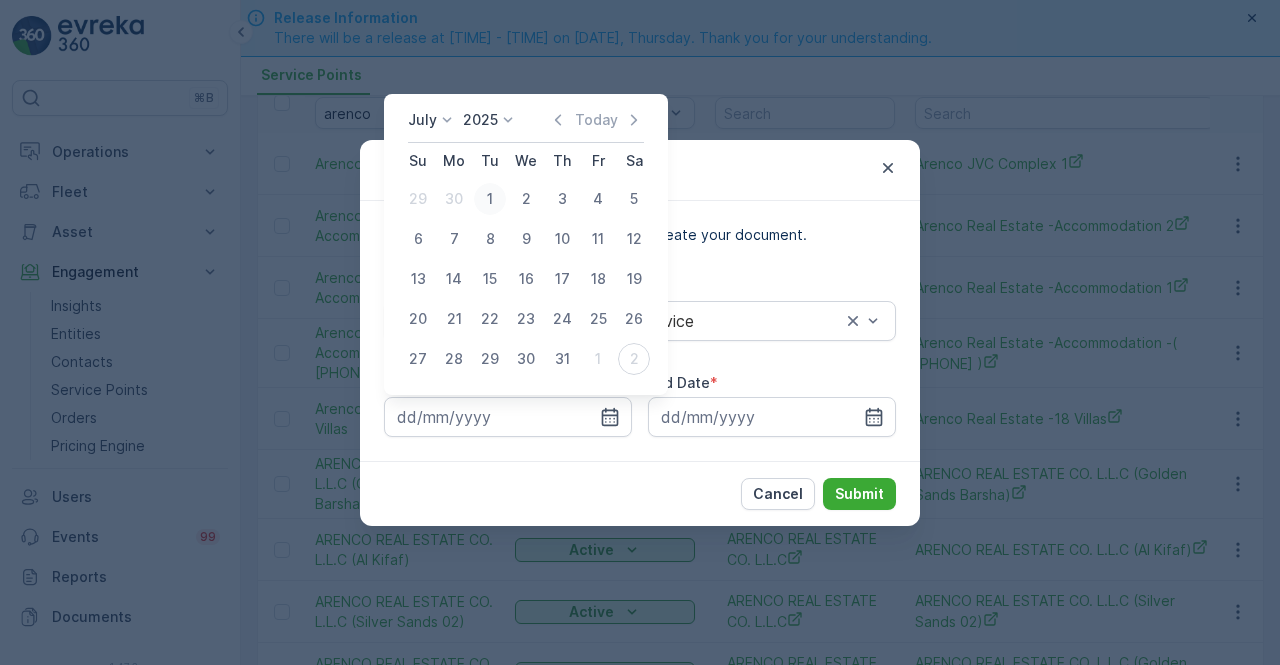 click on "1" at bounding box center [490, 199] 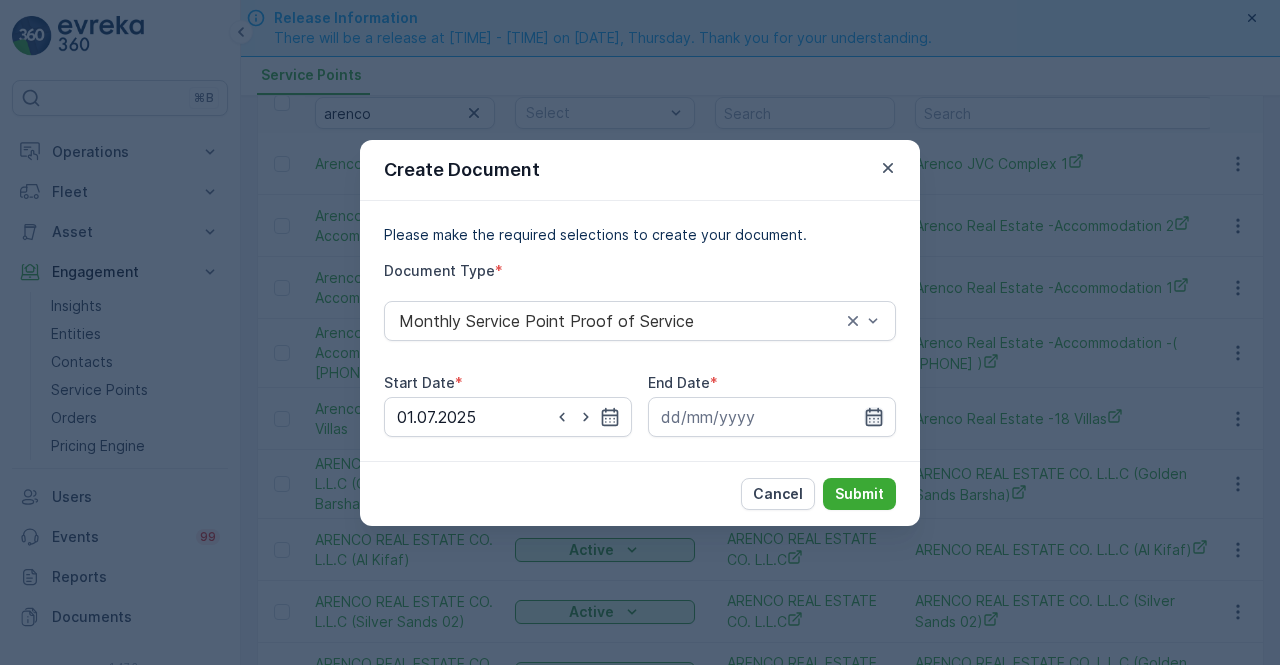 click 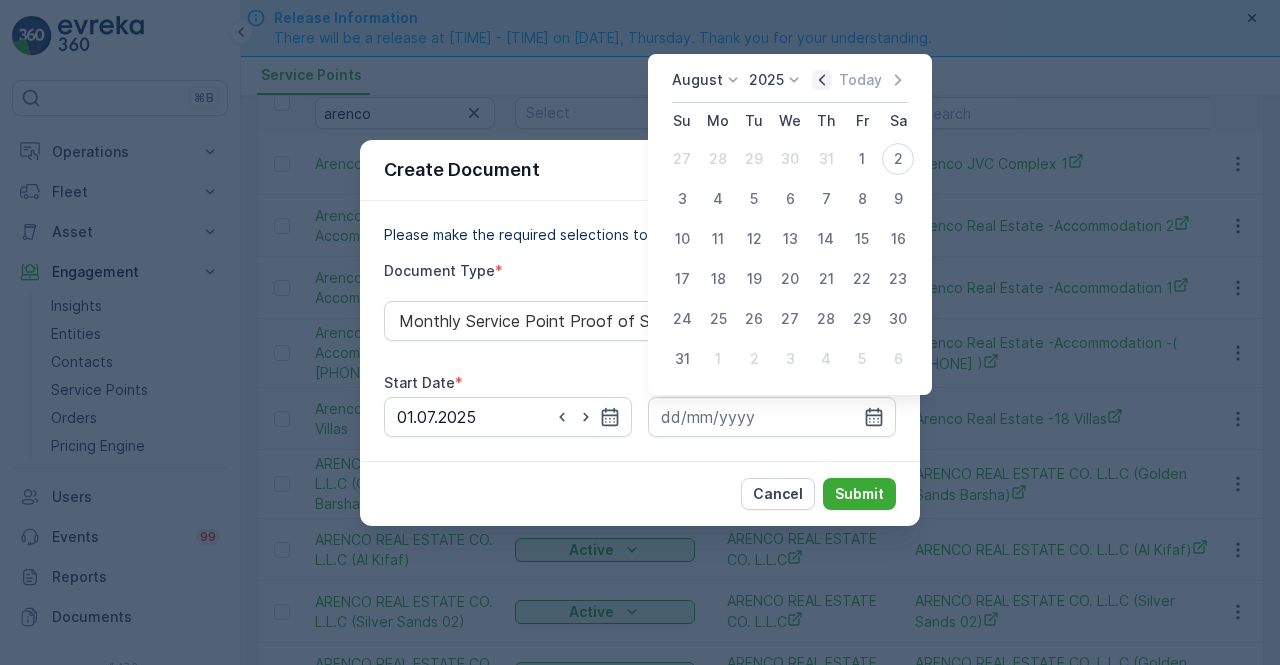 click 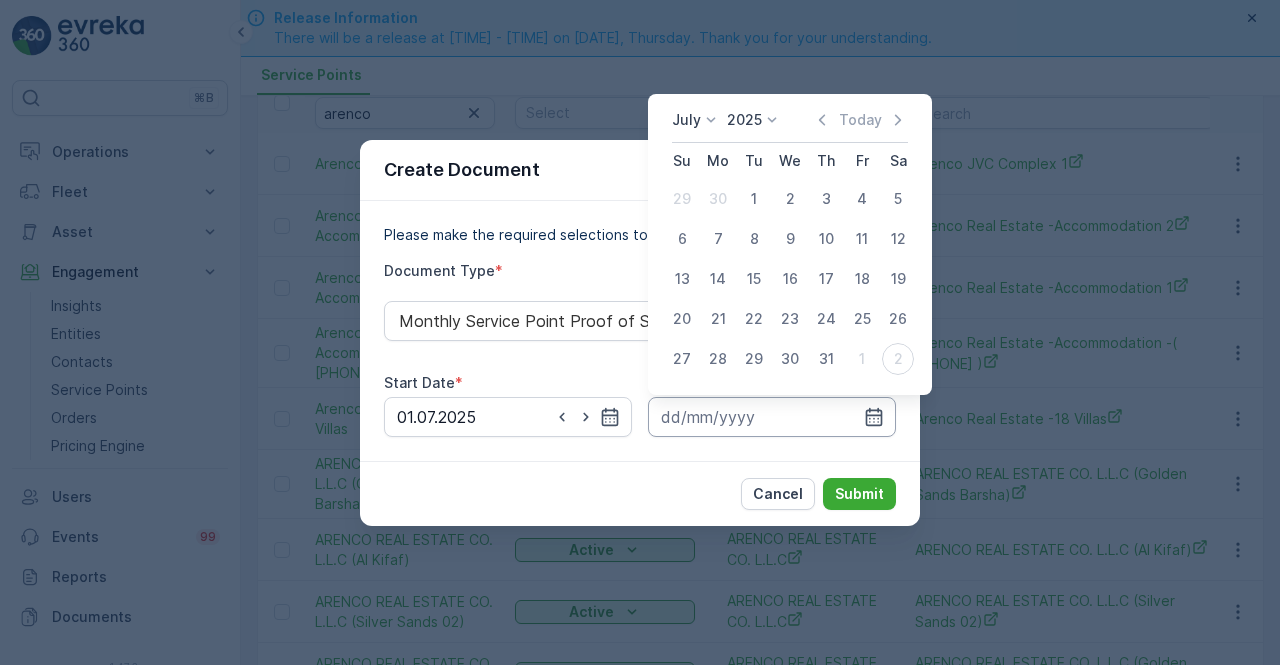 drag, startPoint x: 822, startPoint y: 355, endPoint x: 839, endPoint y: 404, distance: 51.86521 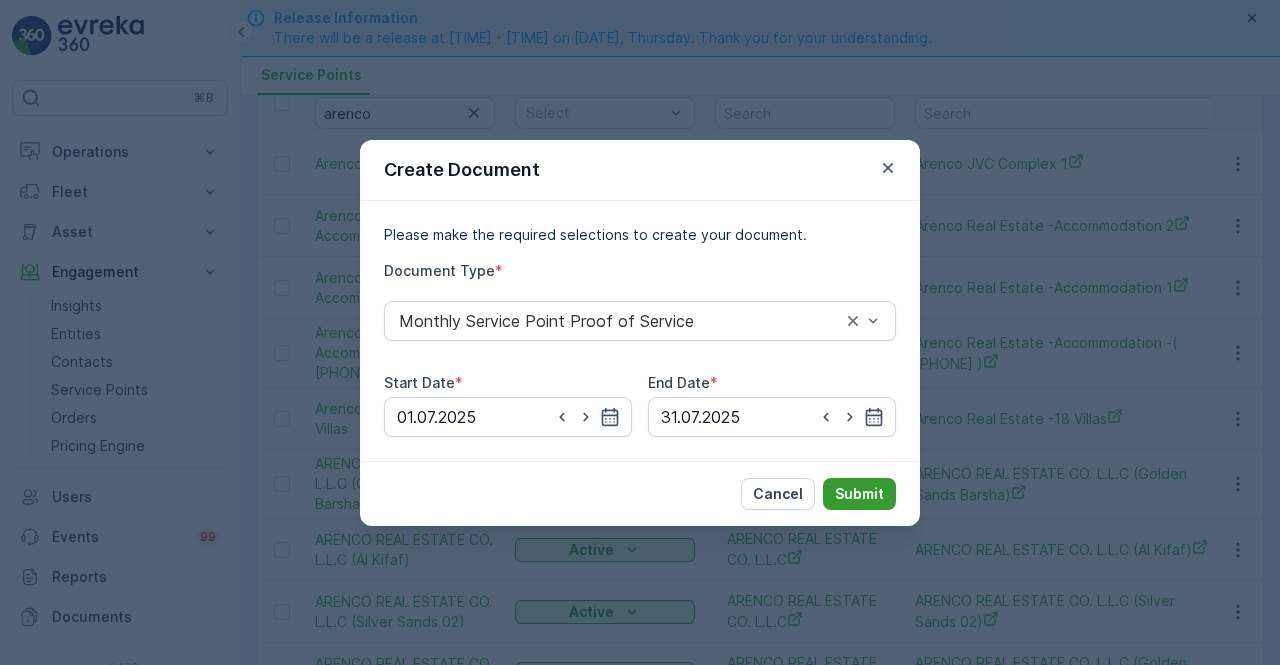 click on "Cancel Submit" at bounding box center [640, 493] 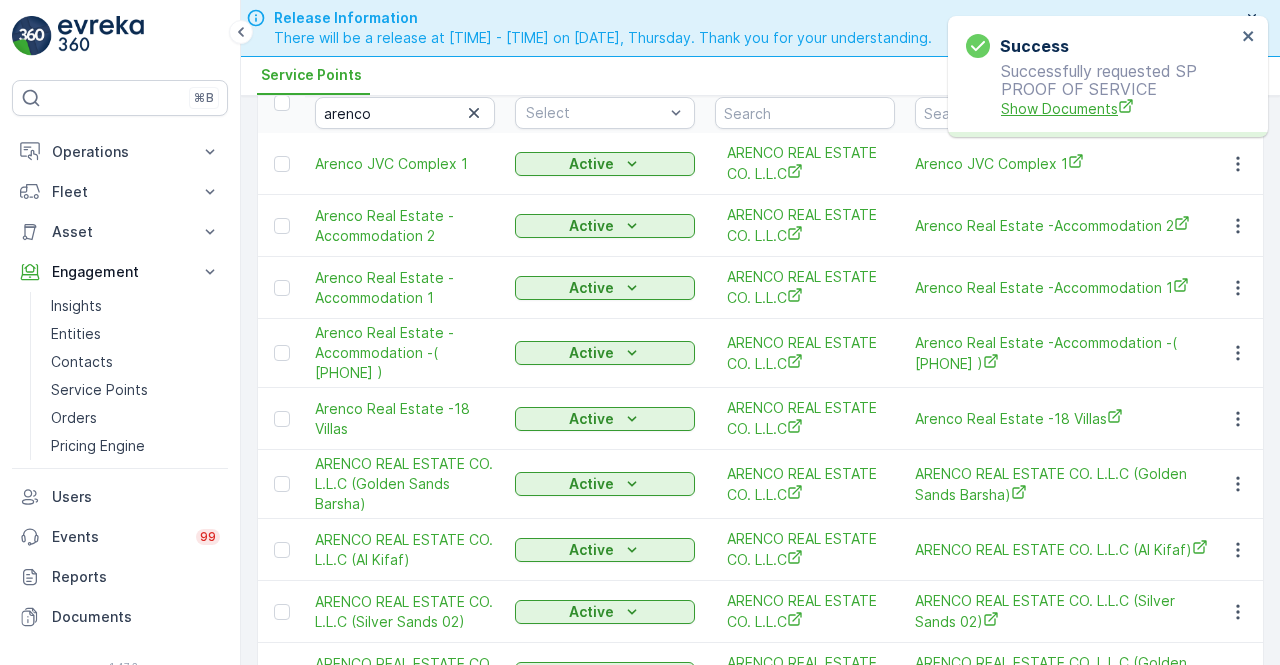 click on "Show Documents" at bounding box center [1118, 108] 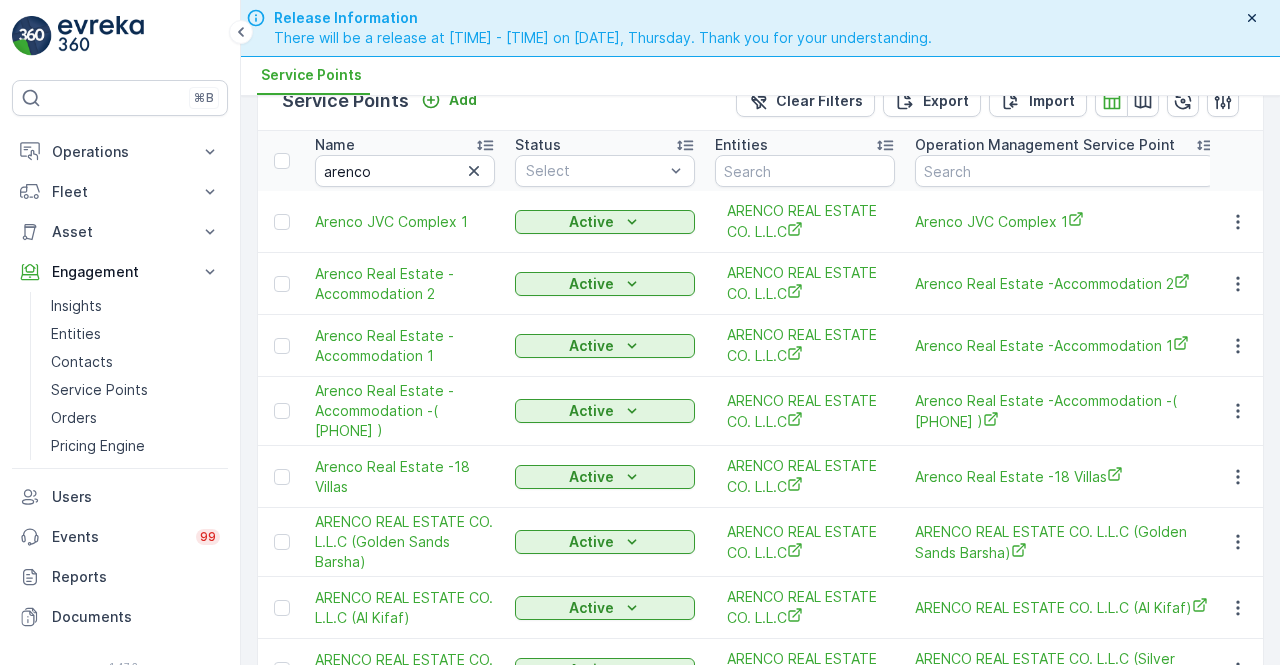 scroll, scrollTop: 0, scrollLeft: 0, axis: both 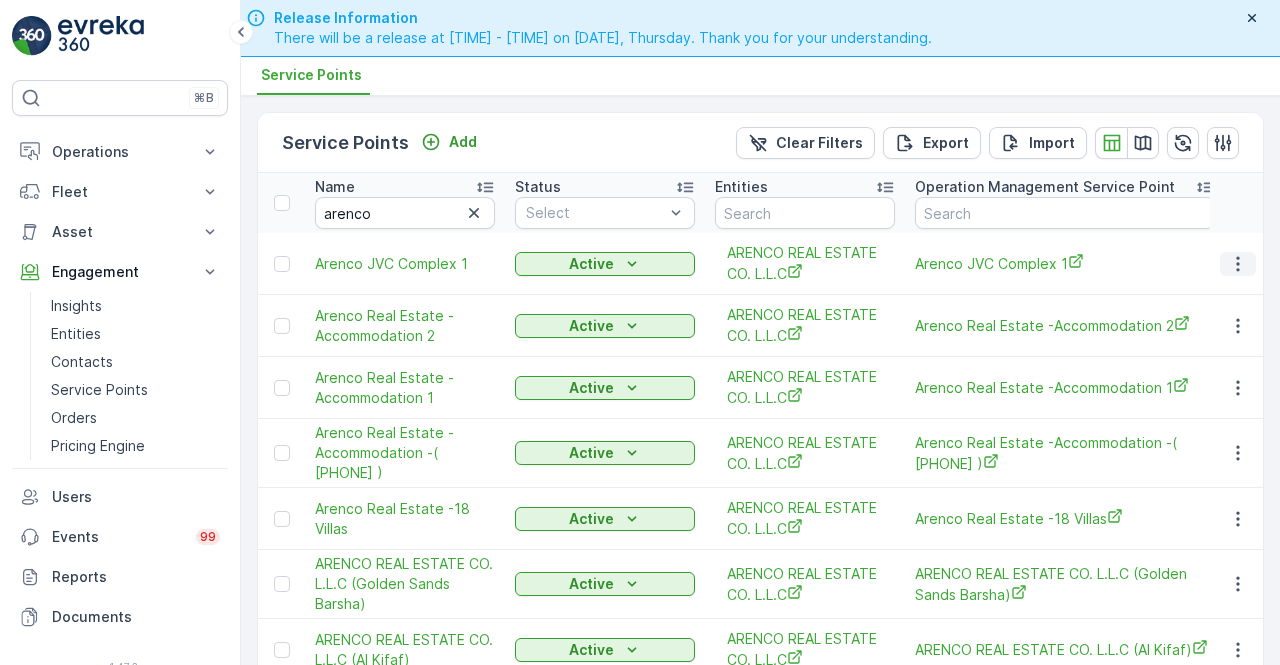 click 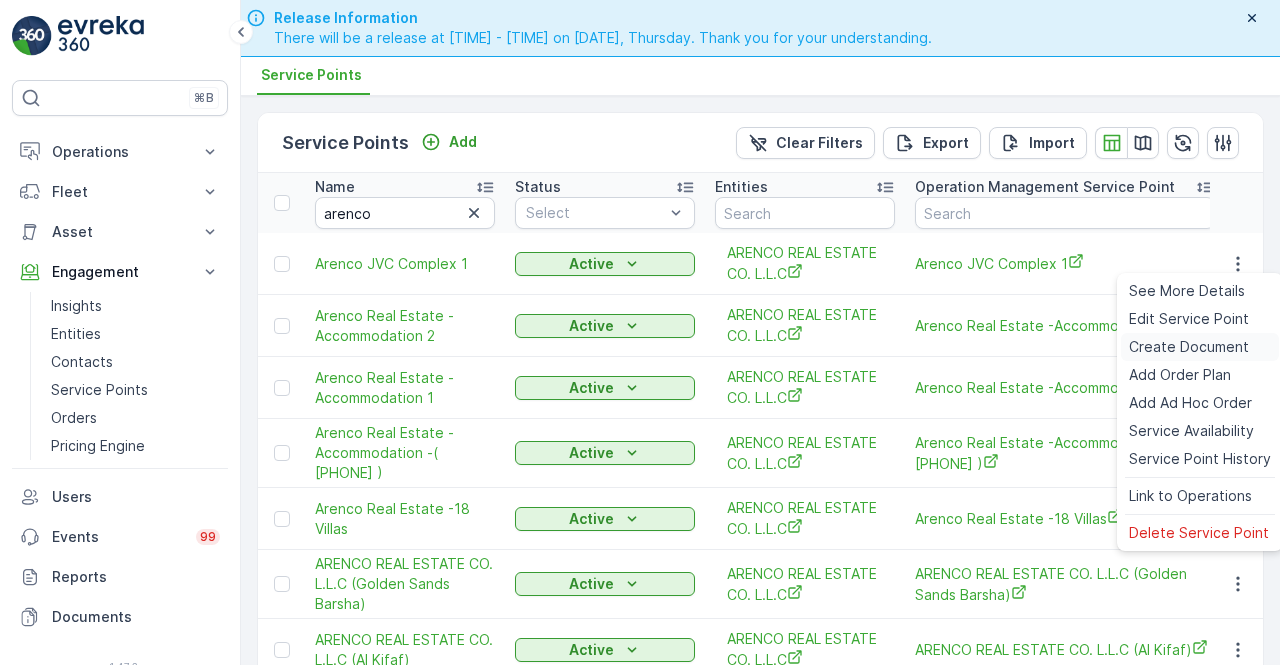 click on "Create Document" at bounding box center [1189, 347] 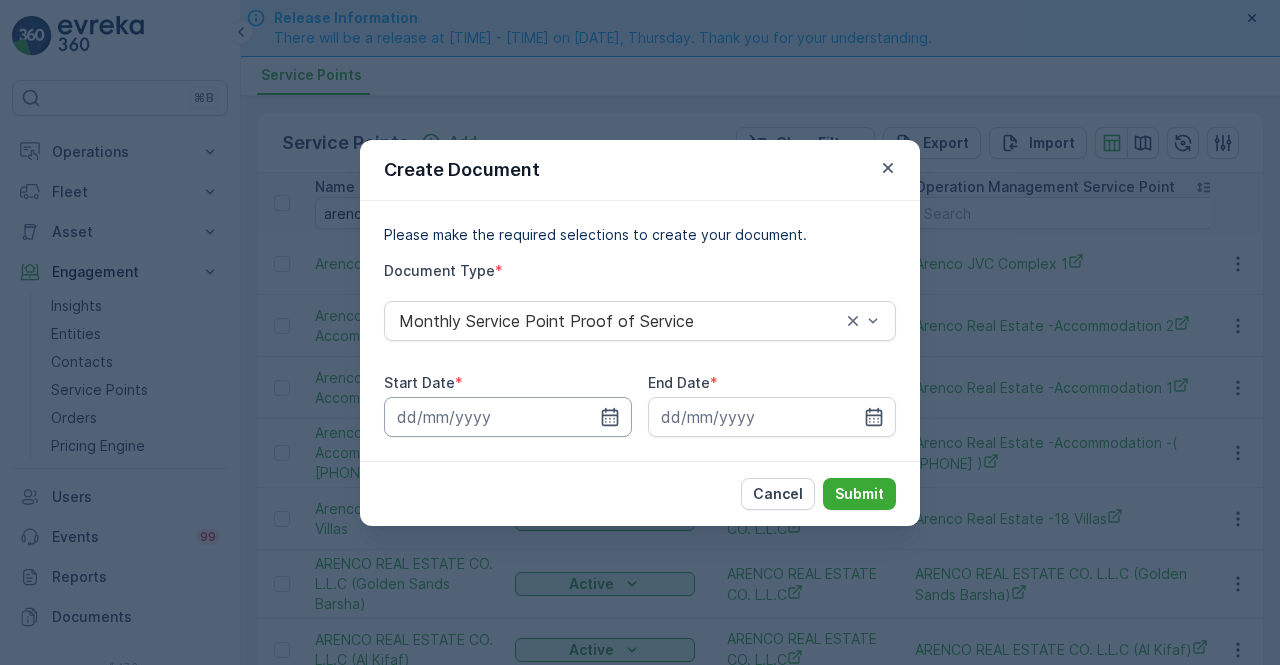 drag, startPoint x: 620, startPoint y: 411, endPoint x: 614, endPoint y: 401, distance: 11.661903 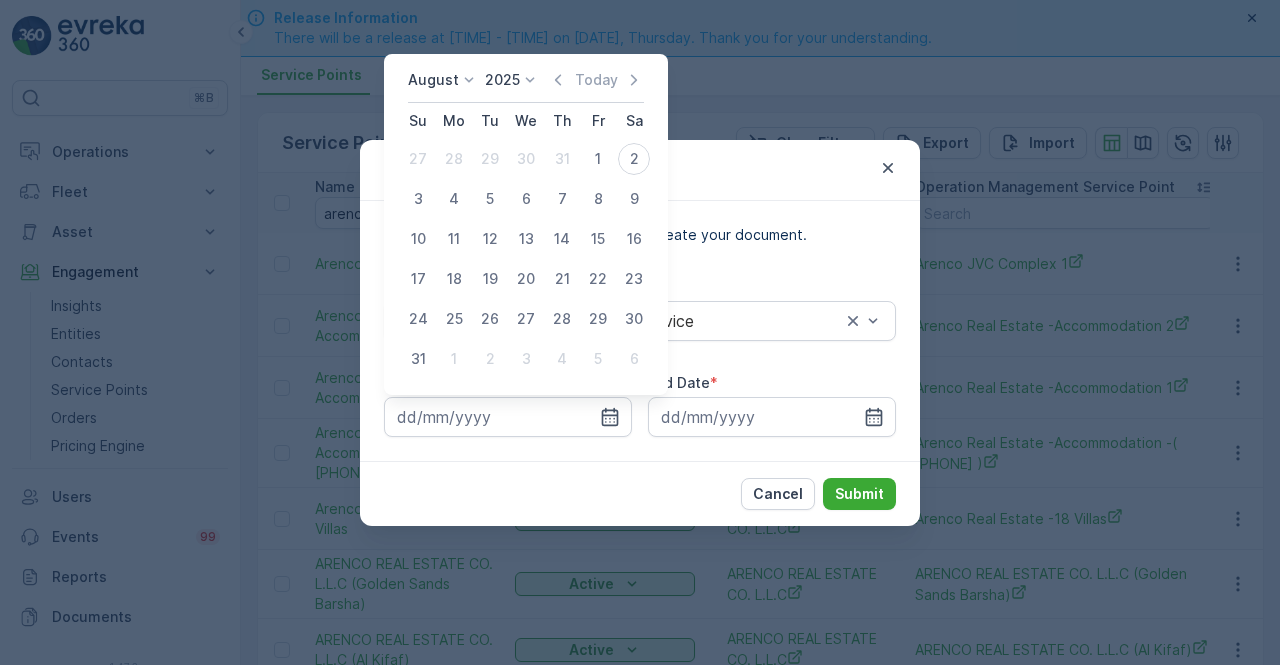 click 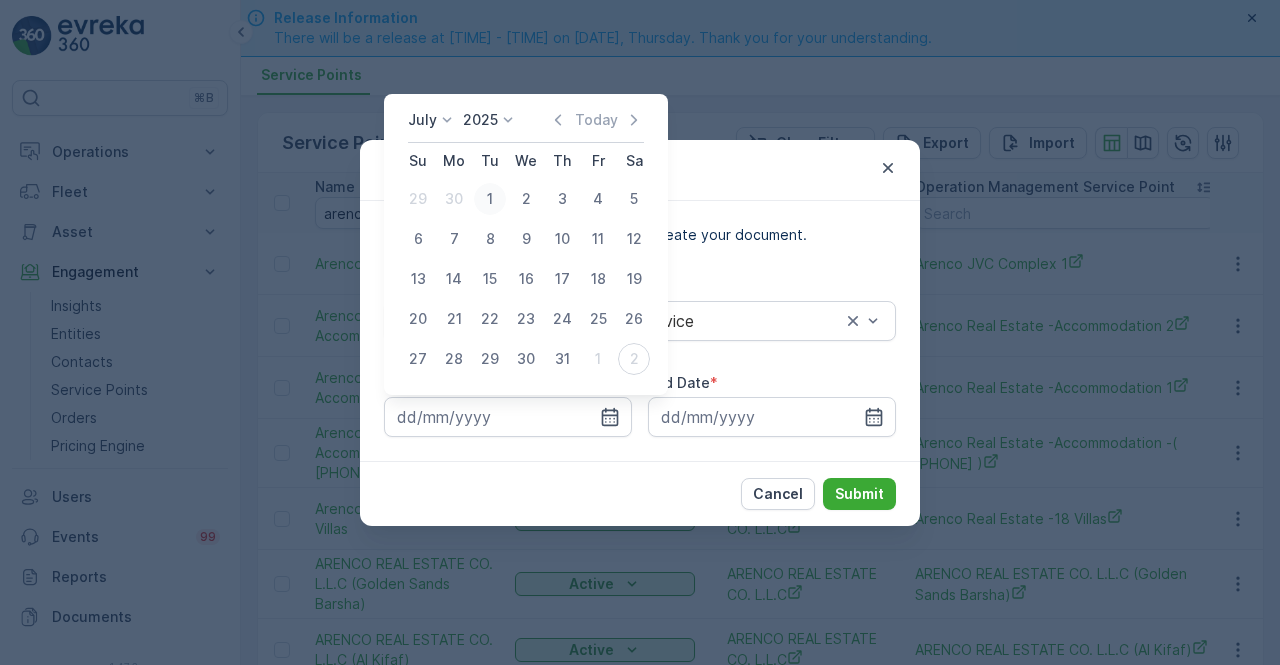 click on "1" at bounding box center [490, 199] 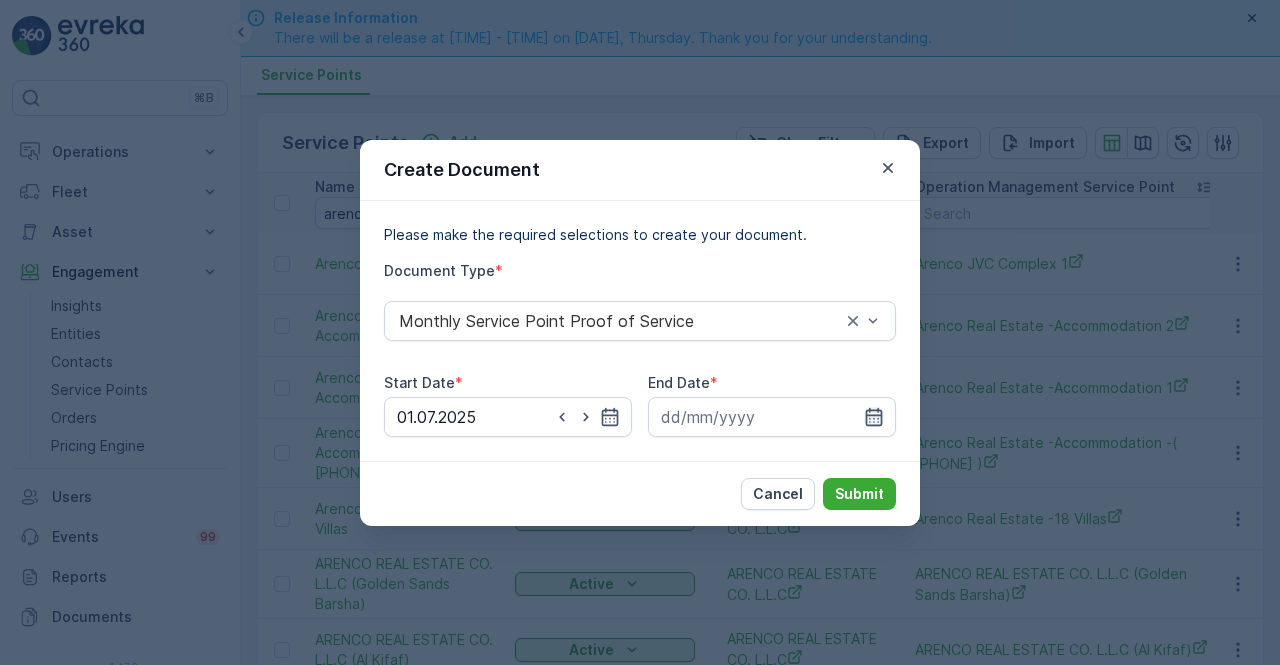 click 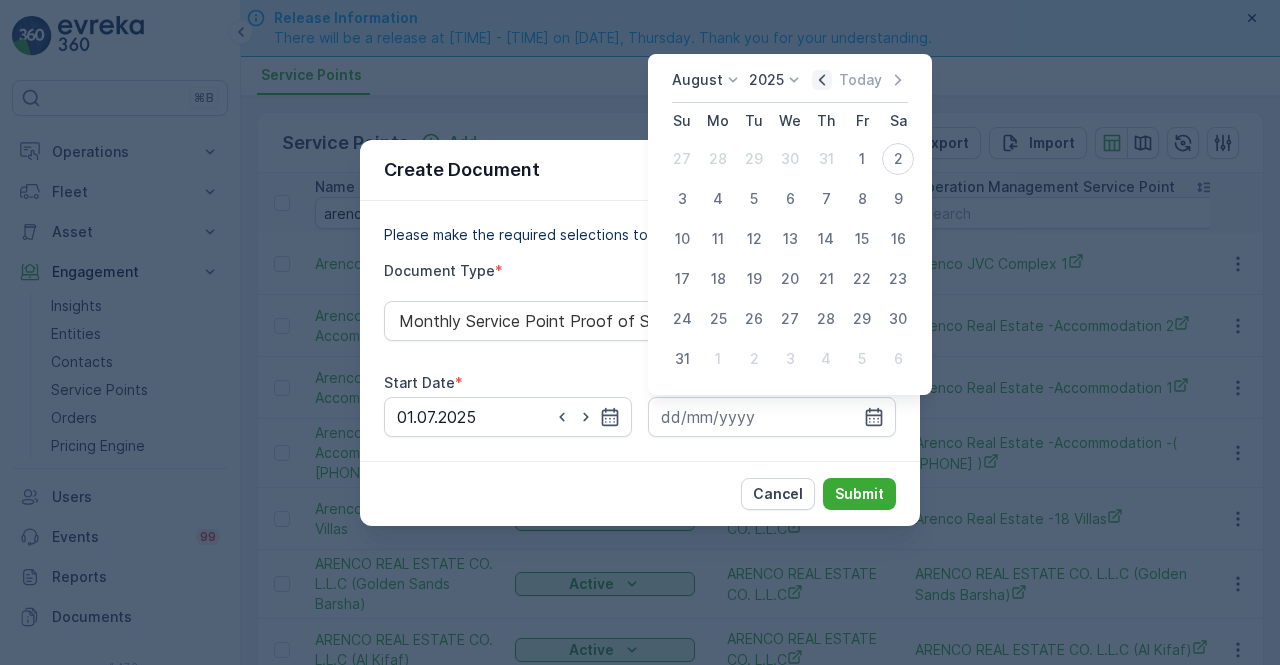 click 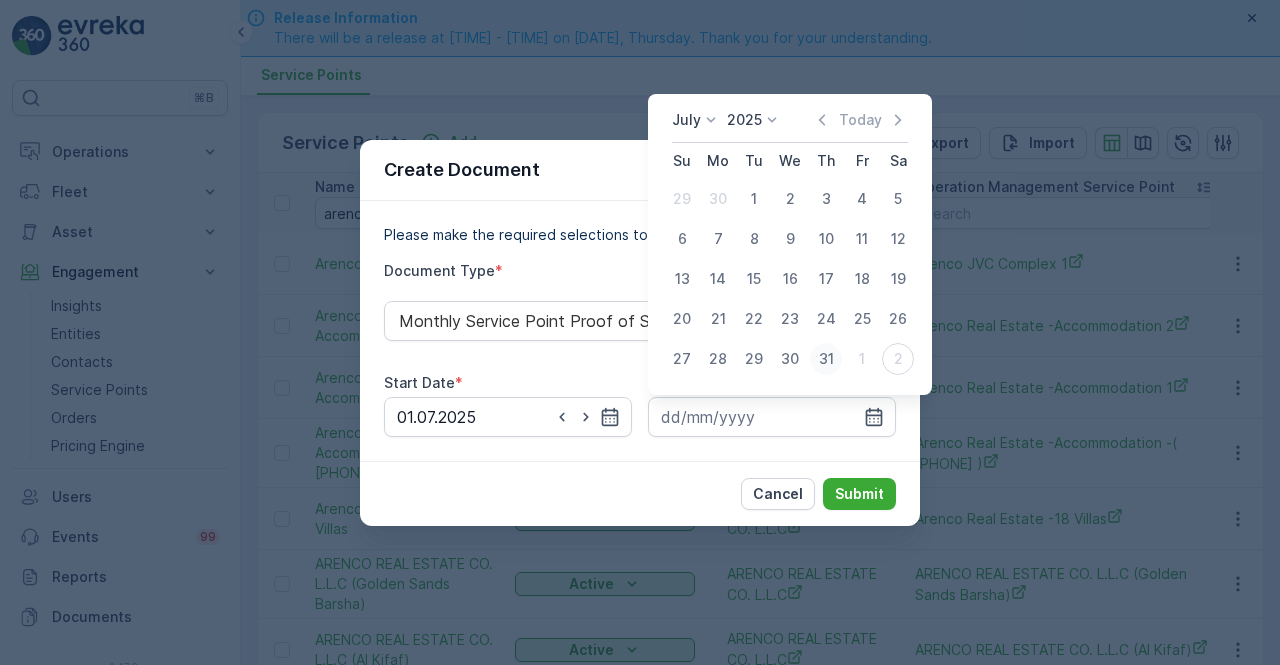 click on "31" at bounding box center [826, 359] 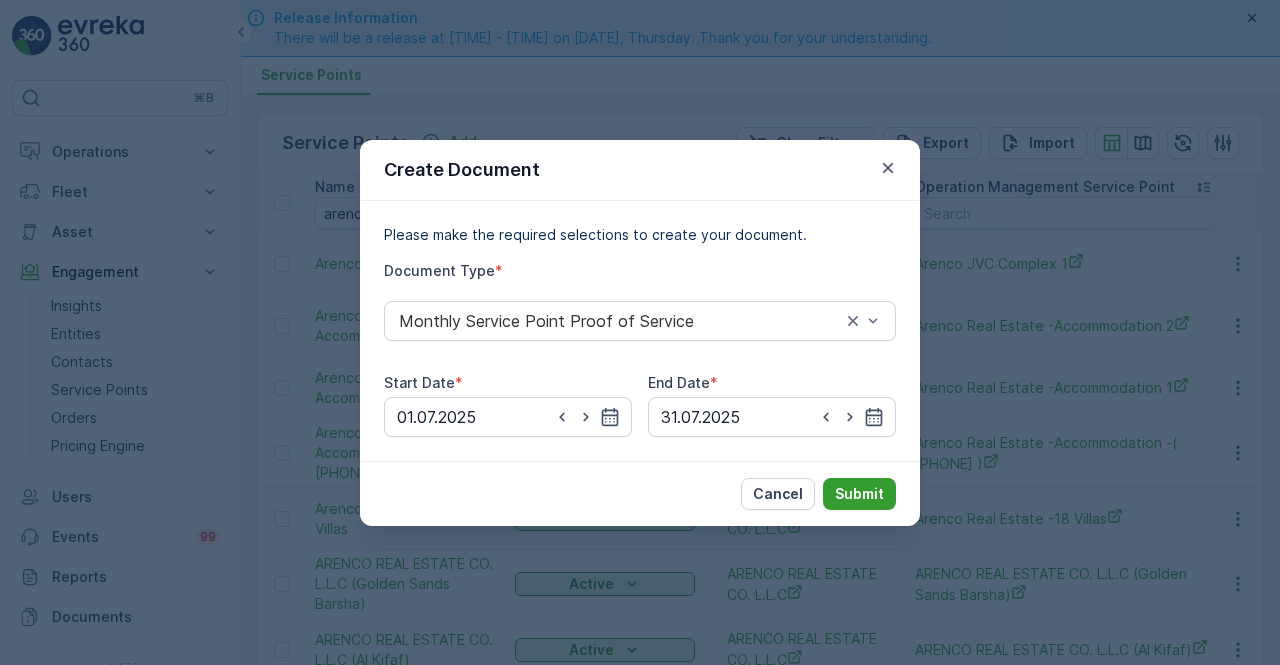 click on "Submit" at bounding box center [859, 494] 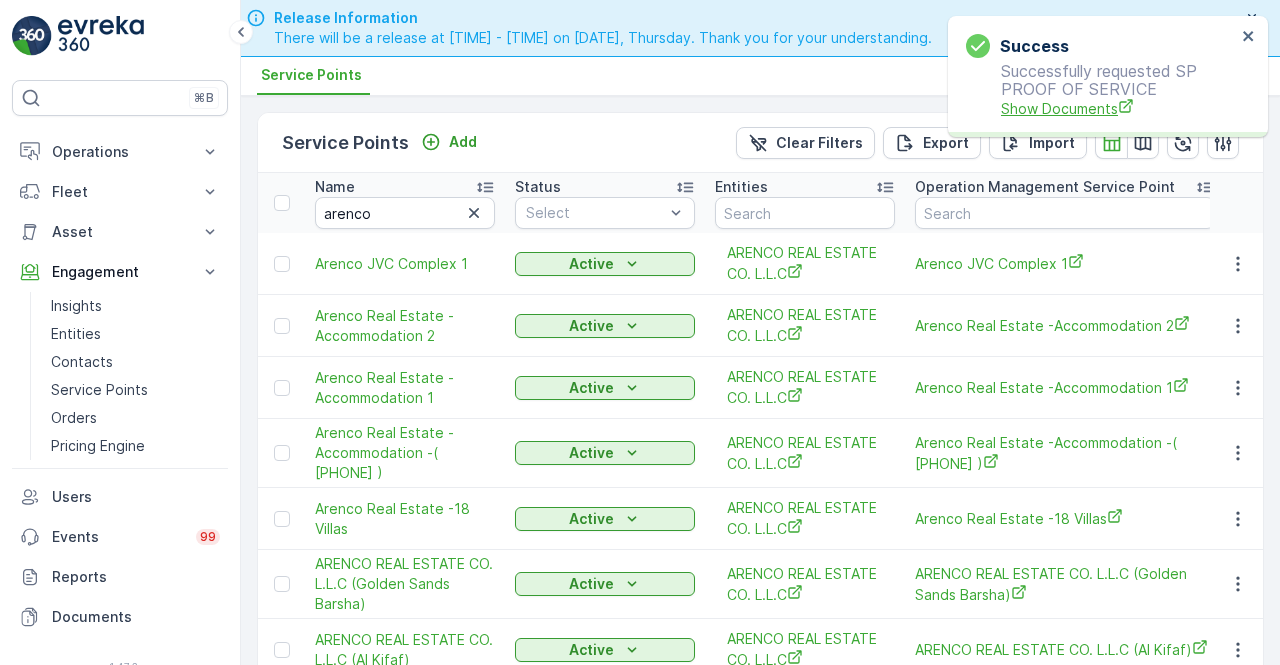 click on "Show Documents" at bounding box center [1118, 108] 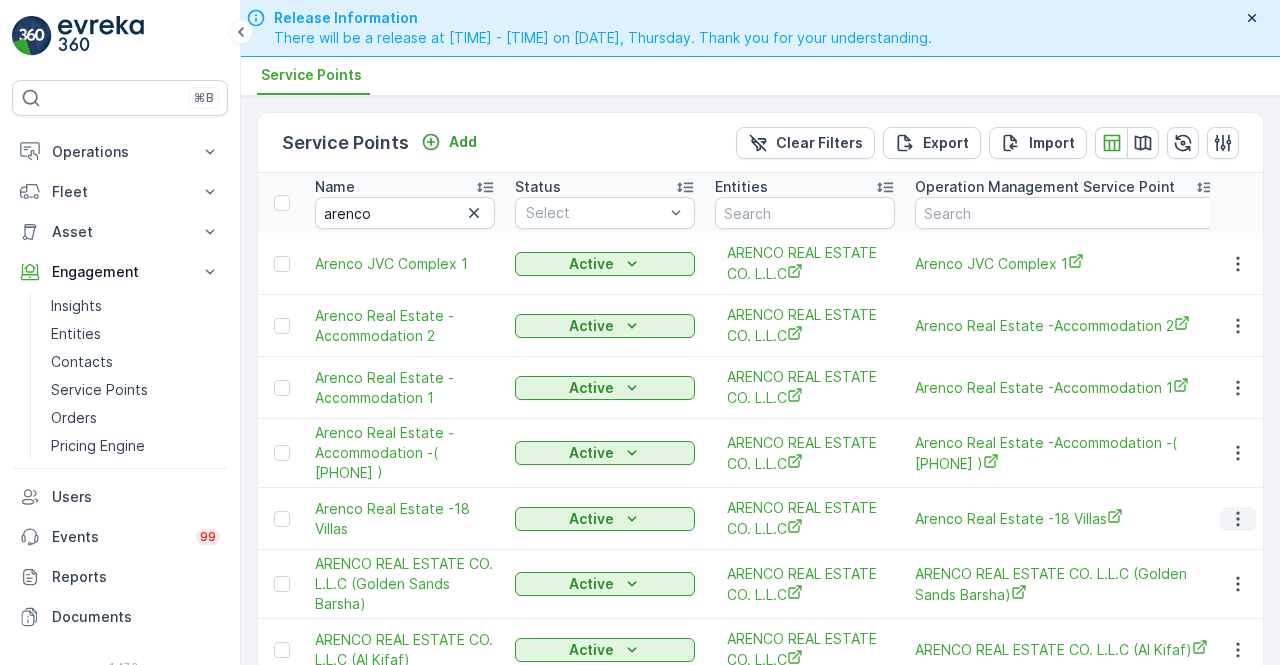 click 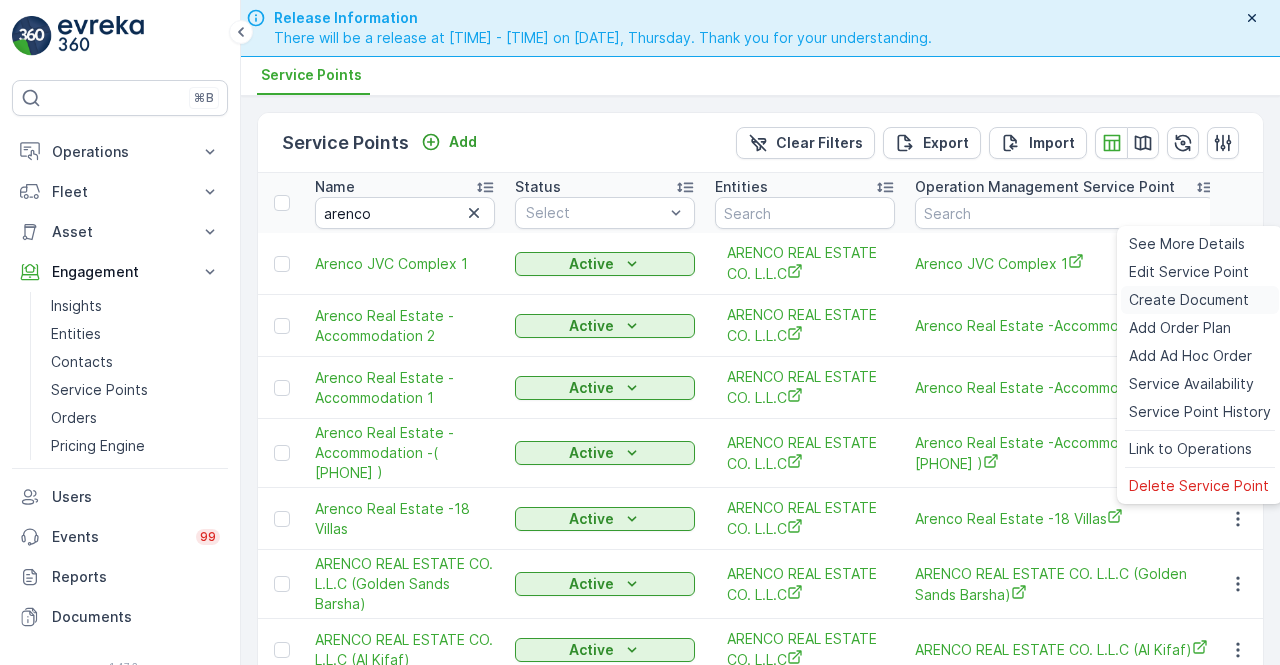 click on "Create Document" at bounding box center [1189, 300] 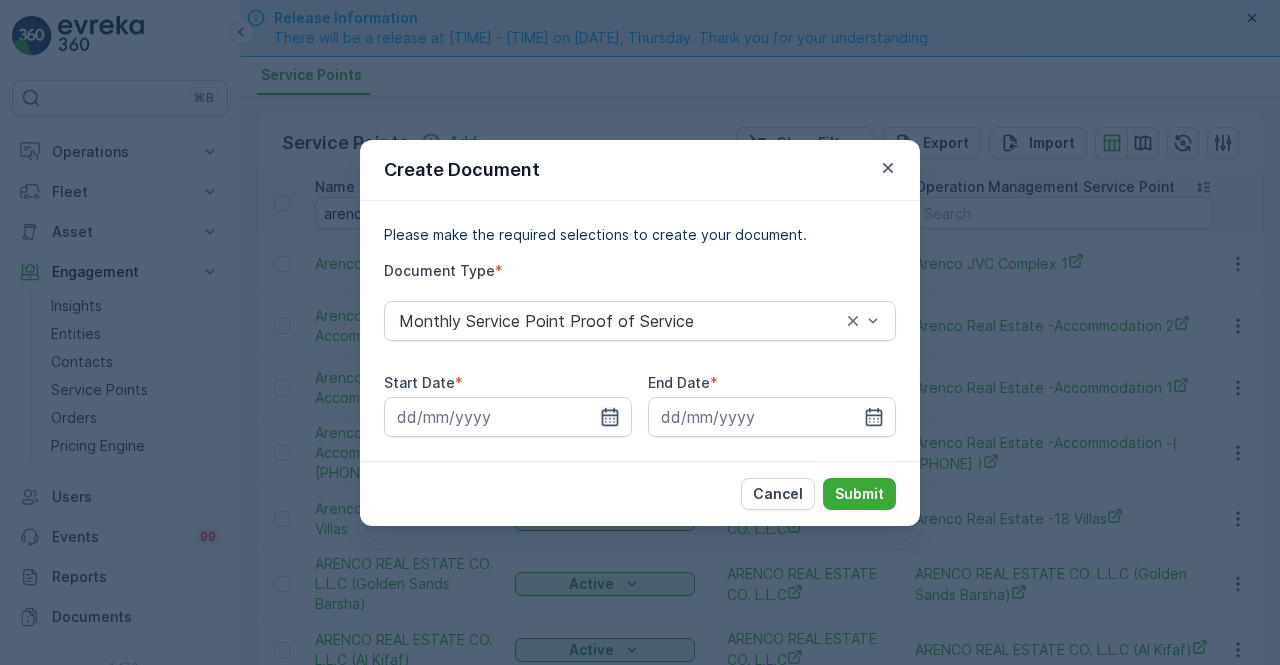 click 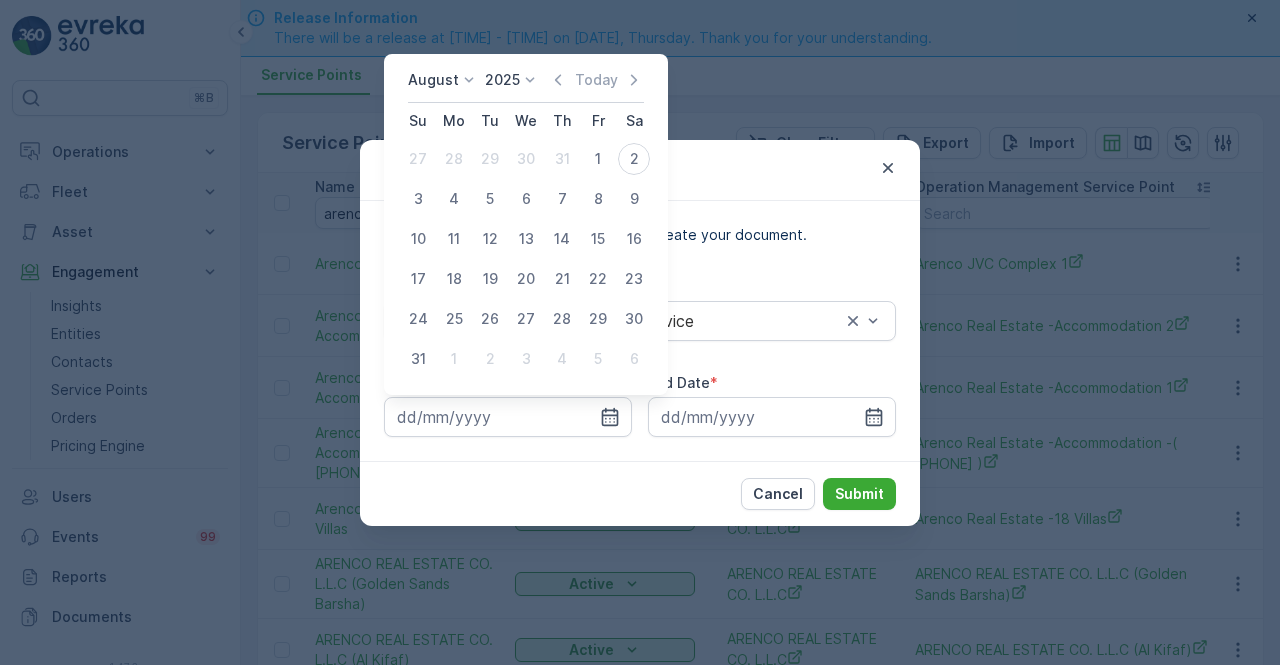 drag, startPoint x: 561, startPoint y: 71, endPoint x: 547, endPoint y: 81, distance: 17.20465 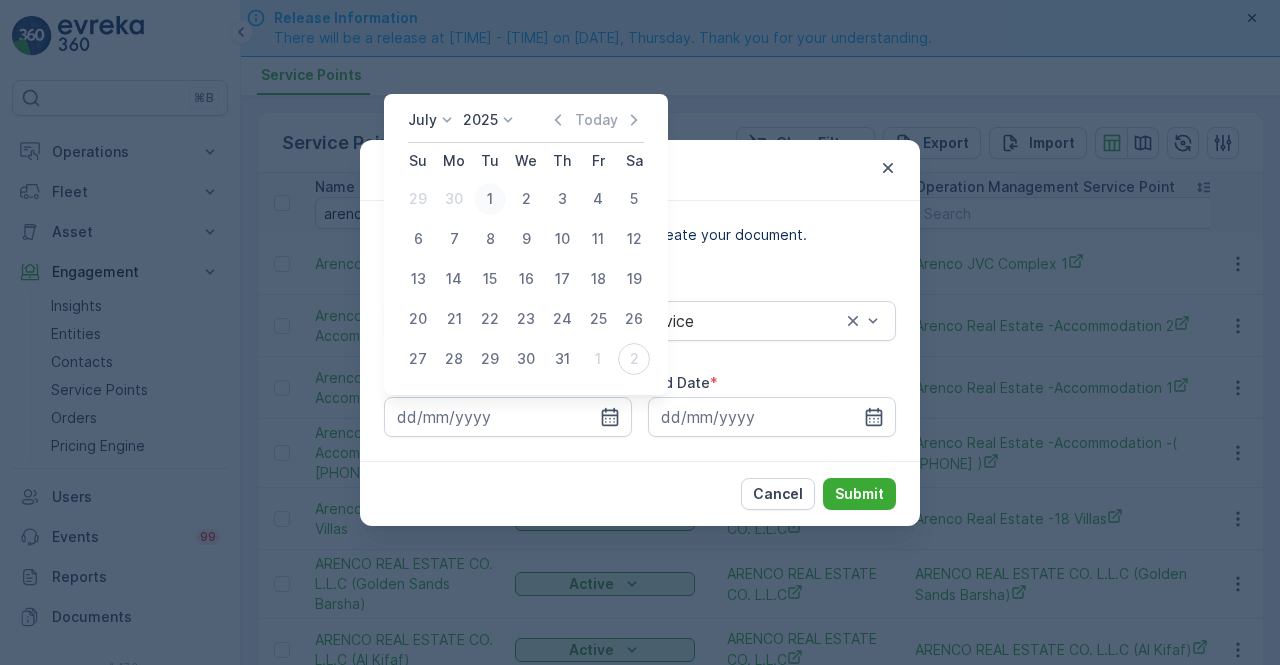 click on "1" at bounding box center (490, 199) 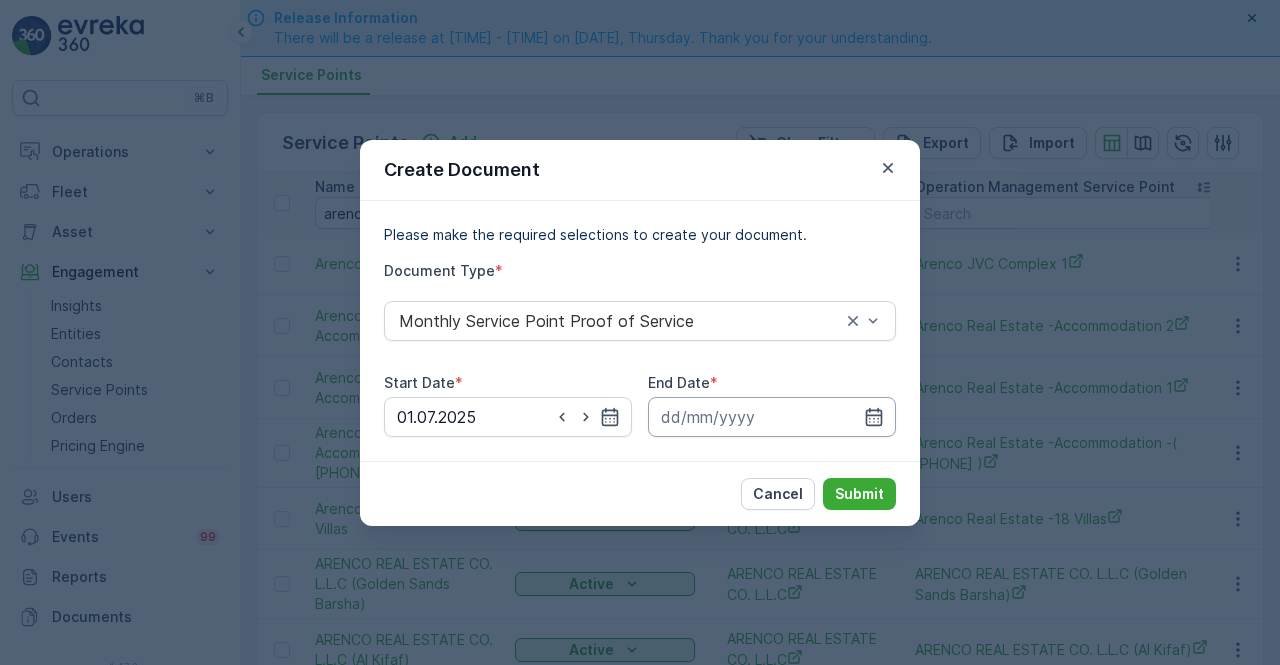 drag, startPoint x: 871, startPoint y: 417, endPoint x: 870, endPoint y: 401, distance: 16.03122 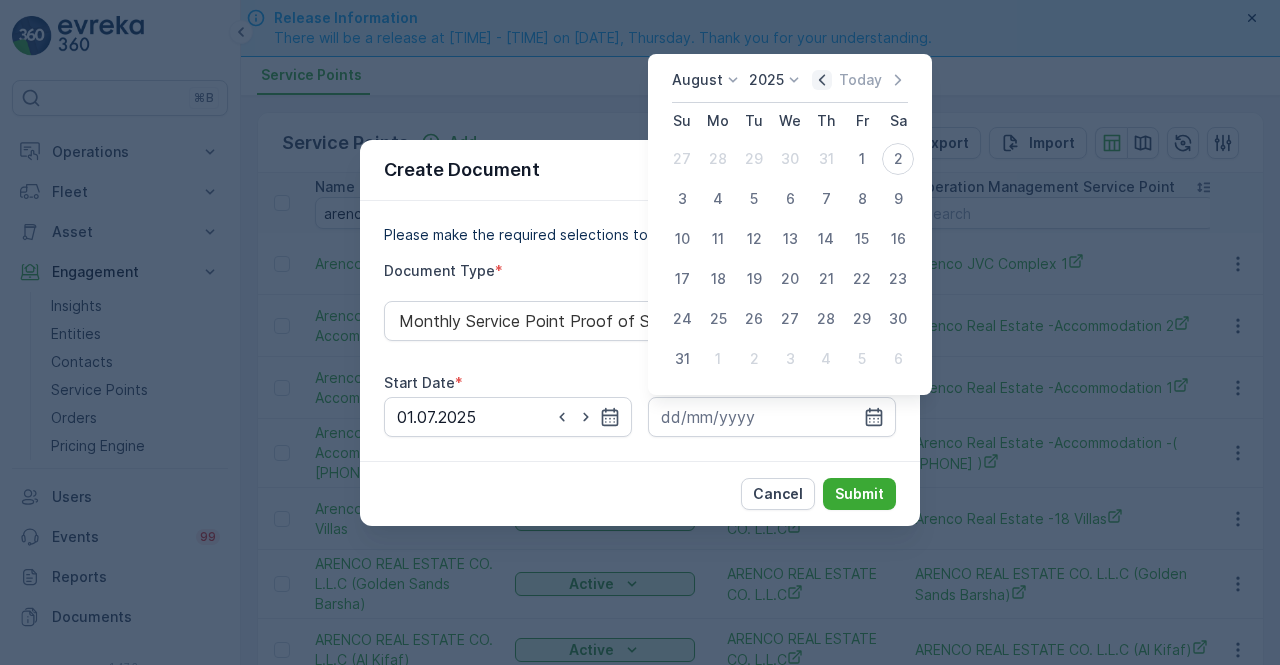 click 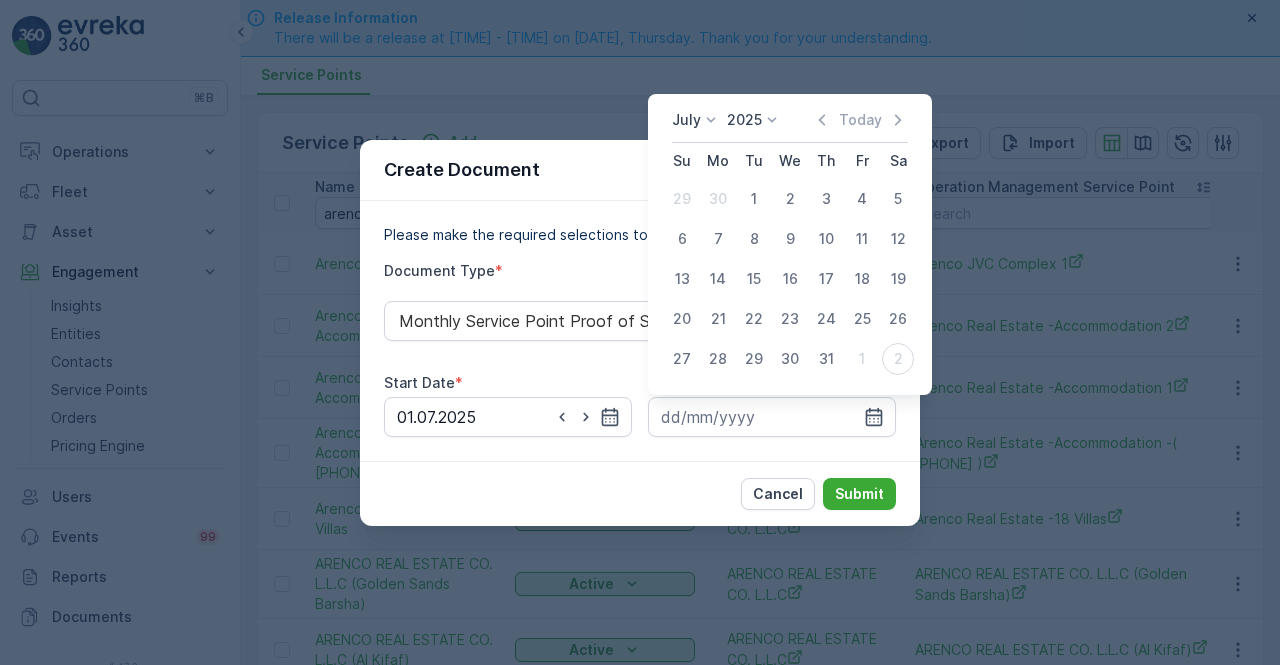 drag, startPoint x: 820, startPoint y: 362, endPoint x: 826, endPoint y: 395, distance: 33.54102 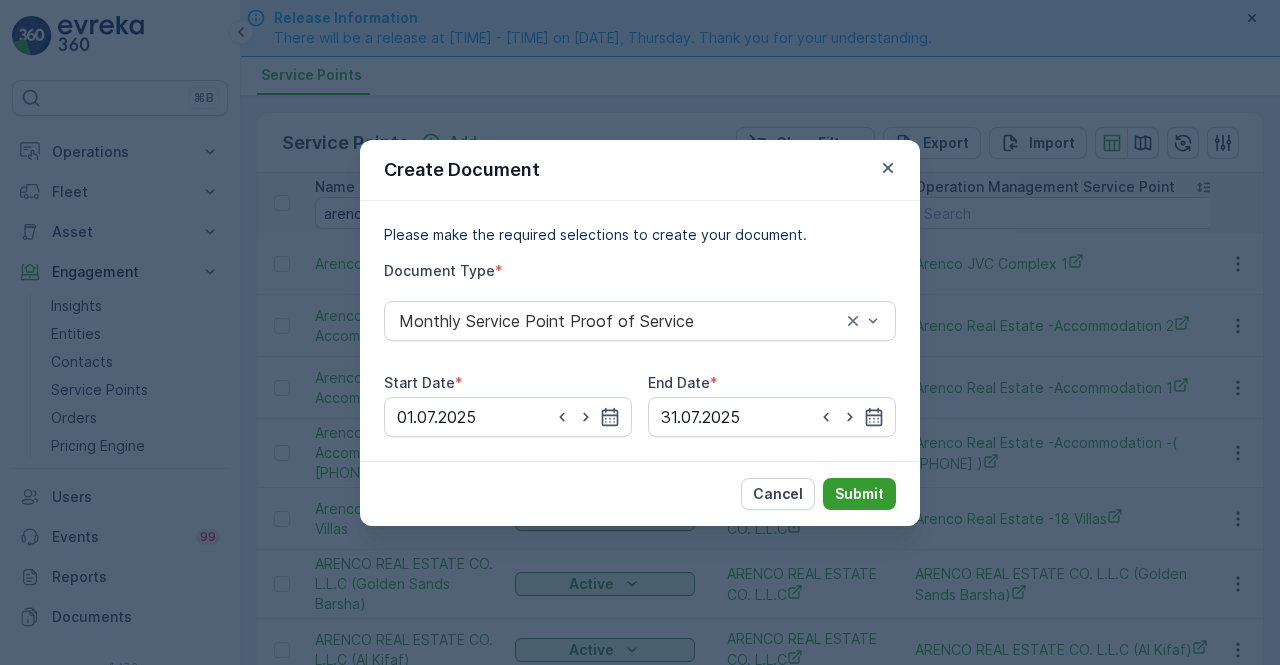 click on "Submit" at bounding box center (859, 494) 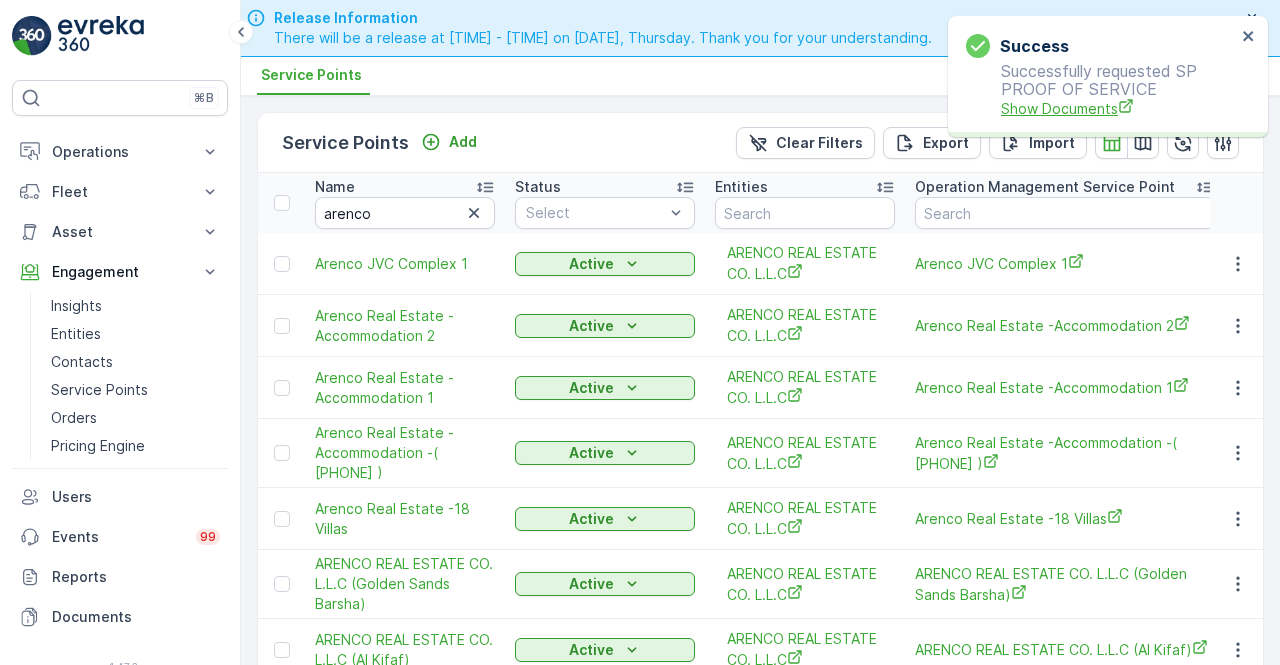 click on "Show Documents" at bounding box center (1118, 108) 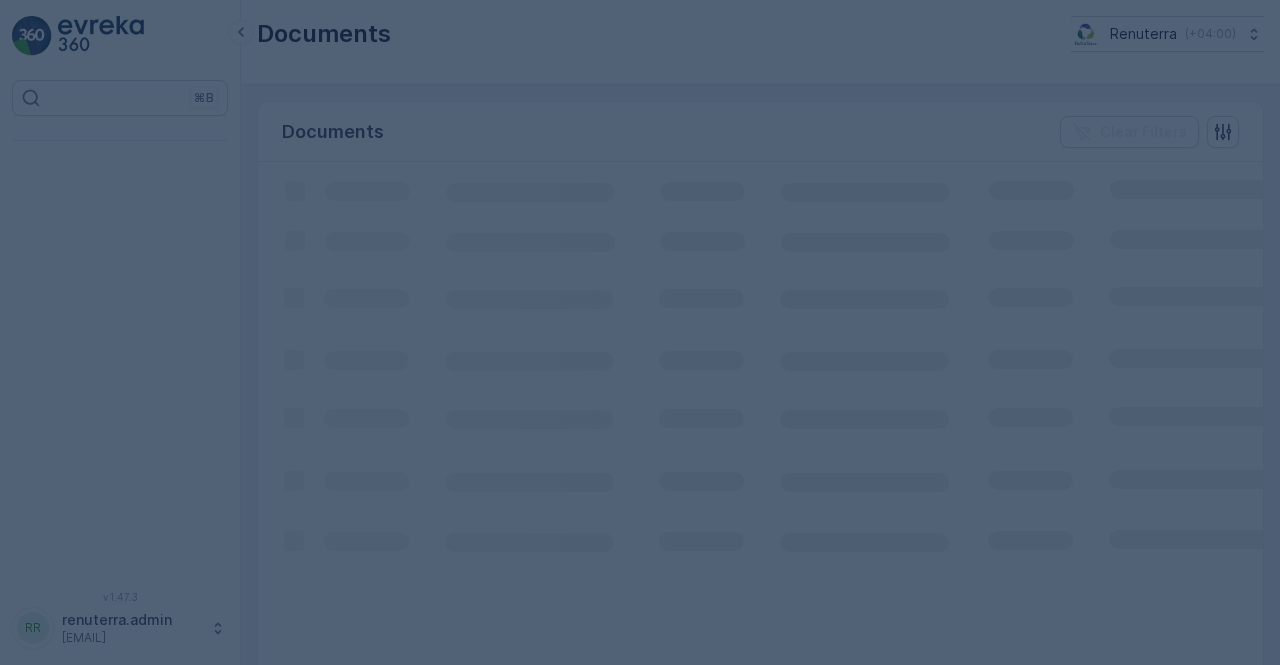 scroll, scrollTop: 0, scrollLeft: 0, axis: both 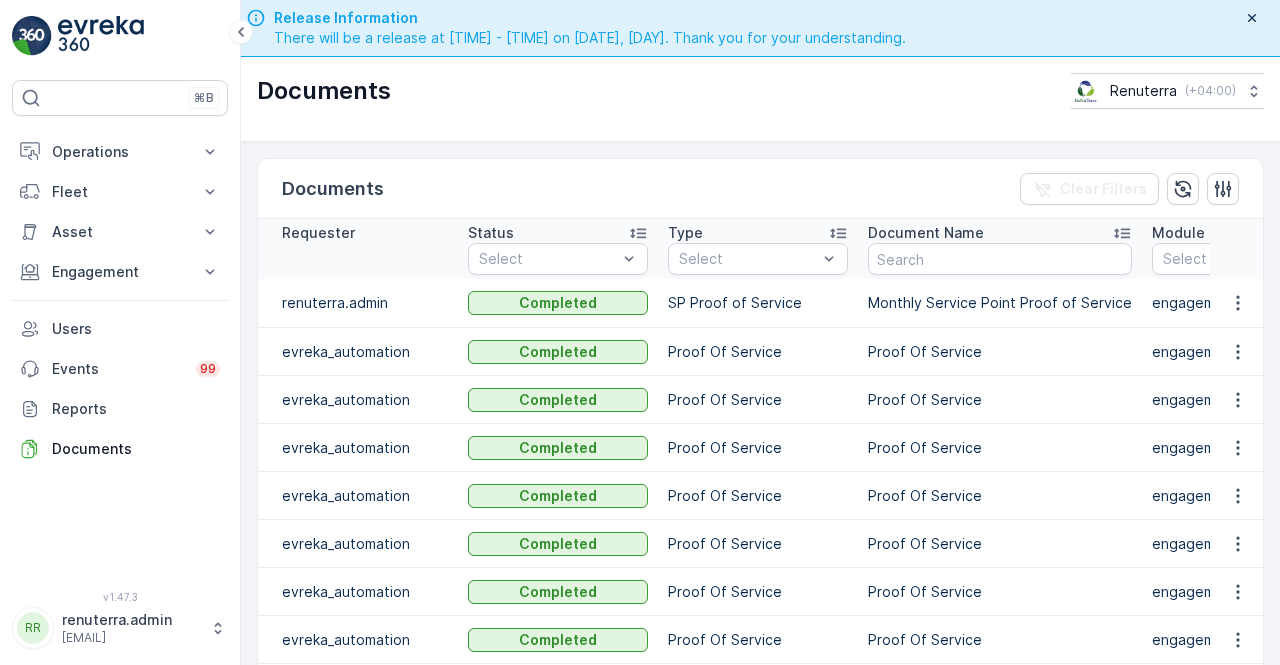 click on "Proof Of Service" at bounding box center [1000, 400] 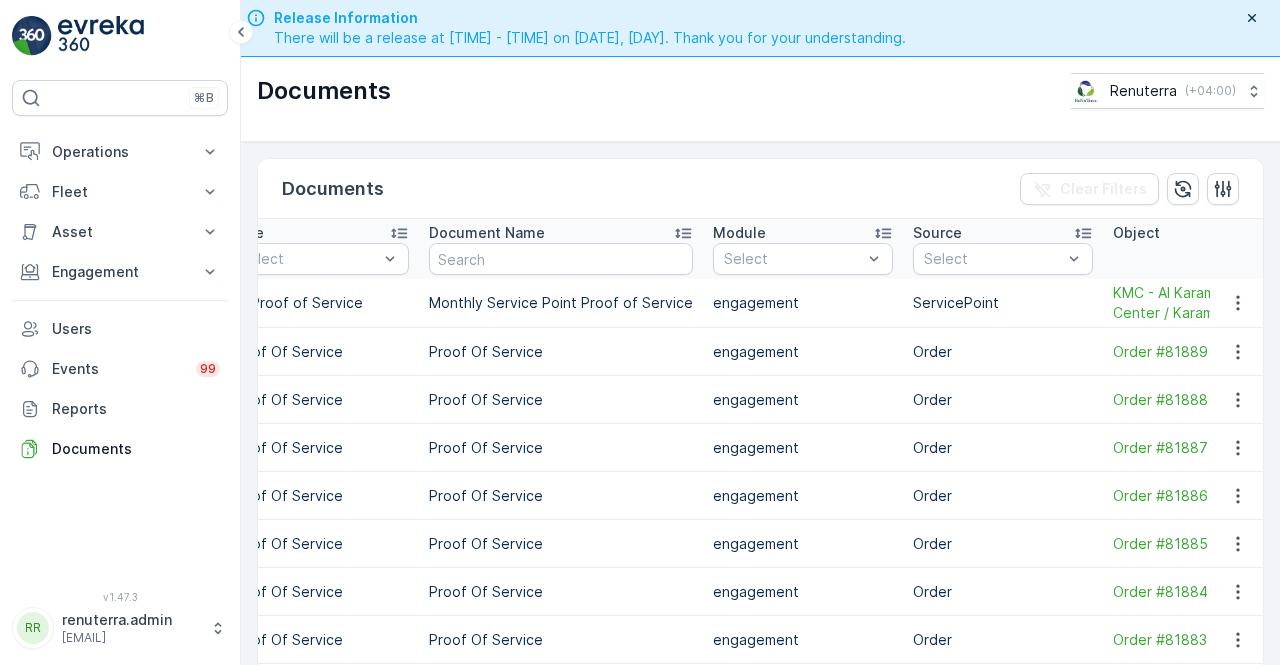 scroll, scrollTop: 0, scrollLeft: 520, axis: horizontal 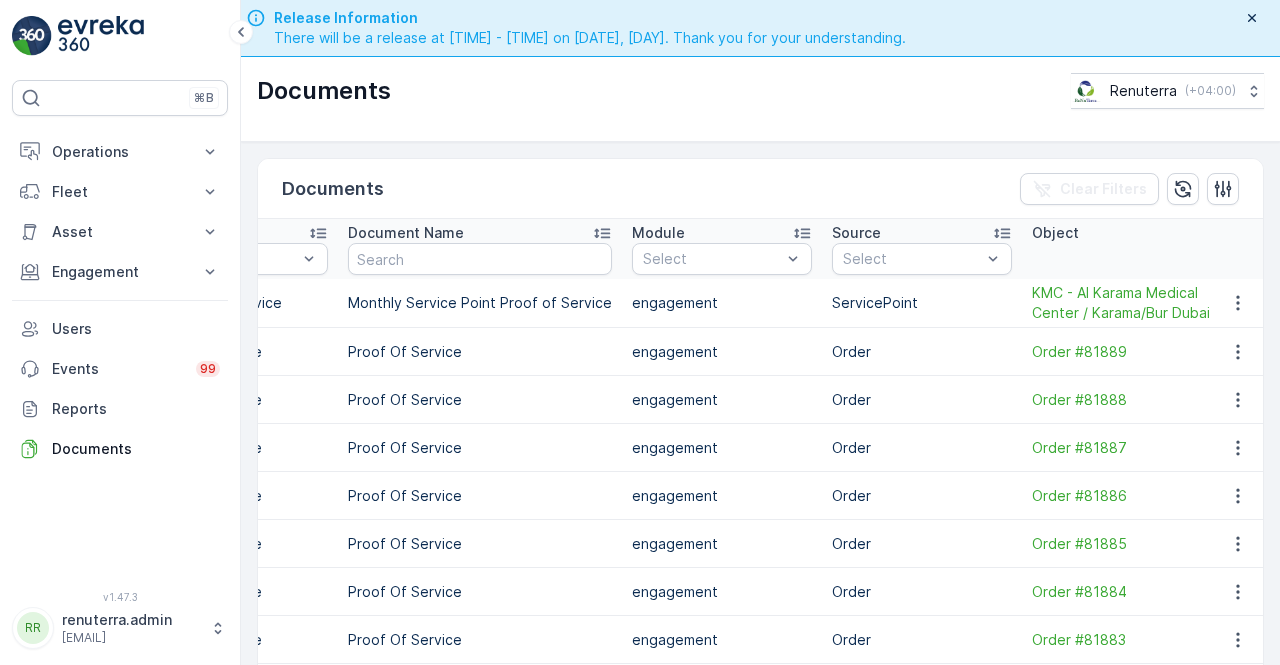 click on "Order" at bounding box center (922, 400) 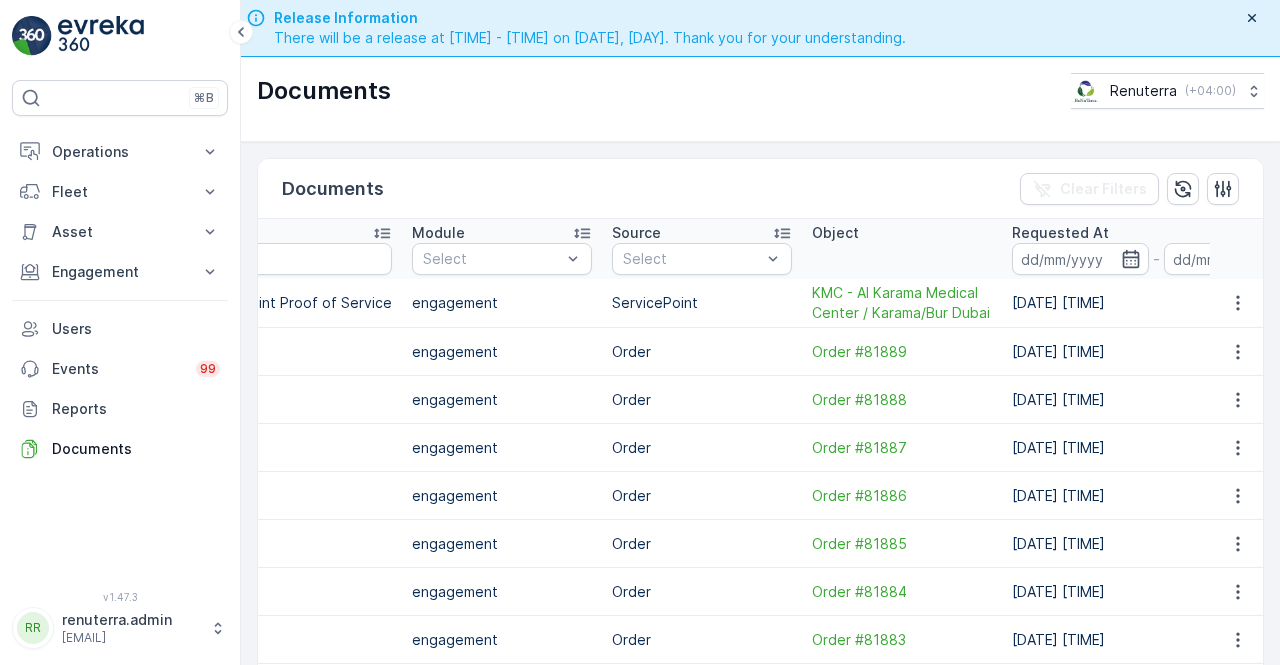 scroll, scrollTop: 0, scrollLeft: 760, axis: horizontal 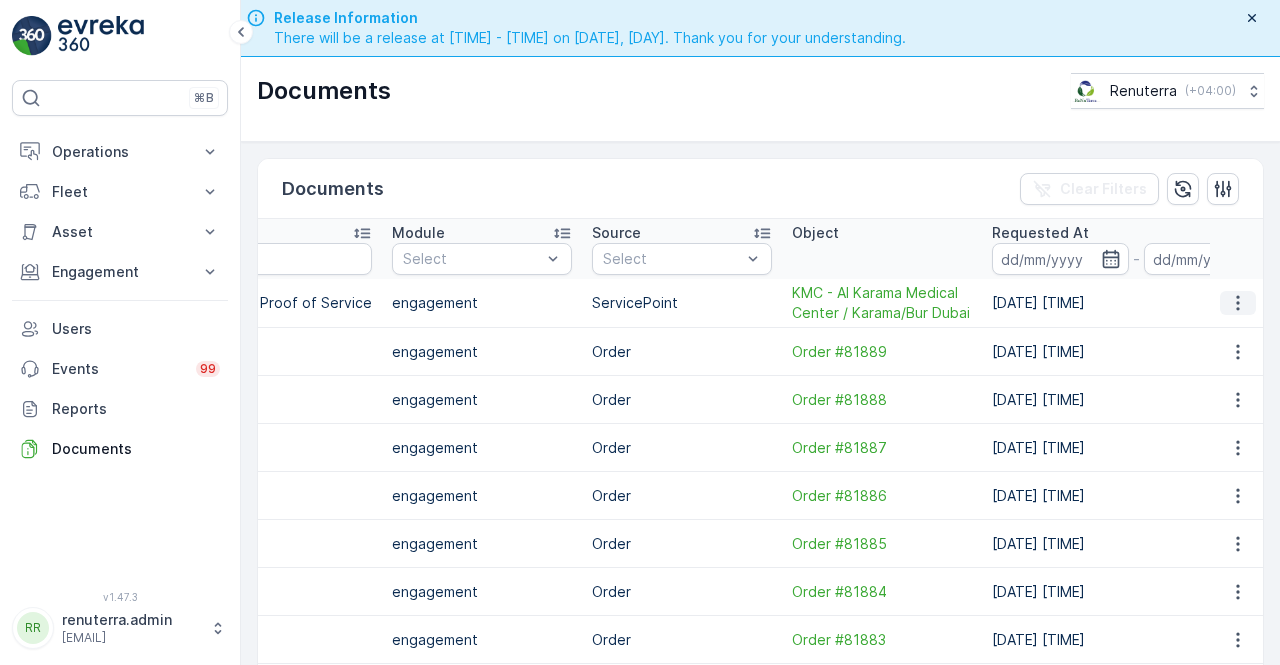 click 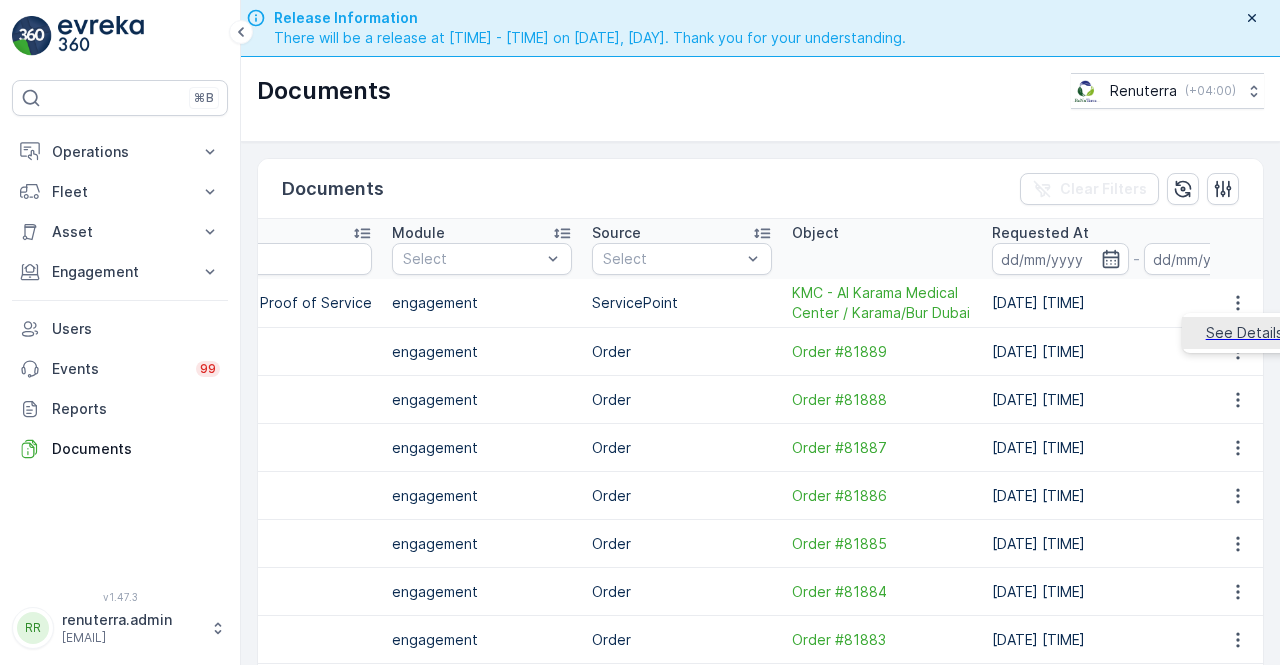click on "See Details" at bounding box center [1244, 333] 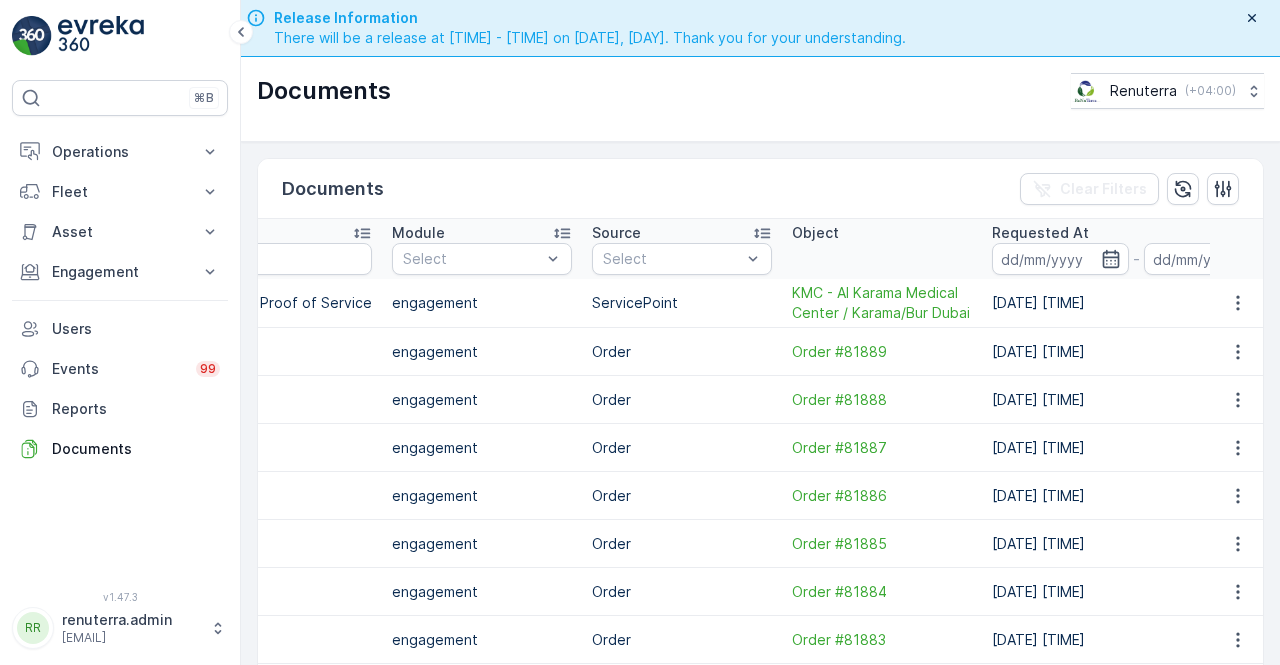 click on "[DATE] [TIME]" at bounding box center (1136, 400) 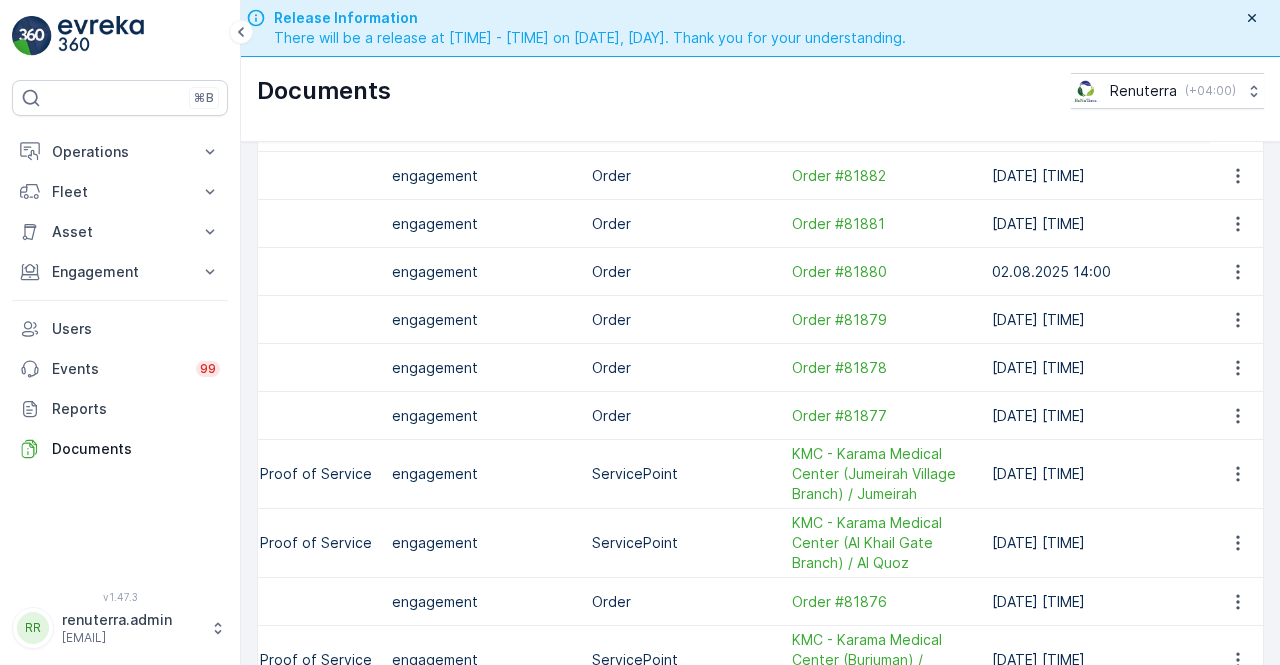 scroll, scrollTop: 560, scrollLeft: 0, axis: vertical 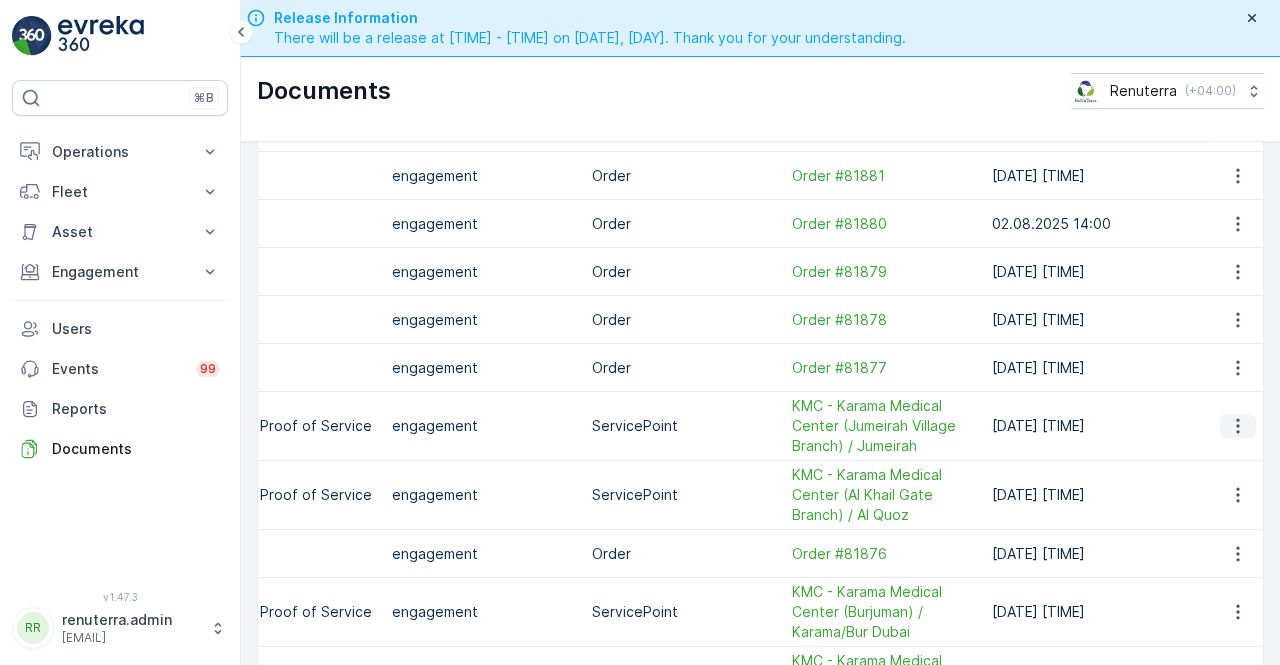 click 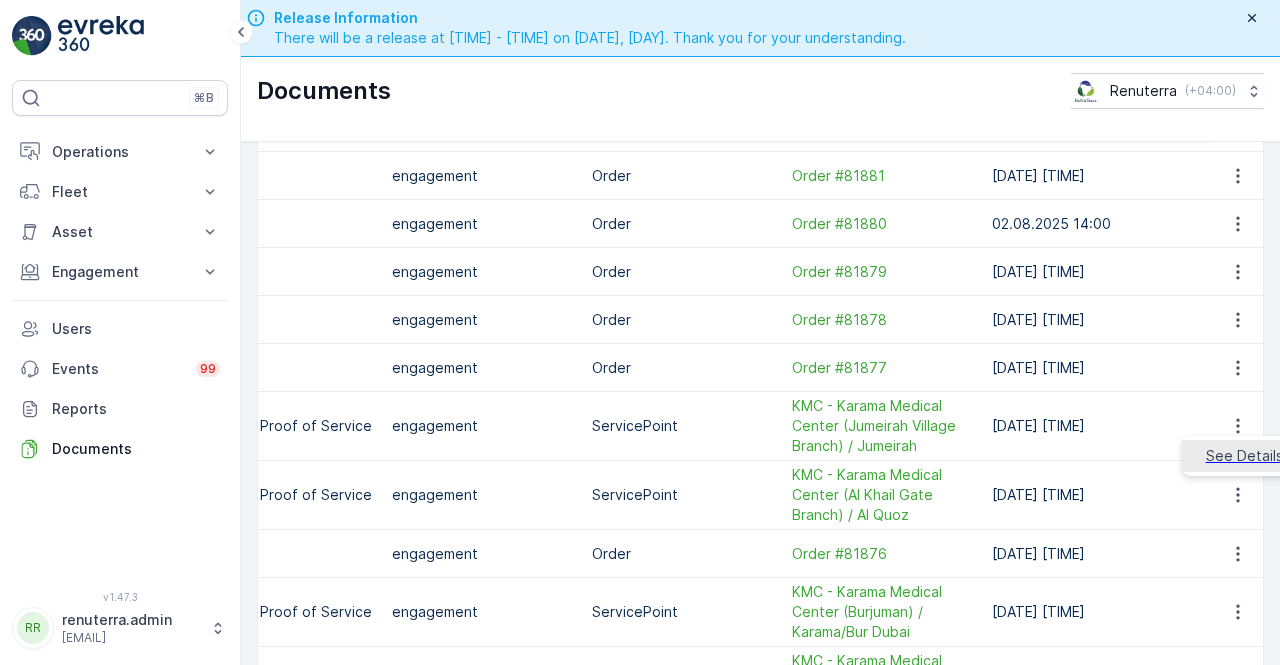 click on "See Details" at bounding box center (1244, 456) 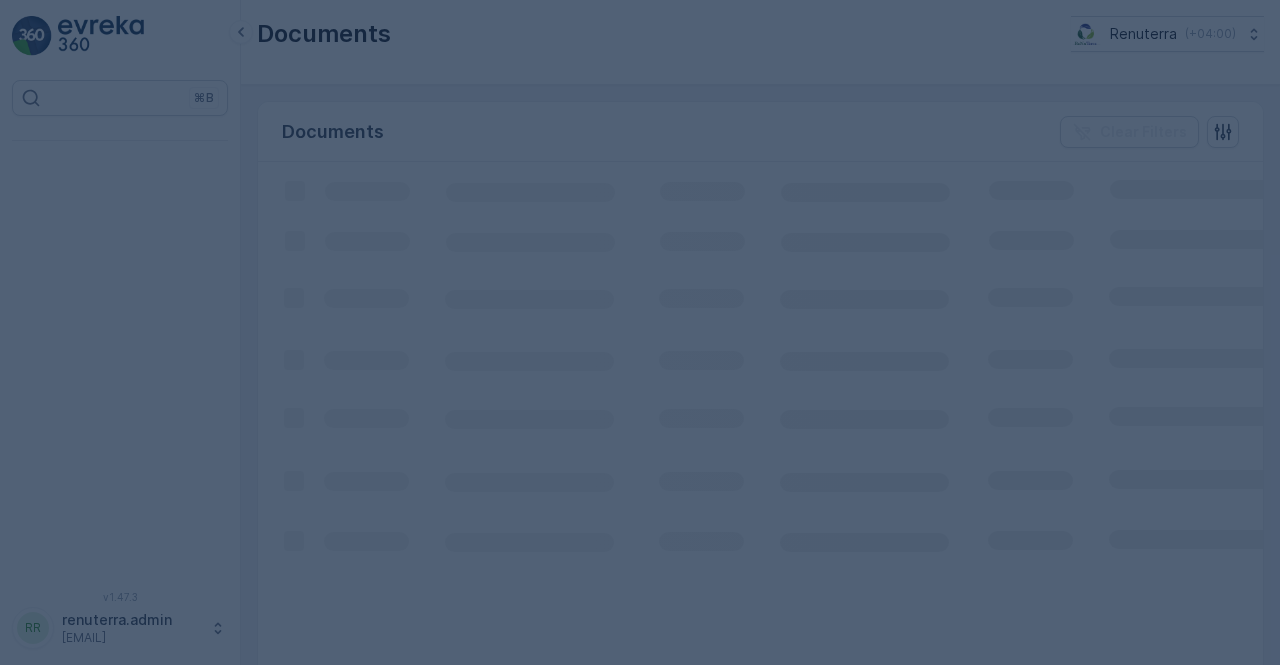 scroll, scrollTop: 0, scrollLeft: 0, axis: both 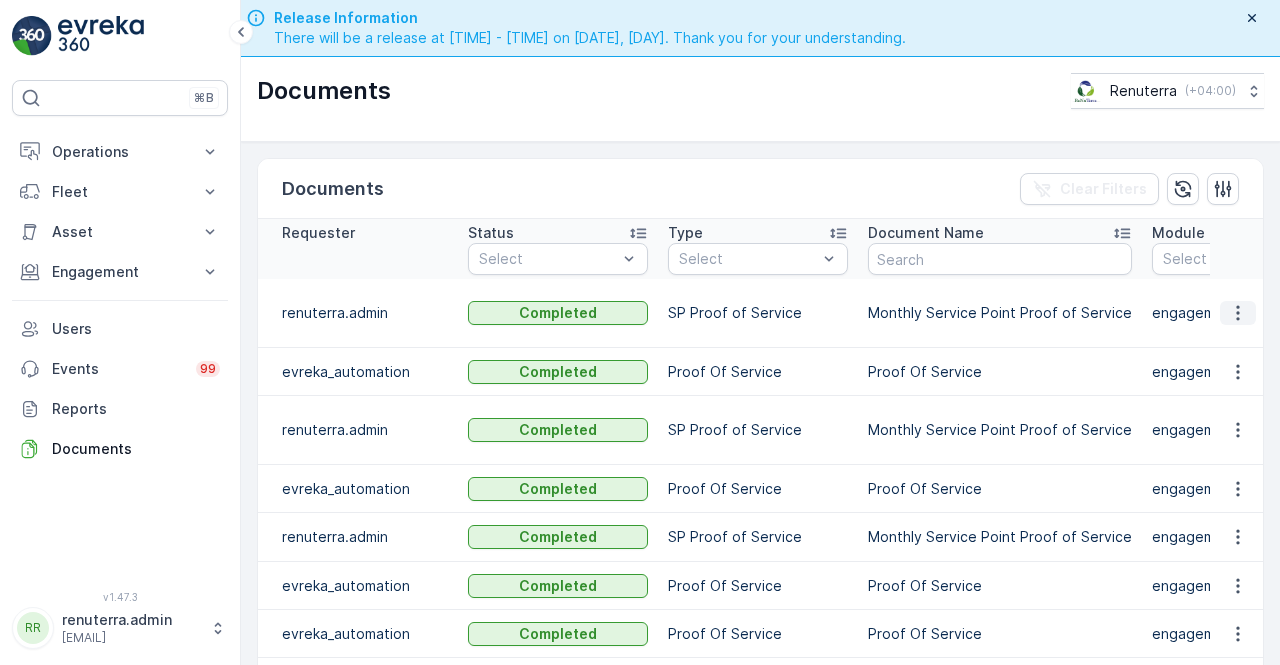click 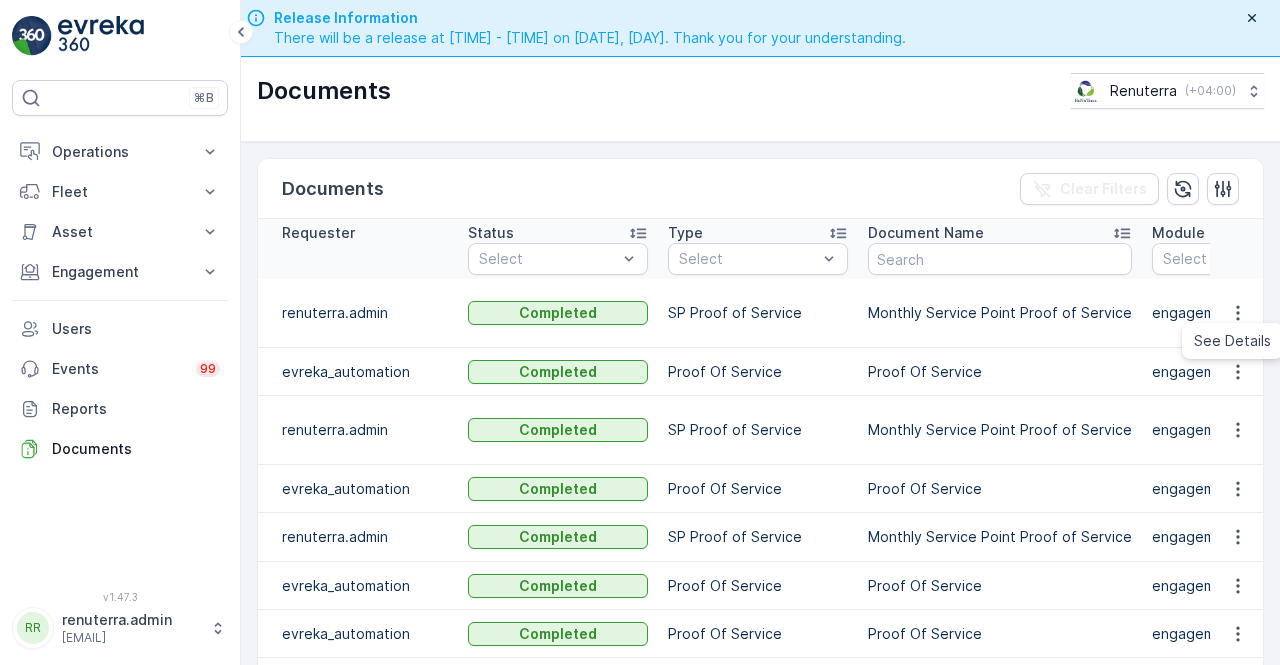 click on "See Details" at bounding box center (1232, 341) 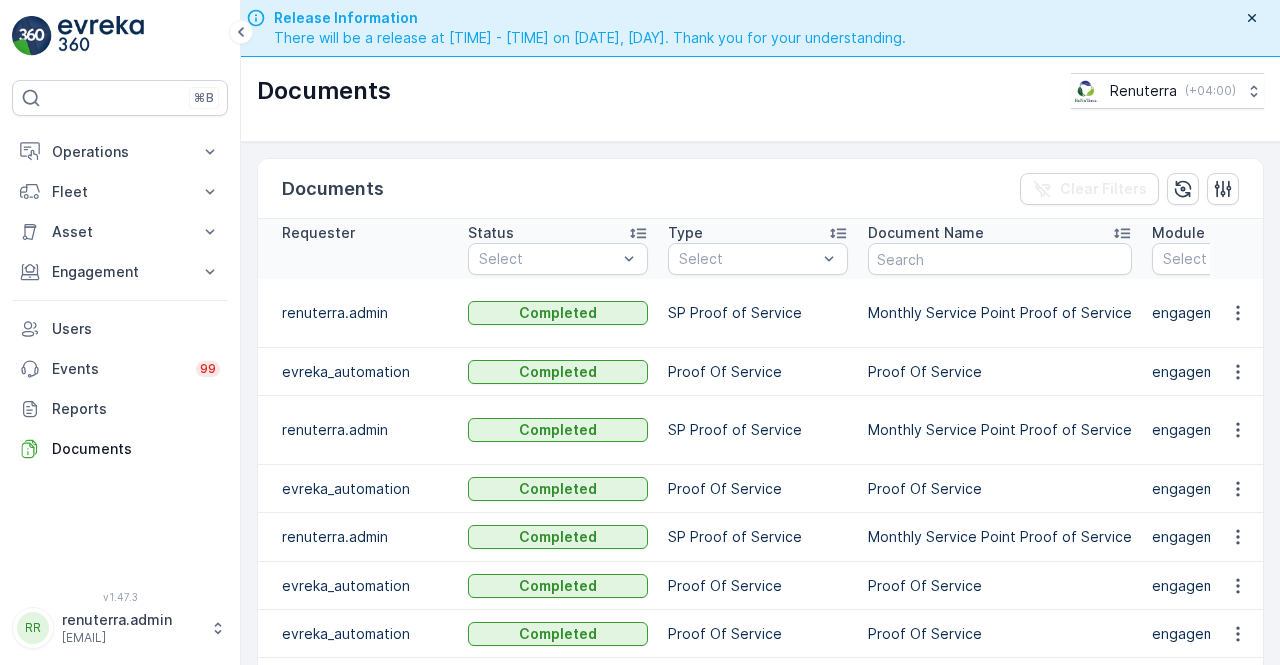 click on "Proof Of Service" at bounding box center (1000, 372) 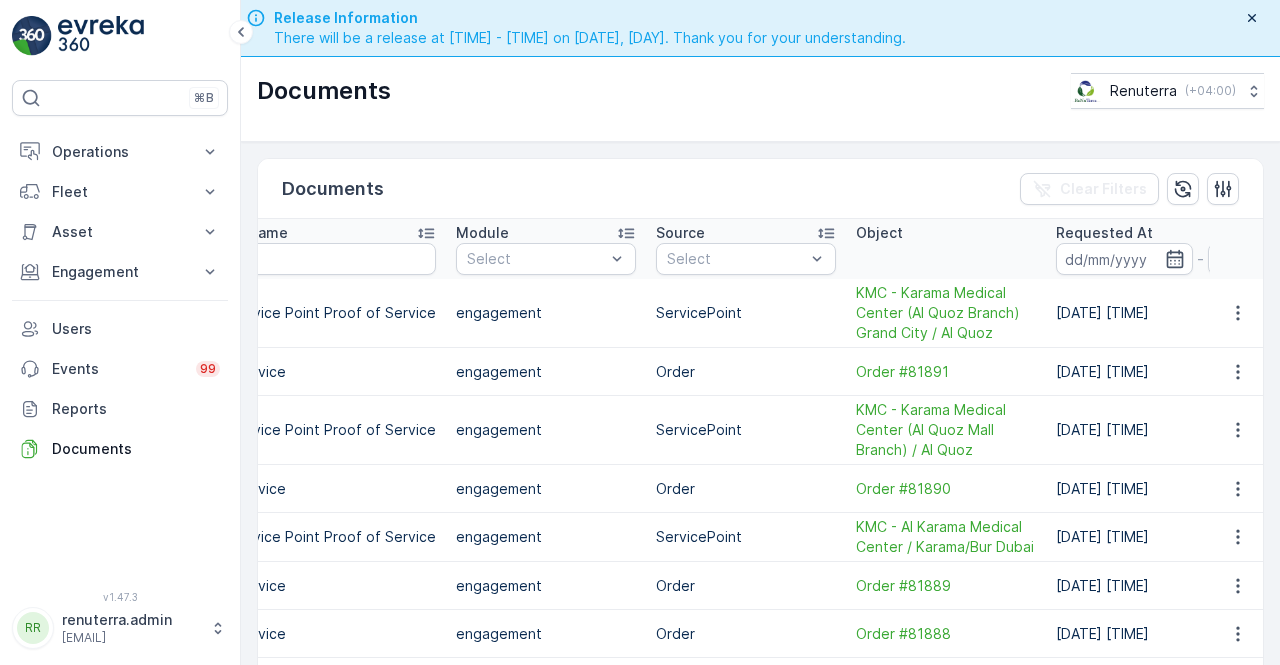 scroll, scrollTop: 0, scrollLeft: 720, axis: horizontal 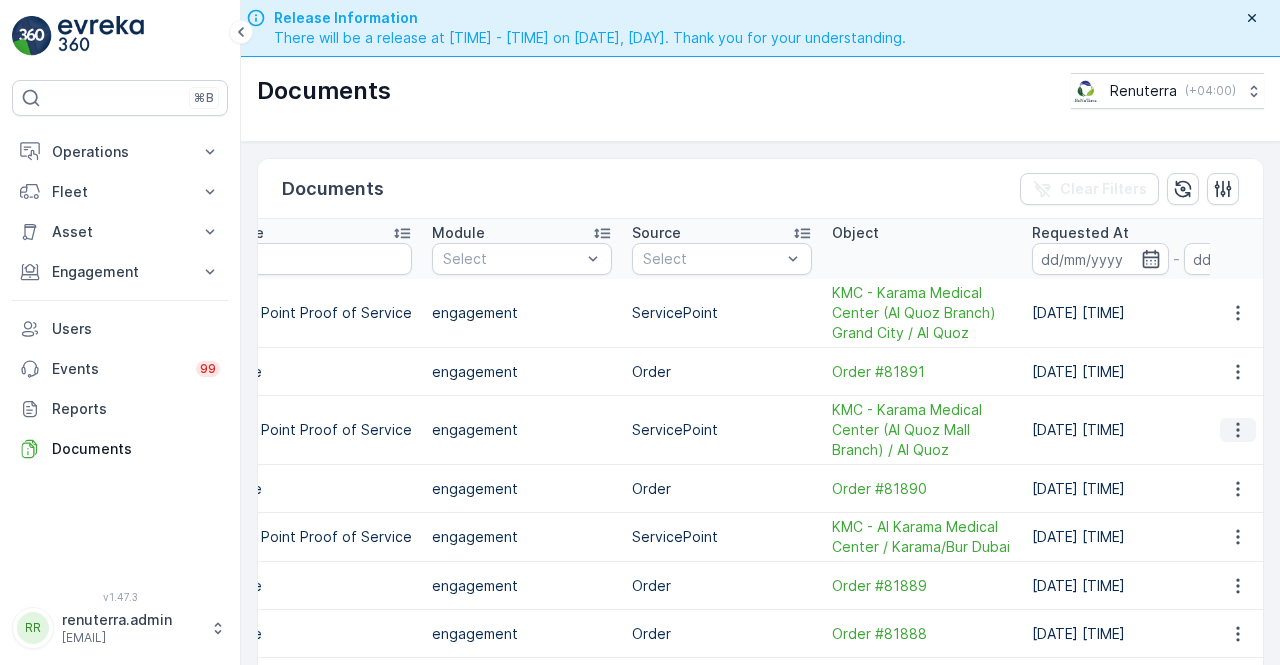 click 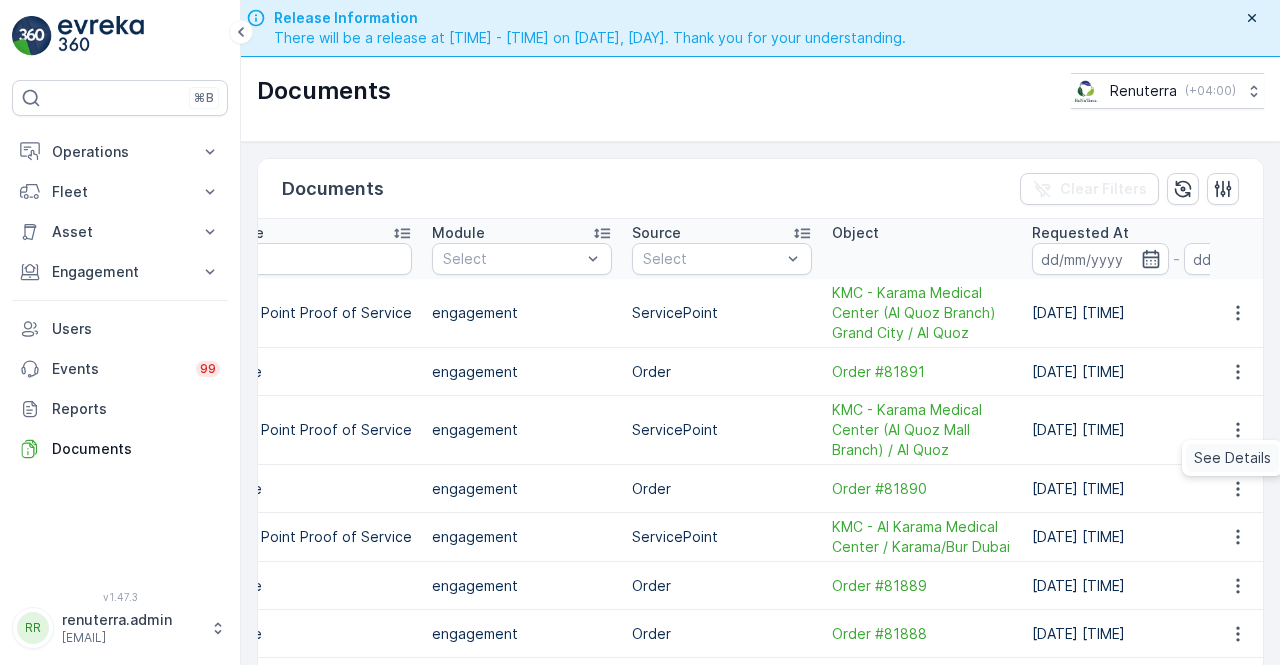 click on "See Details" at bounding box center [1232, 458] 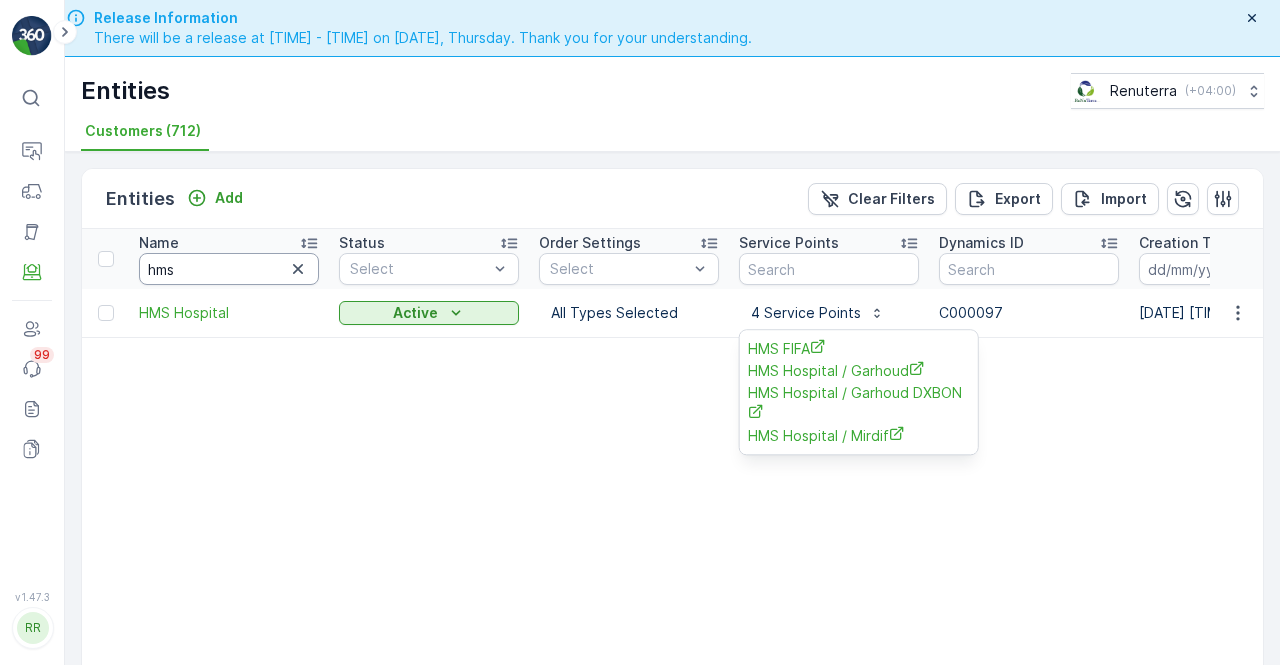 scroll, scrollTop: 0, scrollLeft: 0, axis: both 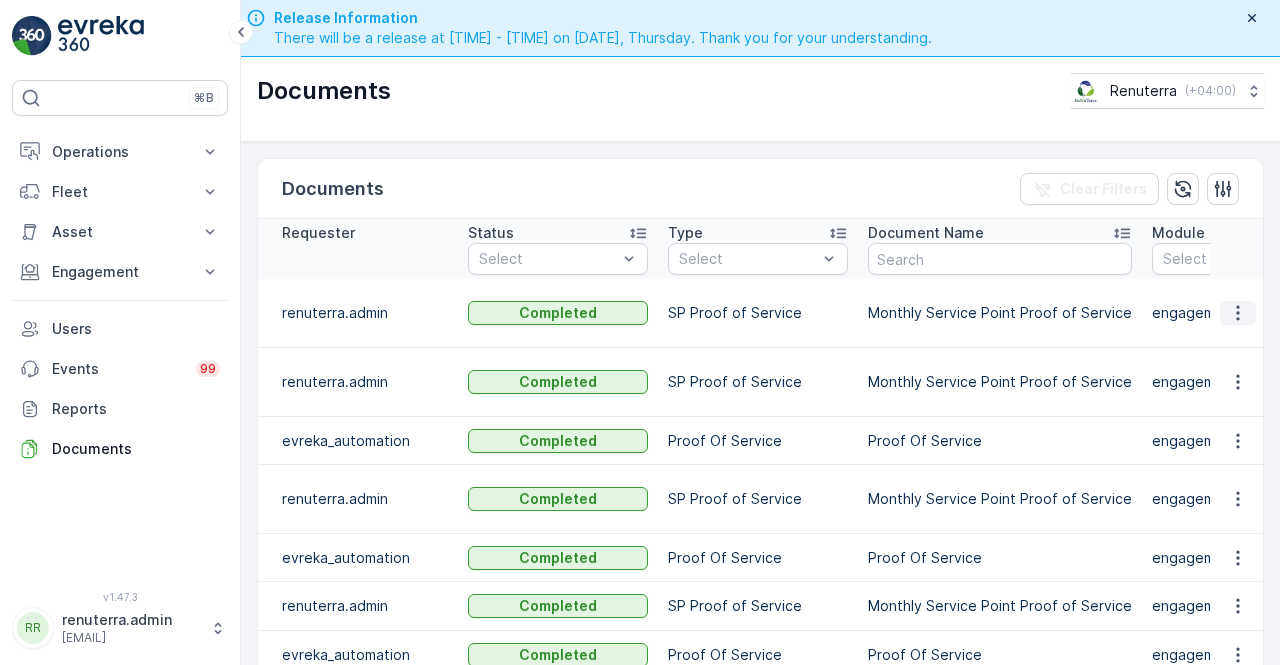 click 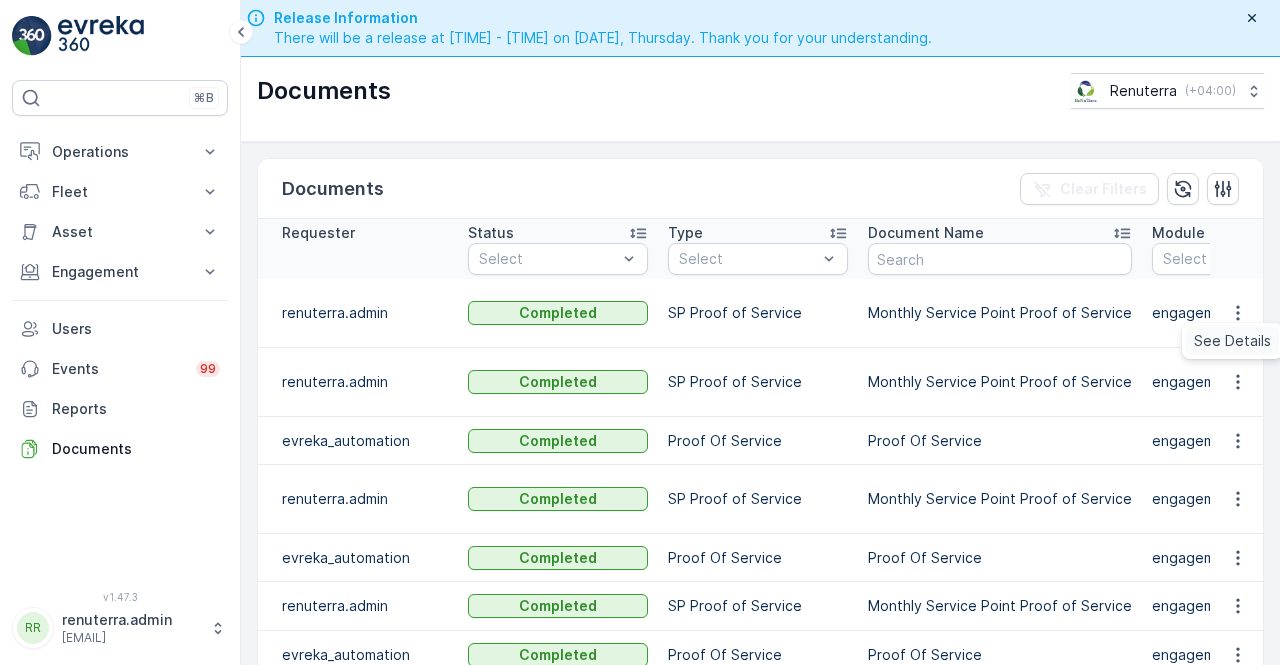 click on "See Details" at bounding box center [1232, 341] 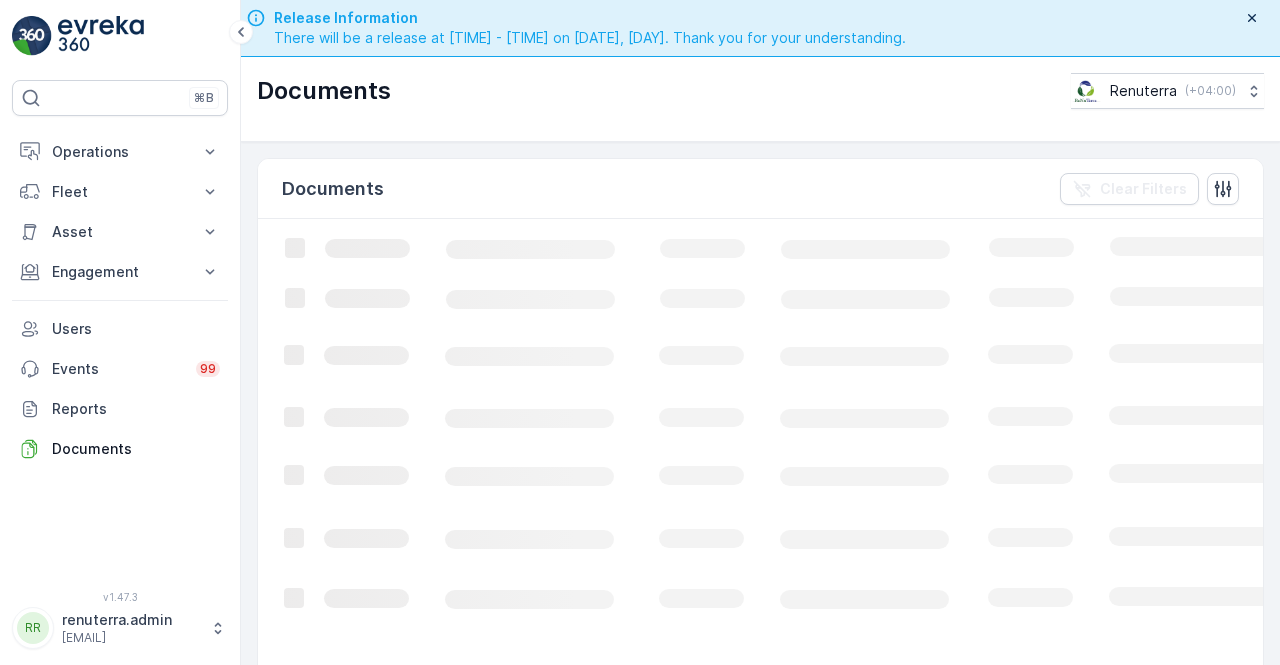scroll, scrollTop: 0, scrollLeft: 0, axis: both 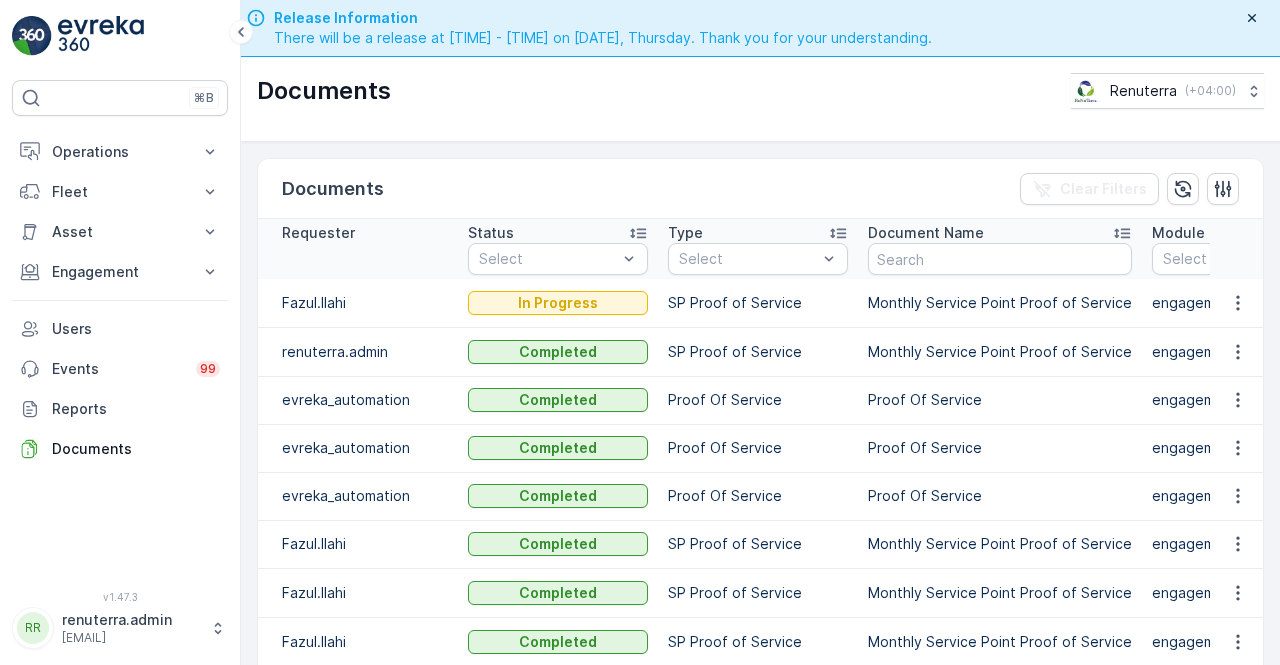 click on "Documents Renuterra ( +04:00 )" at bounding box center (760, 99) 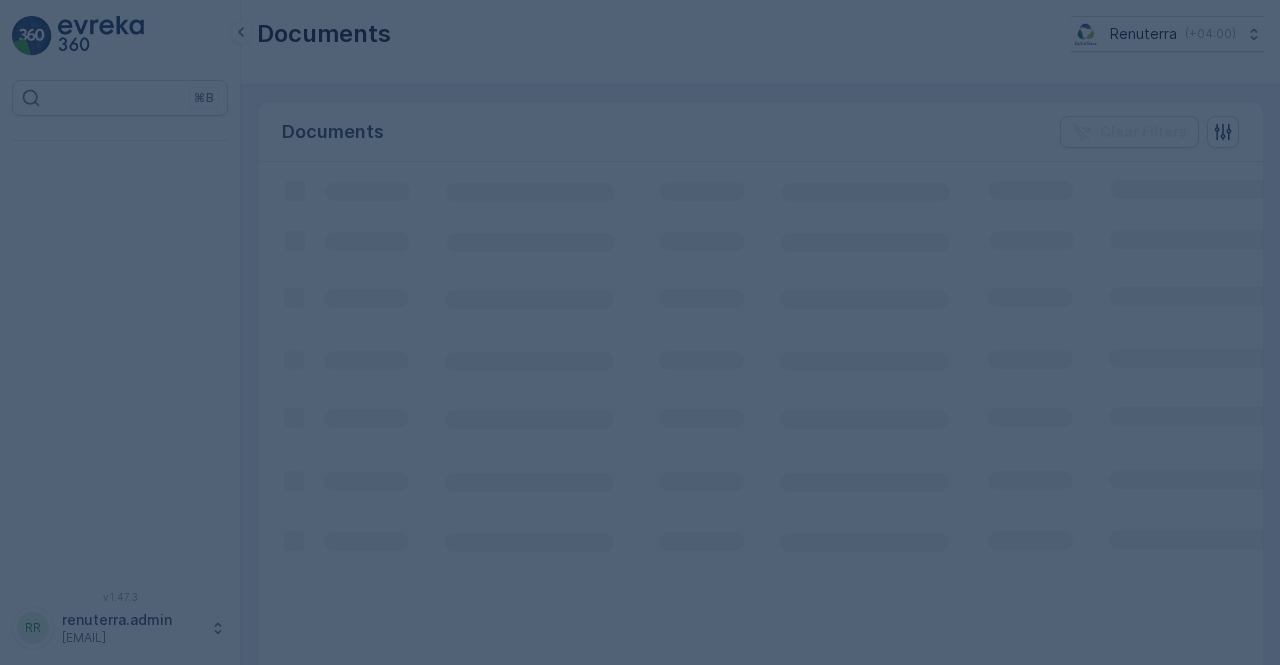scroll, scrollTop: 0, scrollLeft: 0, axis: both 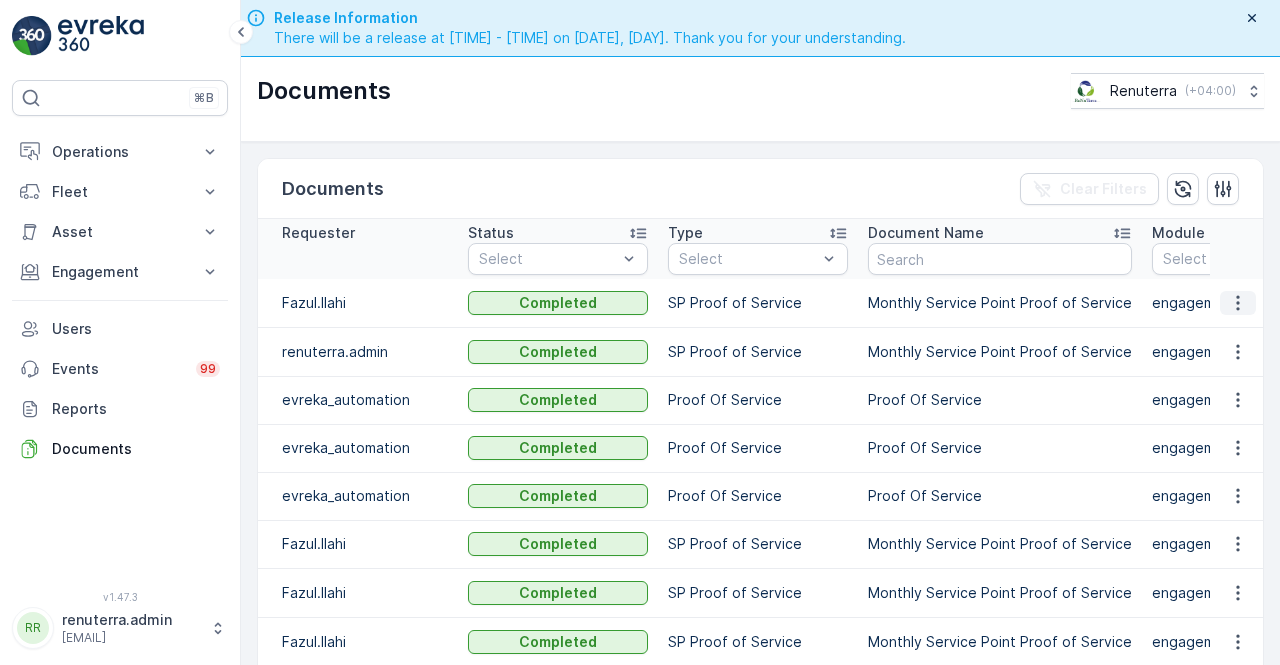 click 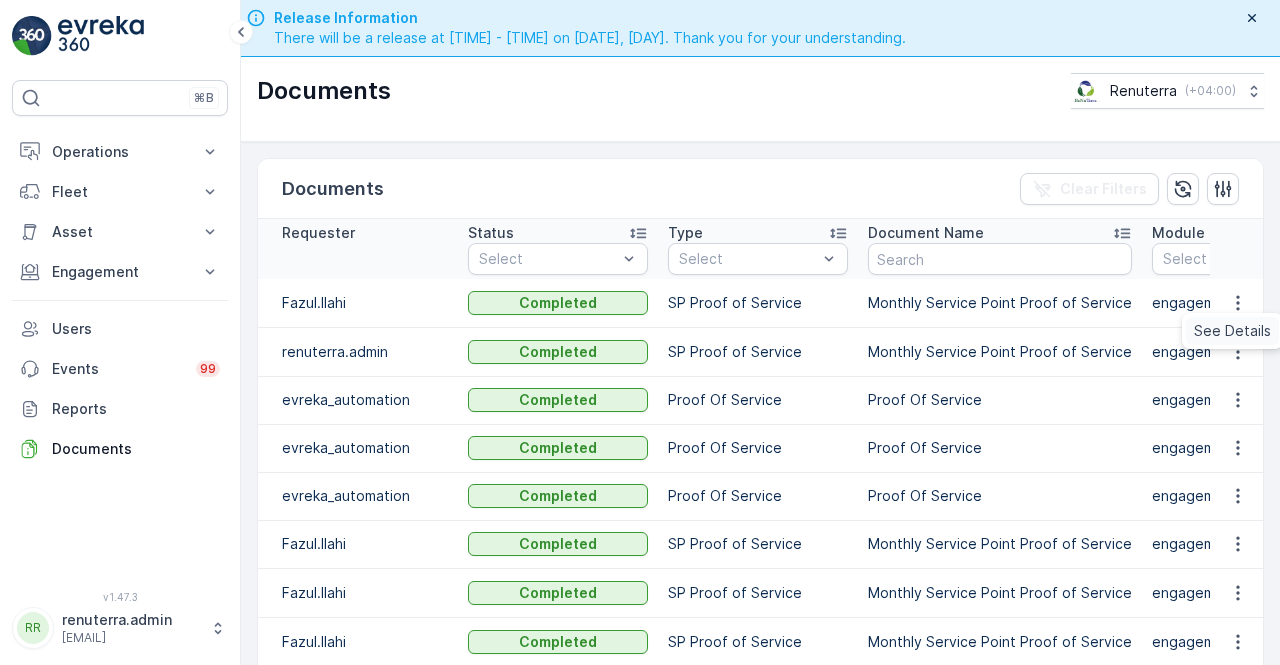 click on "See Details" at bounding box center [1232, 331] 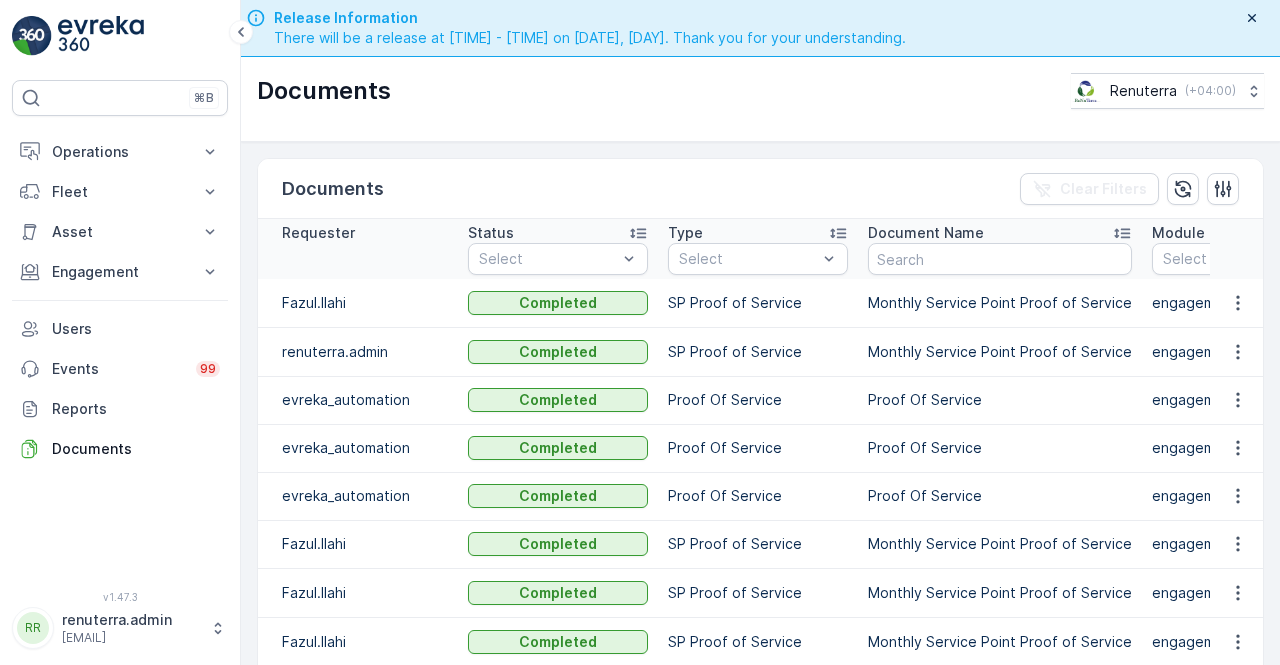 click on "Proof Of Service" at bounding box center [1000, 400] 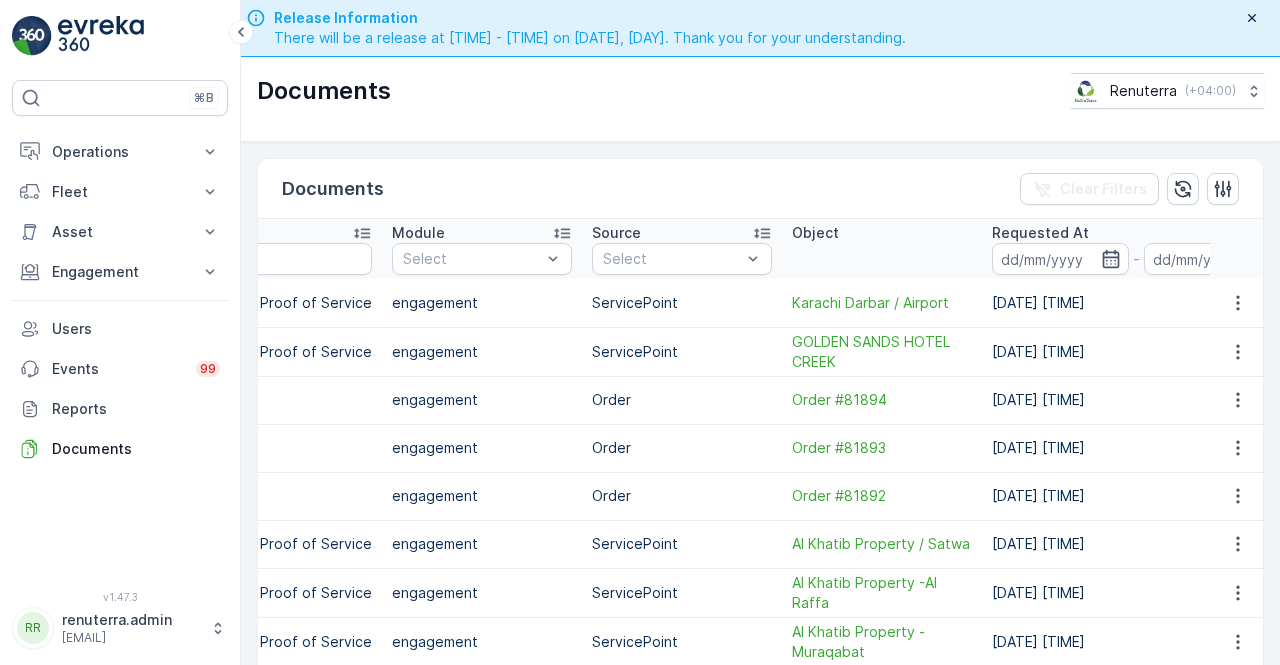 scroll, scrollTop: 0, scrollLeft: 800, axis: horizontal 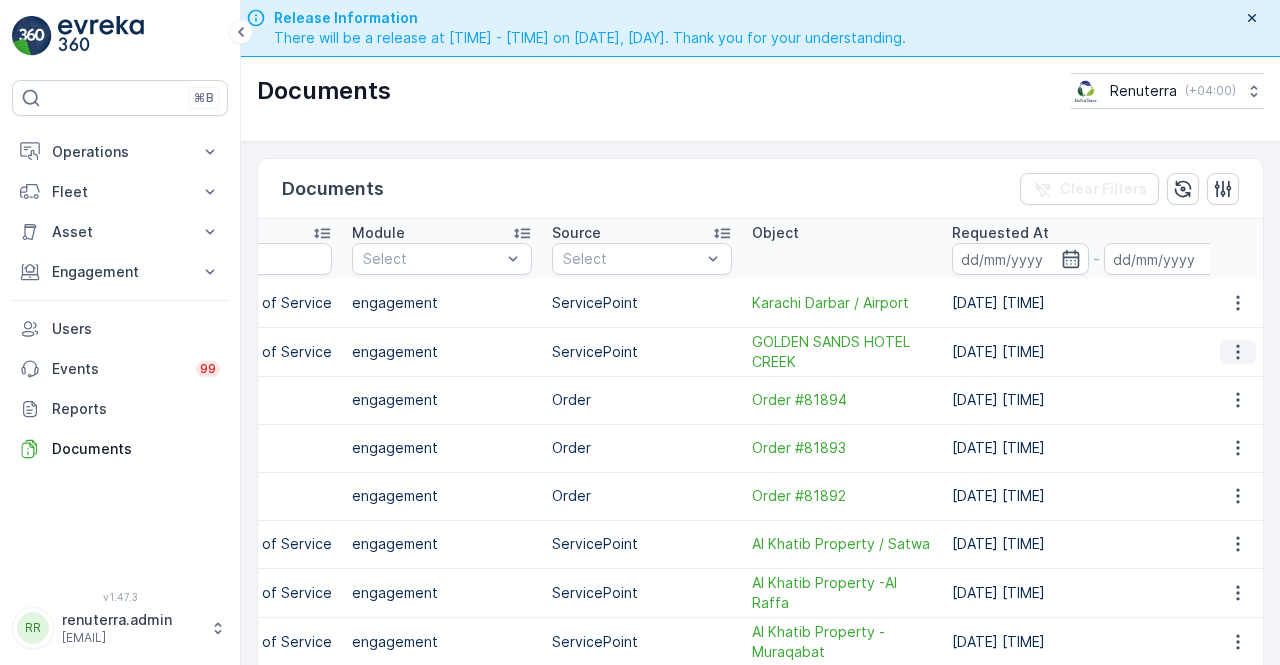 click 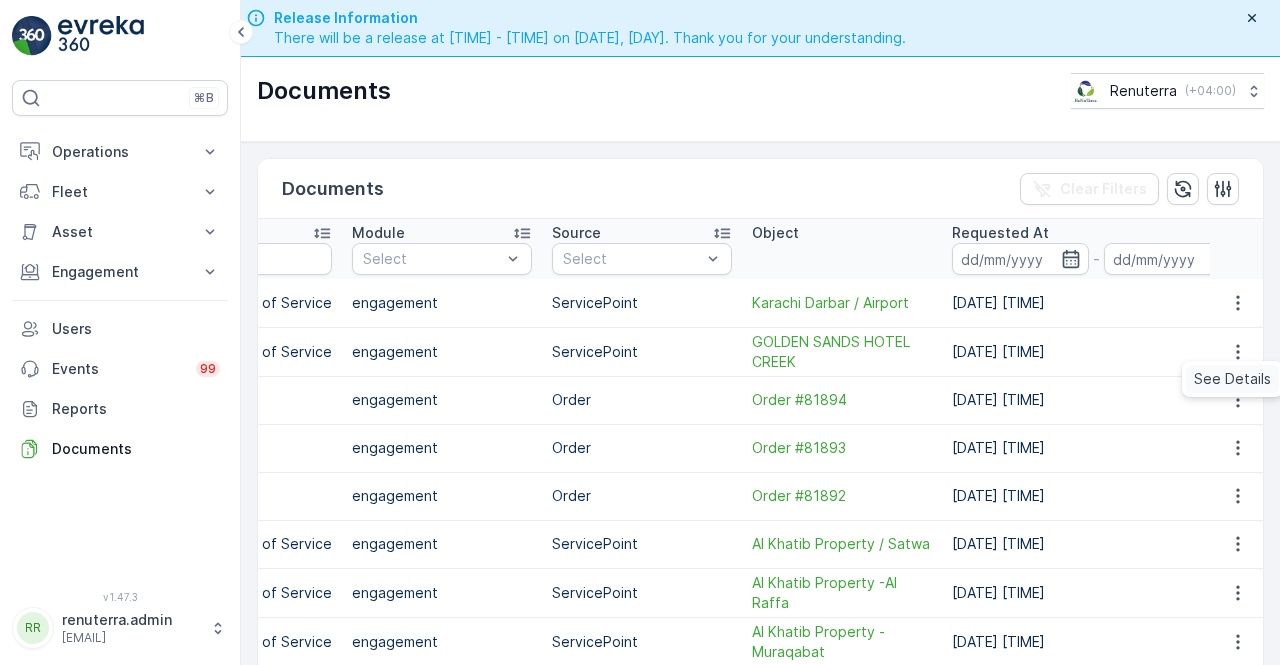 click on "See Details" at bounding box center (1232, 379) 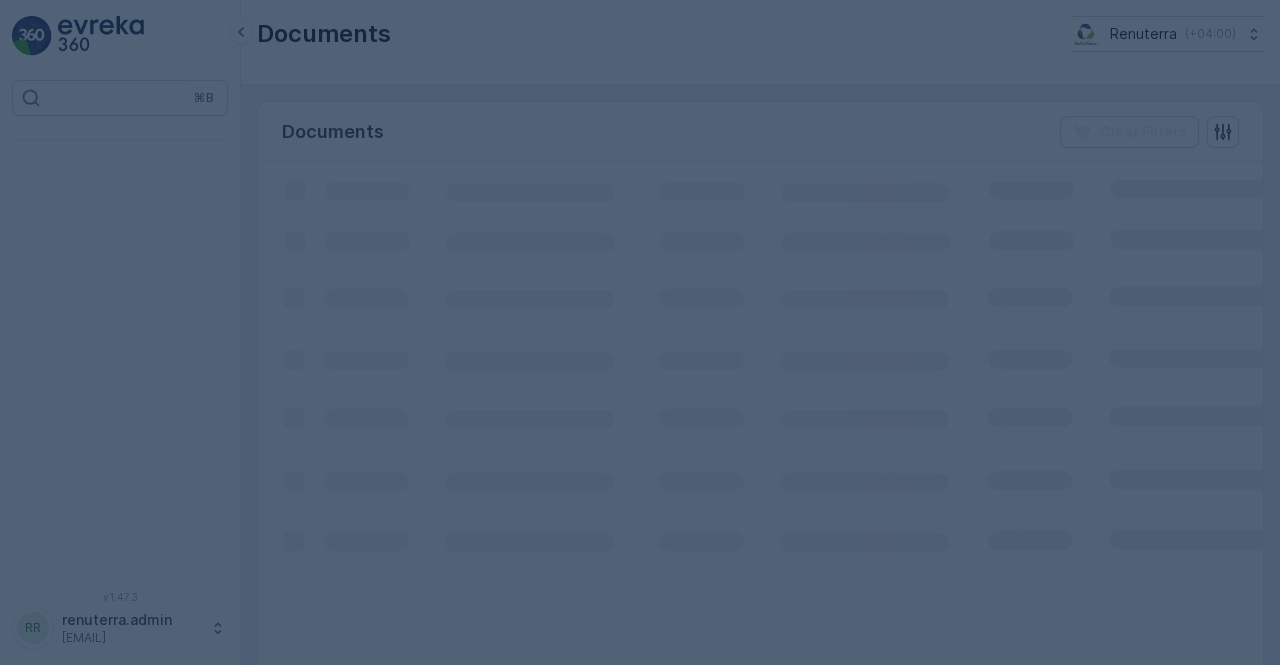 scroll, scrollTop: 0, scrollLeft: 0, axis: both 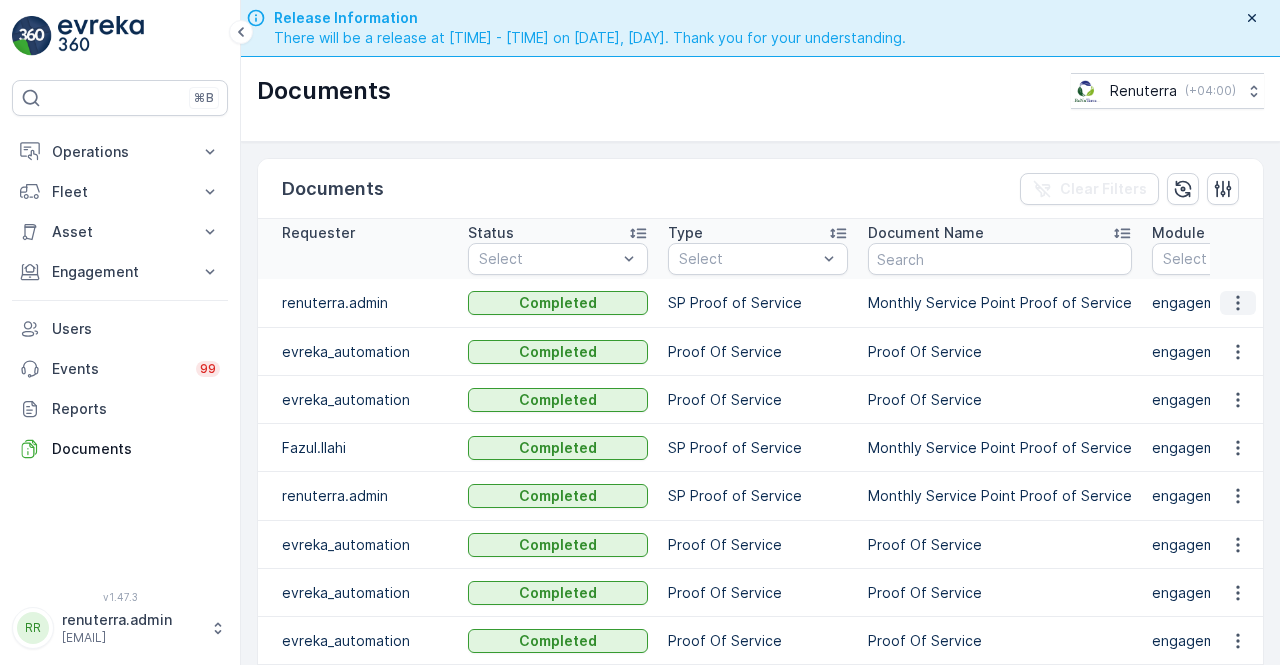 click at bounding box center [1238, 303] 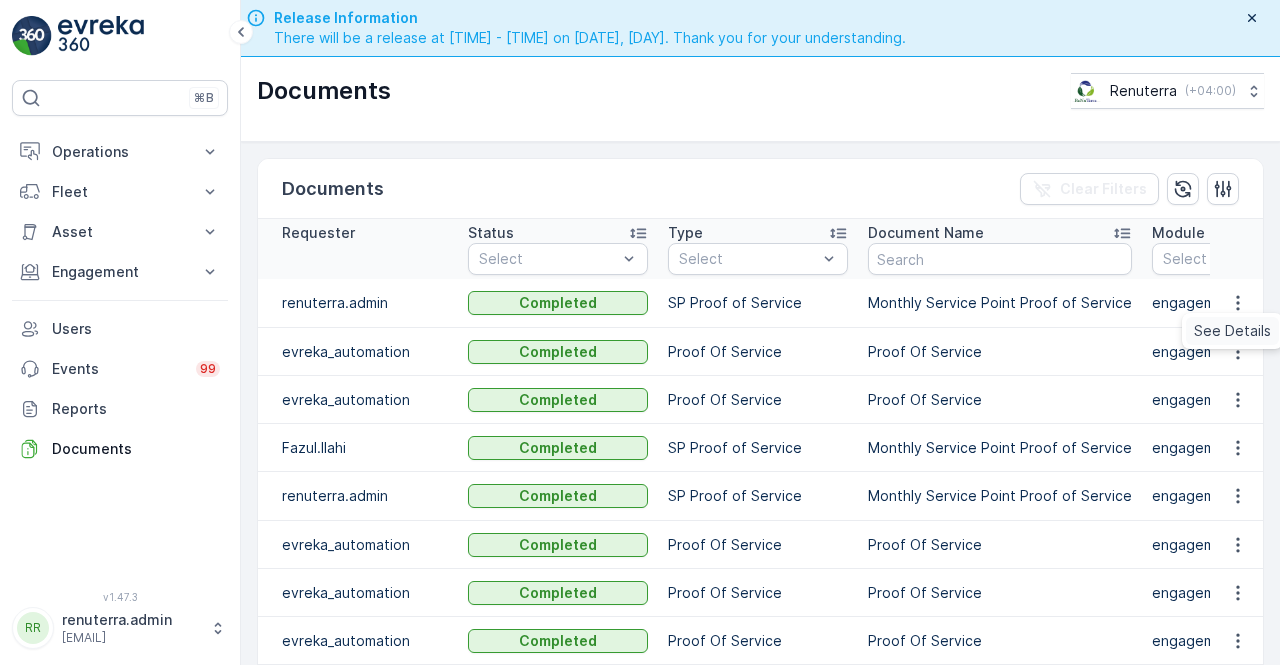 click on "See Details" at bounding box center [1232, 331] 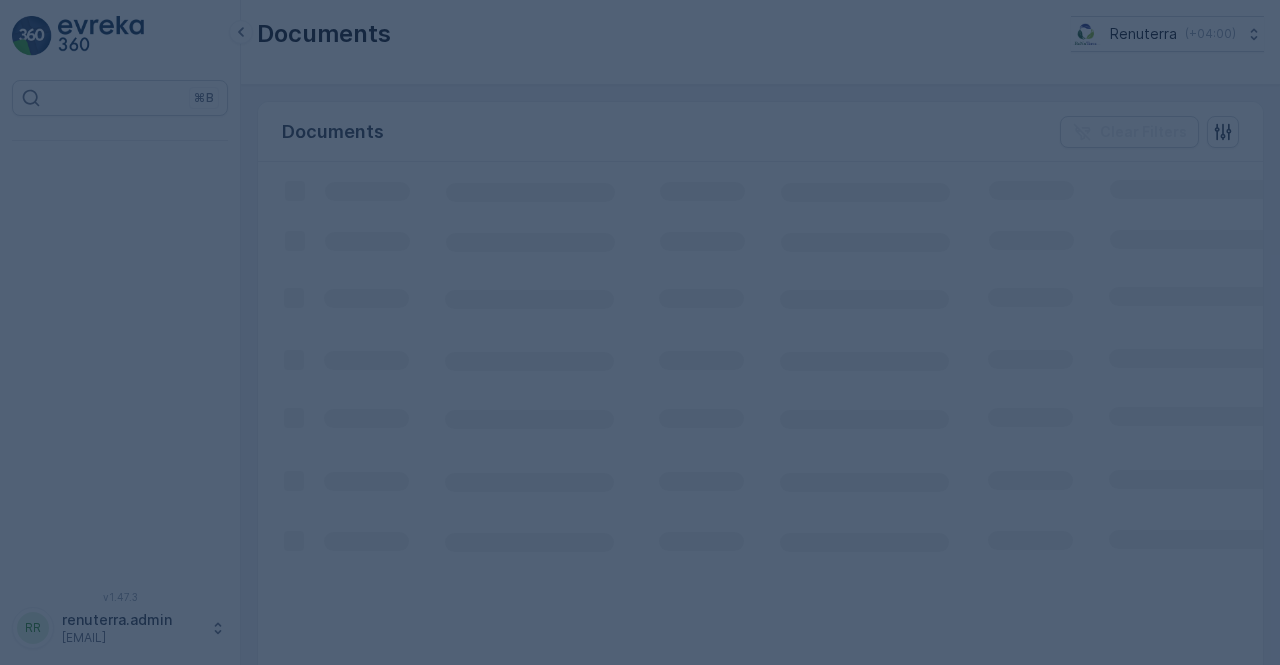 scroll, scrollTop: 0, scrollLeft: 0, axis: both 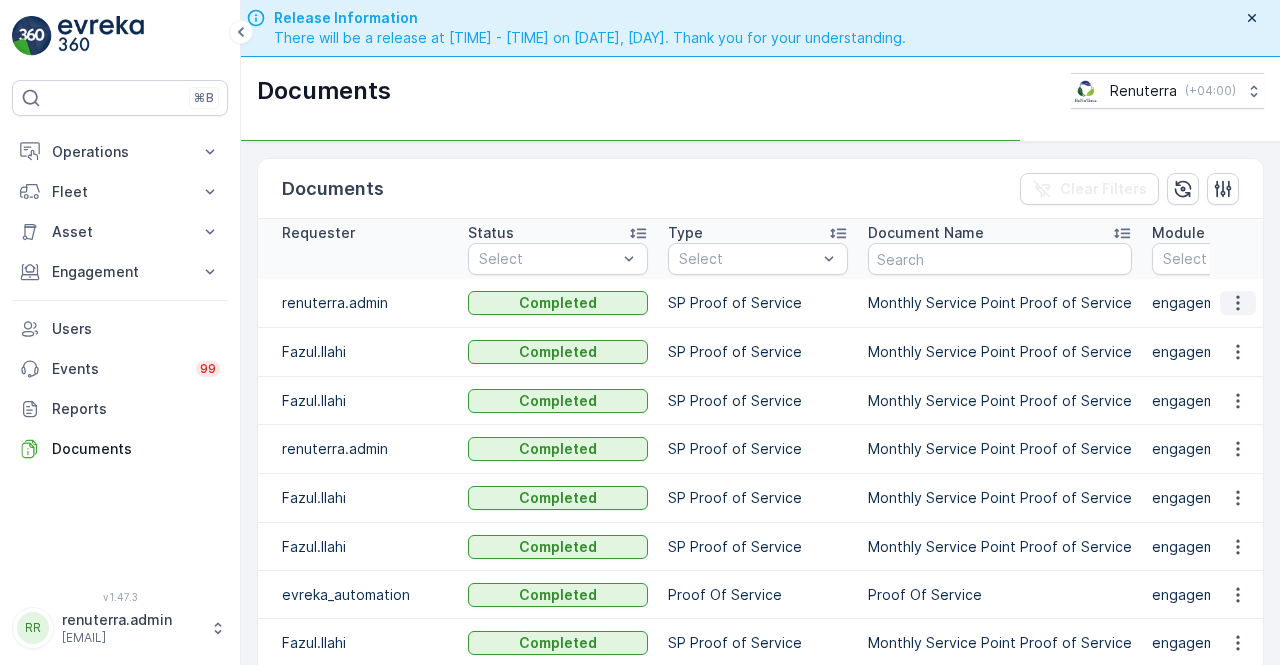 click 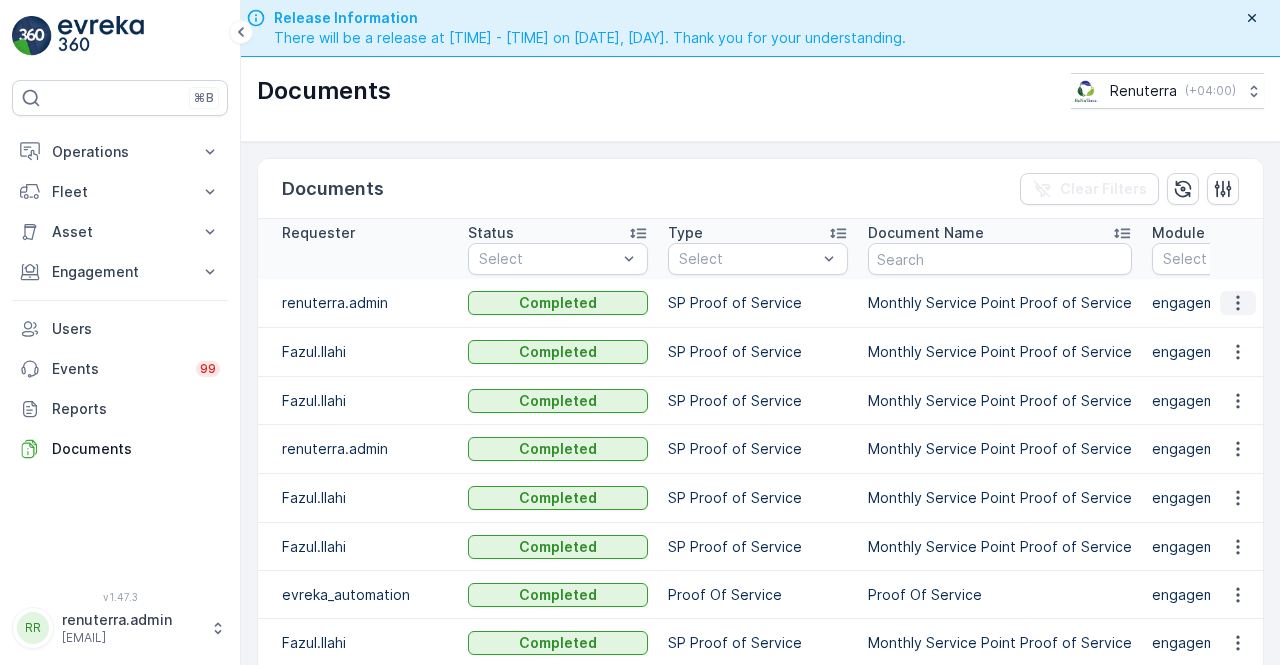 click 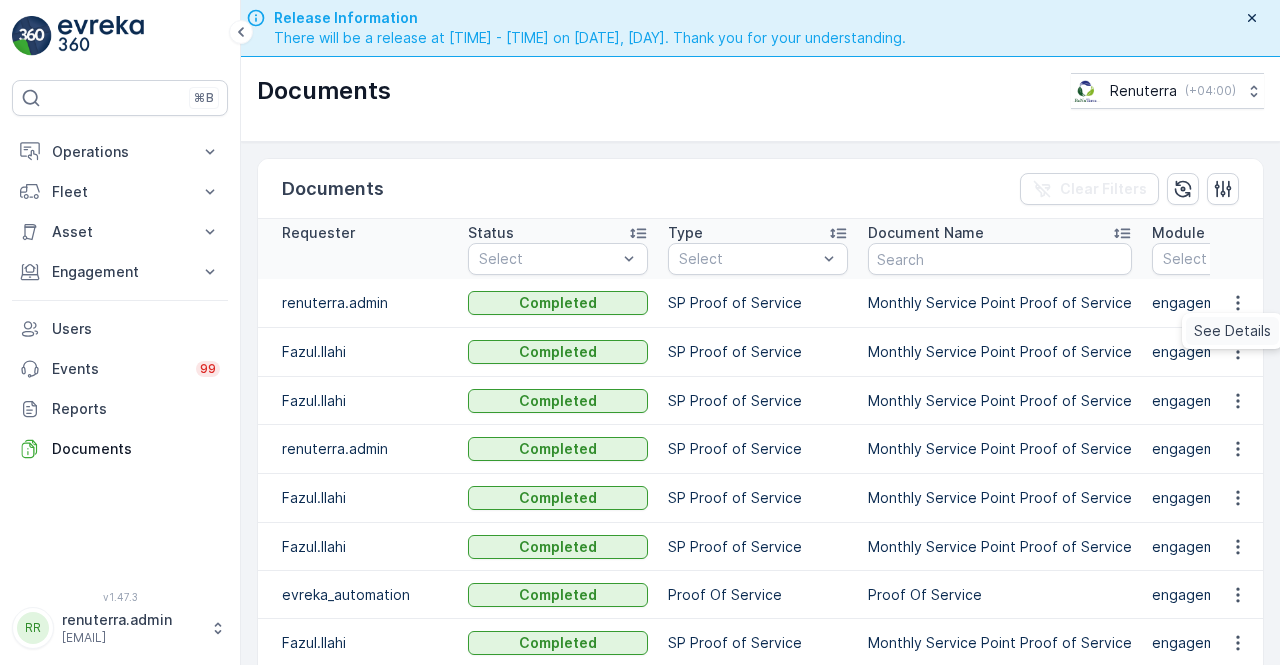 click on "See Details" at bounding box center (1232, 331) 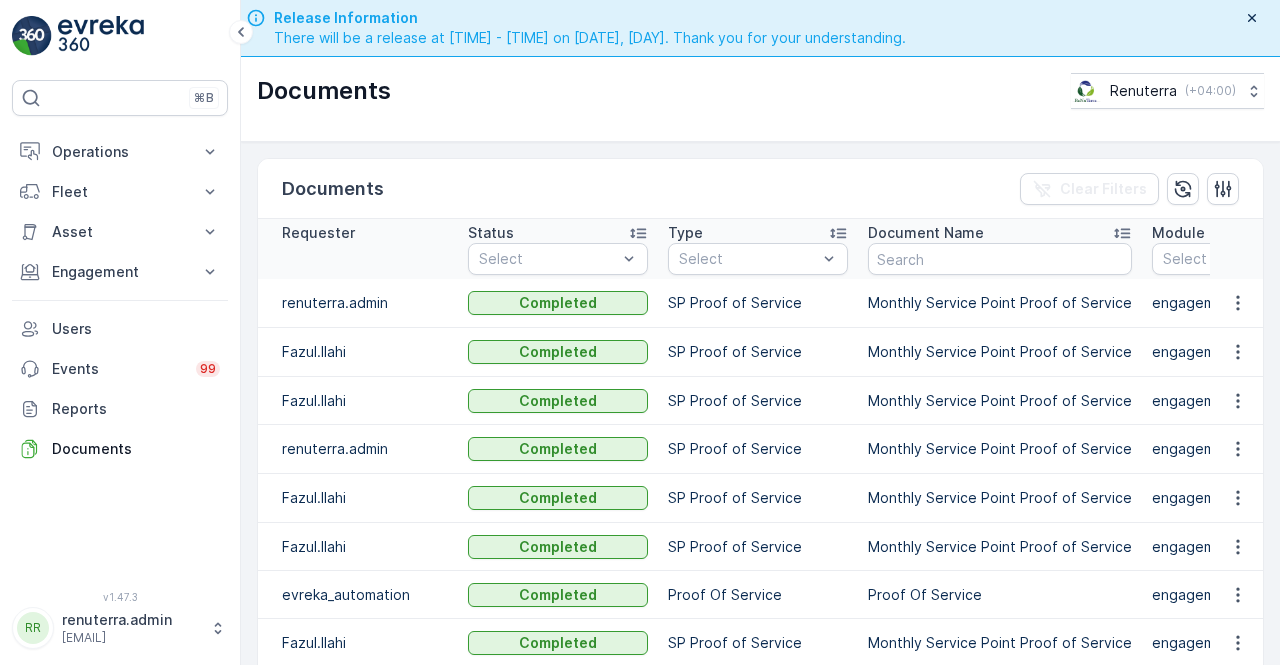 click on "Monthly Service Point Proof of Service" at bounding box center (1000, 449) 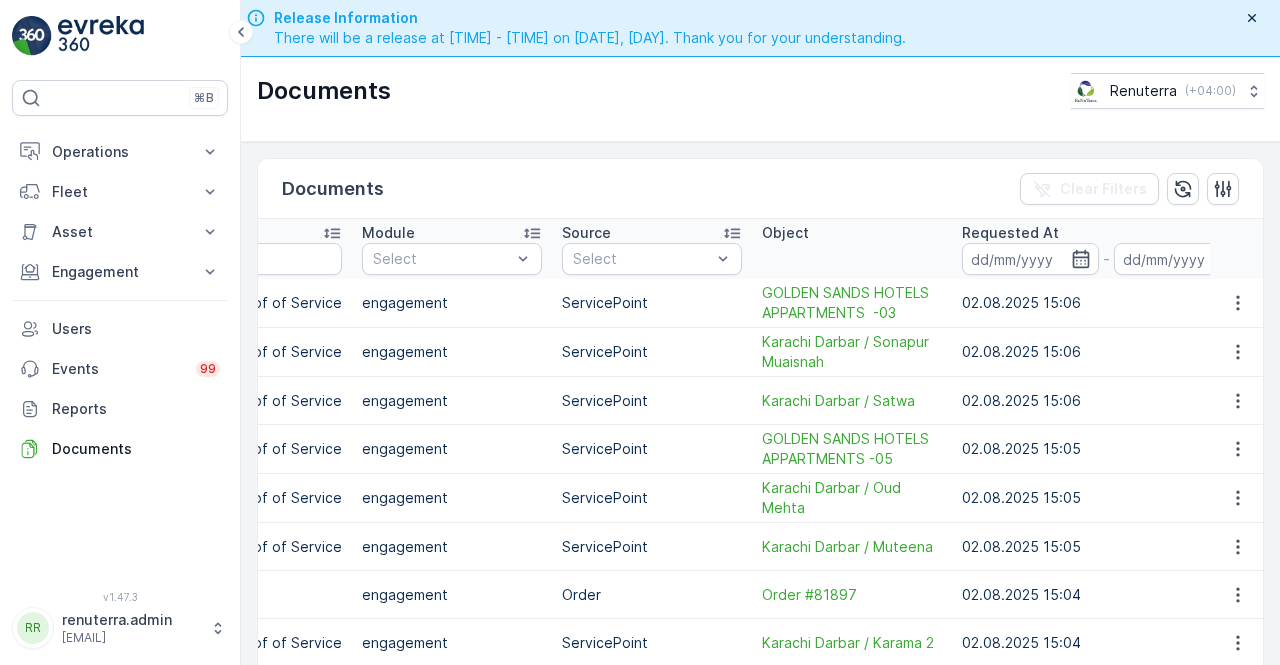 scroll, scrollTop: 0, scrollLeft: 800, axis: horizontal 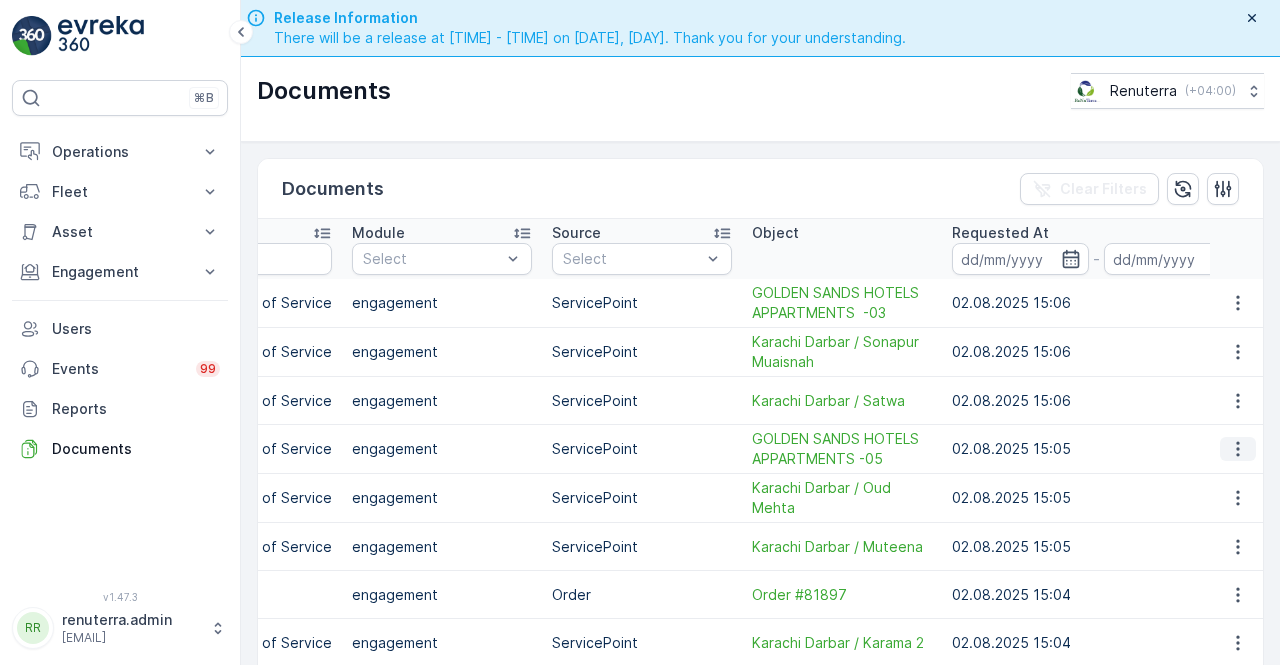 click 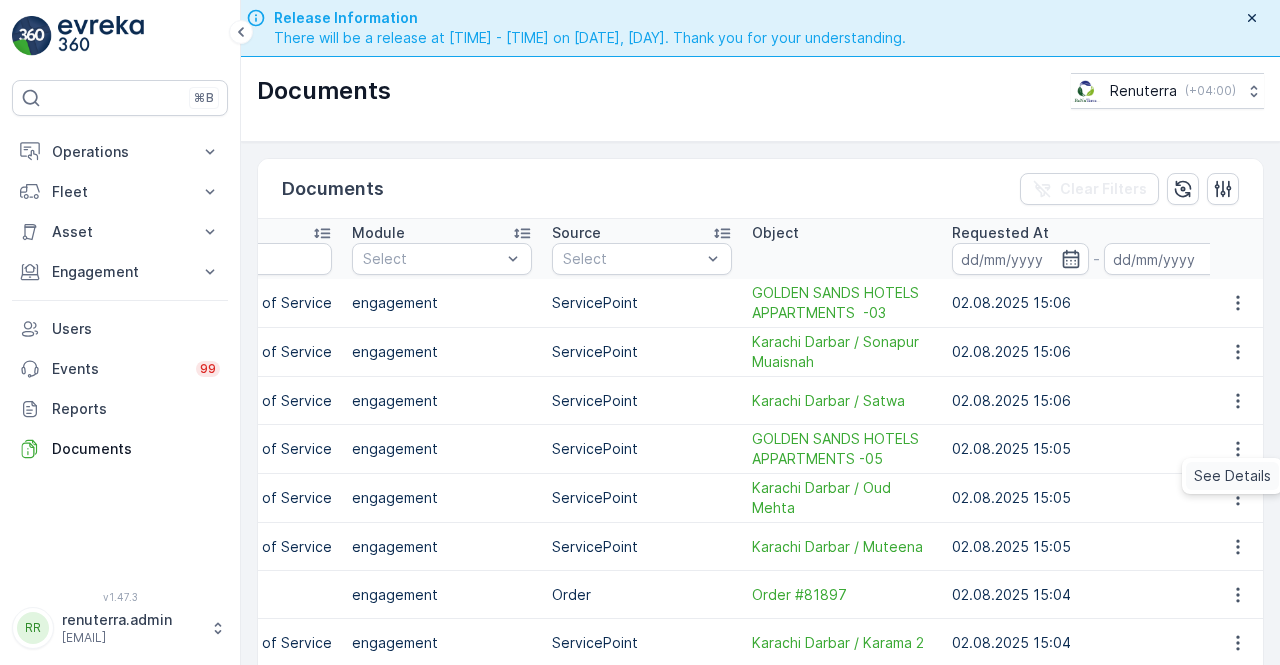 click on "See Details" at bounding box center (1232, 476) 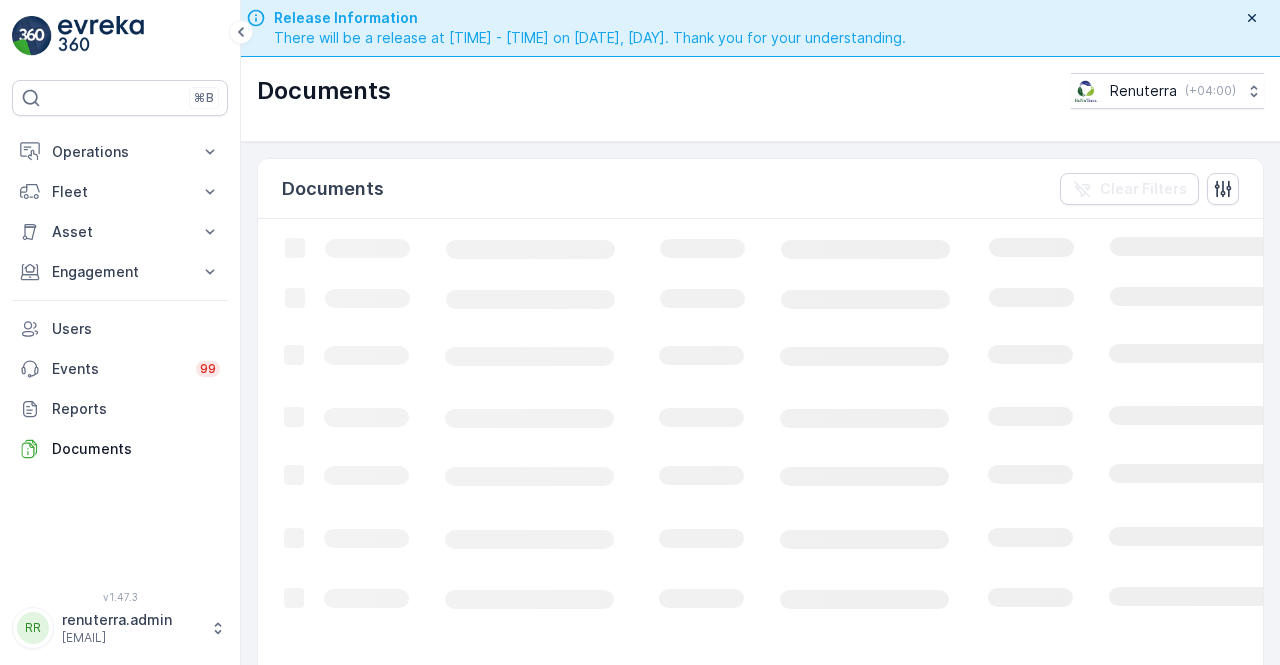 scroll, scrollTop: 0, scrollLeft: 0, axis: both 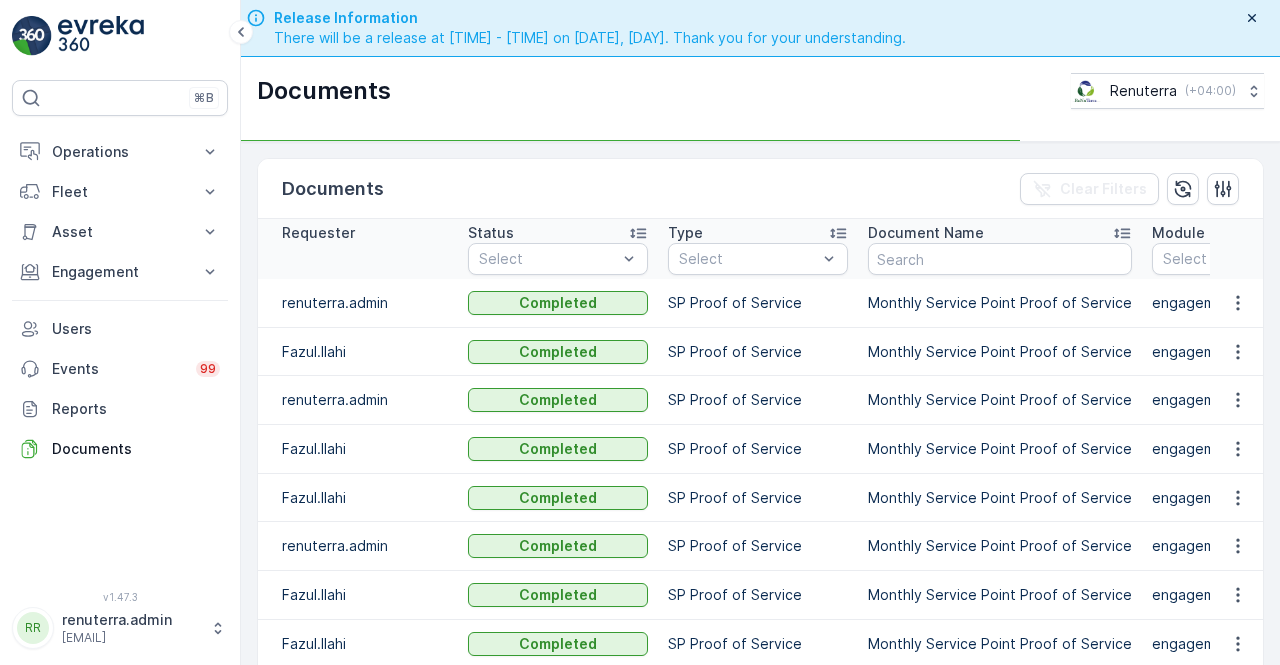 click 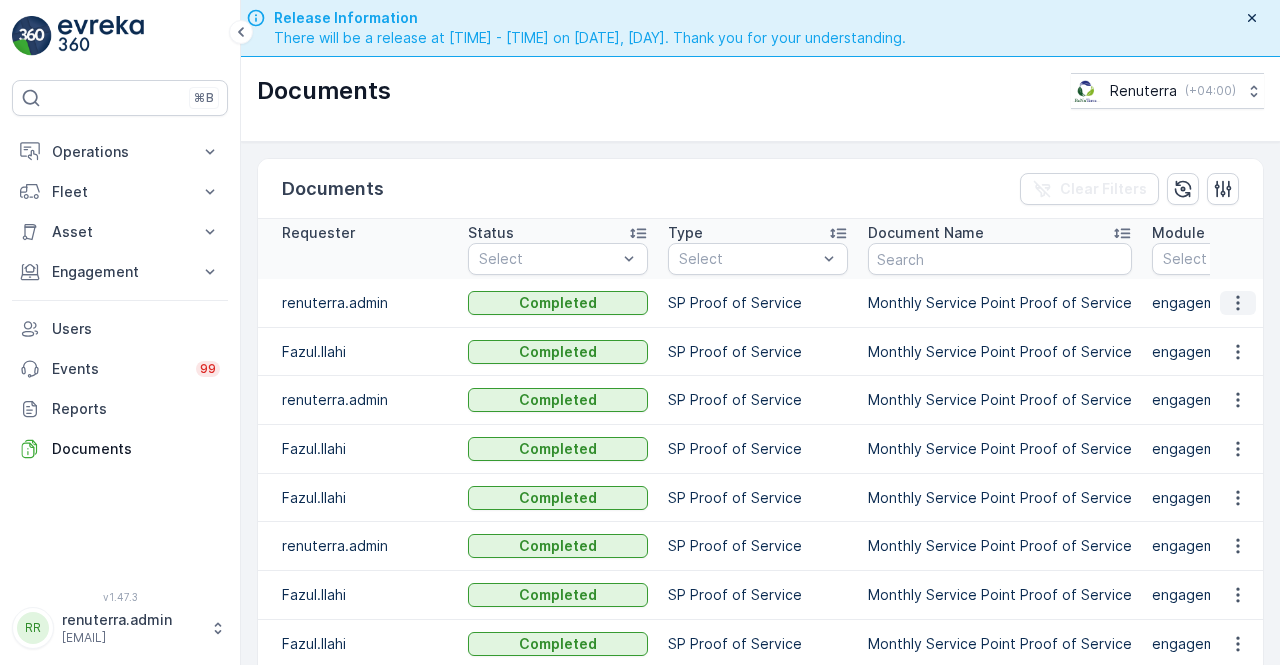 click 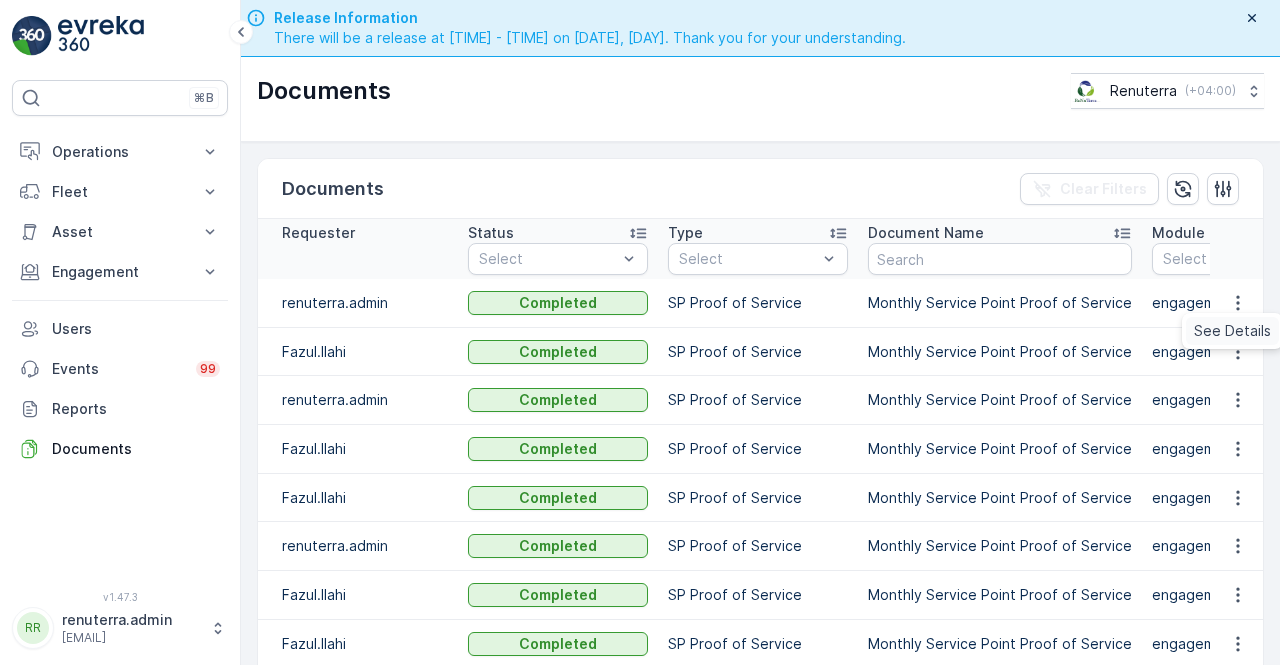 click on "See Details" at bounding box center (1232, 331) 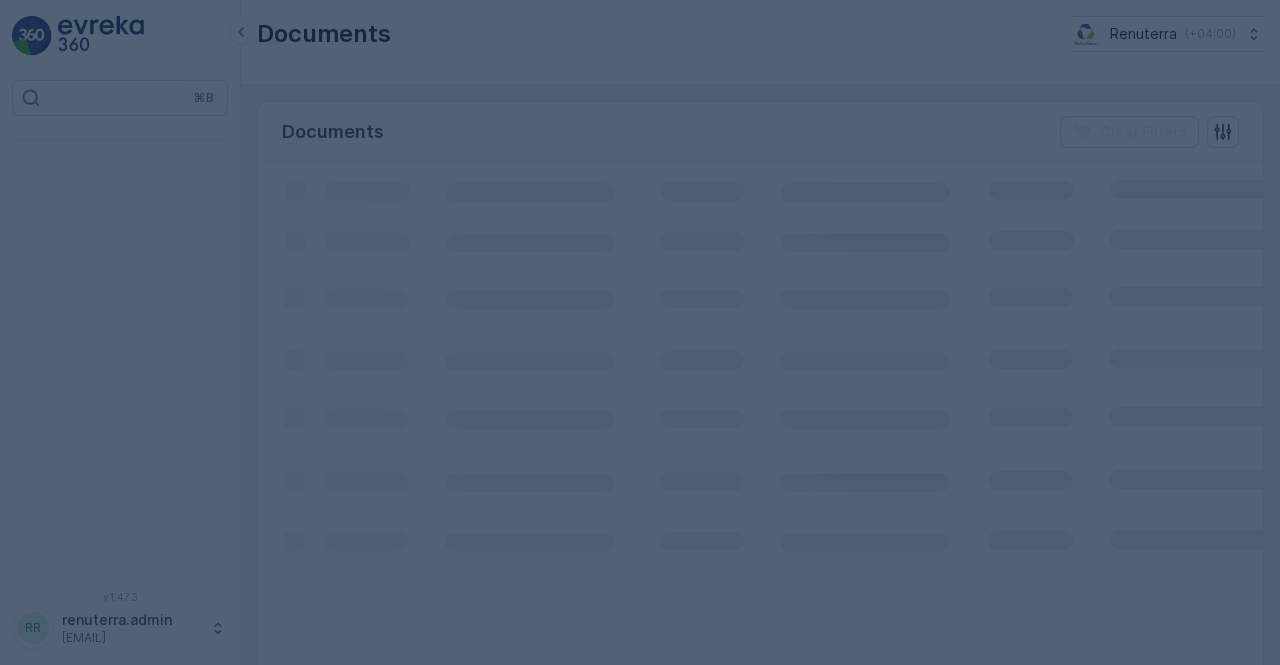 scroll, scrollTop: 0, scrollLeft: 0, axis: both 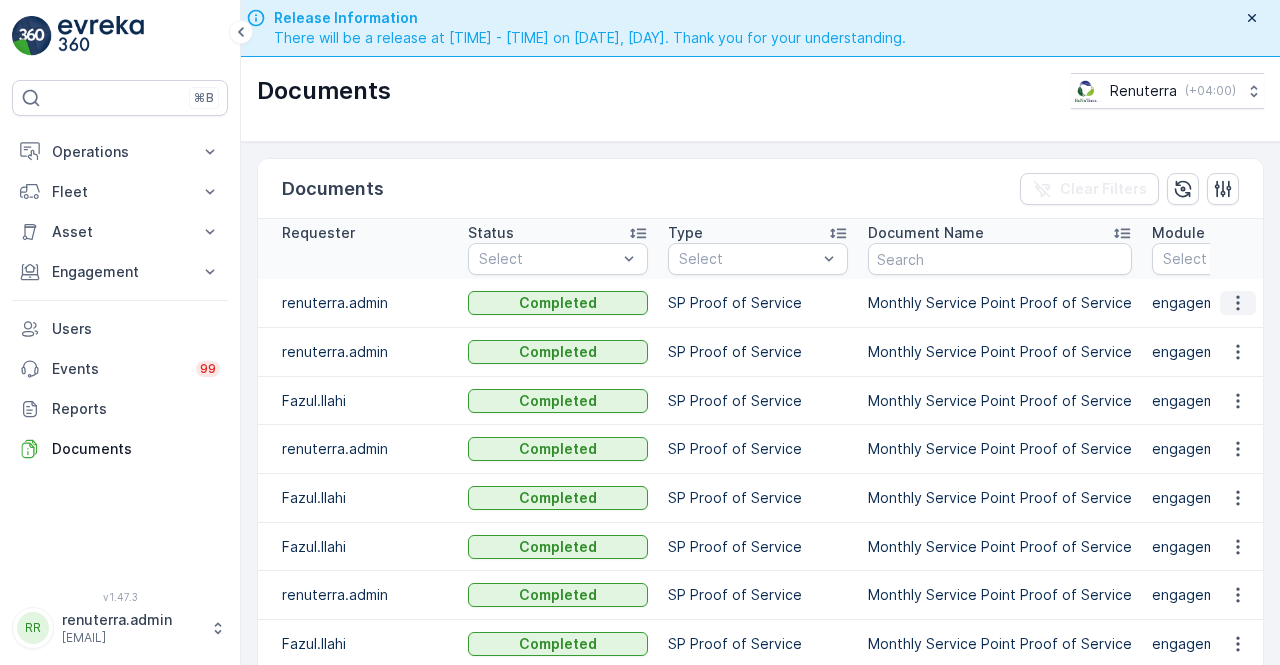 click 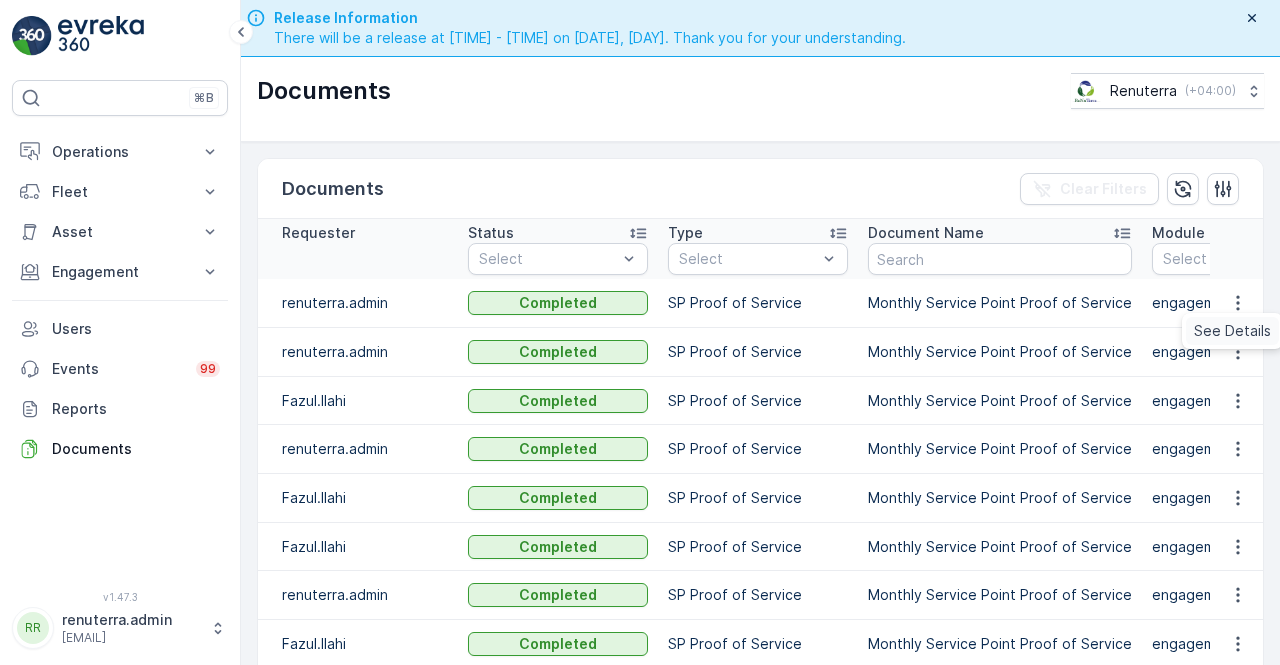 click on "See Details" at bounding box center [1232, 331] 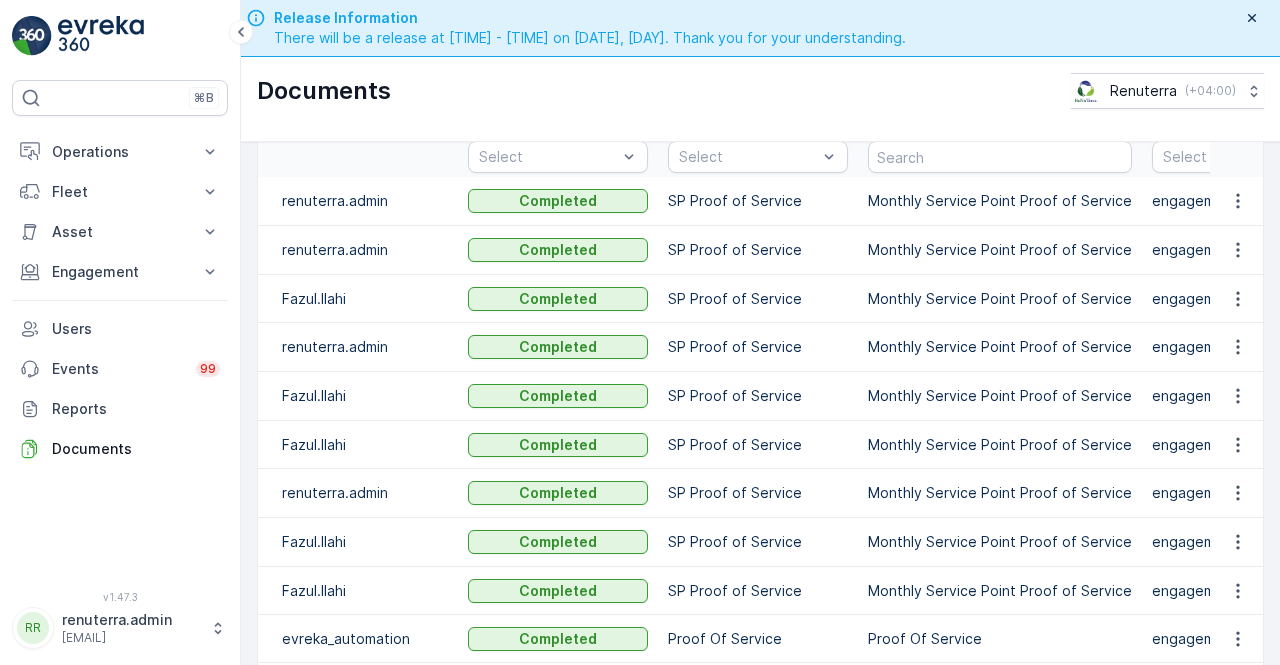 scroll, scrollTop: 200, scrollLeft: 0, axis: vertical 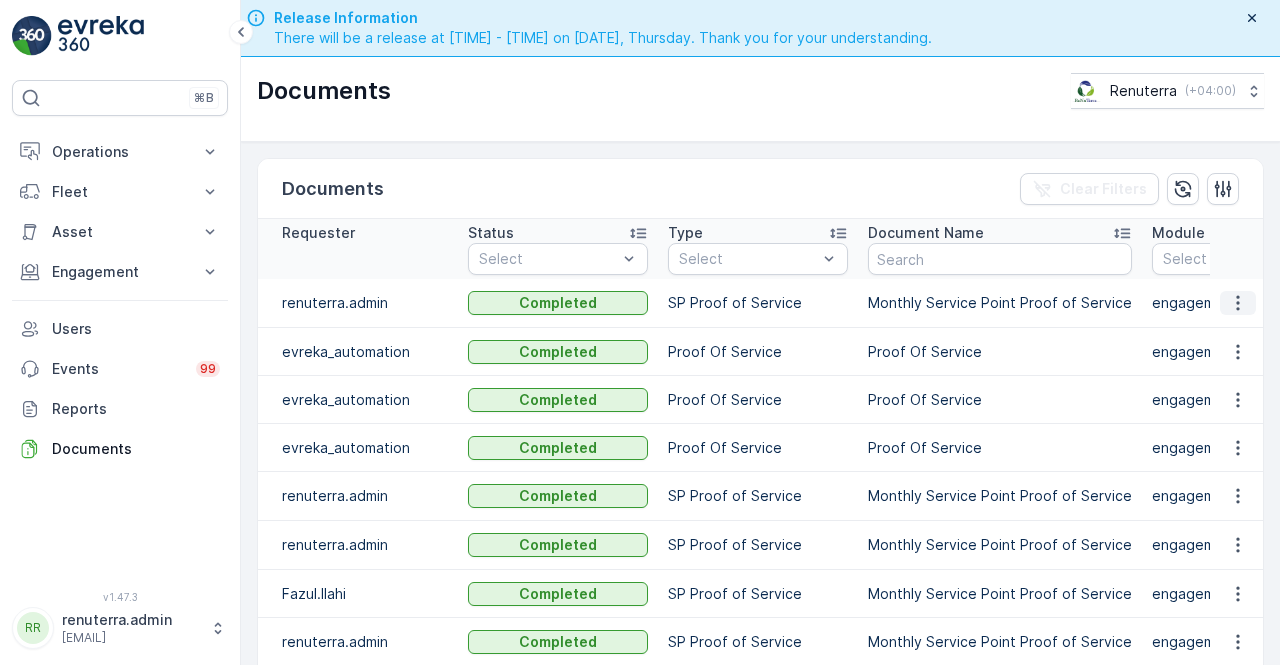 click 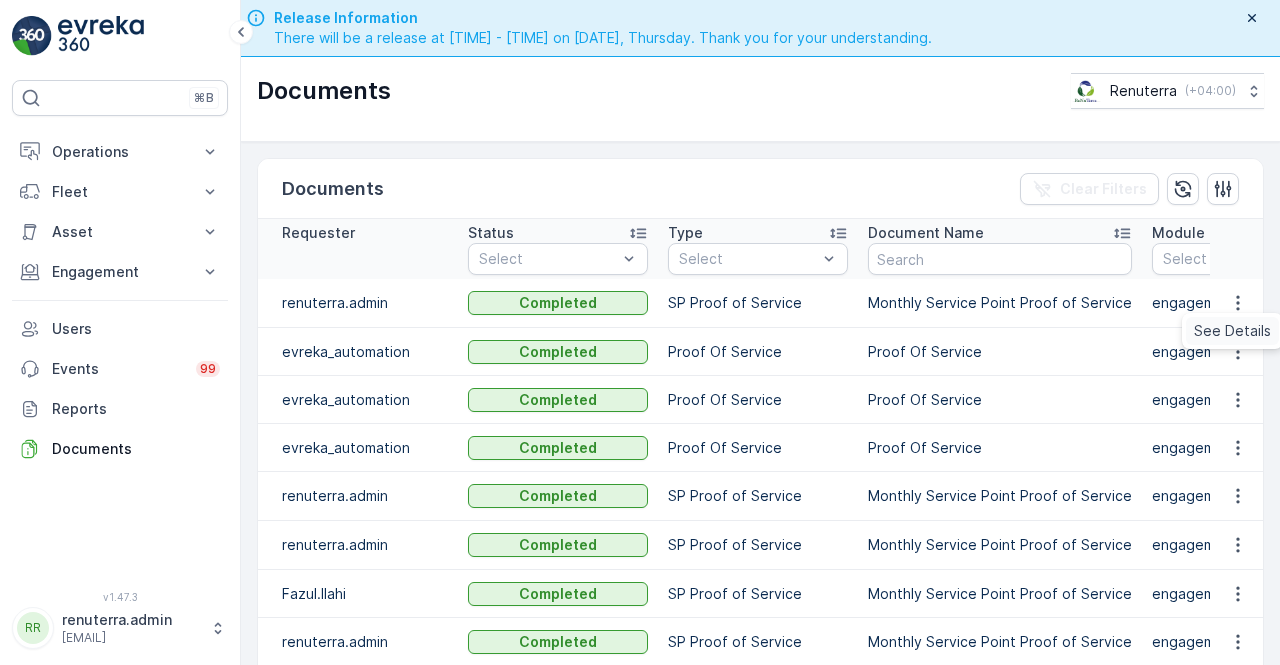 click on "See Details" at bounding box center [1232, 331] 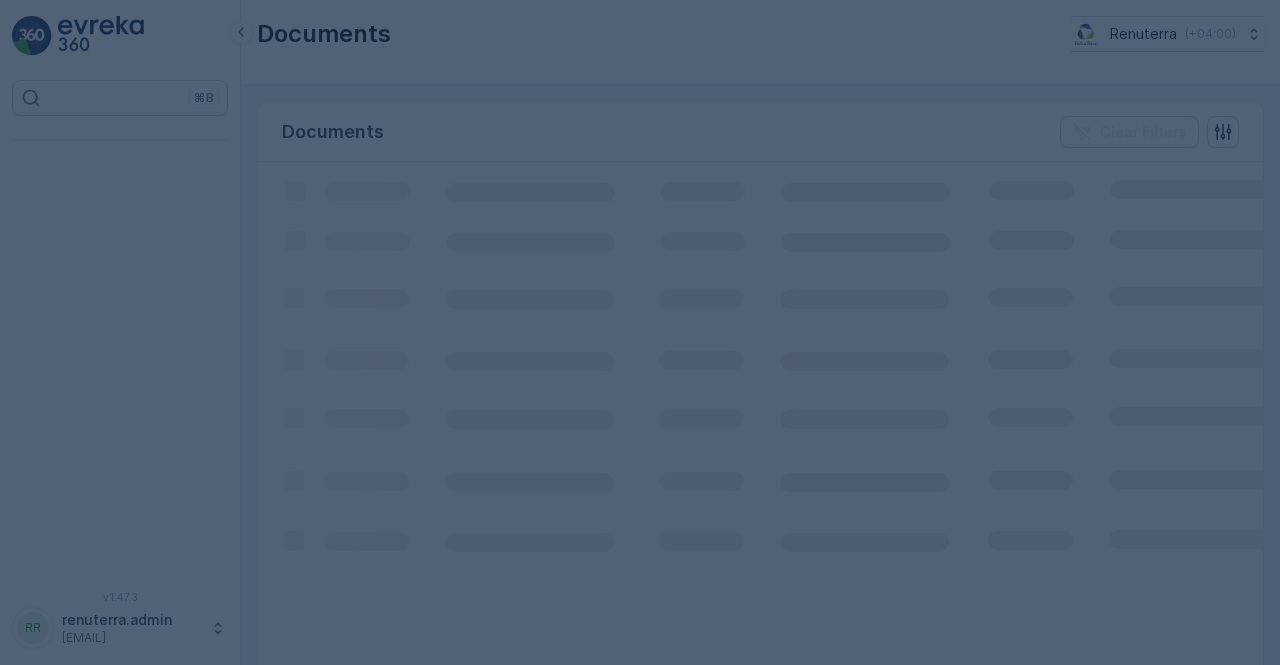 scroll, scrollTop: 0, scrollLeft: 0, axis: both 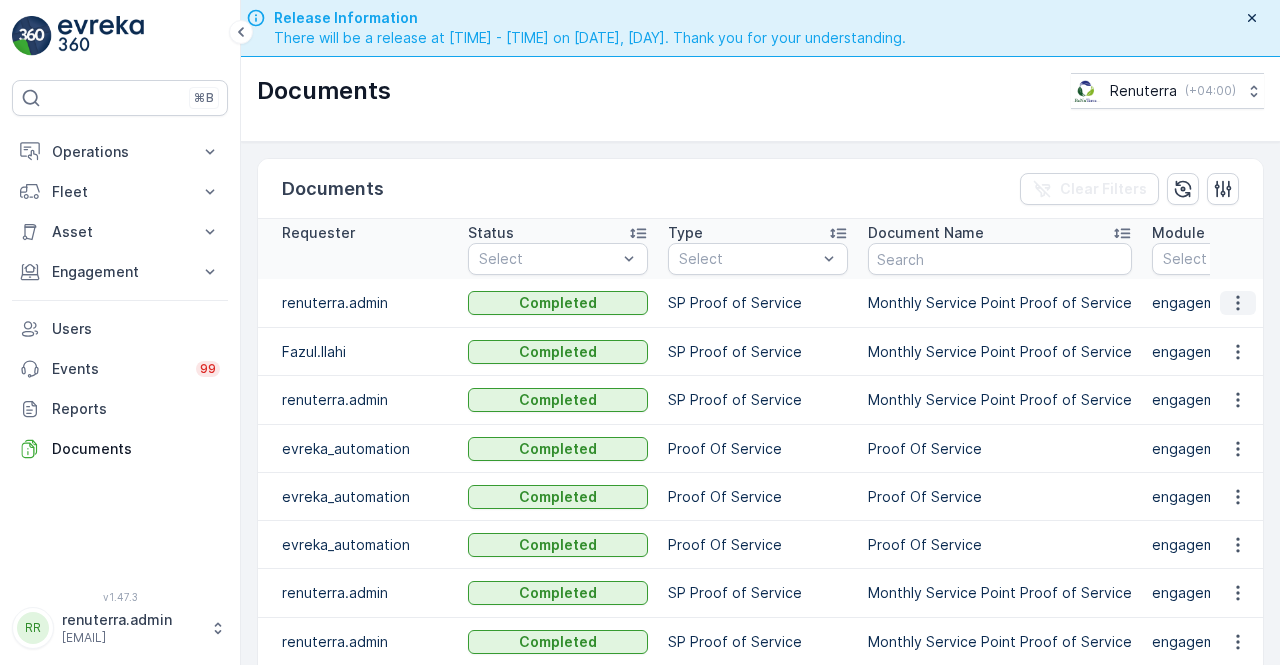 click 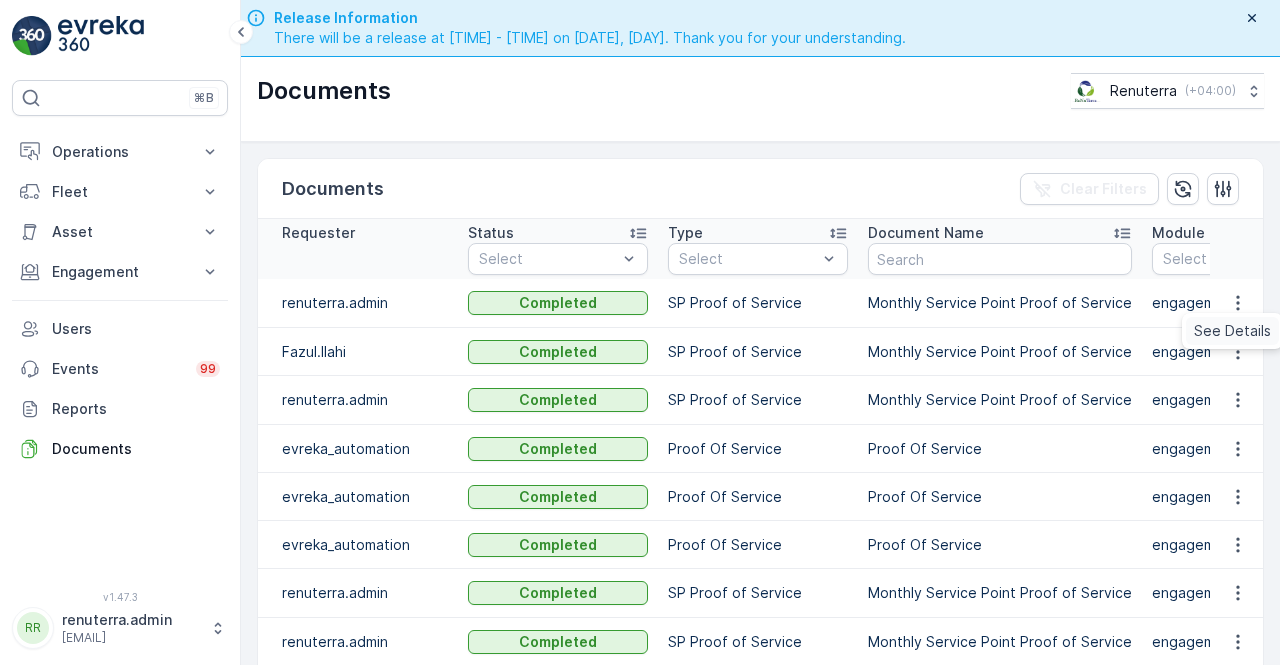 click on "See Details" at bounding box center (1232, 331) 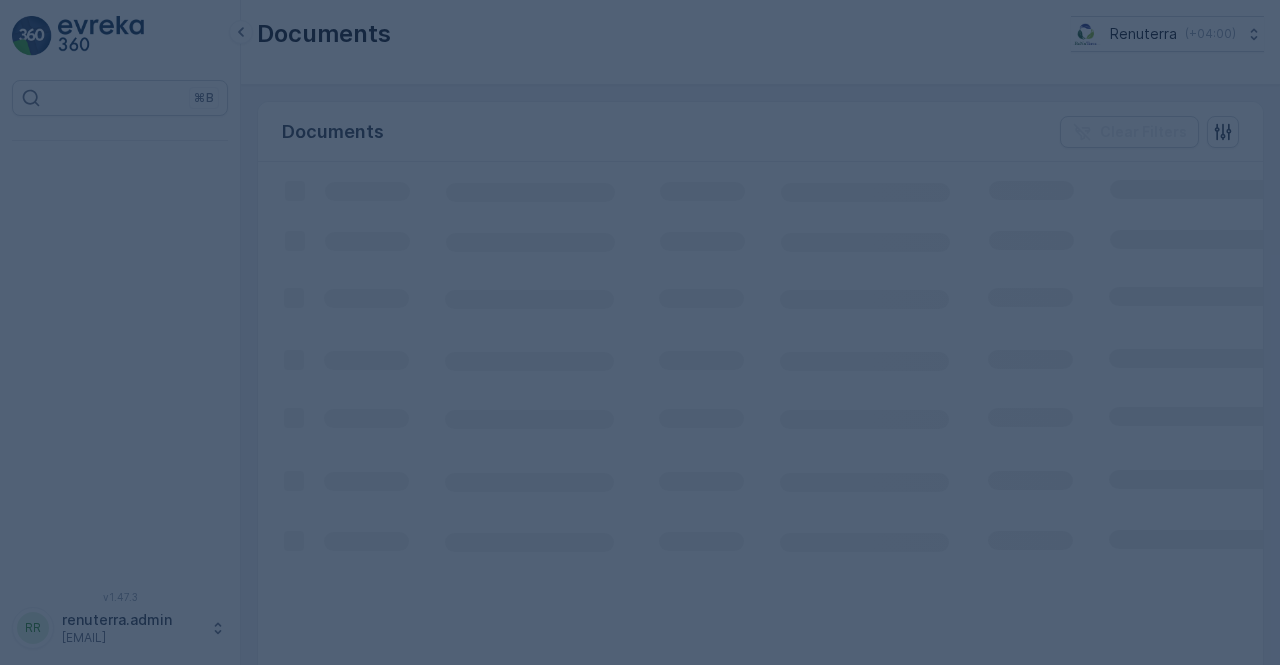 scroll, scrollTop: 0, scrollLeft: 0, axis: both 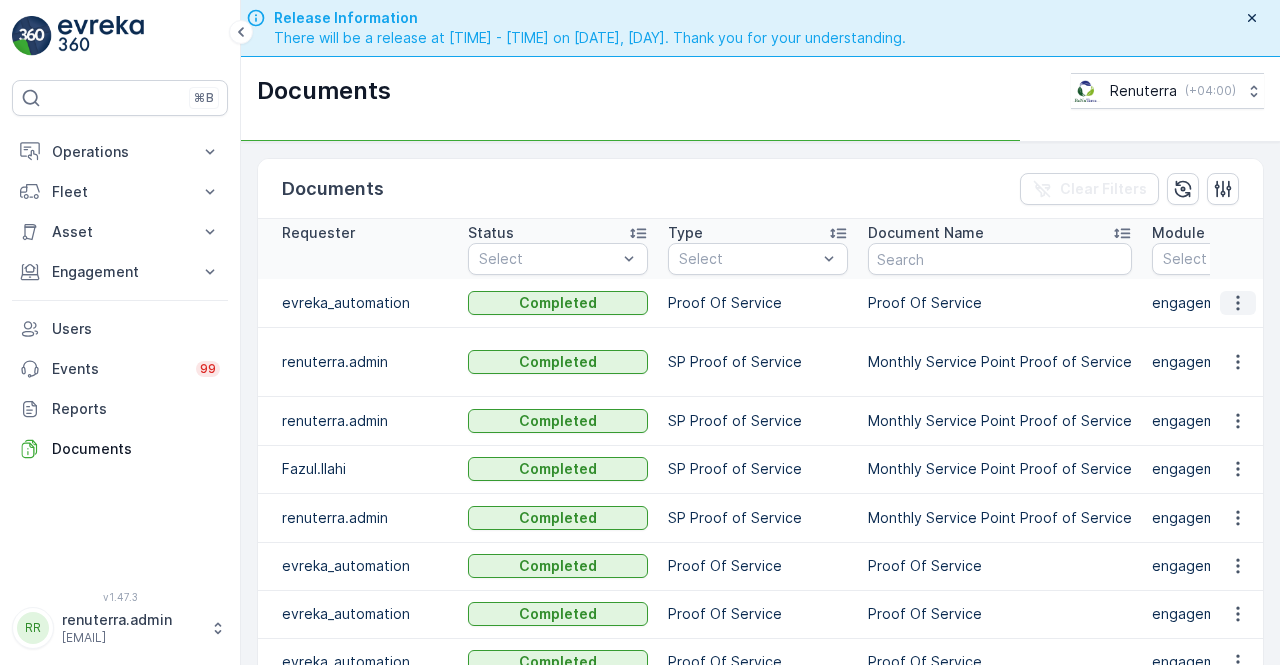 click 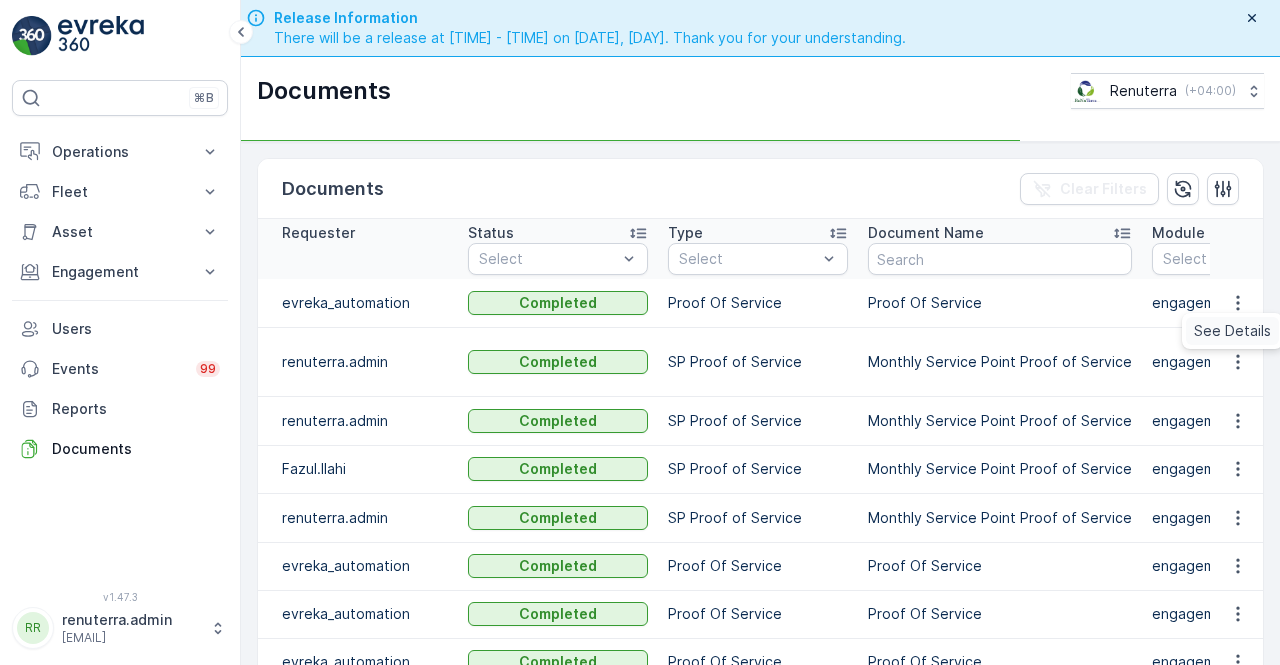 click on "See Details" at bounding box center (1232, 331) 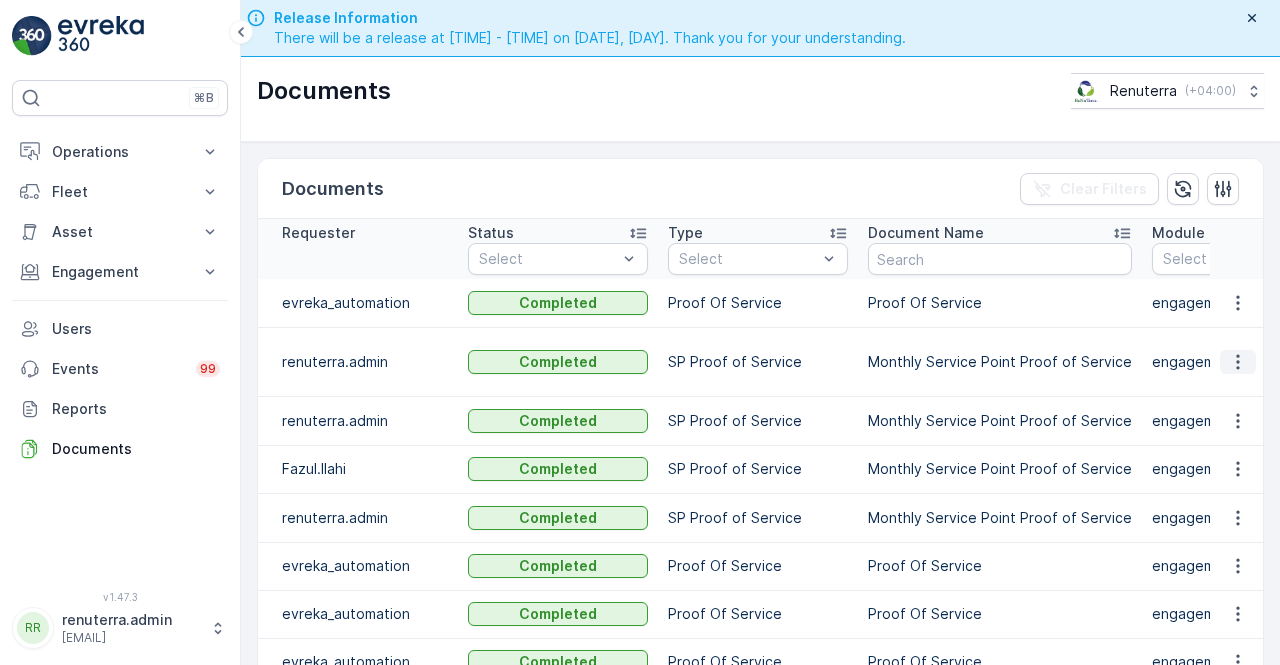 click at bounding box center (1237, 361) 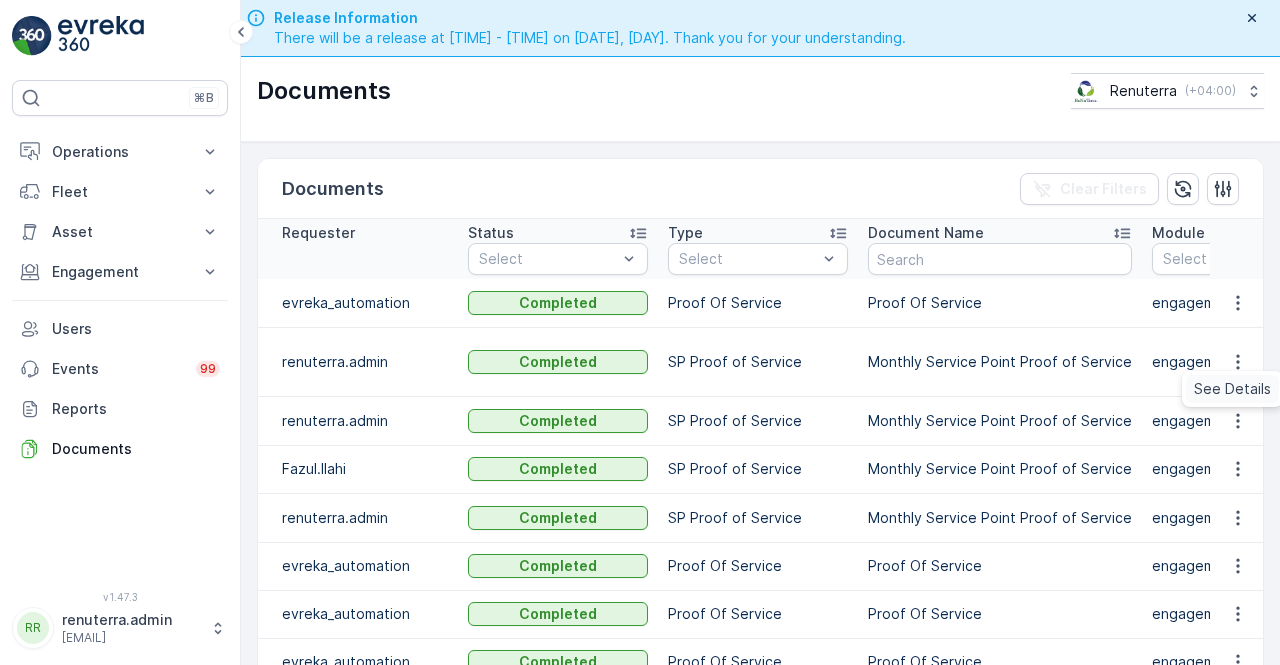 click on "See Details" at bounding box center [1232, 389] 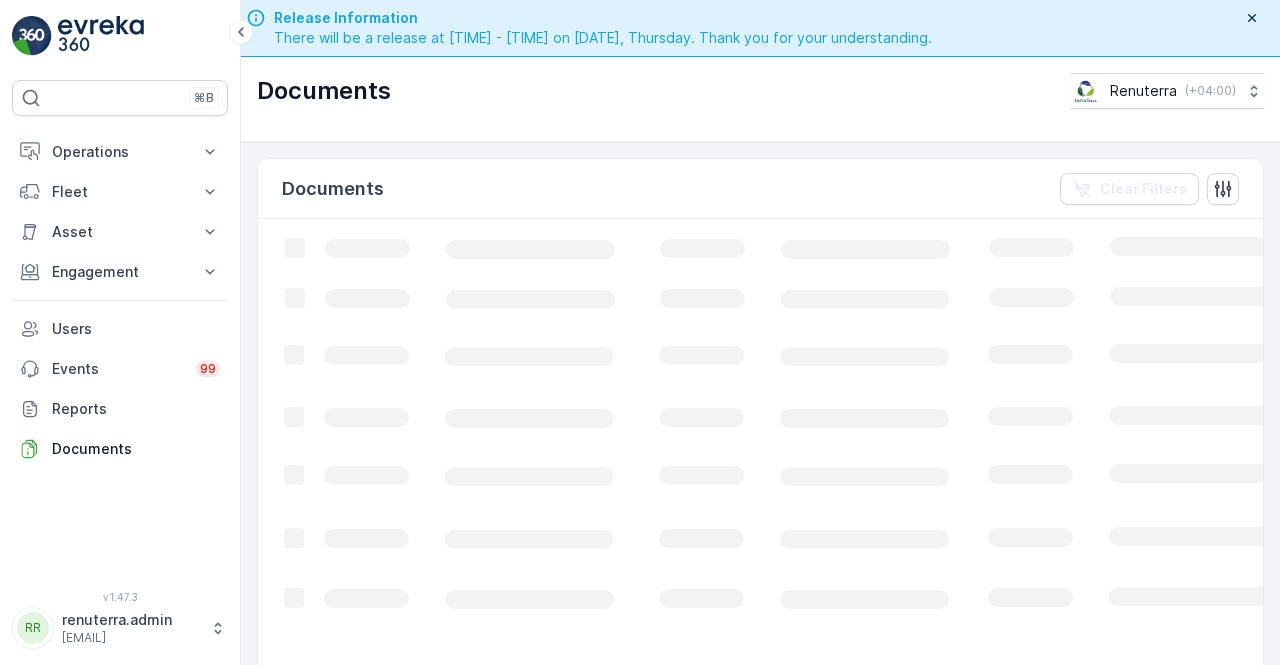 scroll, scrollTop: 0, scrollLeft: 0, axis: both 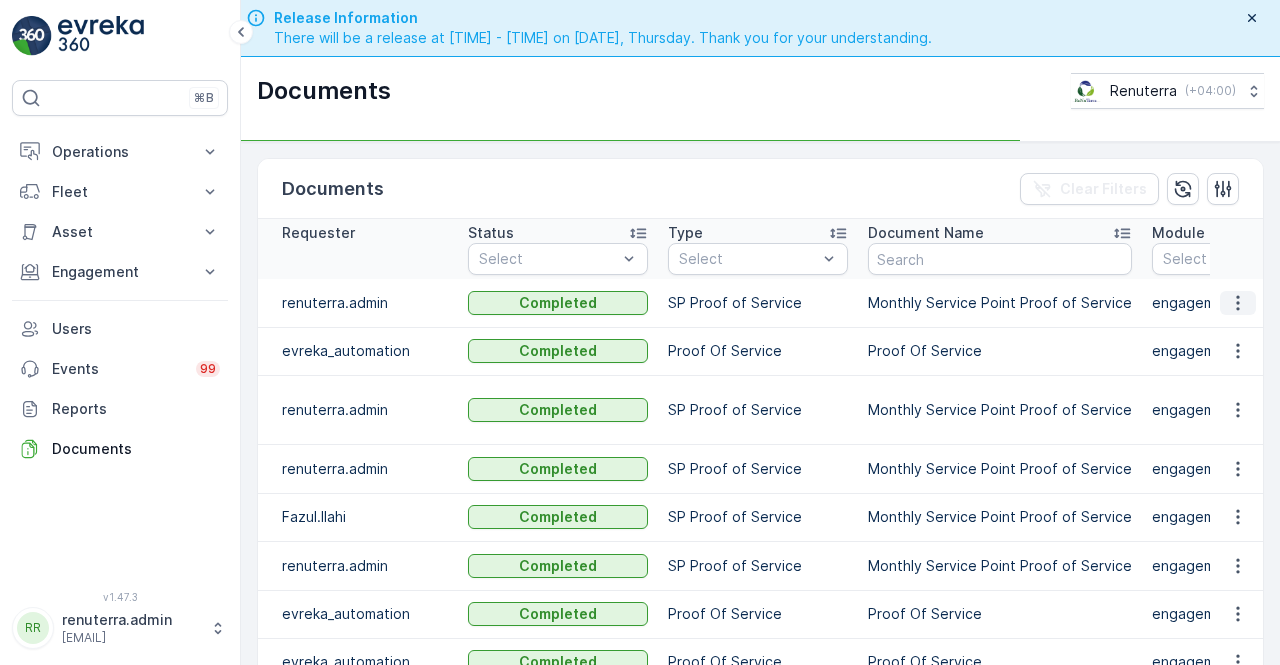 drag, startPoint x: 1234, startPoint y: 303, endPoint x: 1222, endPoint y: 311, distance: 14.422205 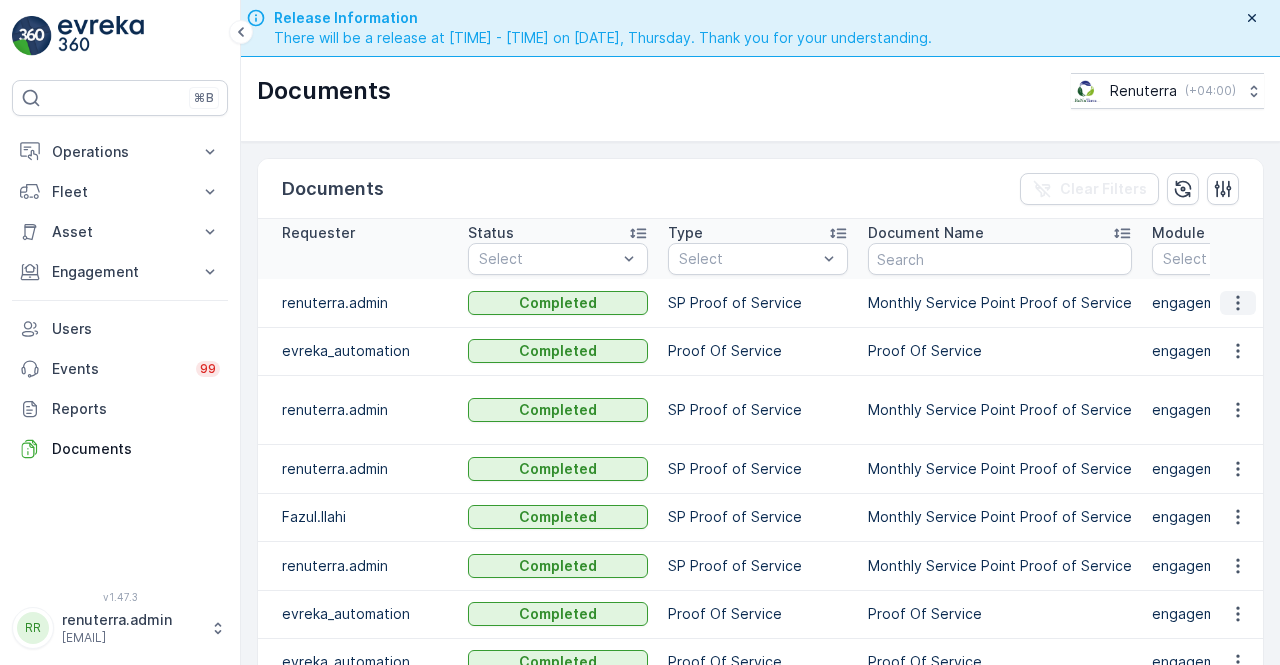 click 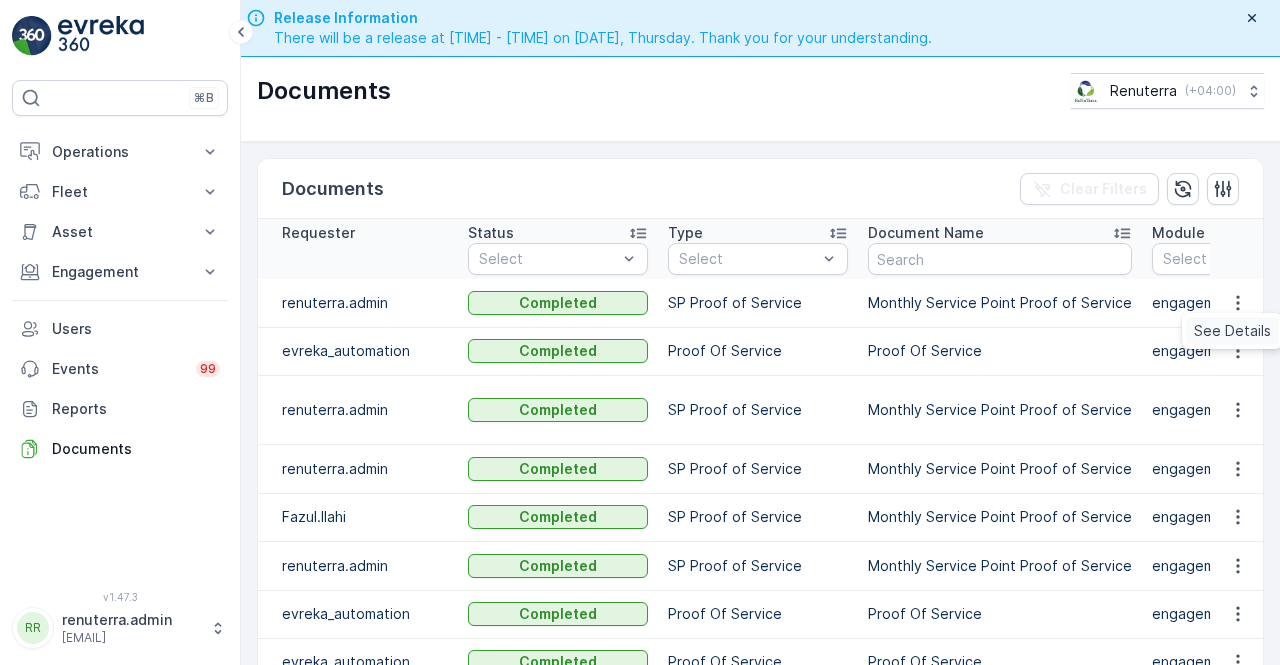 click on "See Details" at bounding box center [1232, 331] 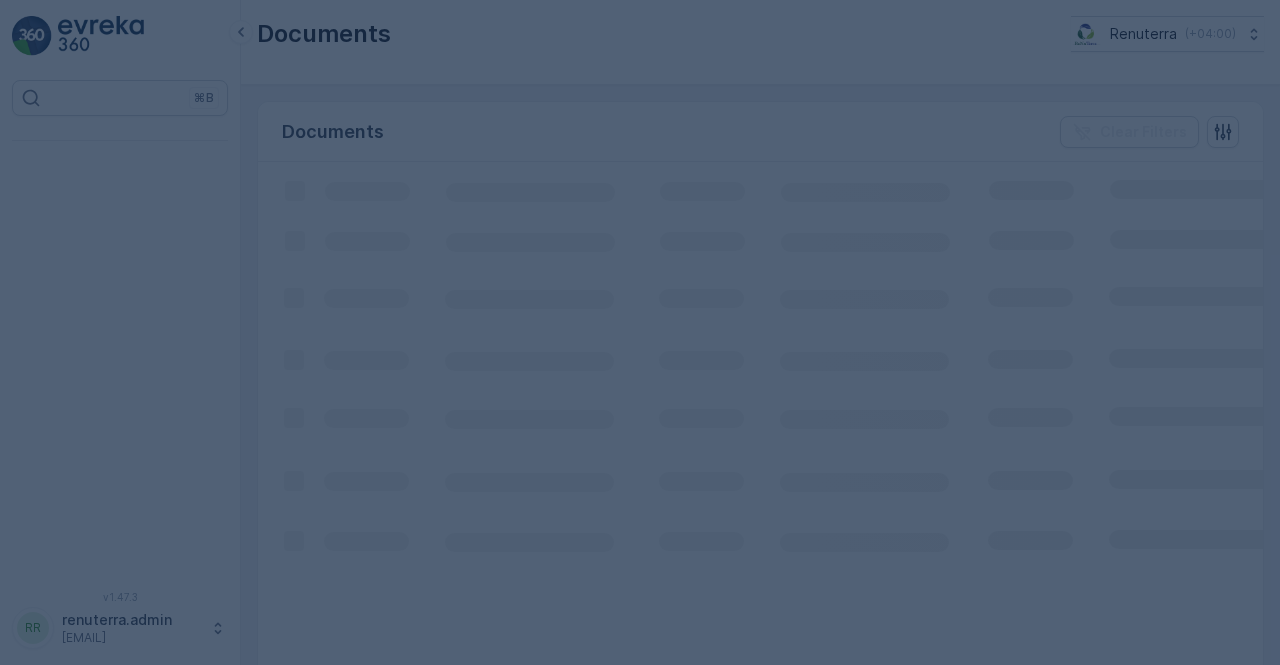 scroll, scrollTop: 0, scrollLeft: 0, axis: both 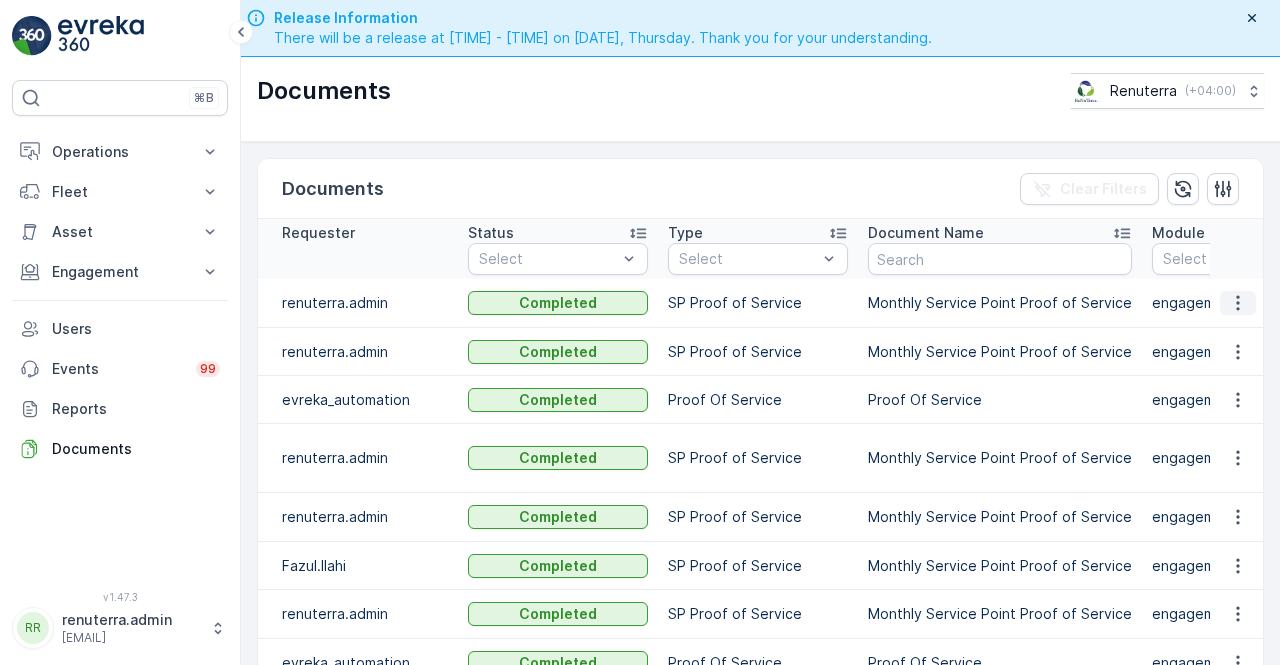 click at bounding box center [1238, 303] 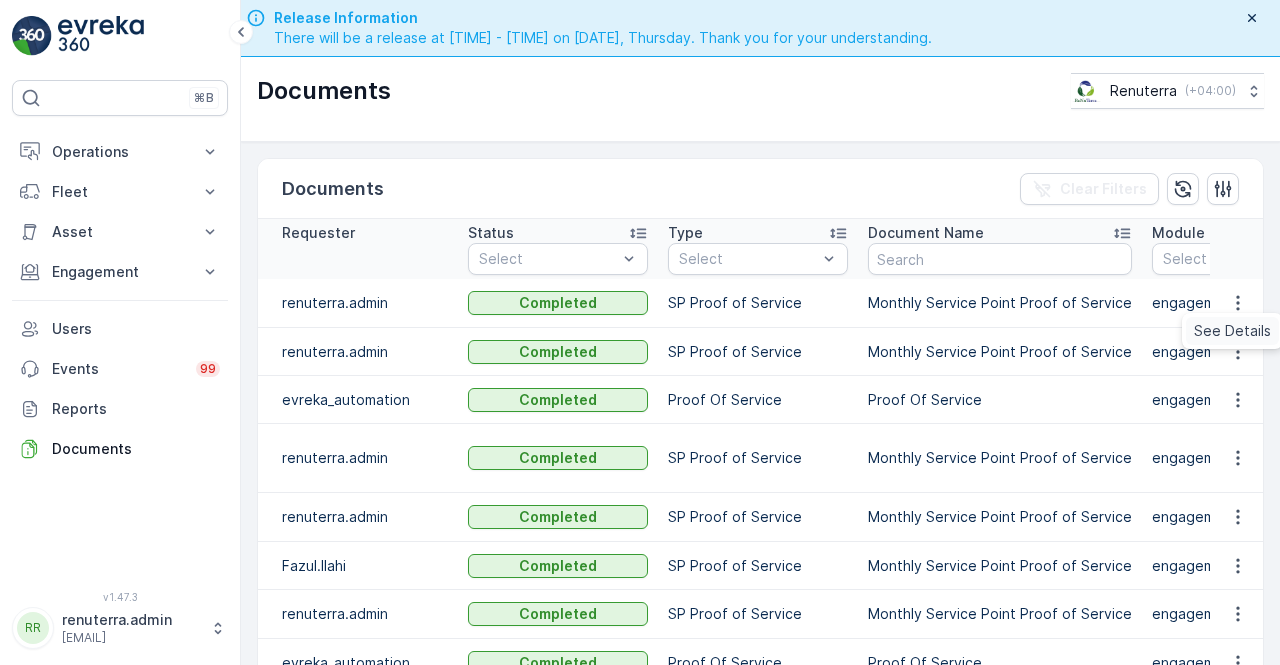 click on "See Details" at bounding box center (1232, 331) 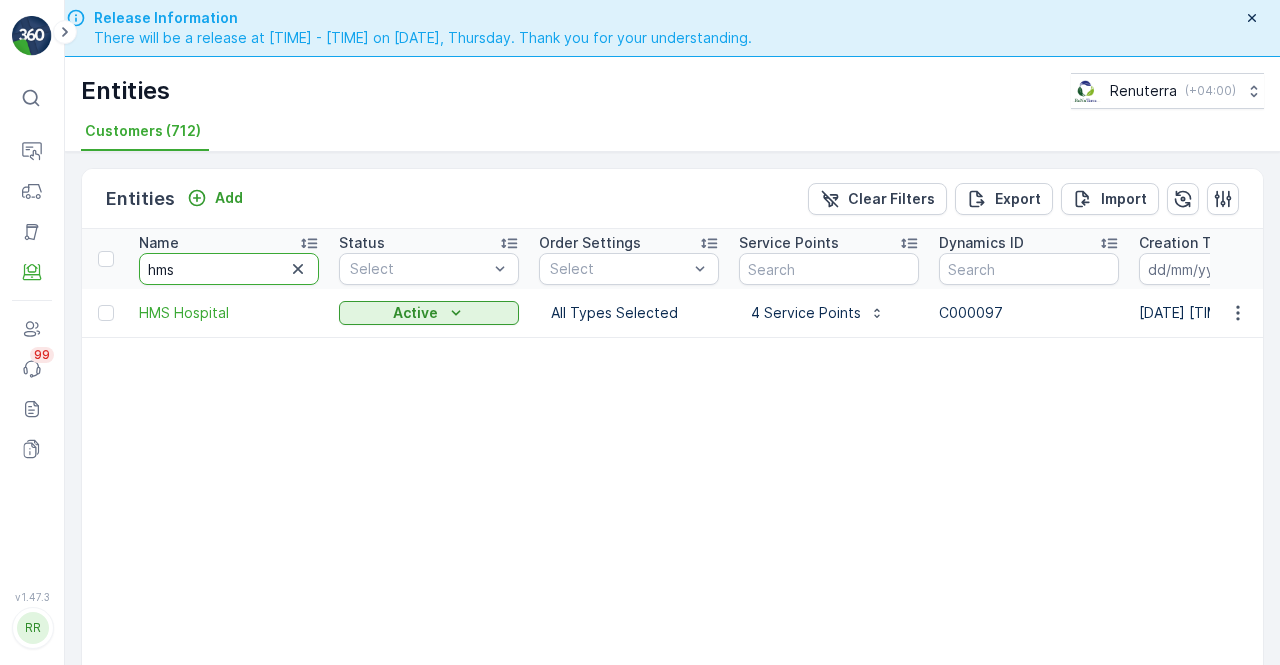 click on "hms" at bounding box center (229, 269) 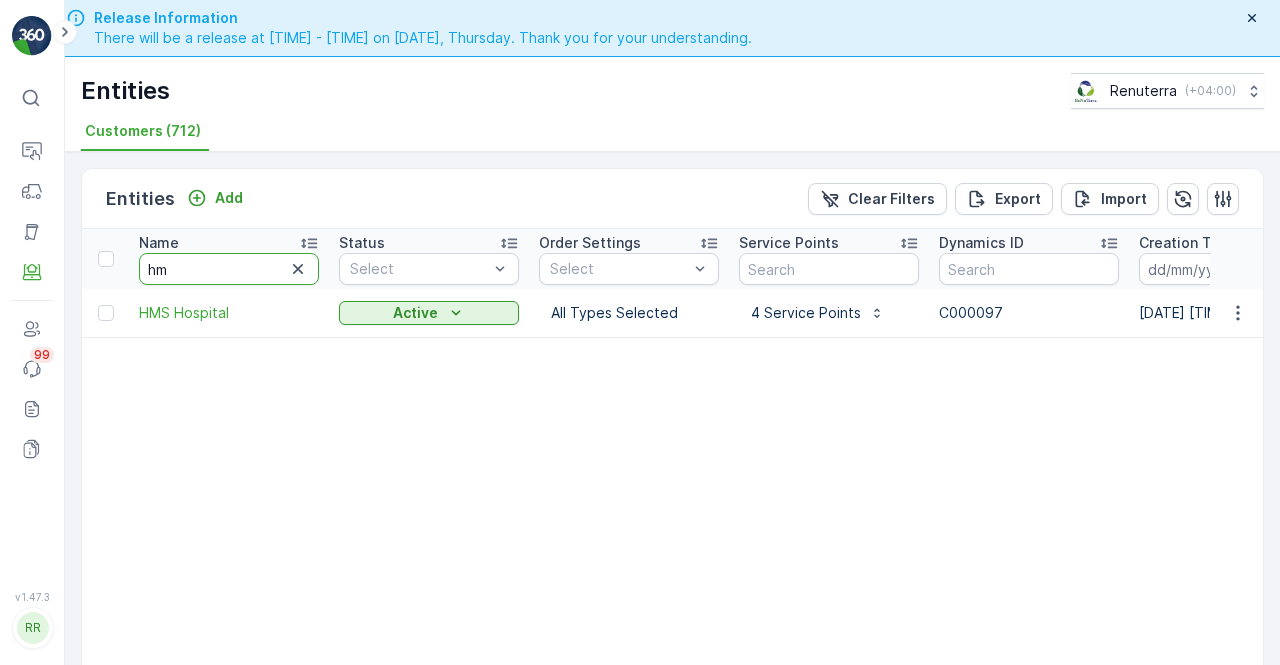 type on "h" 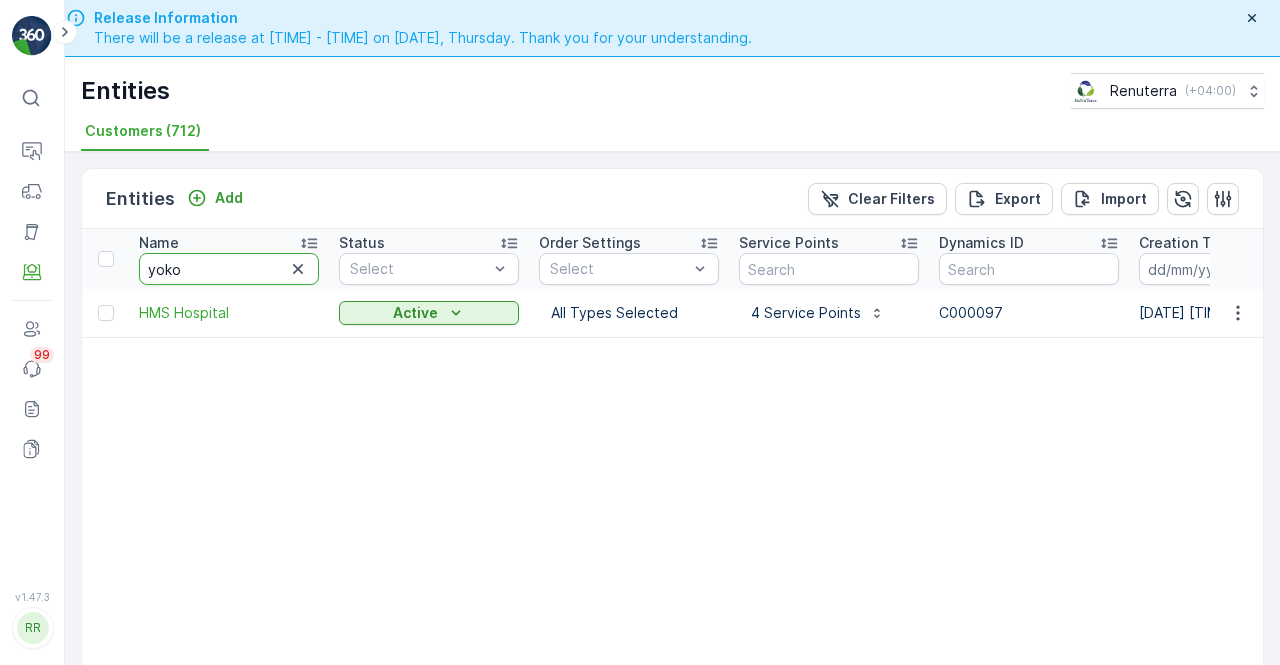 type on "yoko" 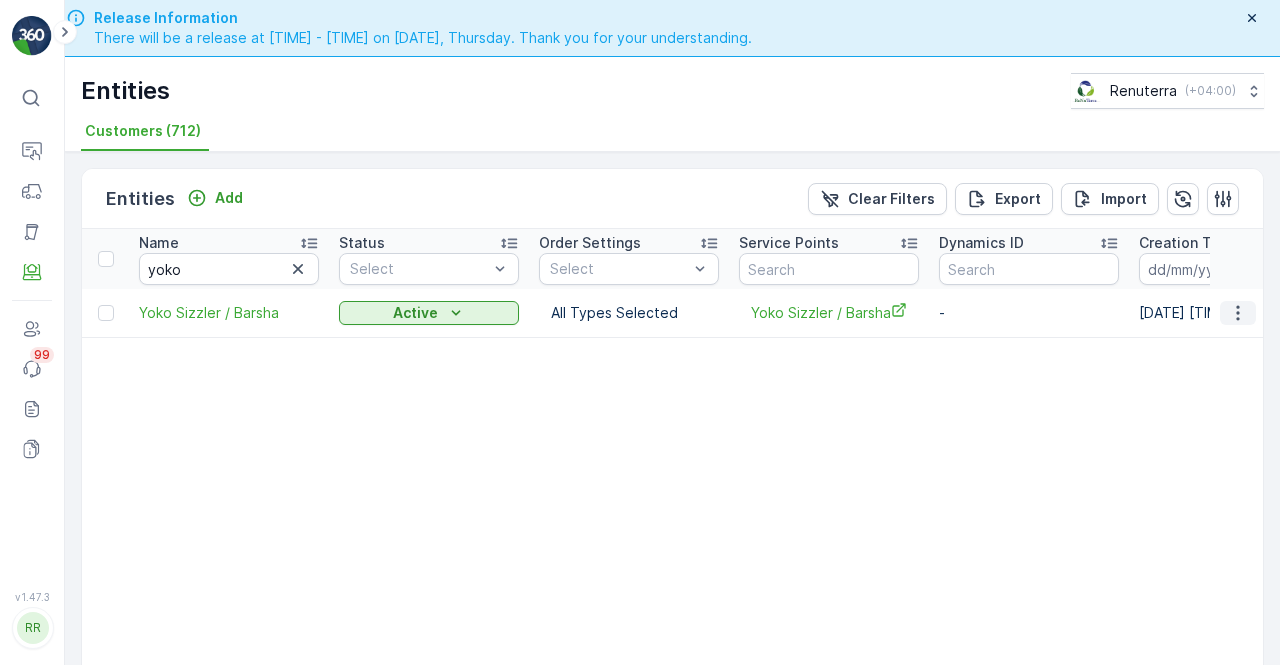 click 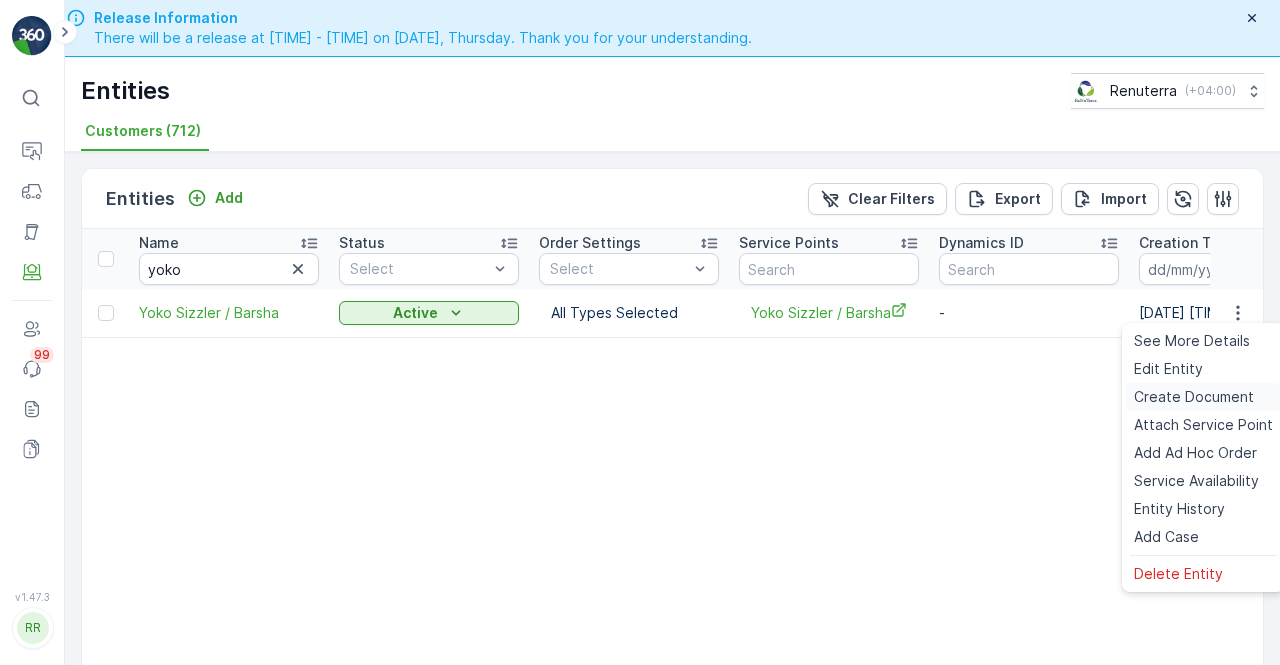 click on "Create Document" at bounding box center [1194, 397] 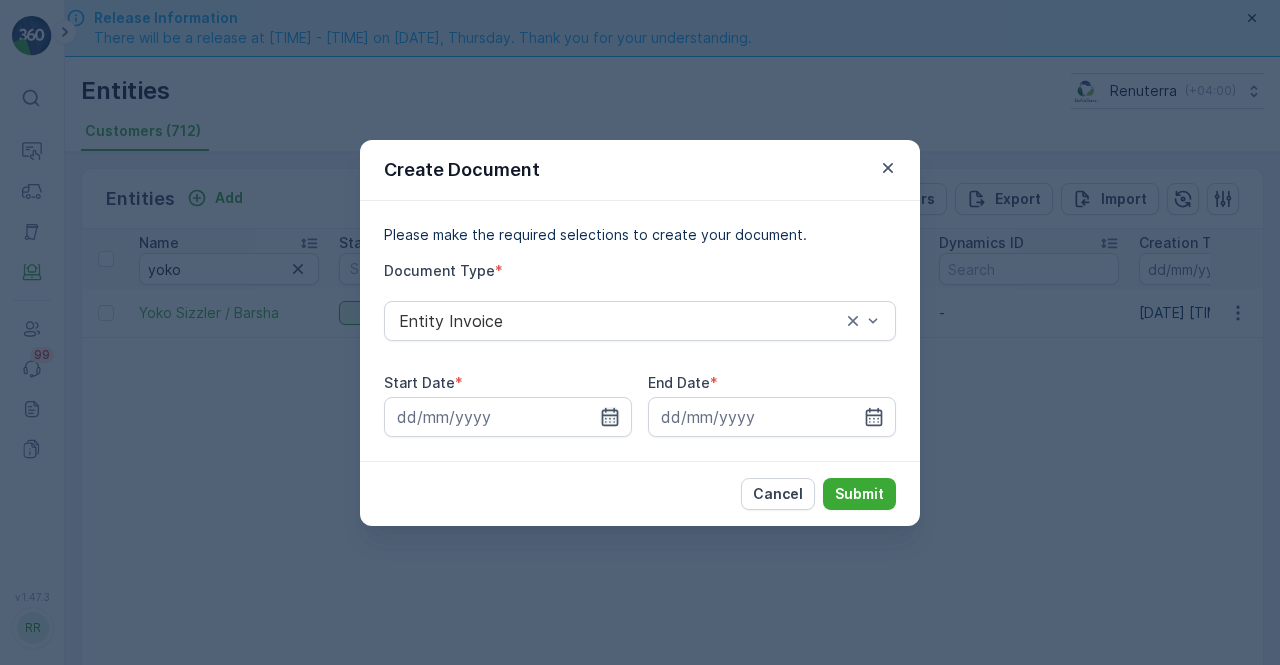 click 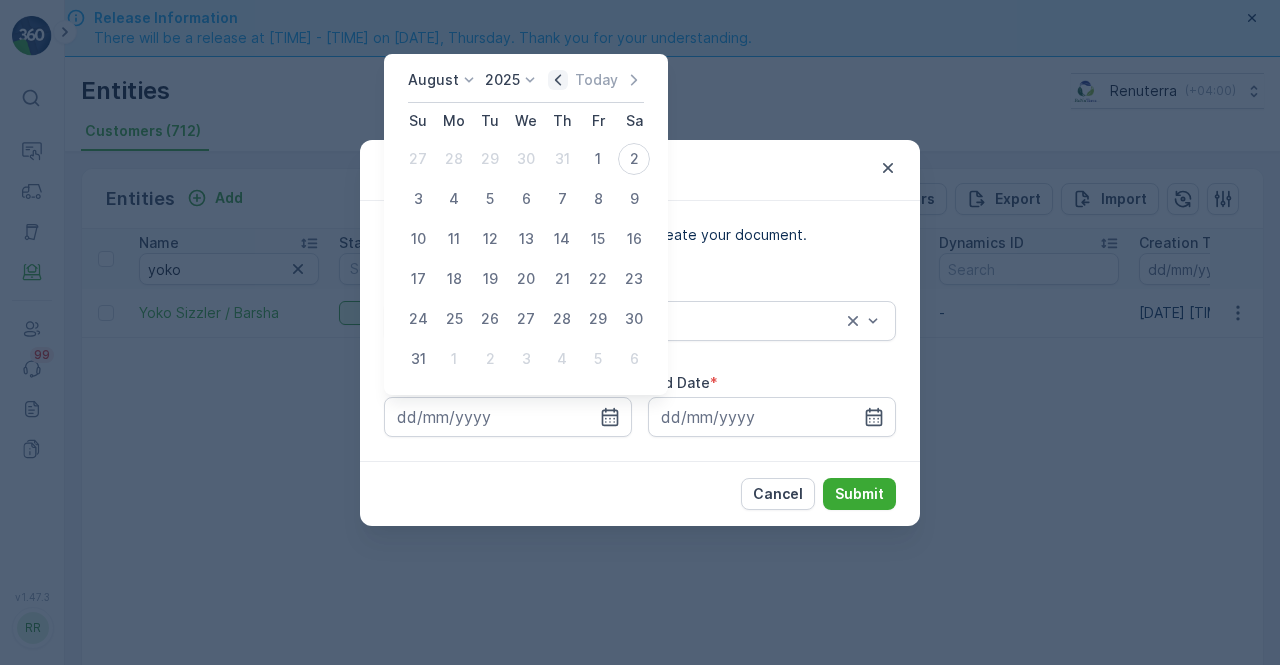 click 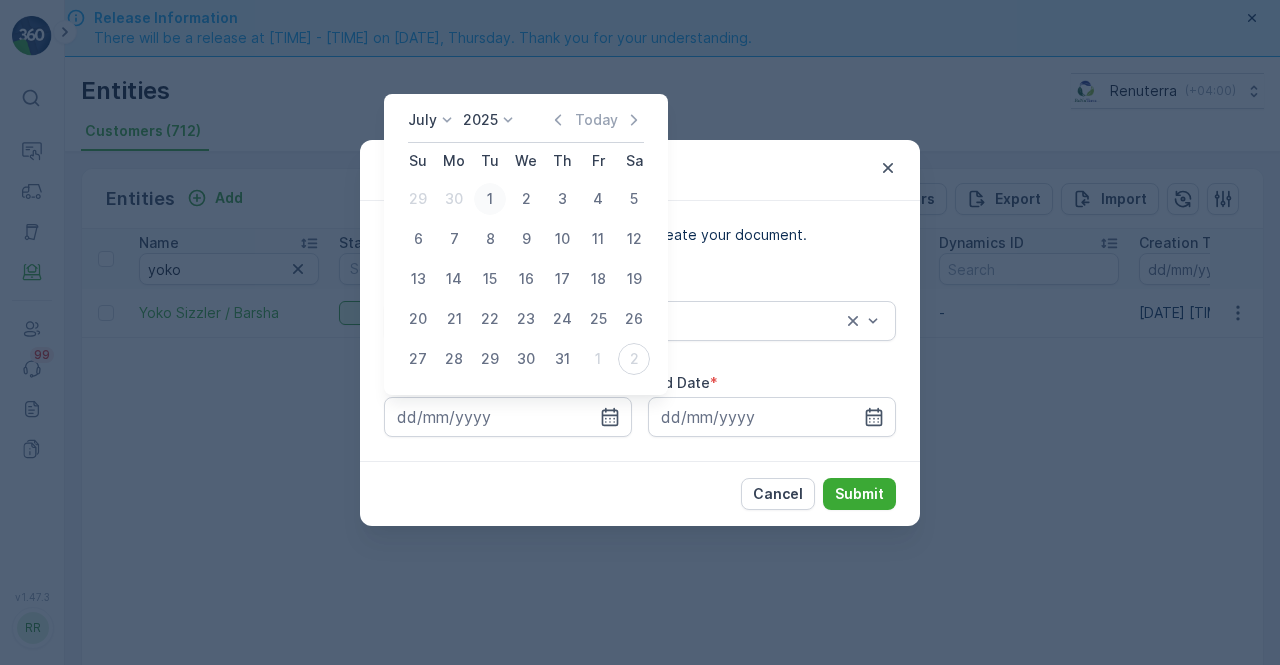 click on "1" at bounding box center [490, 199] 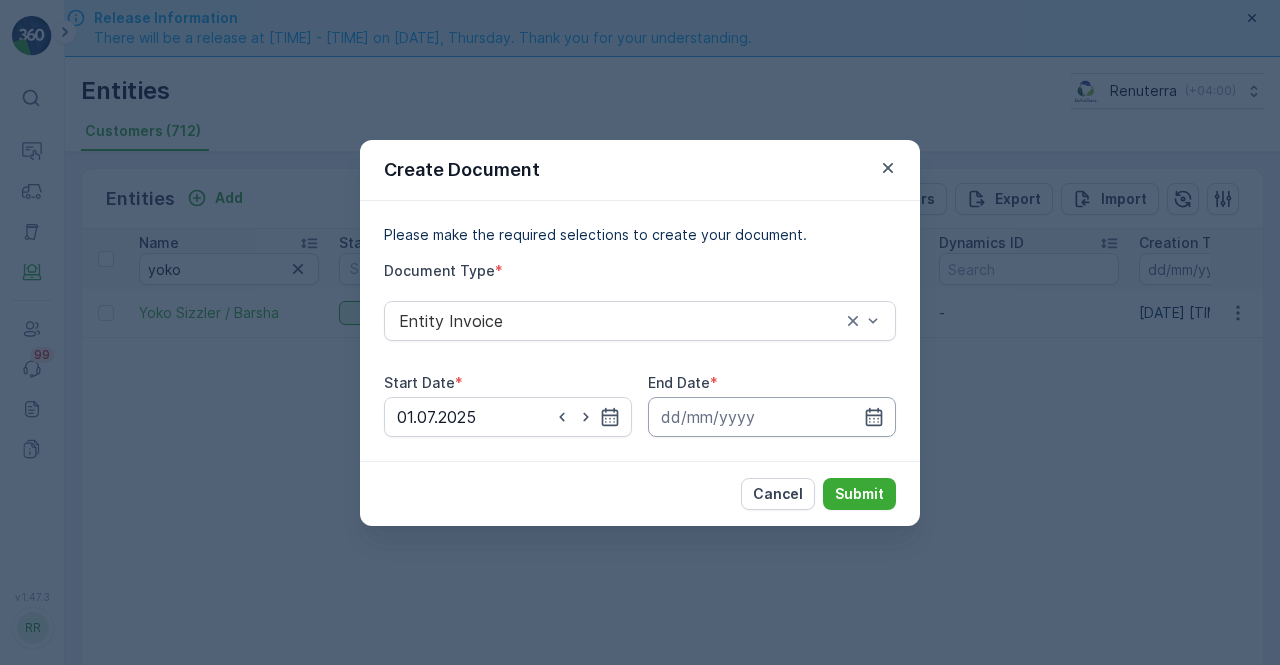 drag, startPoint x: 898, startPoint y: 413, endPoint x: 884, endPoint y: 420, distance: 15.652476 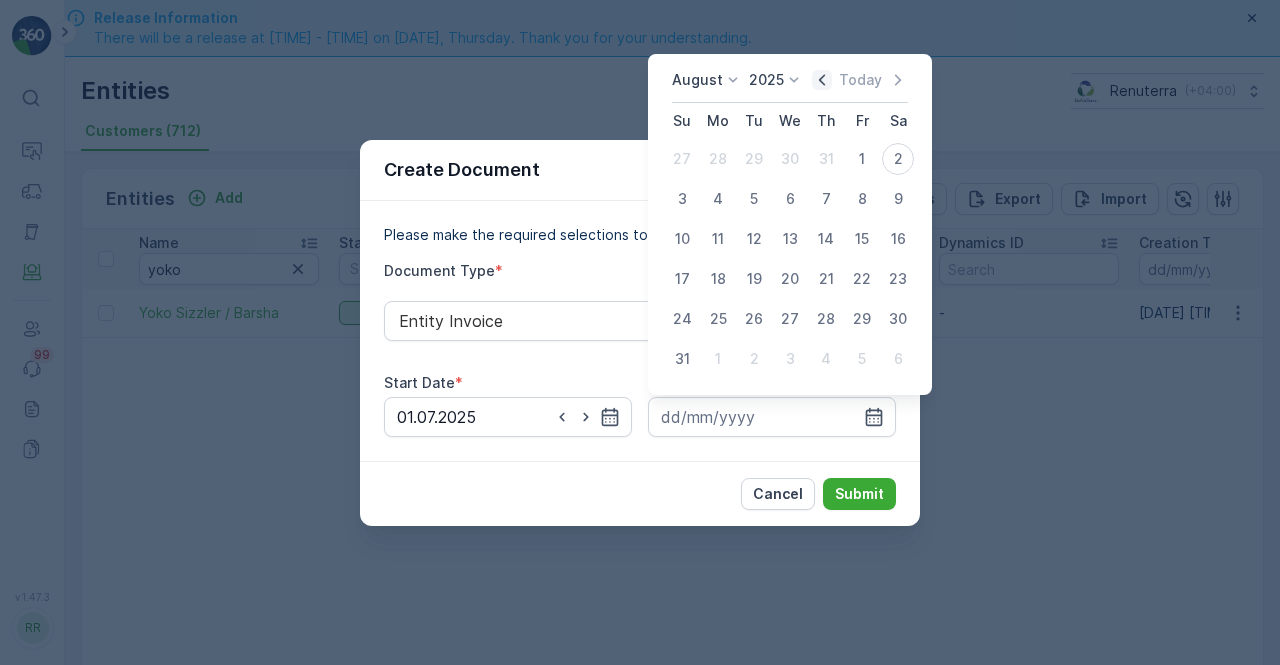 click 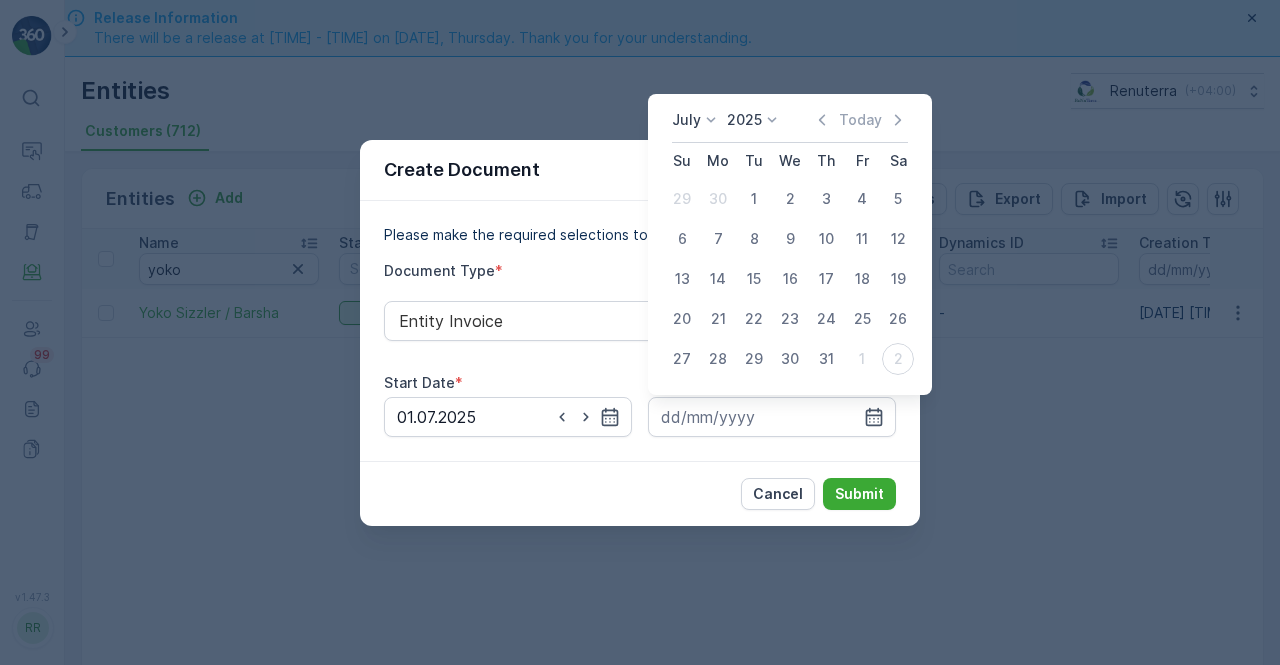 drag, startPoint x: 826, startPoint y: 355, endPoint x: 825, endPoint y: 365, distance: 10.049875 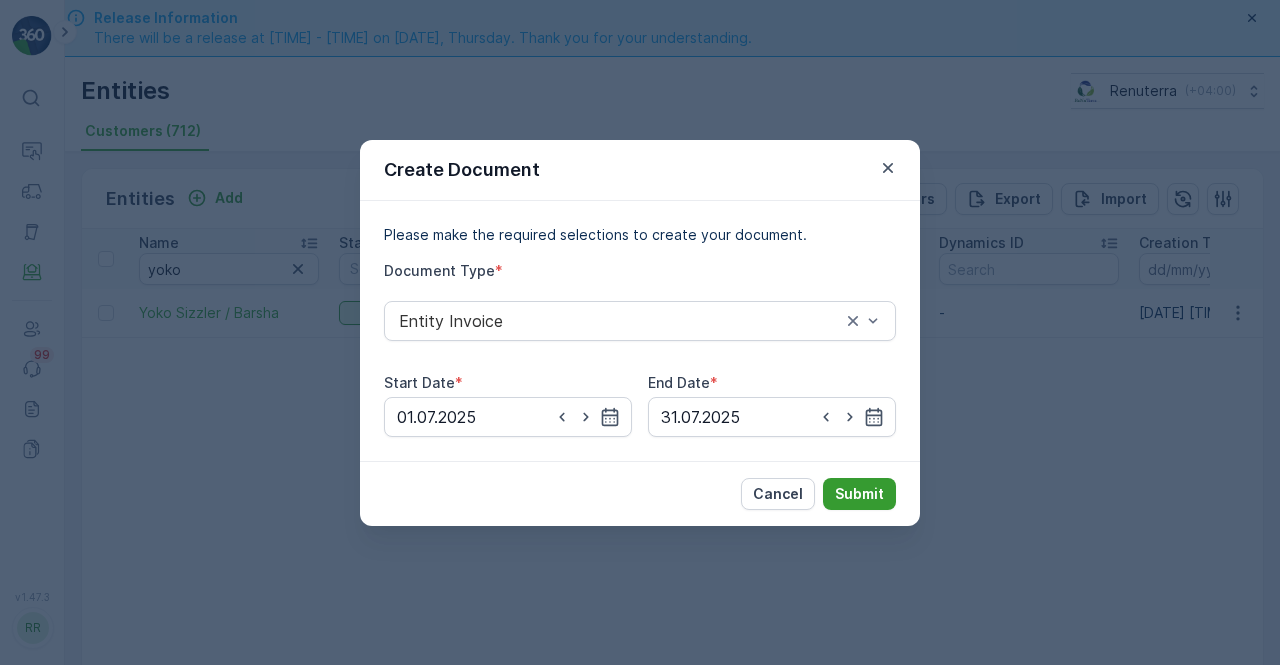 click on "Submit" at bounding box center (859, 494) 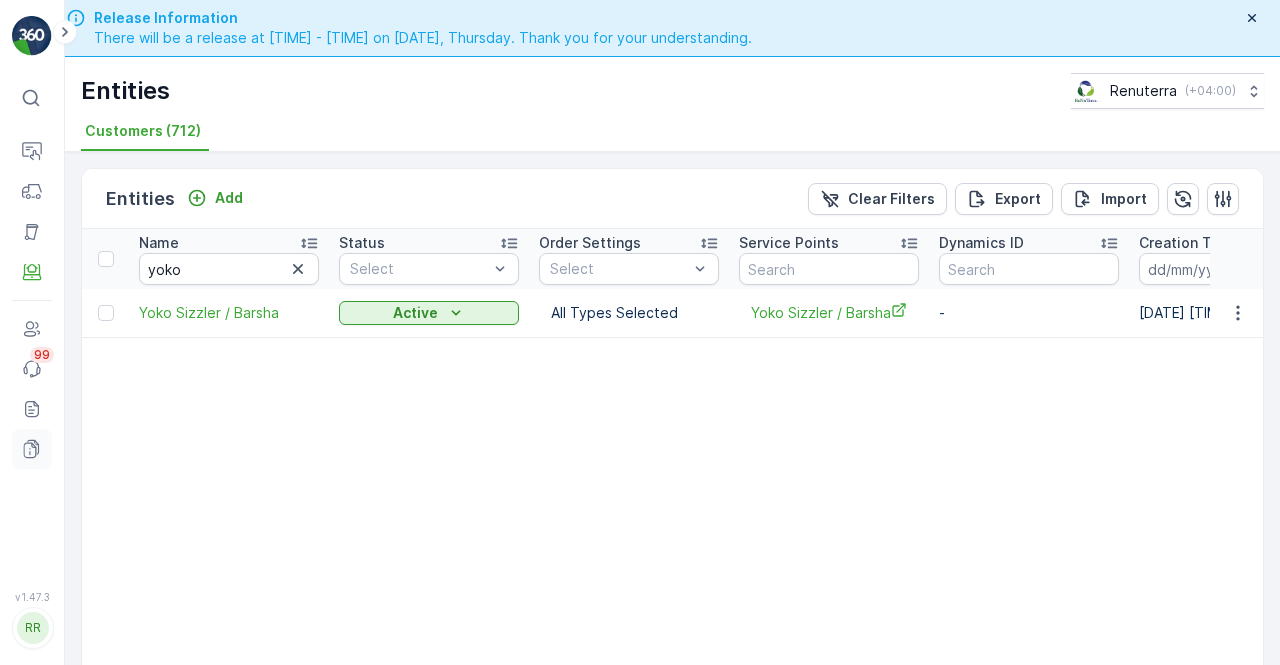 click 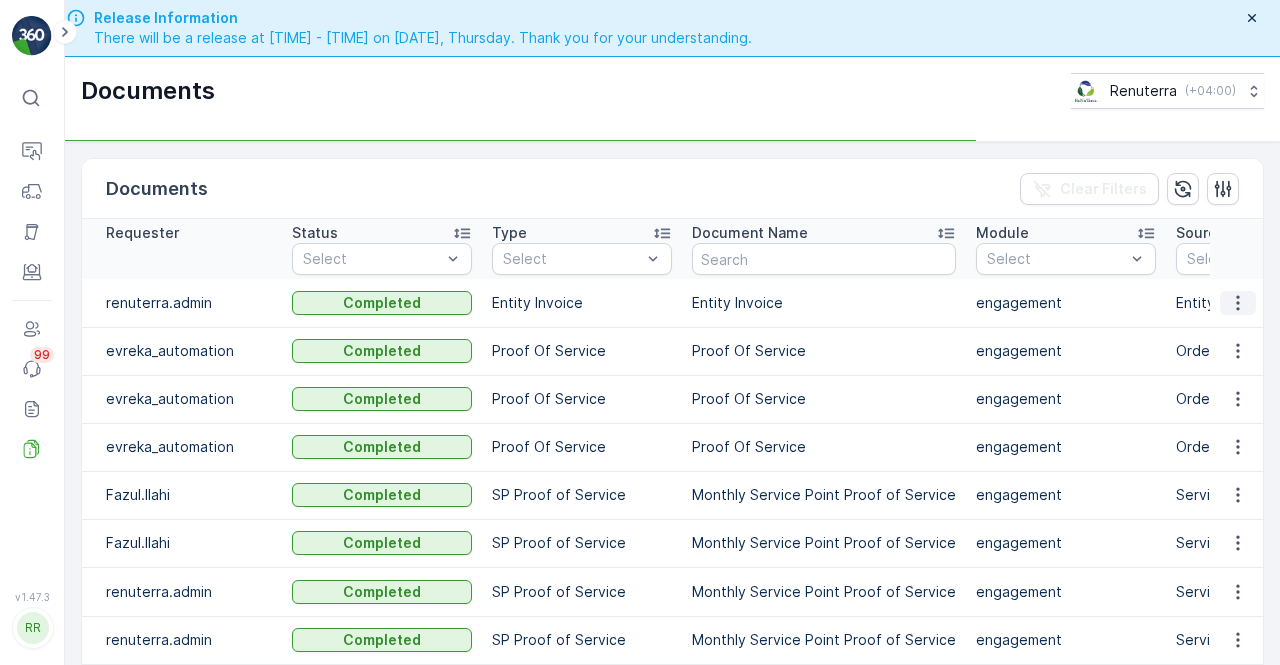 click 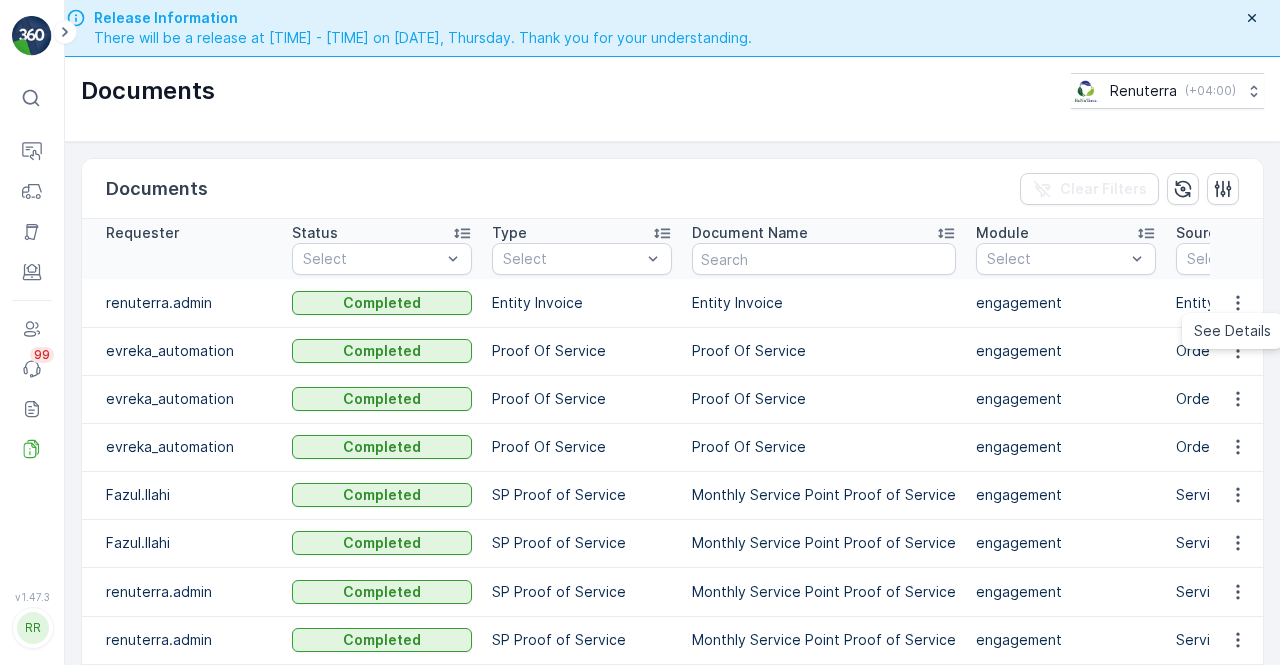 click on "See Details" at bounding box center (1232, 331) 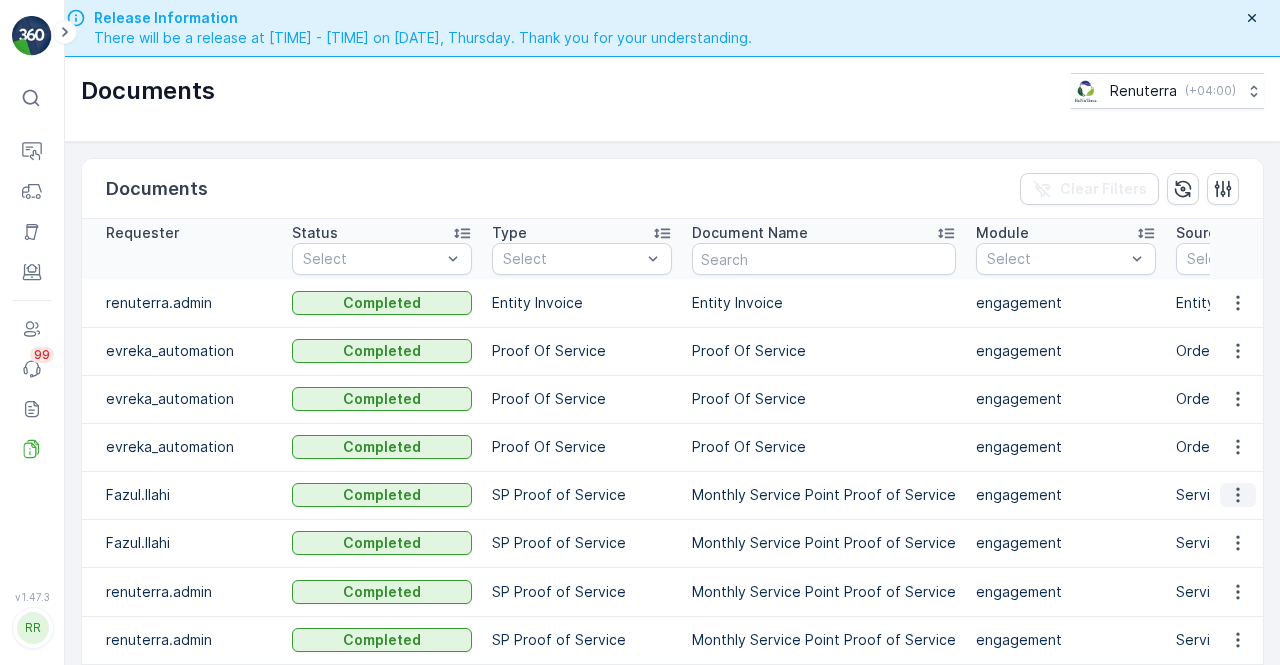 click 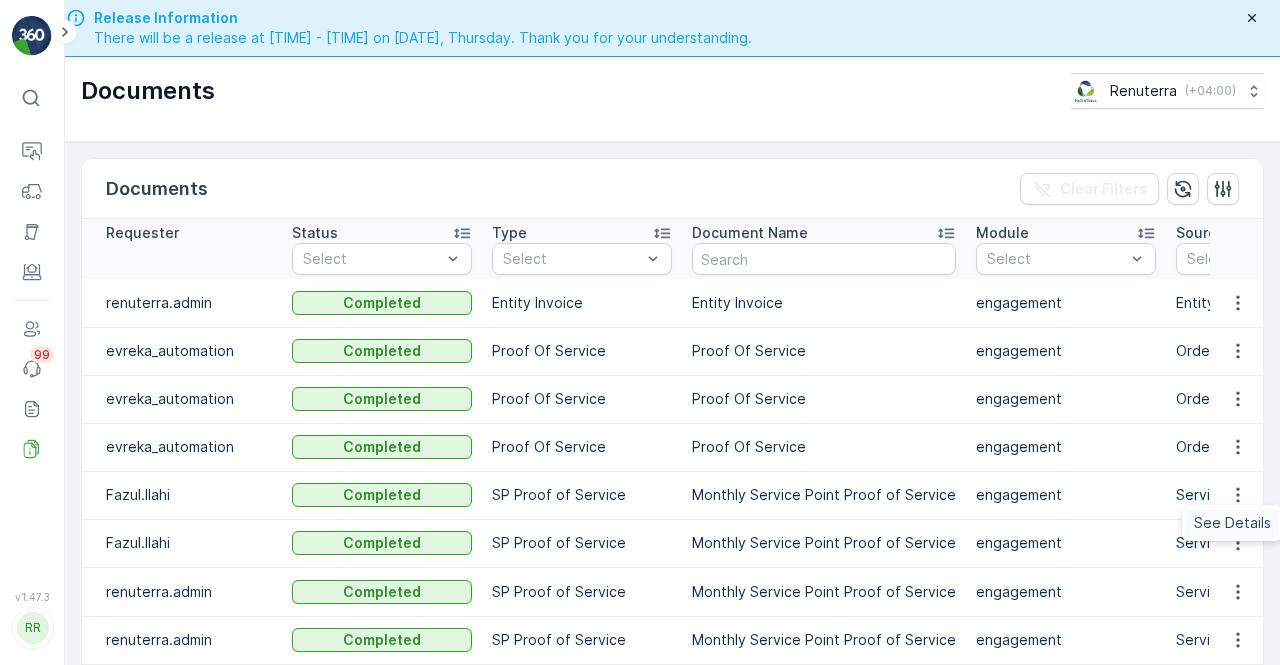 click on "See Details" at bounding box center (1232, 523) 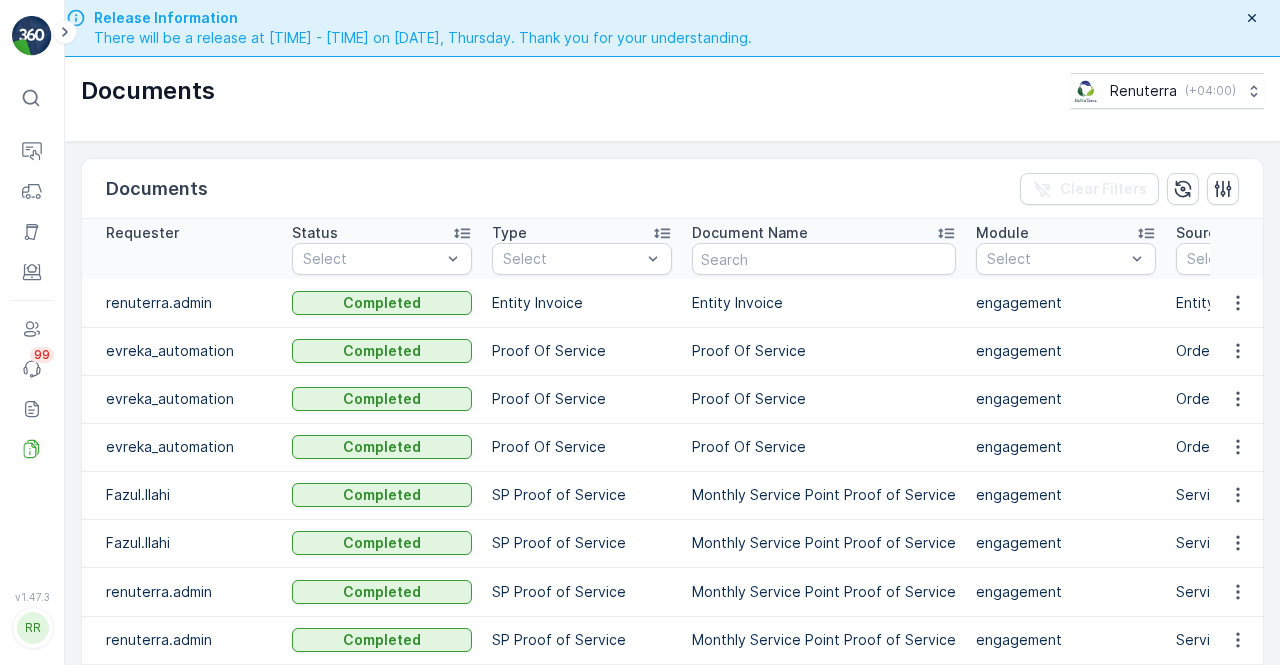 click on "Entity Invoice" at bounding box center [824, 303] 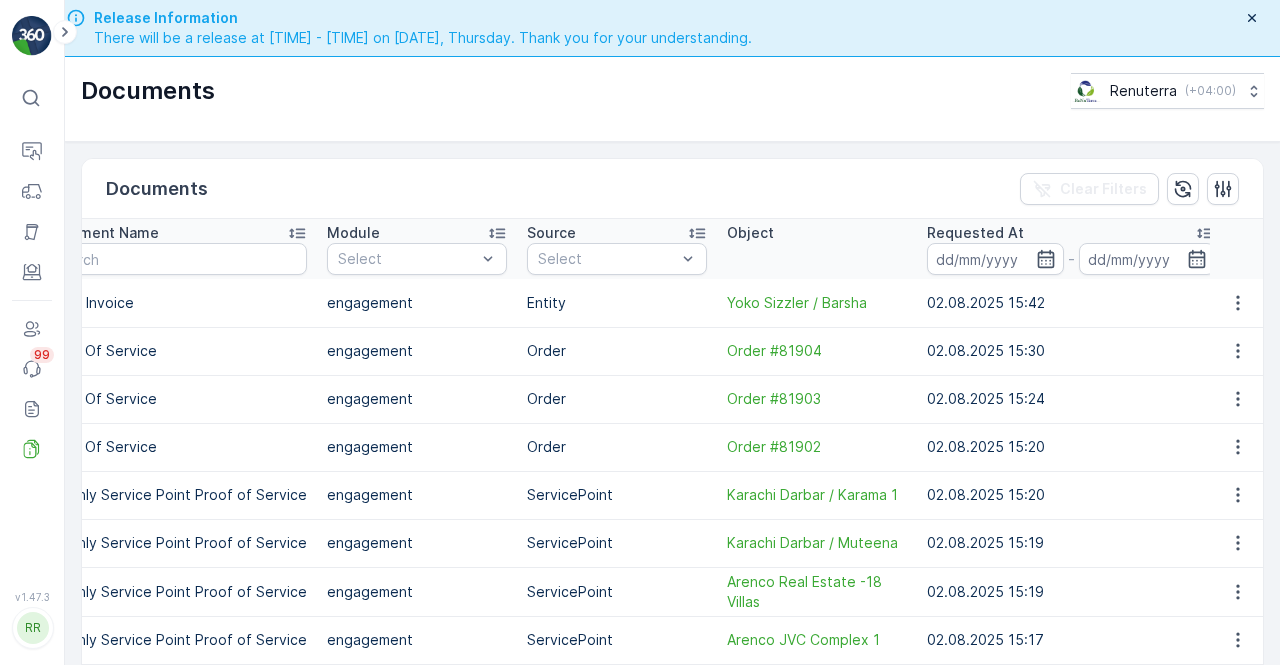 scroll, scrollTop: 0, scrollLeft: 660, axis: horizontal 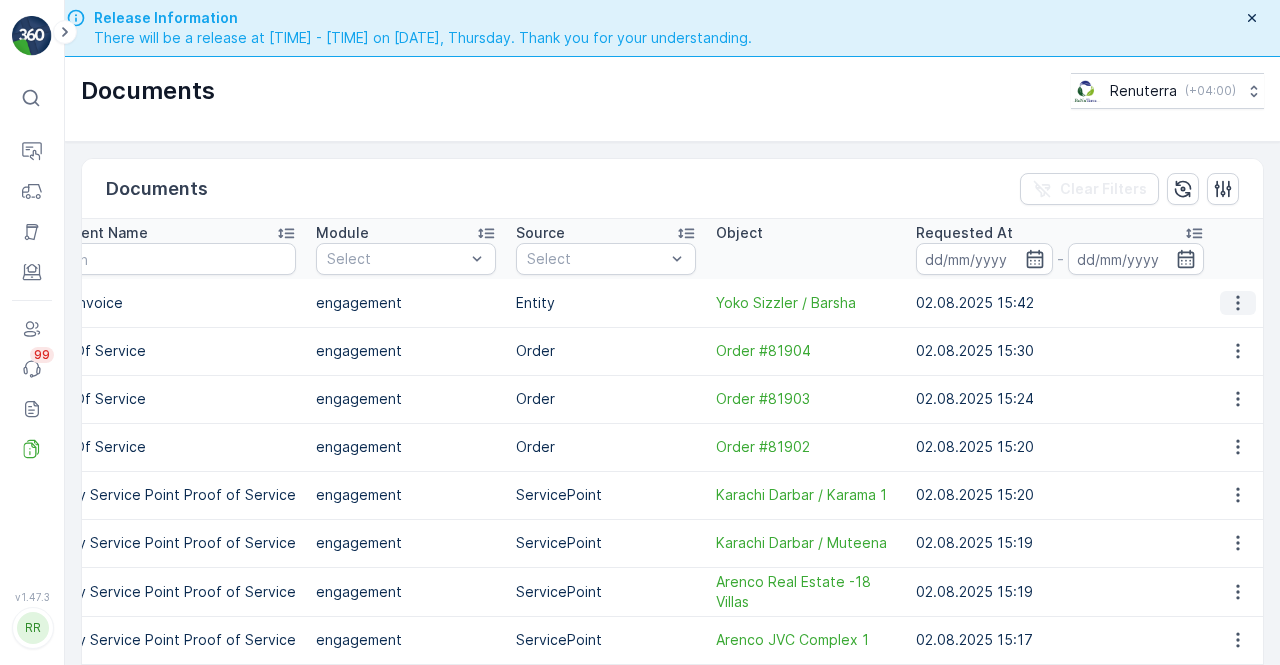 click at bounding box center (1238, 303) 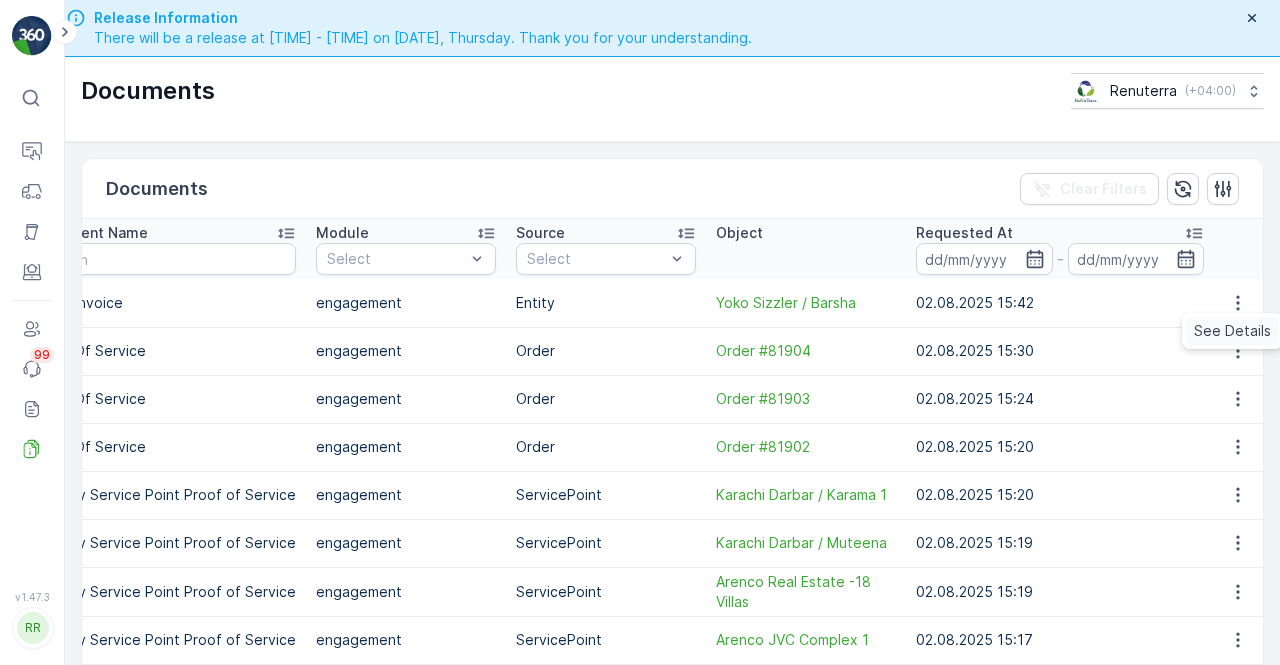 click on "See Details" at bounding box center (1232, 331) 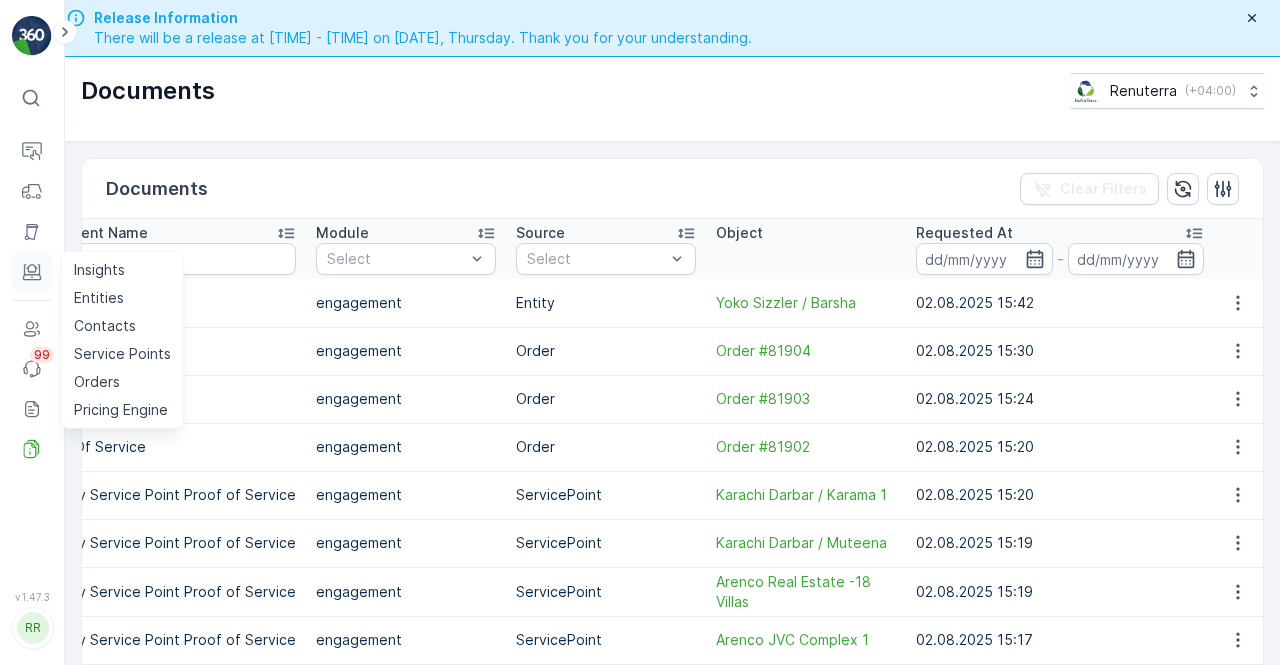 click 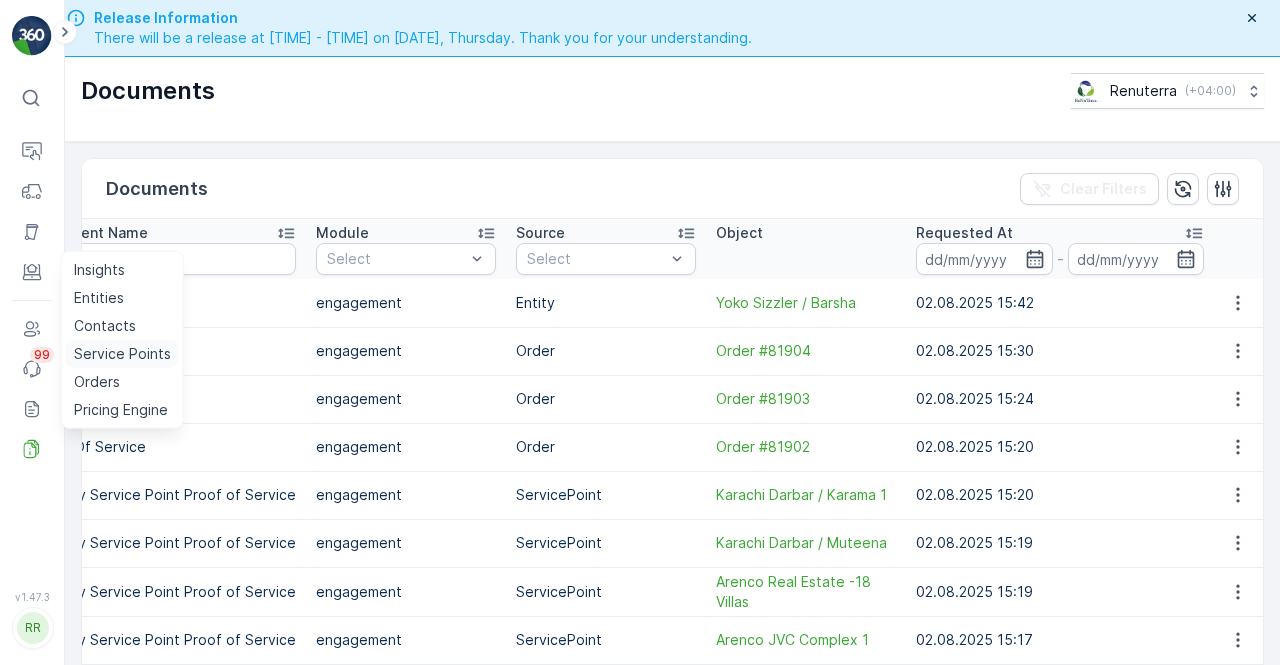 click on "Service Points" at bounding box center (122, 354) 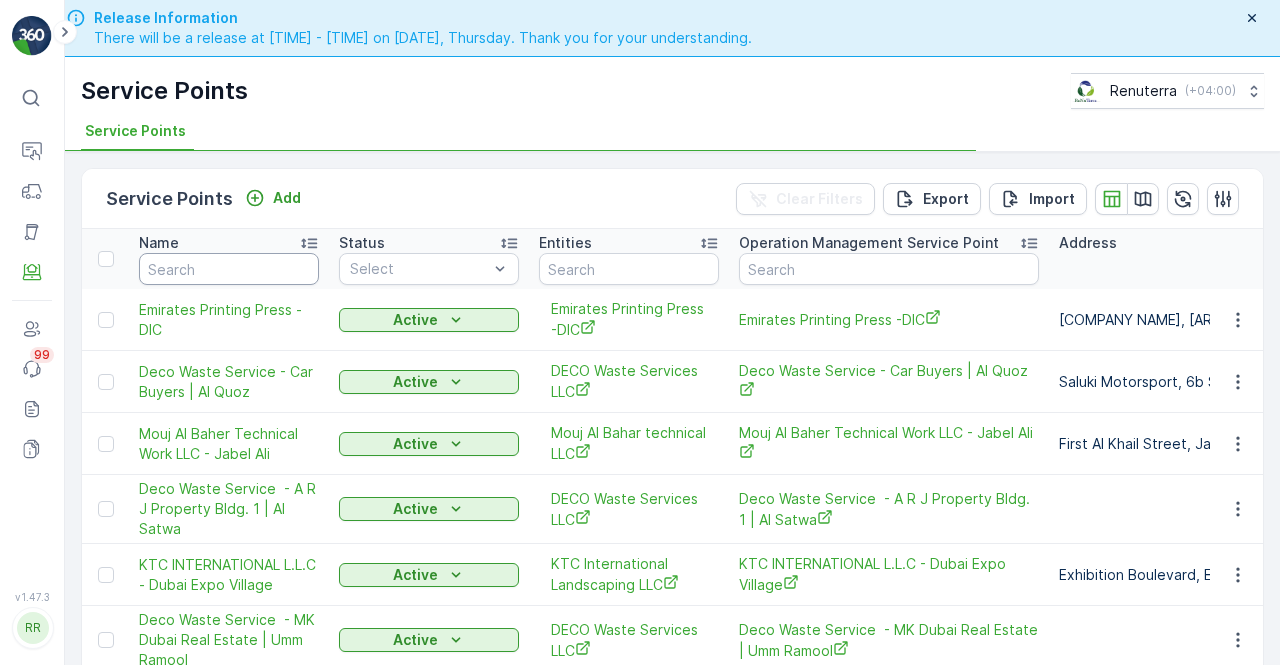 click at bounding box center (229, 269) 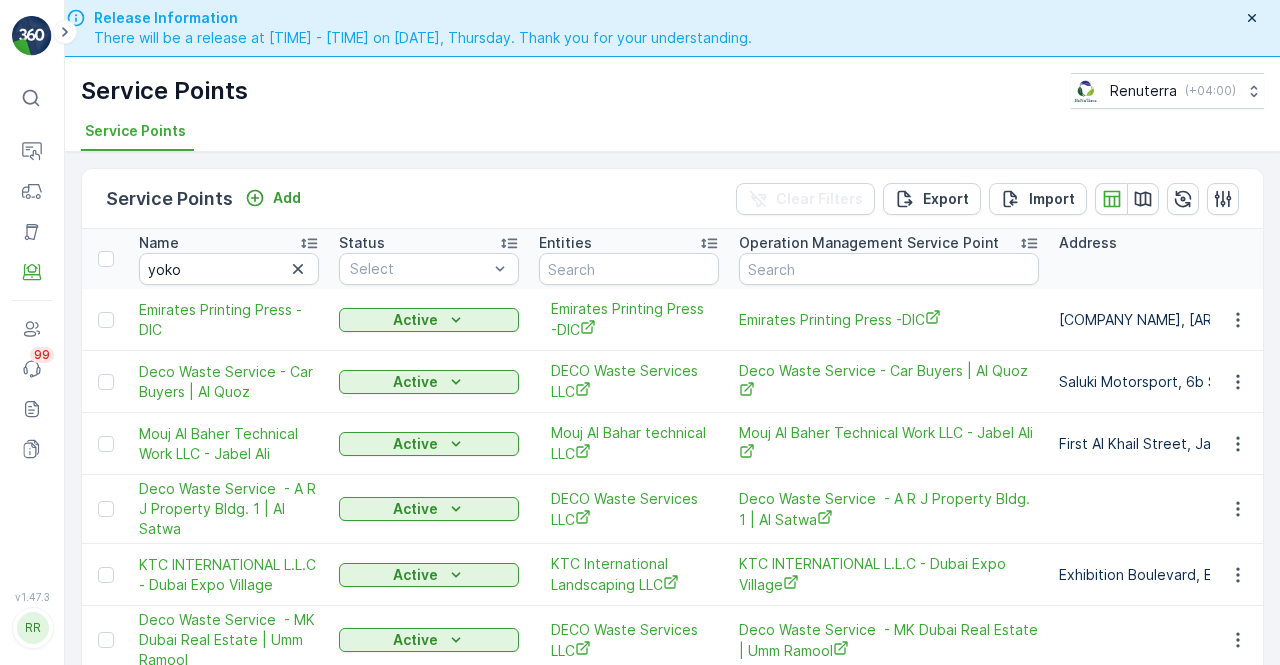 type 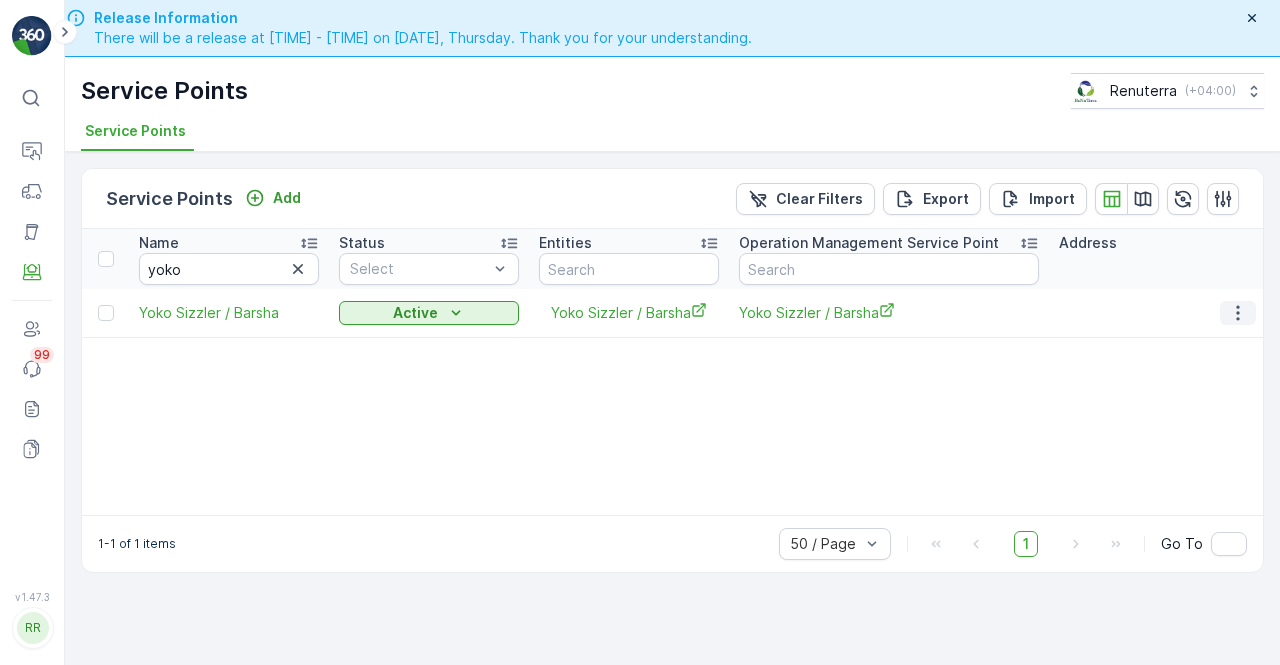 click 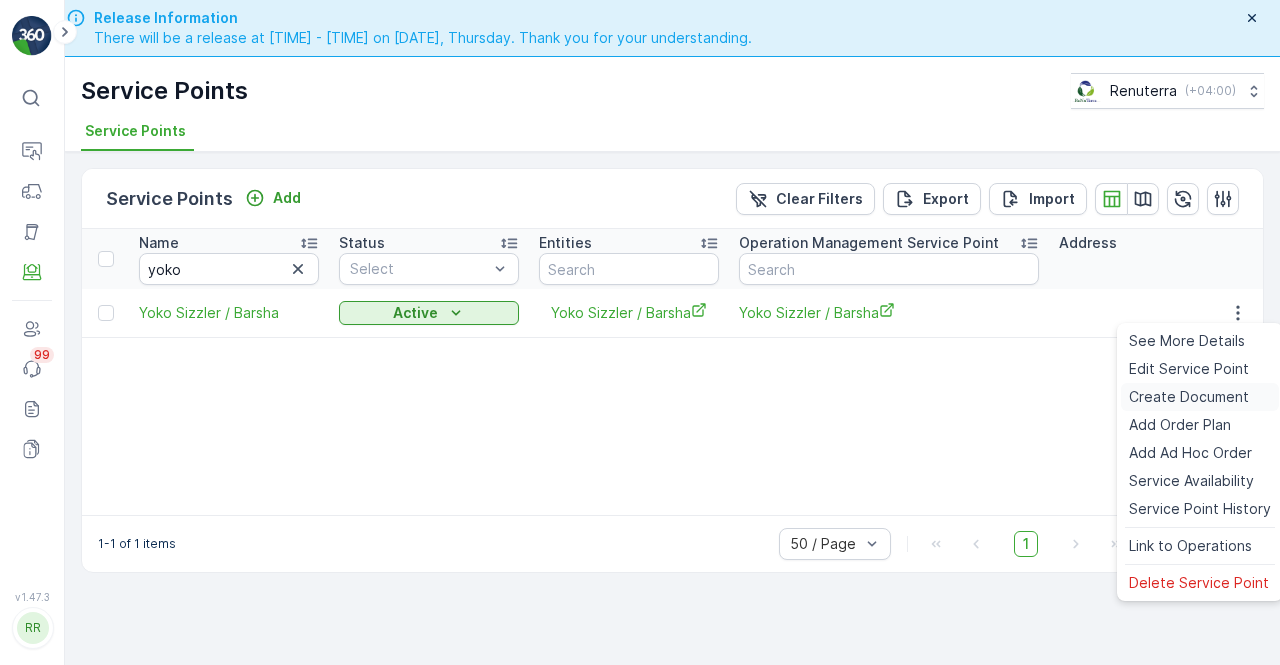 click on "Create Document" at bounding box center (1189, 397) 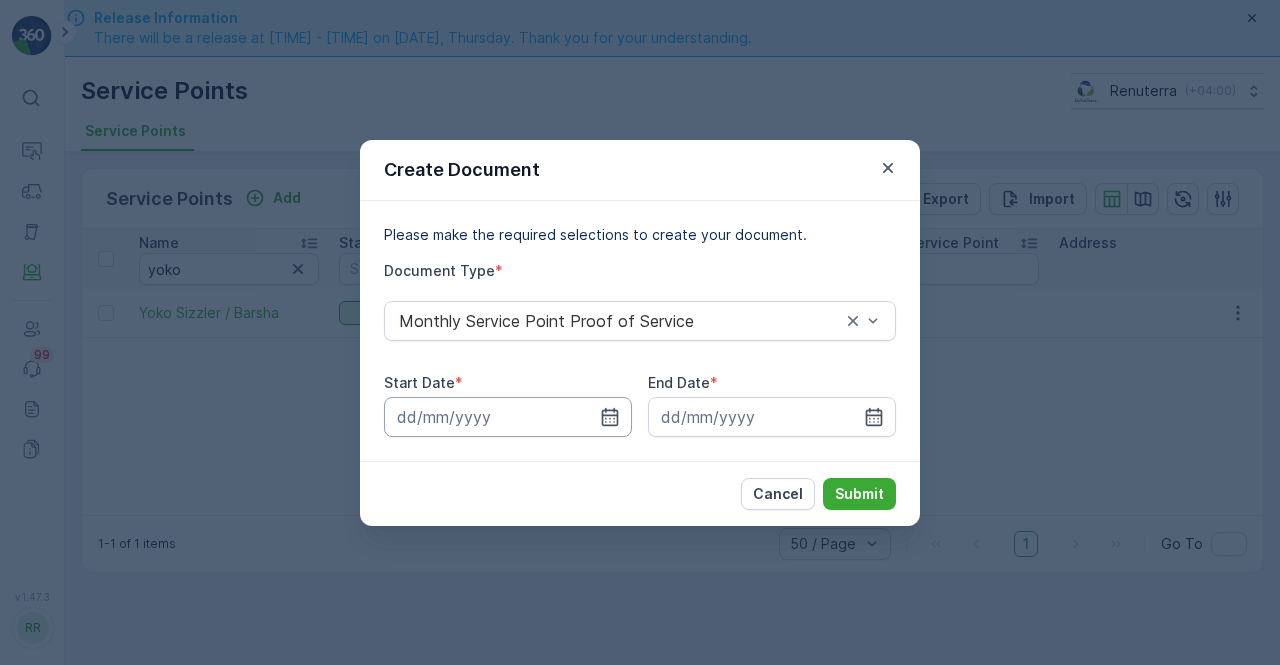 click at bounding box center (508, 417) 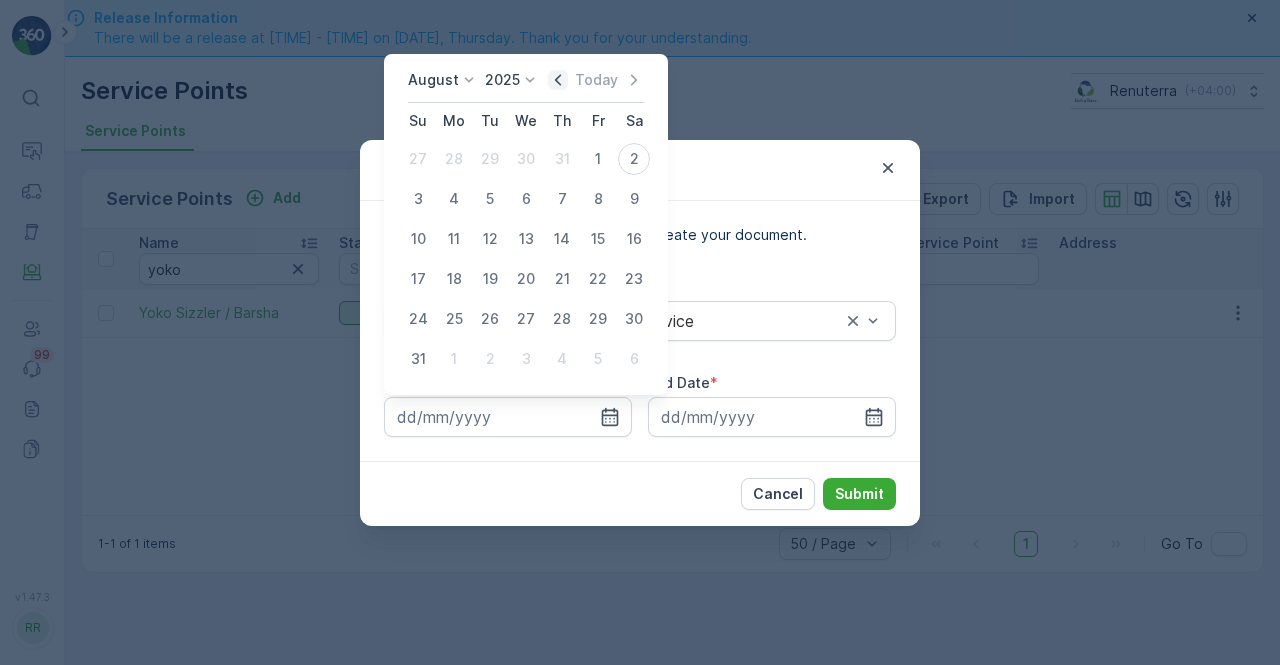 click 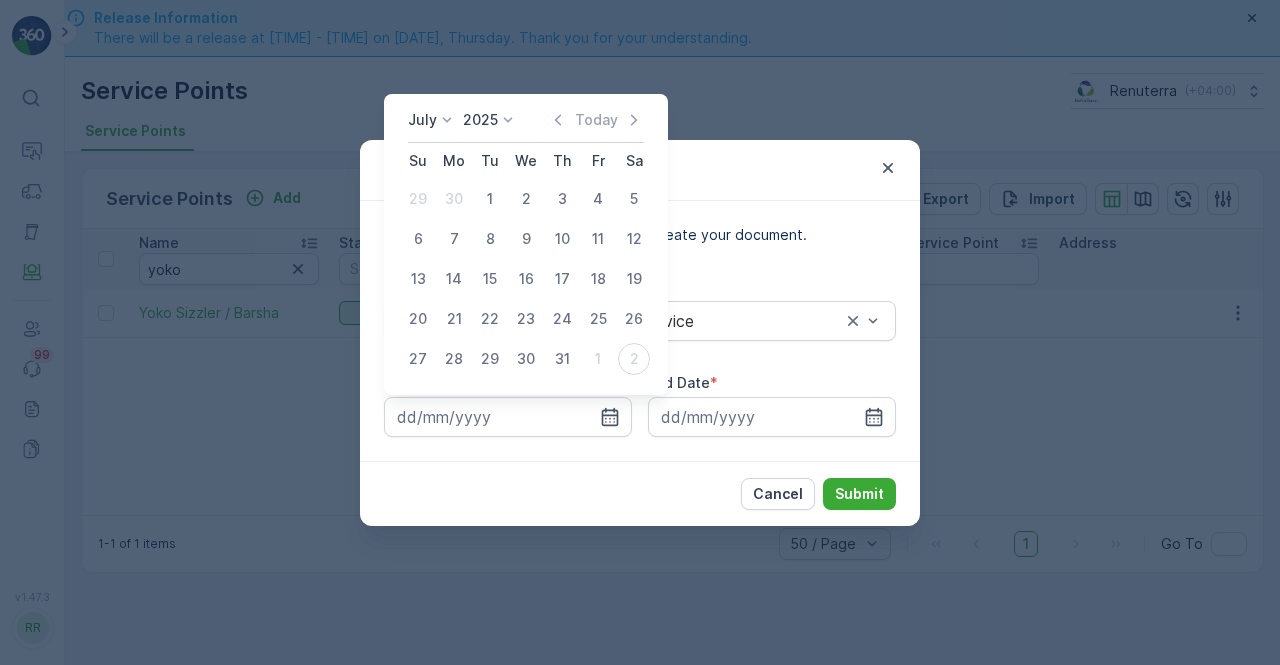 click on "1" at bounding box center (490, 199) 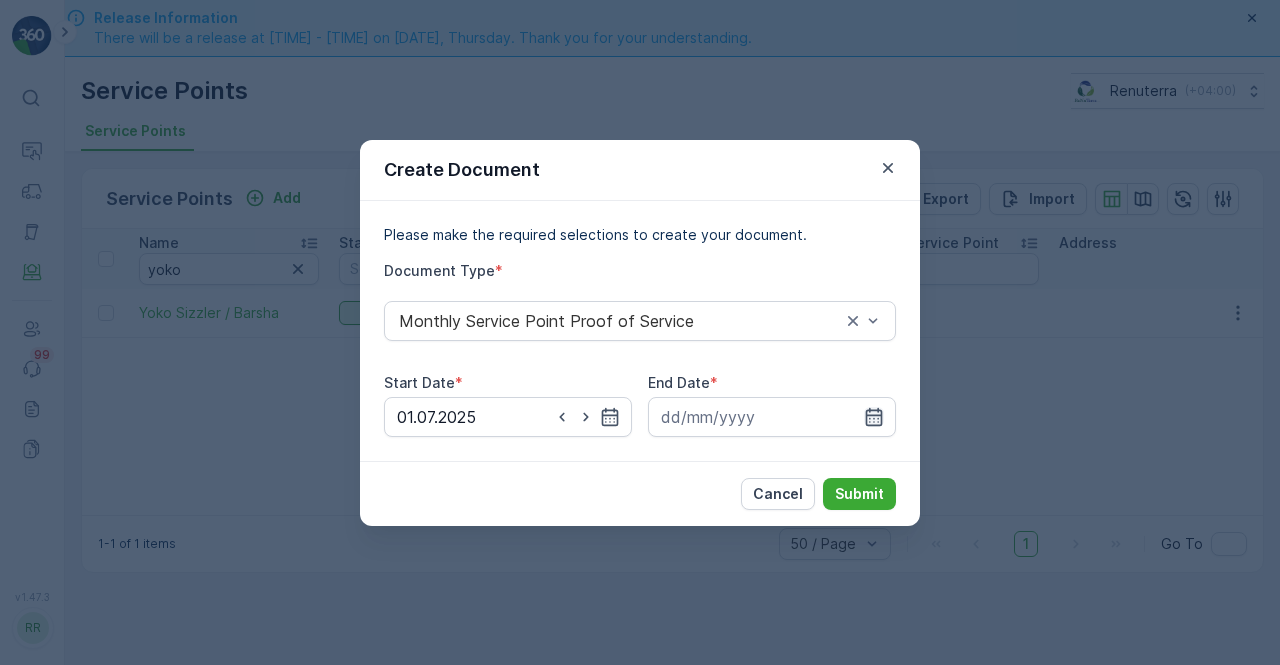 click 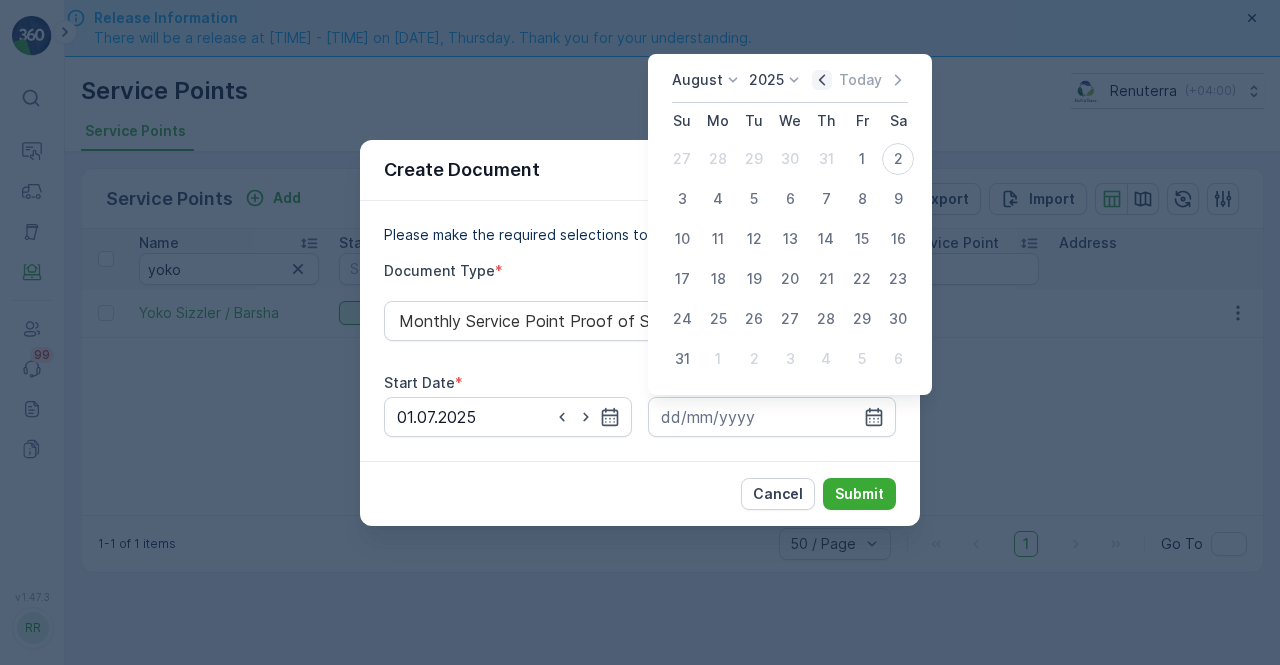 click 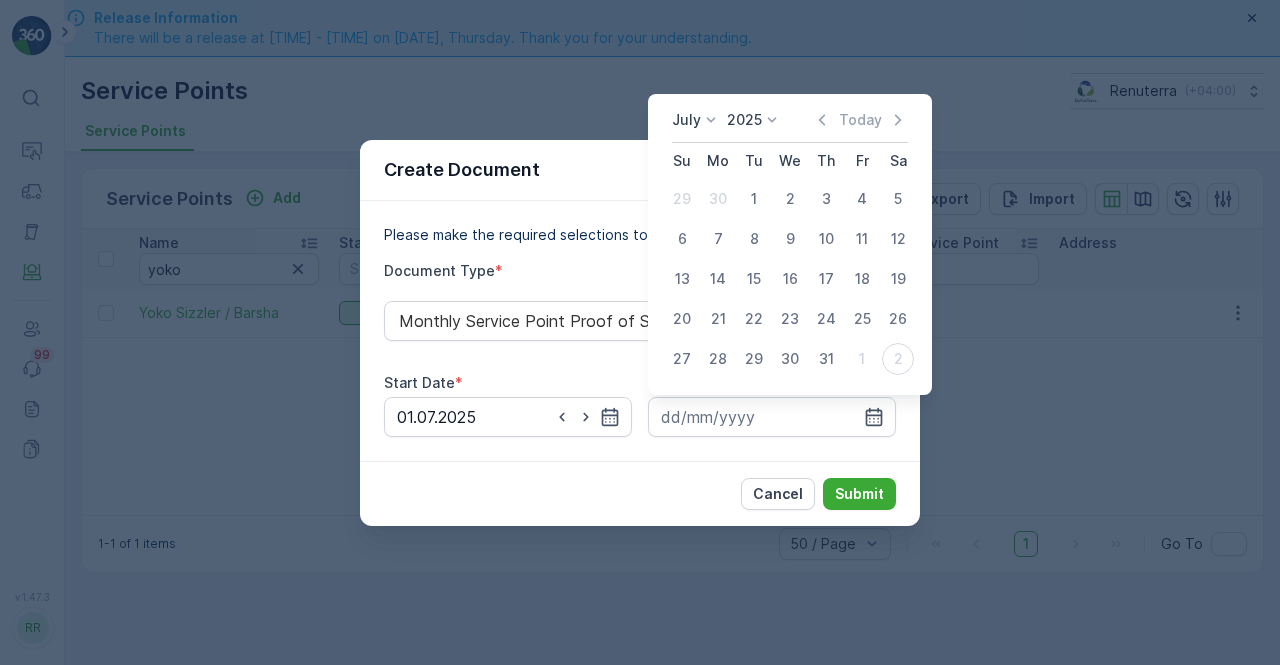 drag, startPoint x: 832, startPoint y: 365, endPoint x: 829, endPoint y: 377, distance: 12.369317 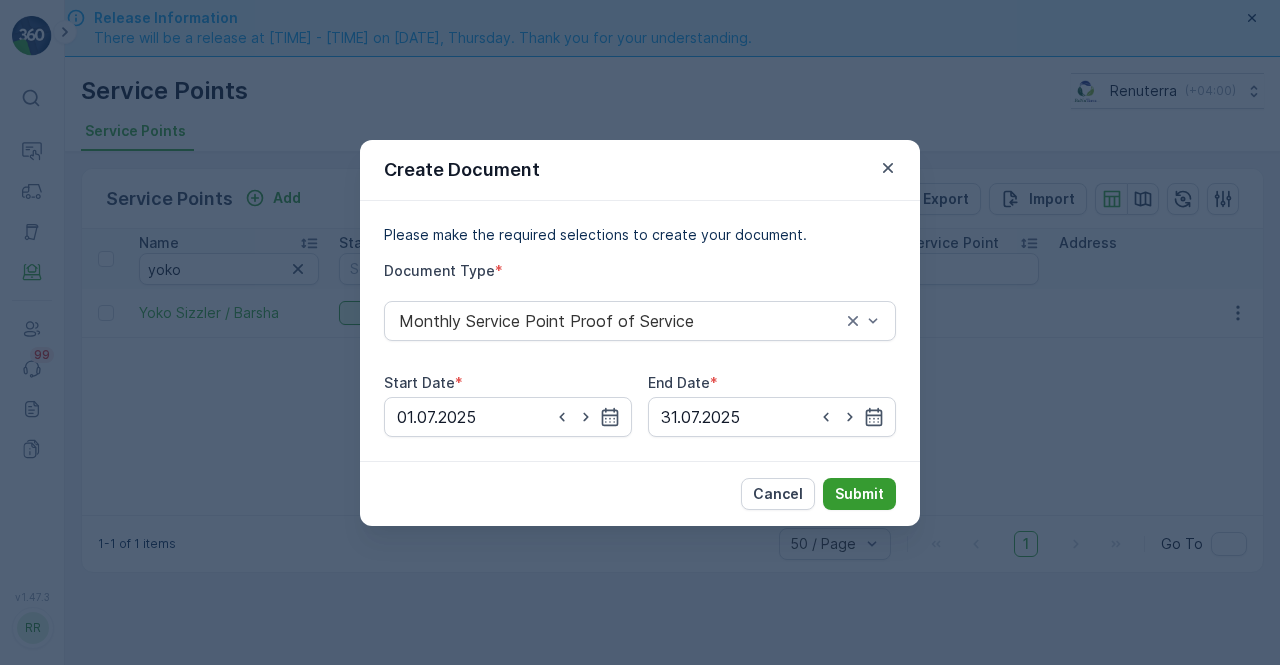 click on "Cancel Submit" at bounding box center (640, 493) 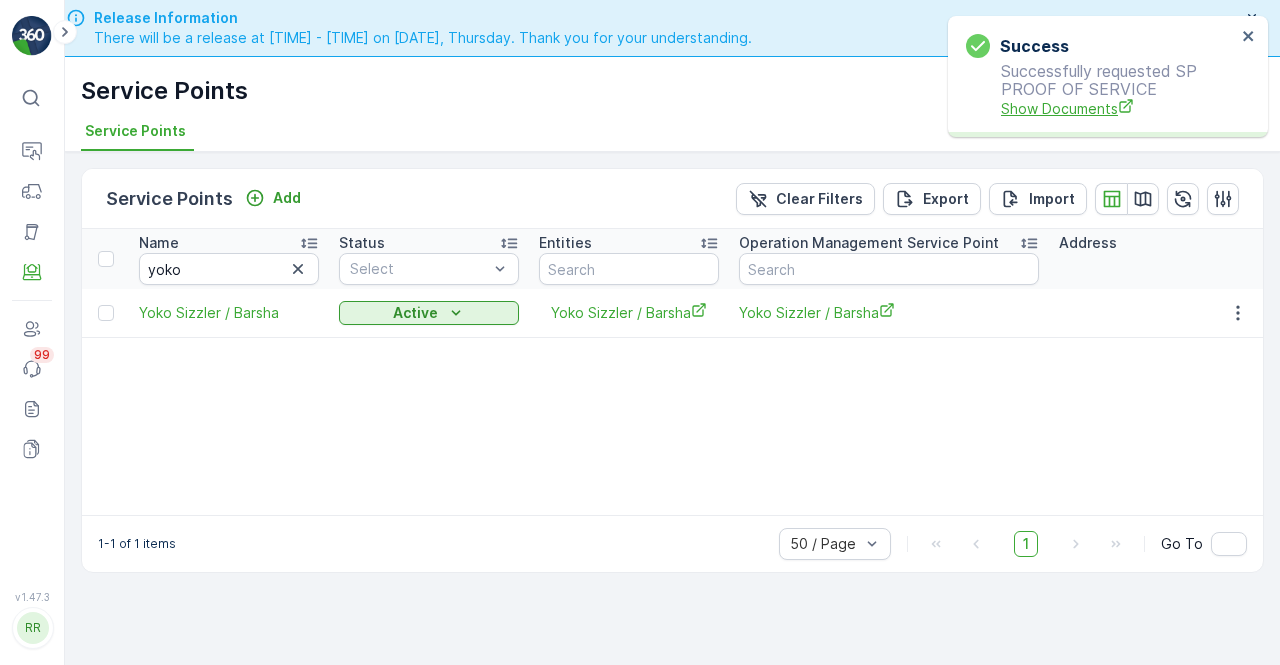 click on "Show Documents" at bounding box center (1118, 108) 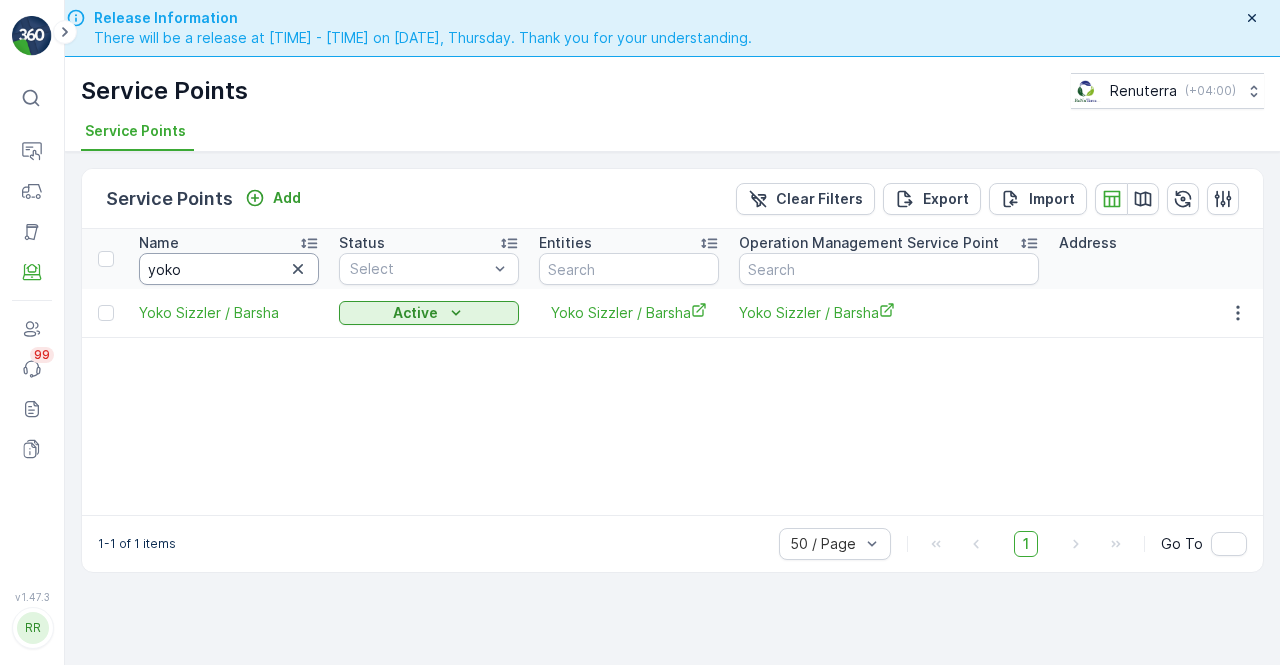 click on "yoko" at bounding box center [229, 269] 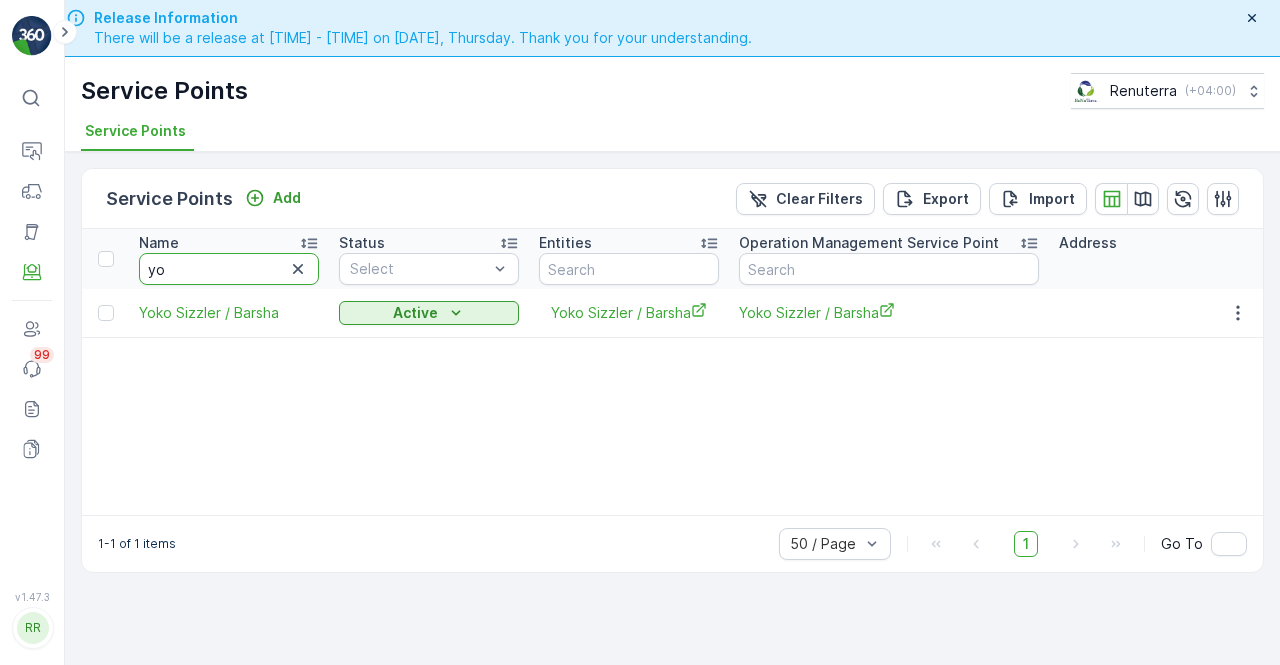 type on "y" 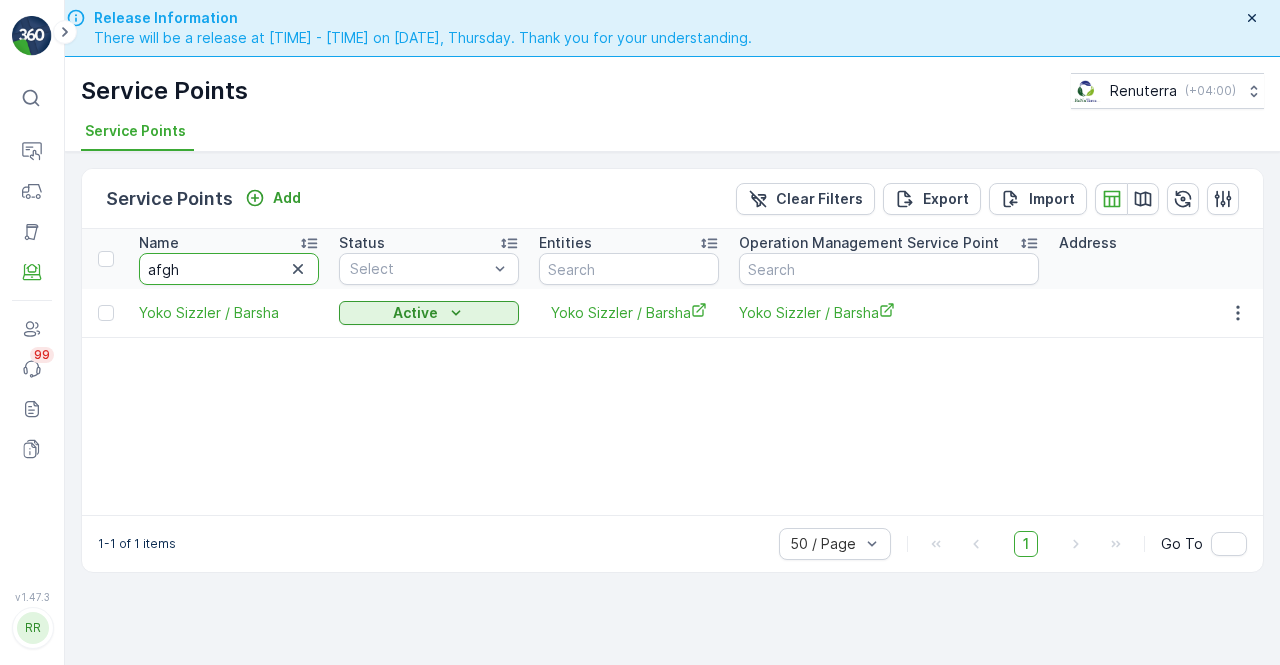 type on "afgha" 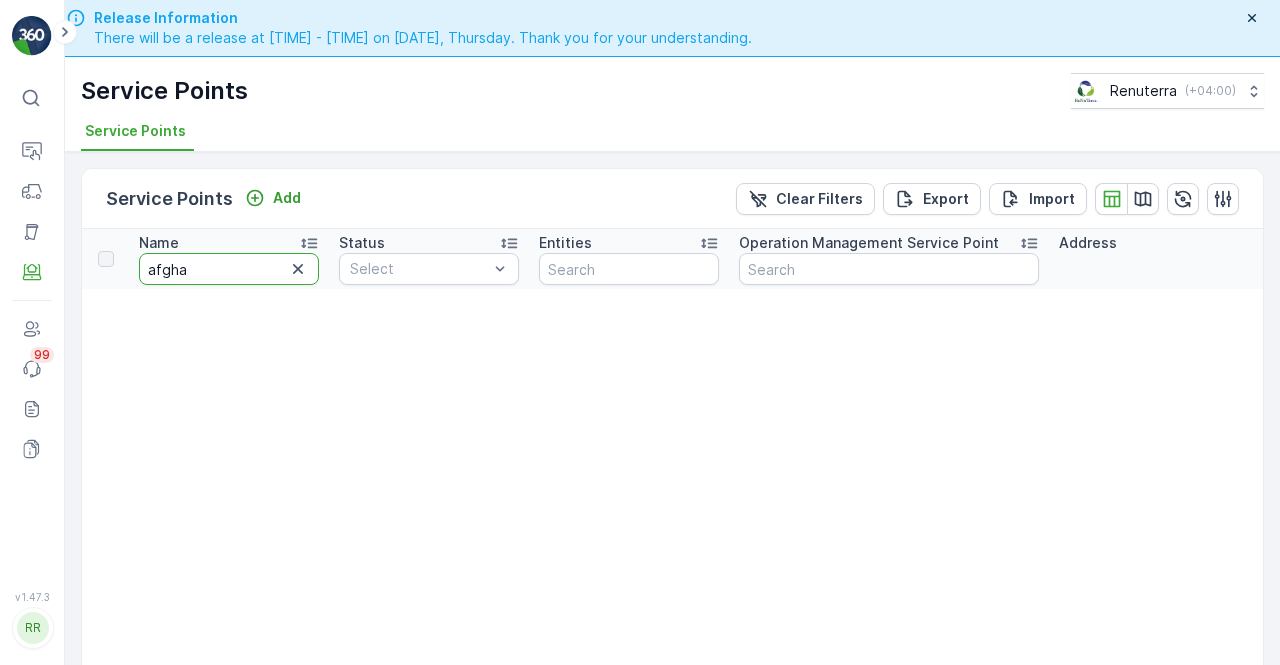 click on "afgha" at bounding box center (229, 269) 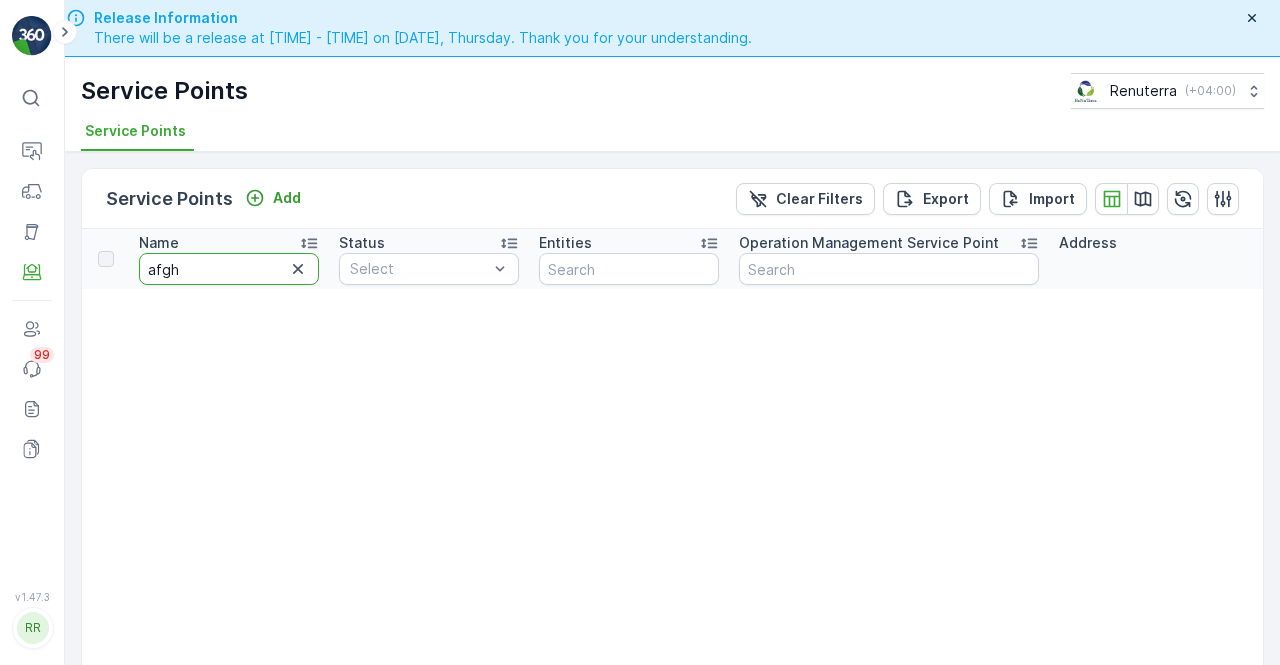 type on "afg" 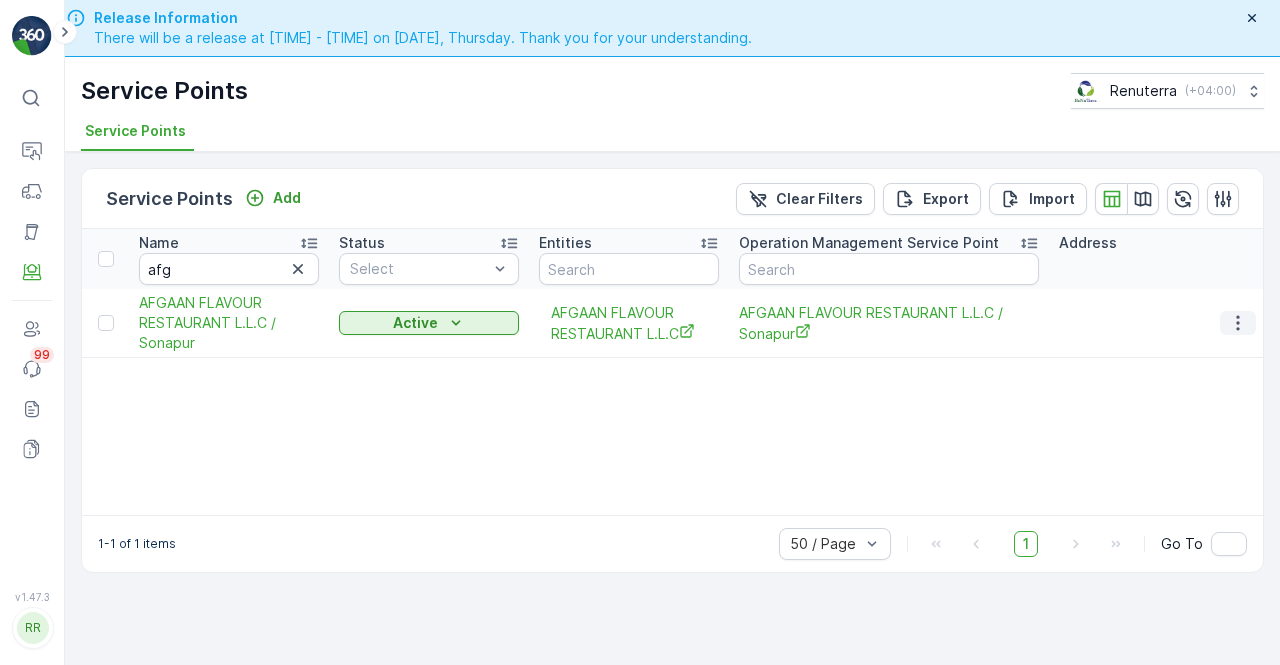click at bounding box center (1238, 323) 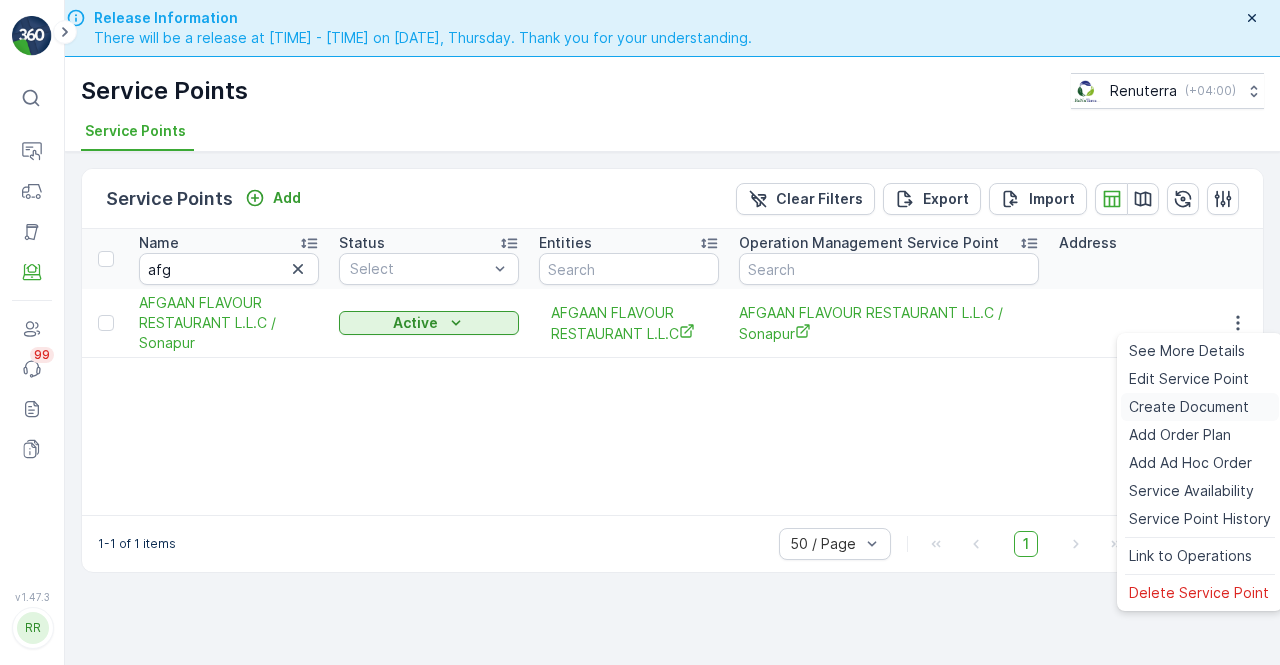click on "Create Document" at bounding box center [1189, 407] 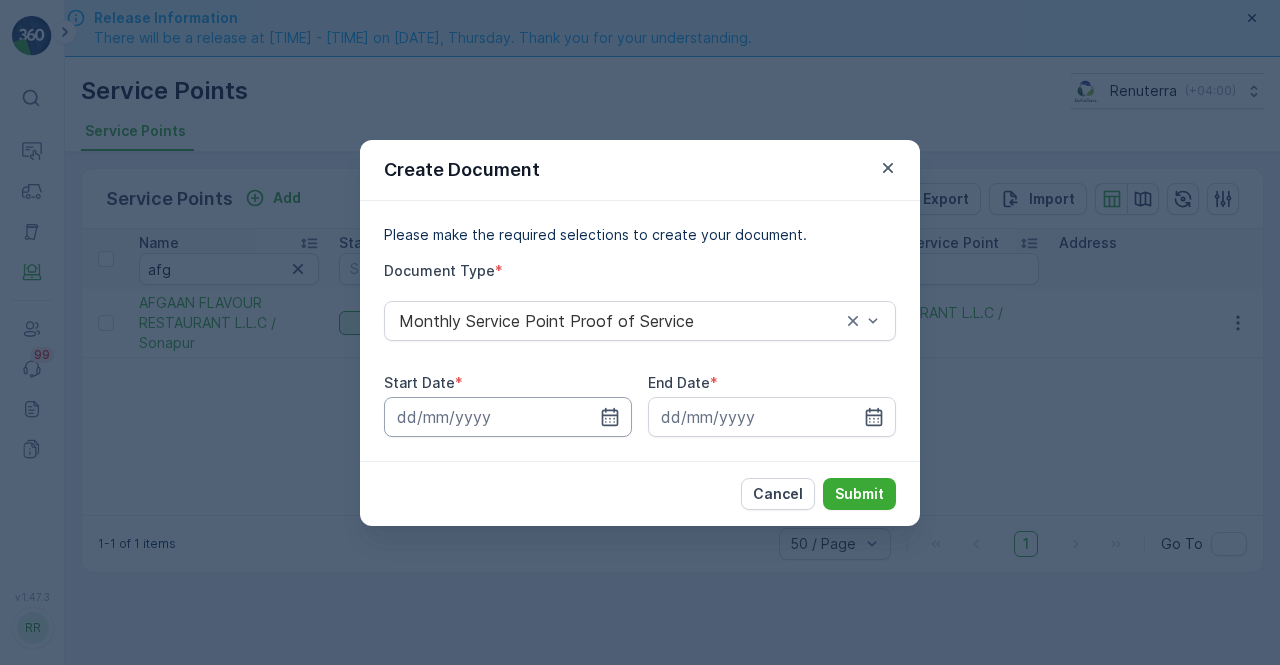 drag, startPoint x: 606, startPoint y: 417, endPoint x: 604, endPoint y: 399, distance: 18.110771 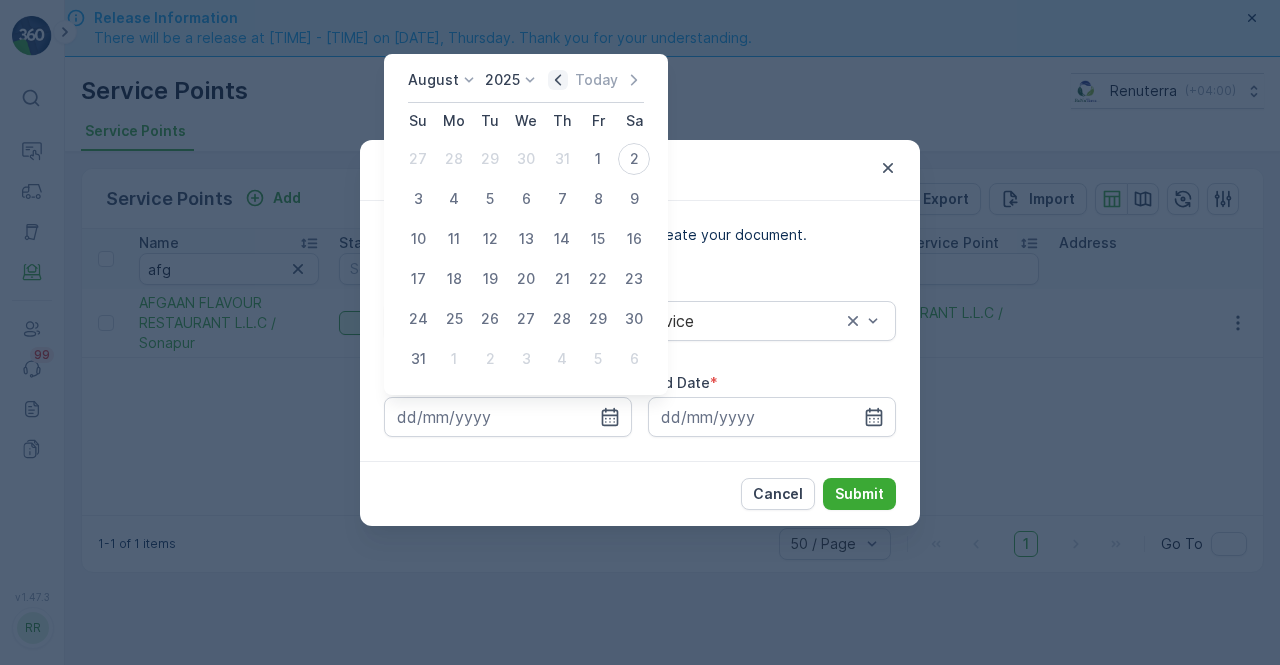 drag, startPoint x: 572, startPoint y: 75, endPoint x: 560, endPoint y: 78, distance: 12.369317 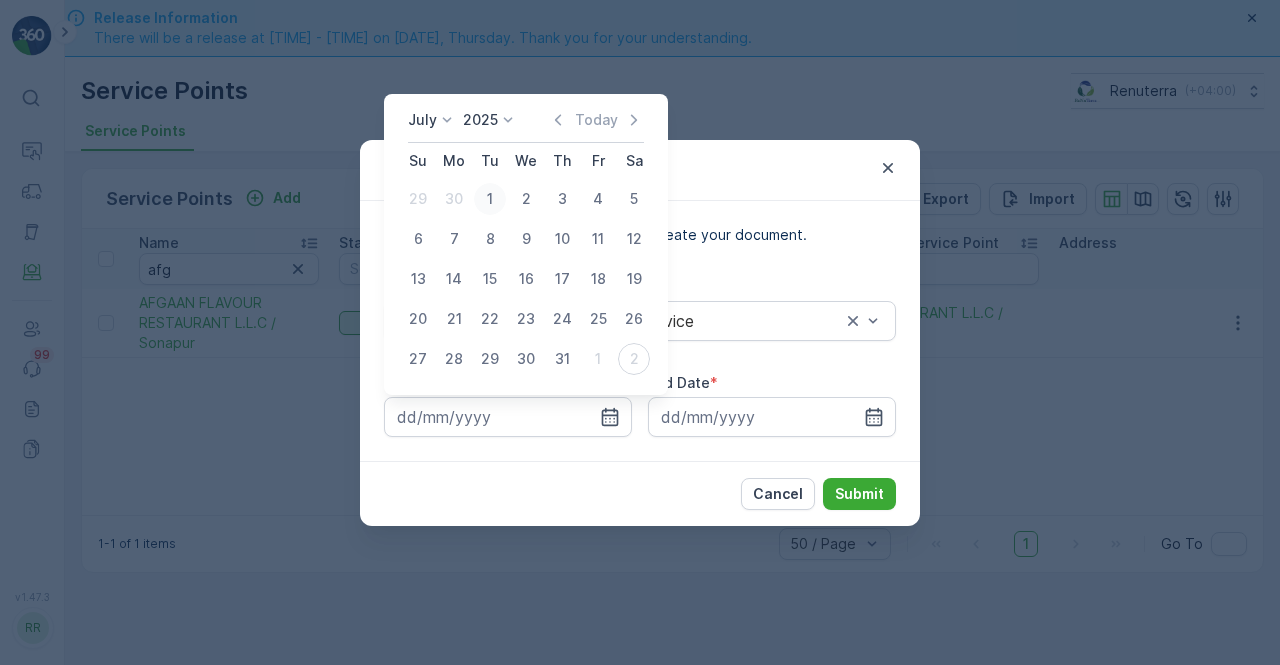 click on "1" at bounding box center (490, 199) 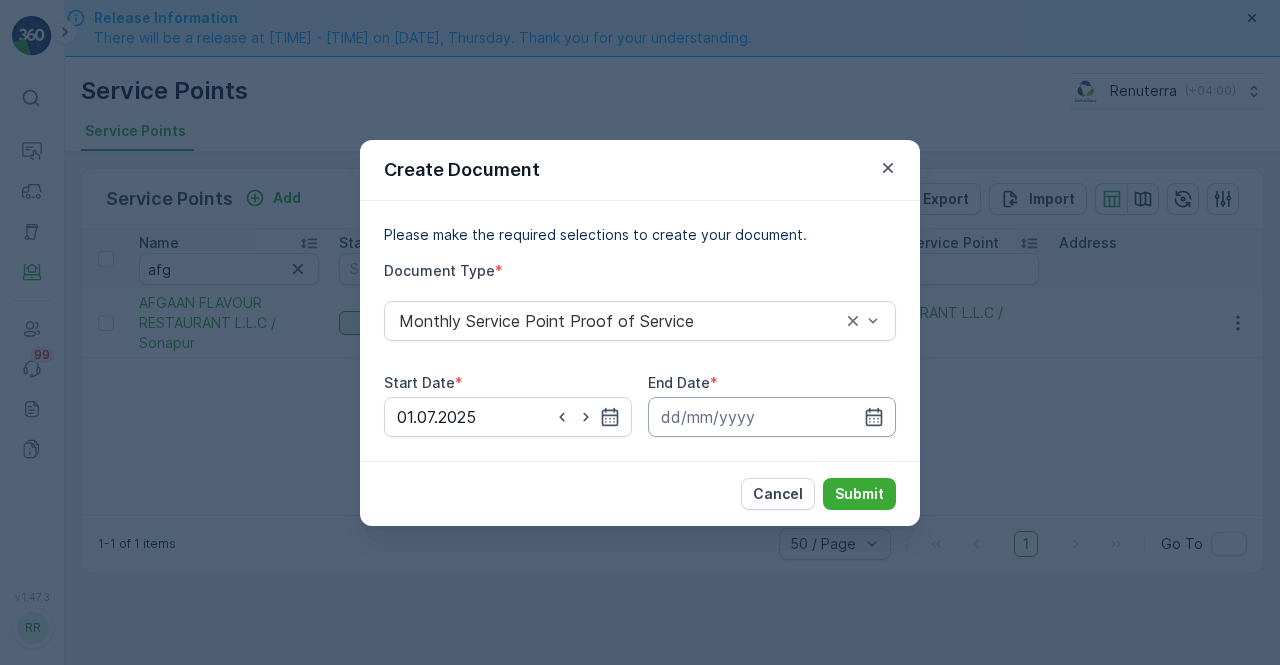 drag, startPoint x: 880, startPoint y: 415, endPoint x: 878, endPoint y: 400, distance: 15.132746 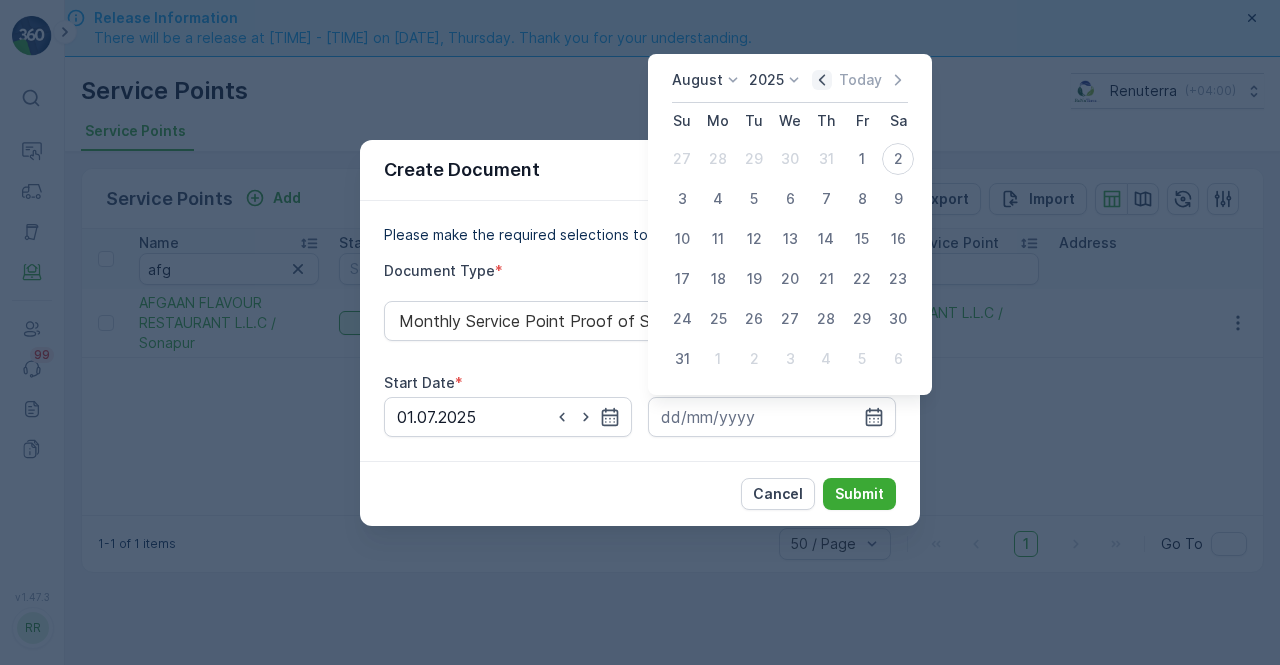 drag, startPoint x: 828, startPoint y: 81, endPoint x: 828, endPoint y: 117, distance: 36 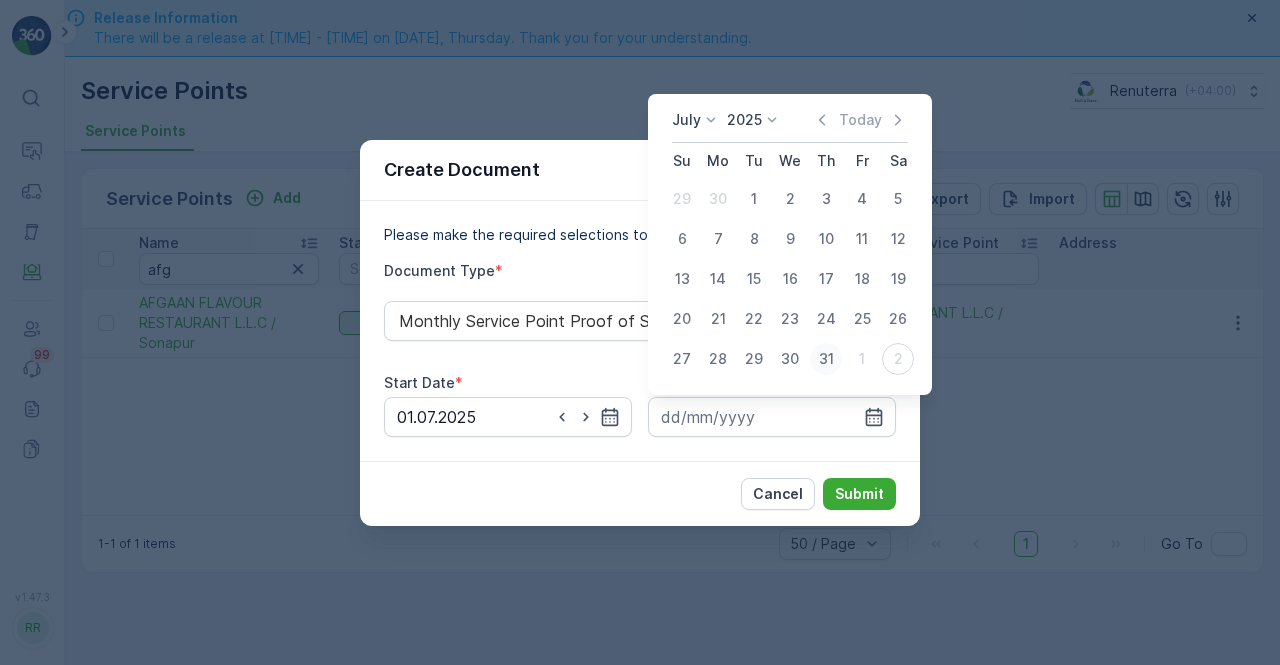 click on "27 28 29 30 31 1 2" at bounding box center [790, 359] 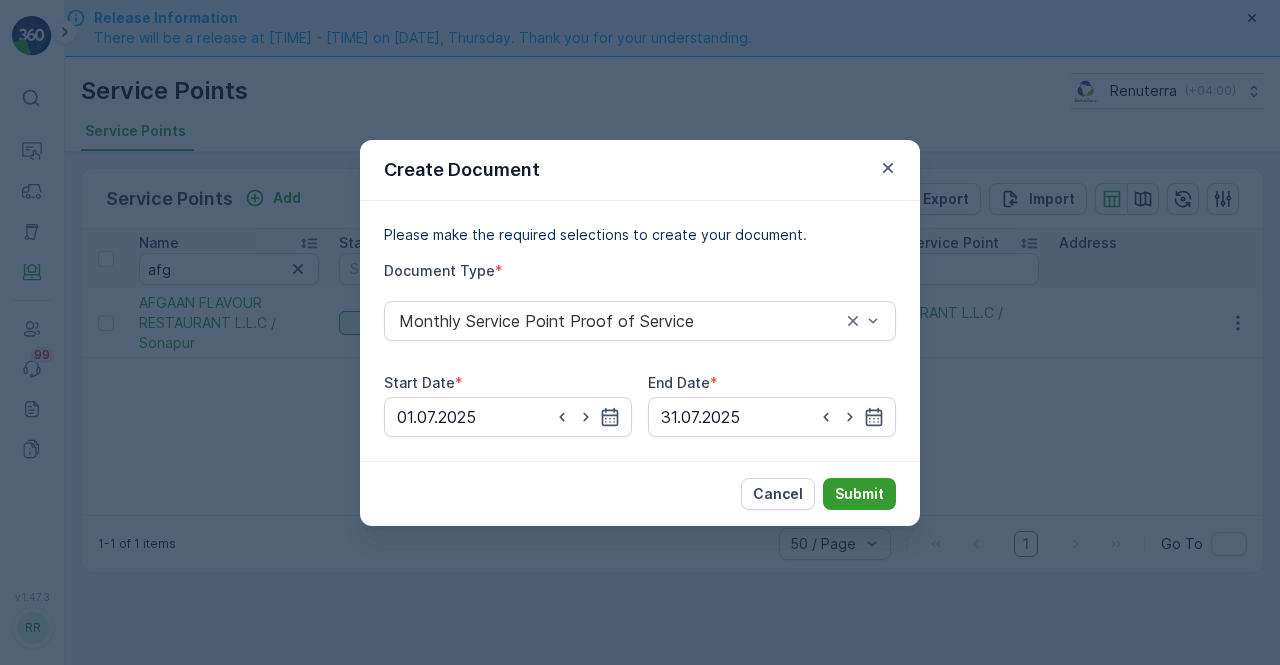 click on "Submit" at bounding box center (859, 494) 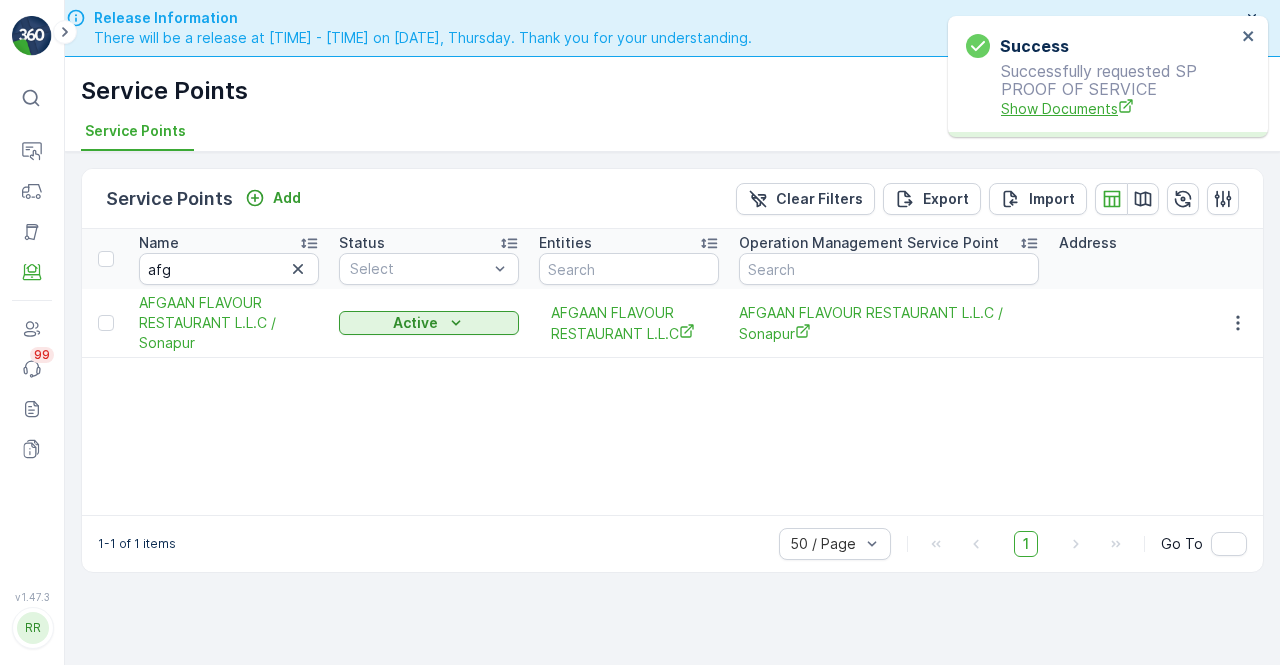 click on "Successfully requested SP PROOF OF SERVICE   Show Documents" at bounding box center (1101, 90) 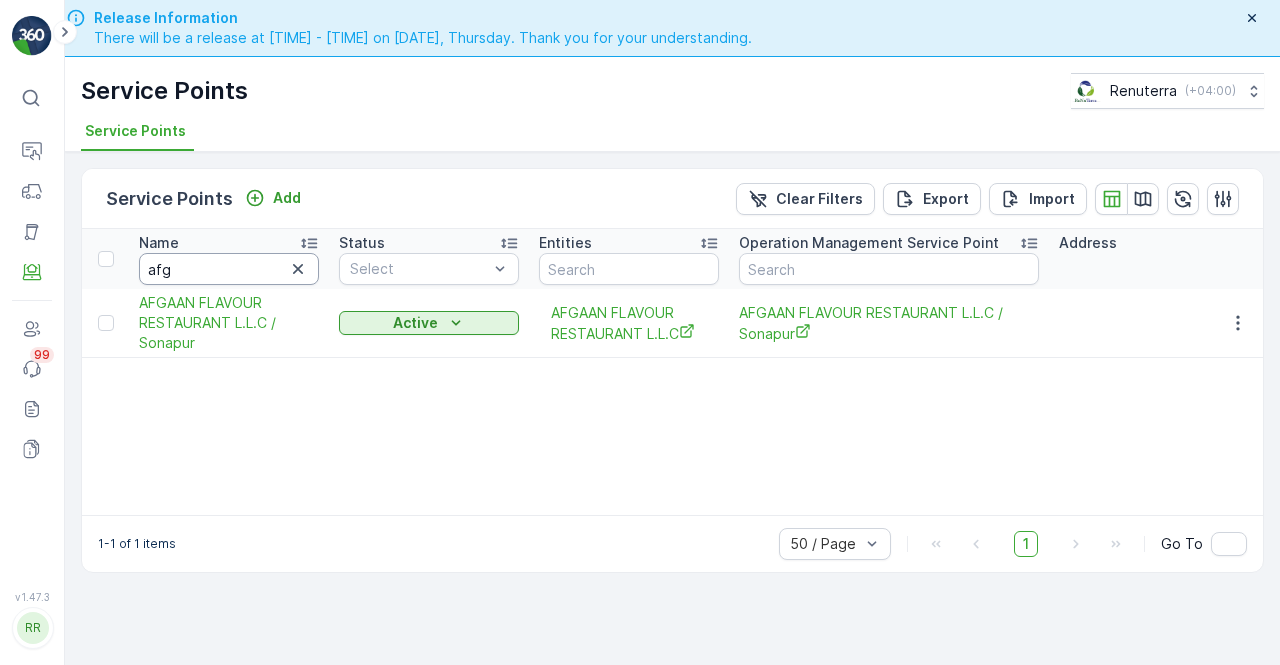 click on "afg" at bounding box center (229, 269) 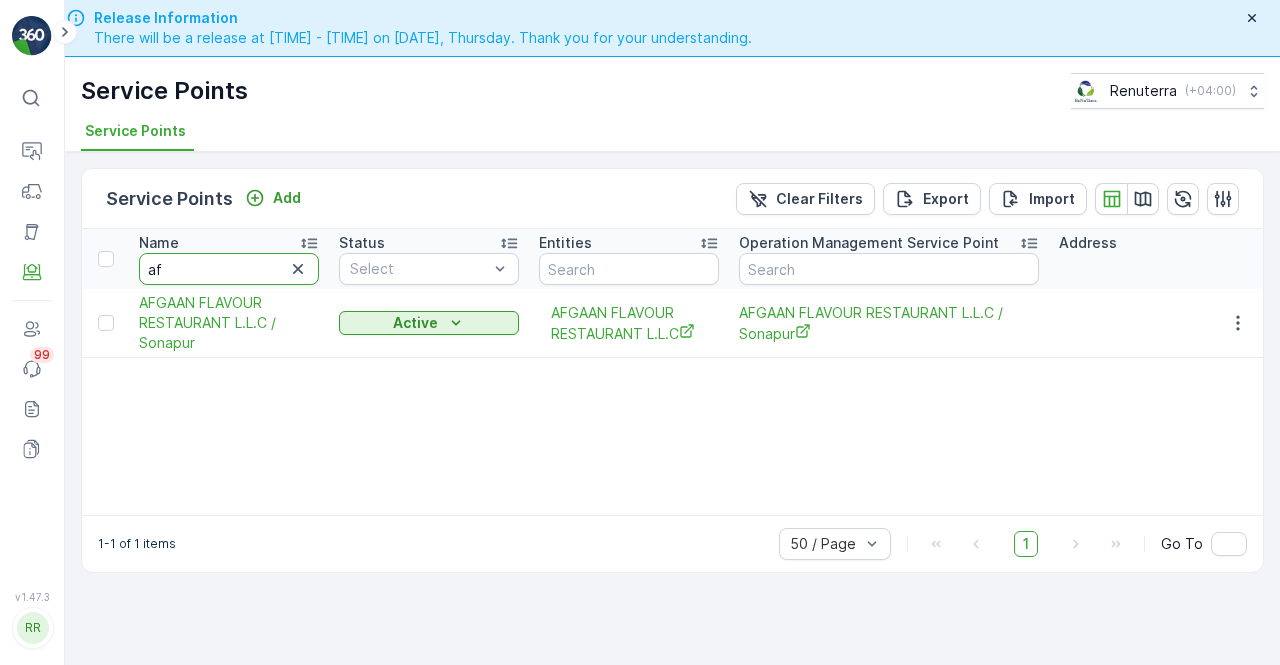 type on "a" 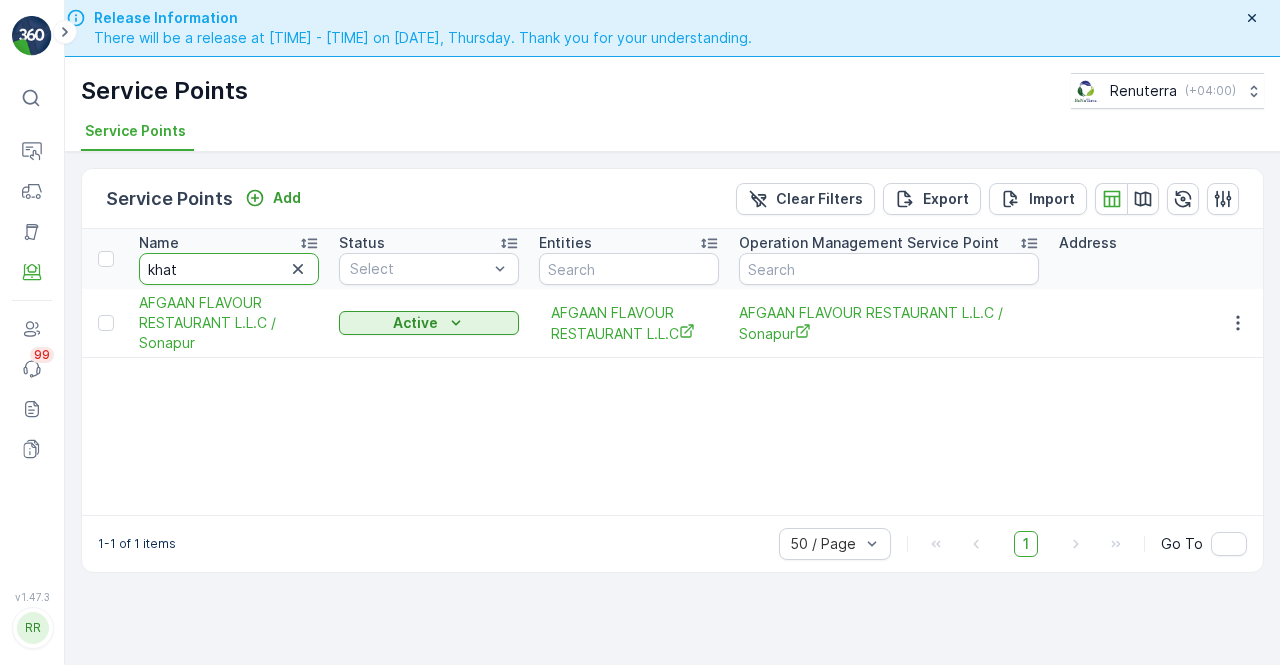 type on "khati" 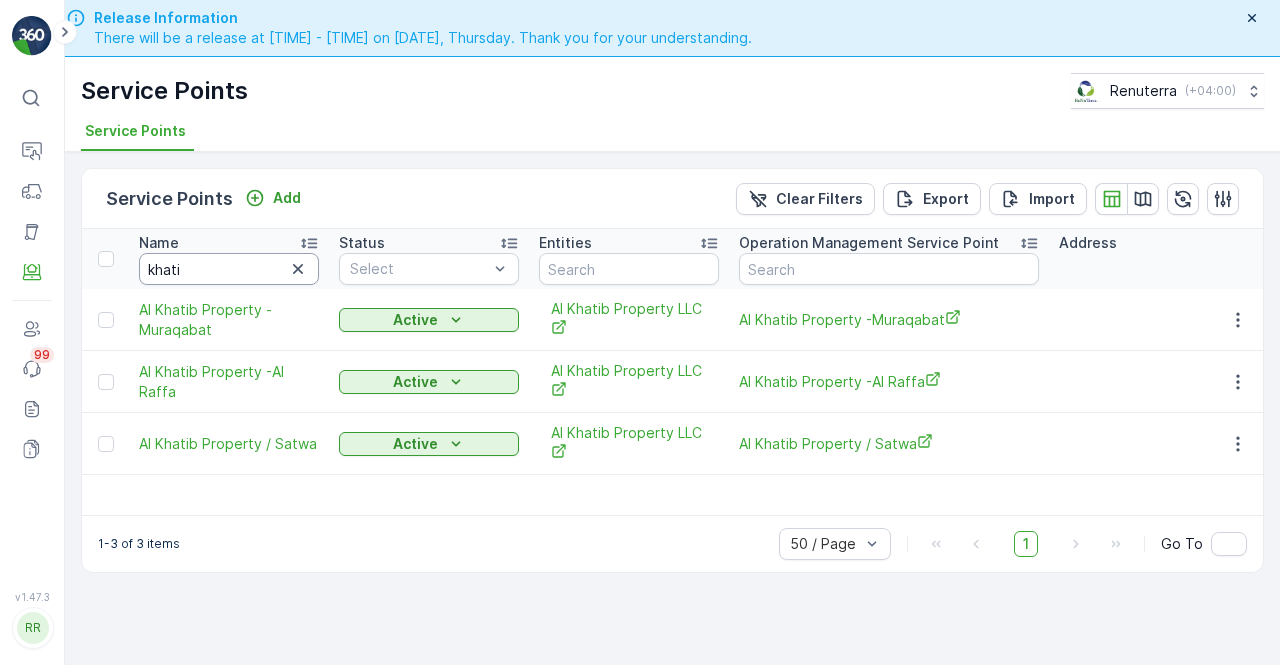 click on "khati" at bounding box center [229, 269] 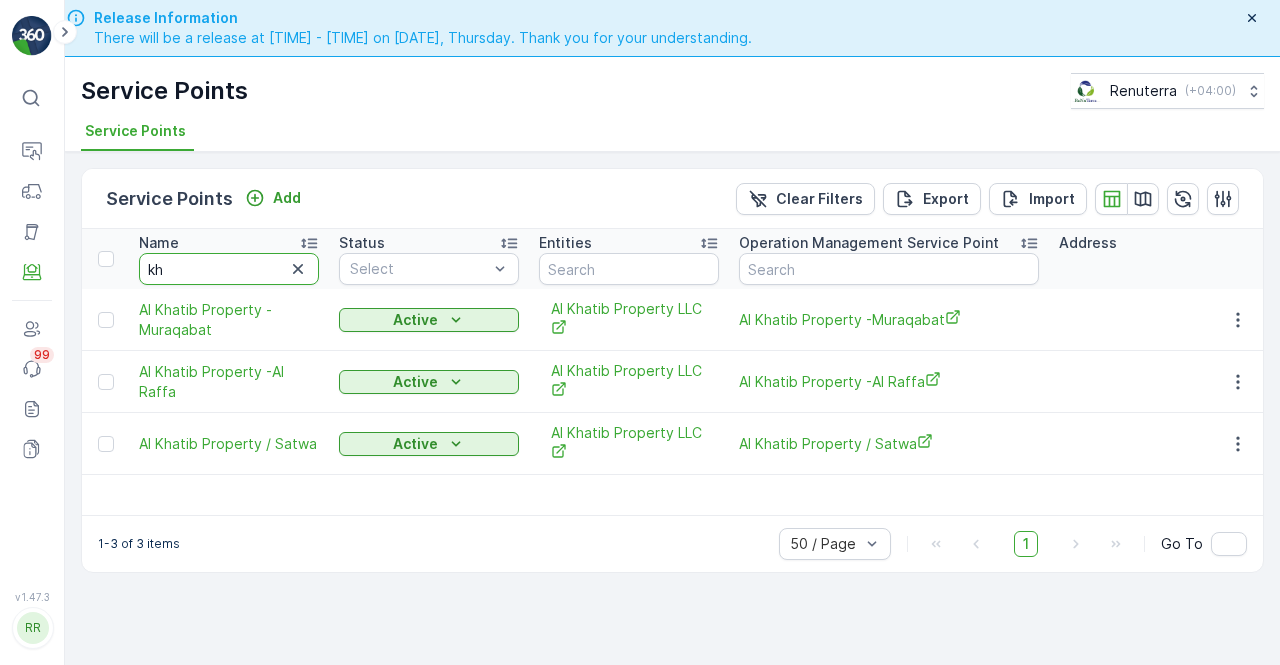 type on "k" 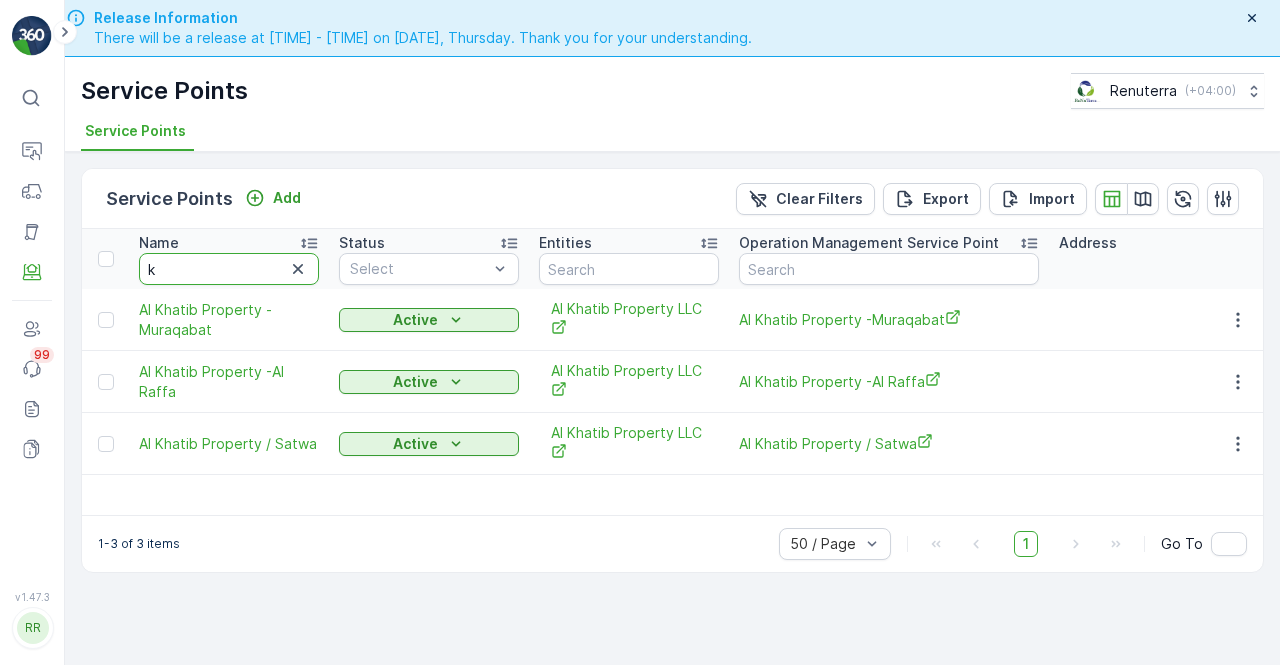 type 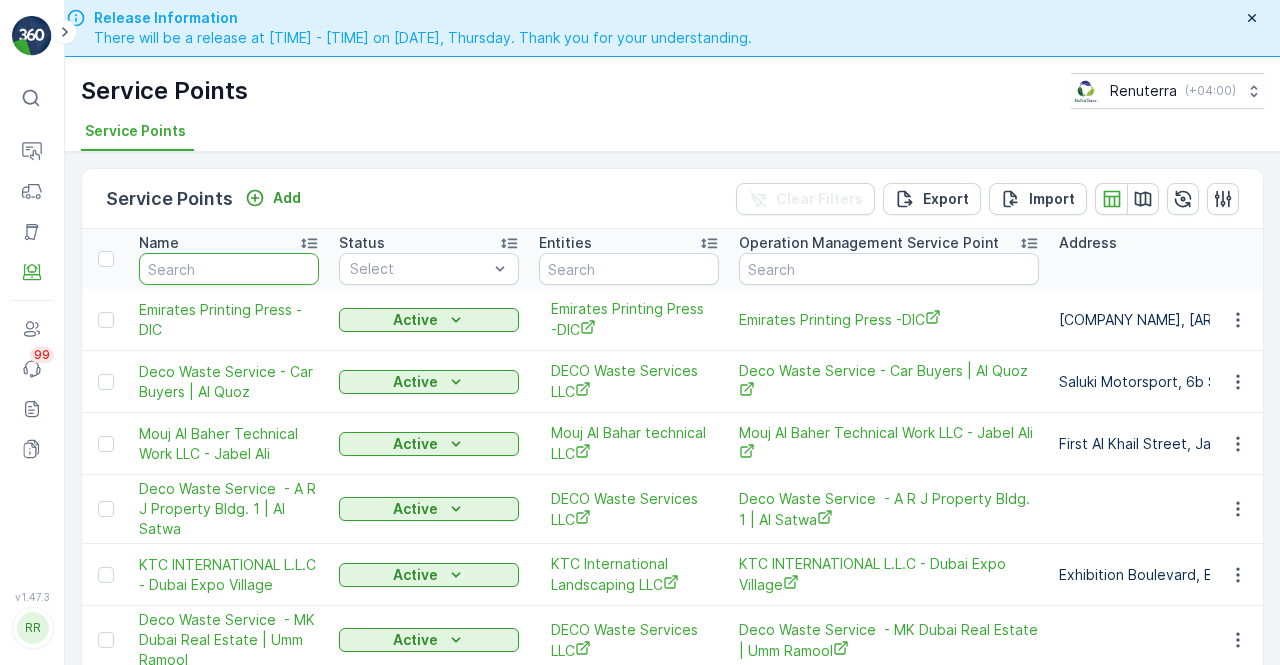 click at bounding box center [229, 269] 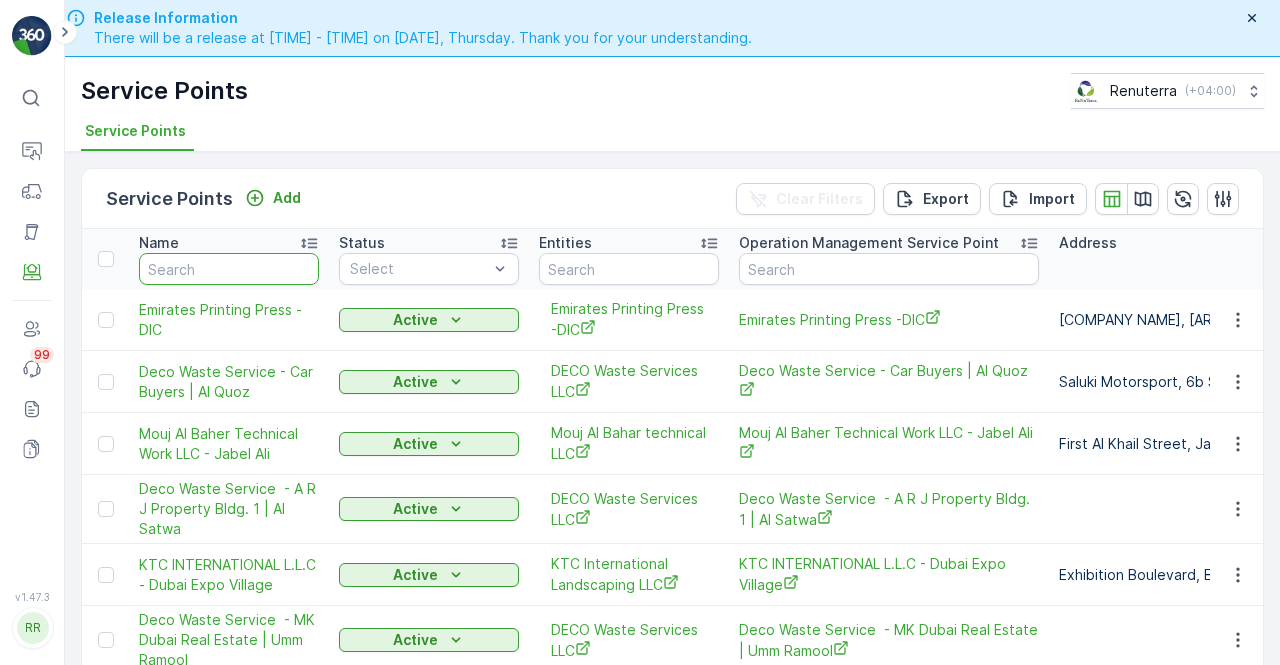 click at bounding box center [229, 269] 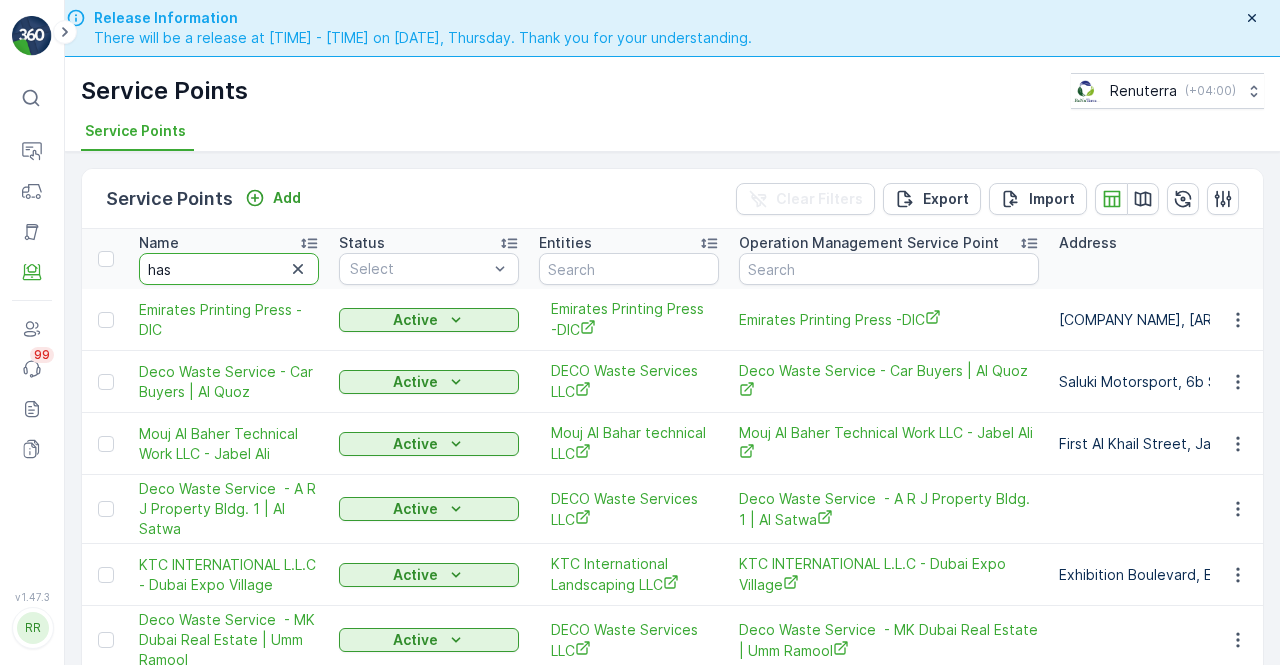 type on "hass" 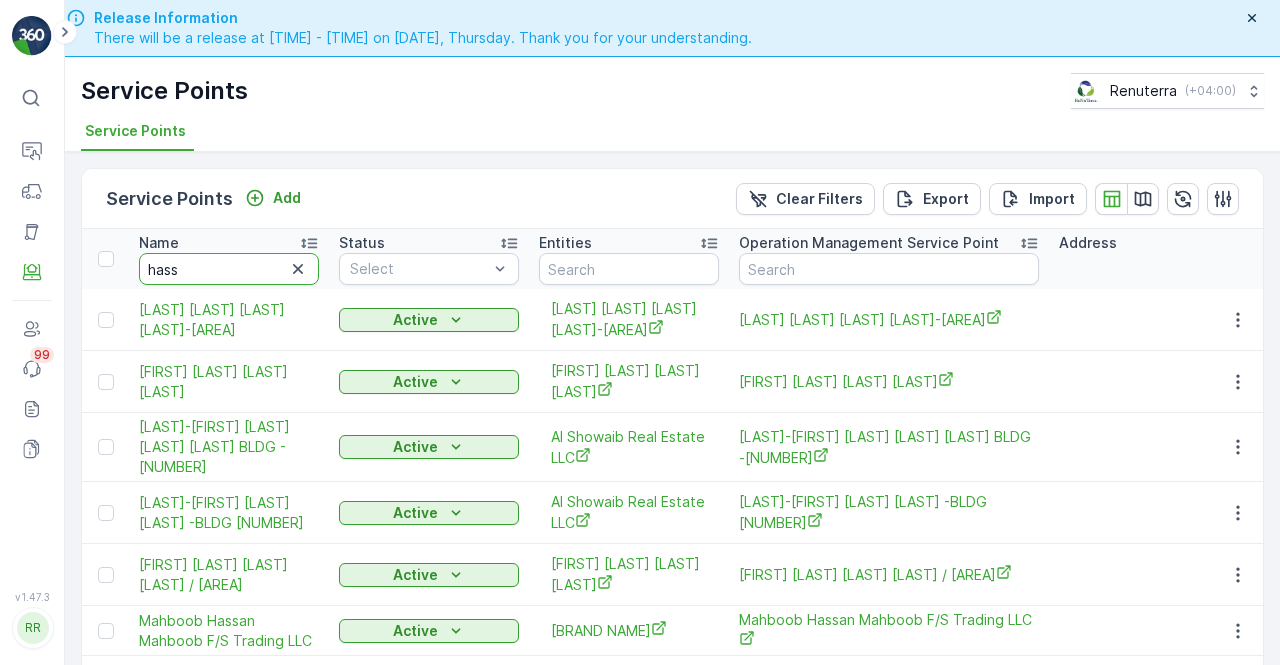 click on "hass" at bounding box center (229, 269) 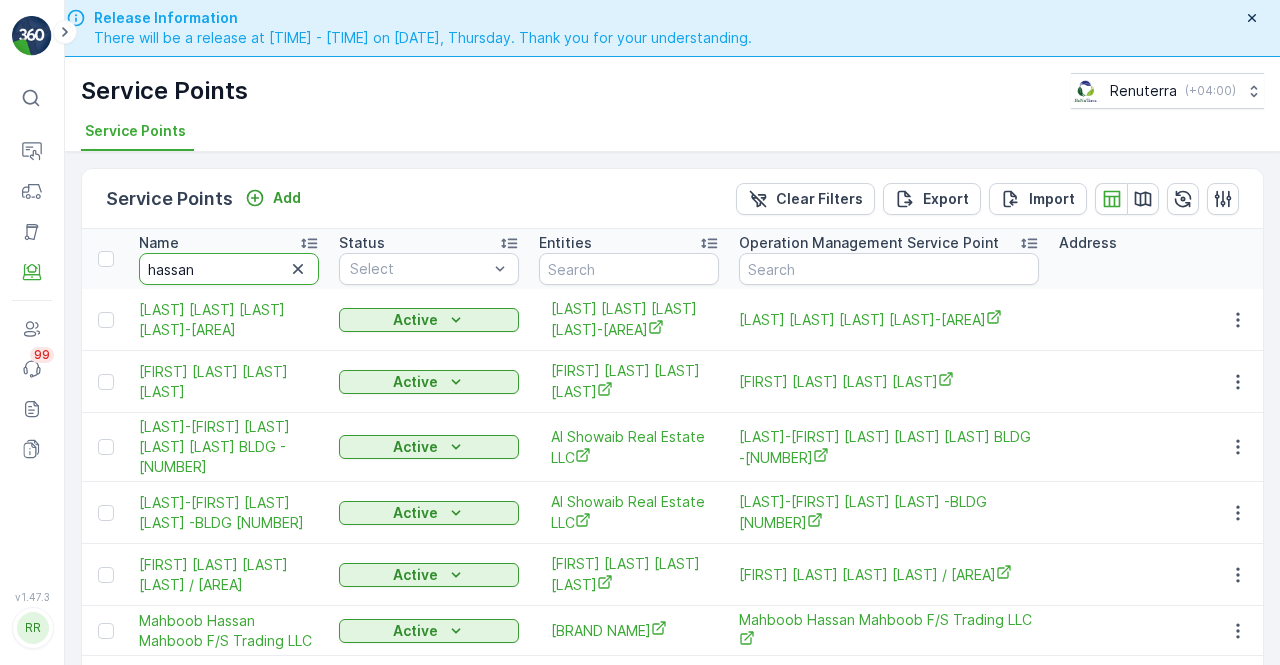 type on "hassan" 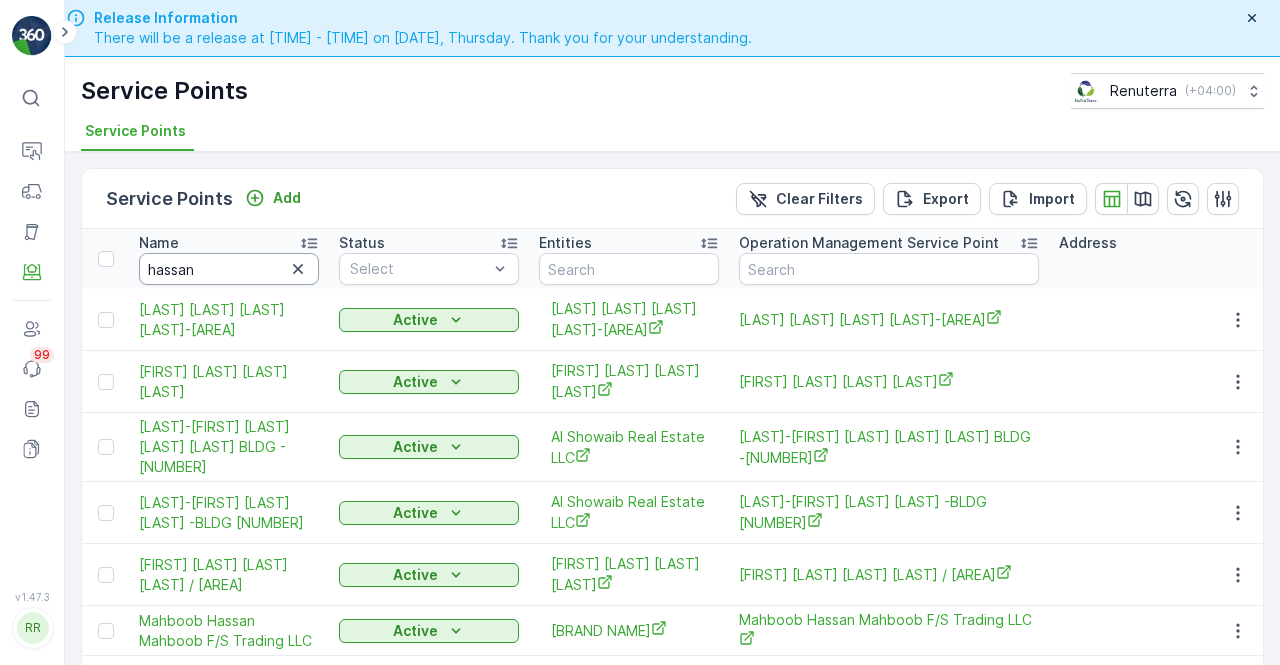 click on "hassan" at bounding box center [229, 269] 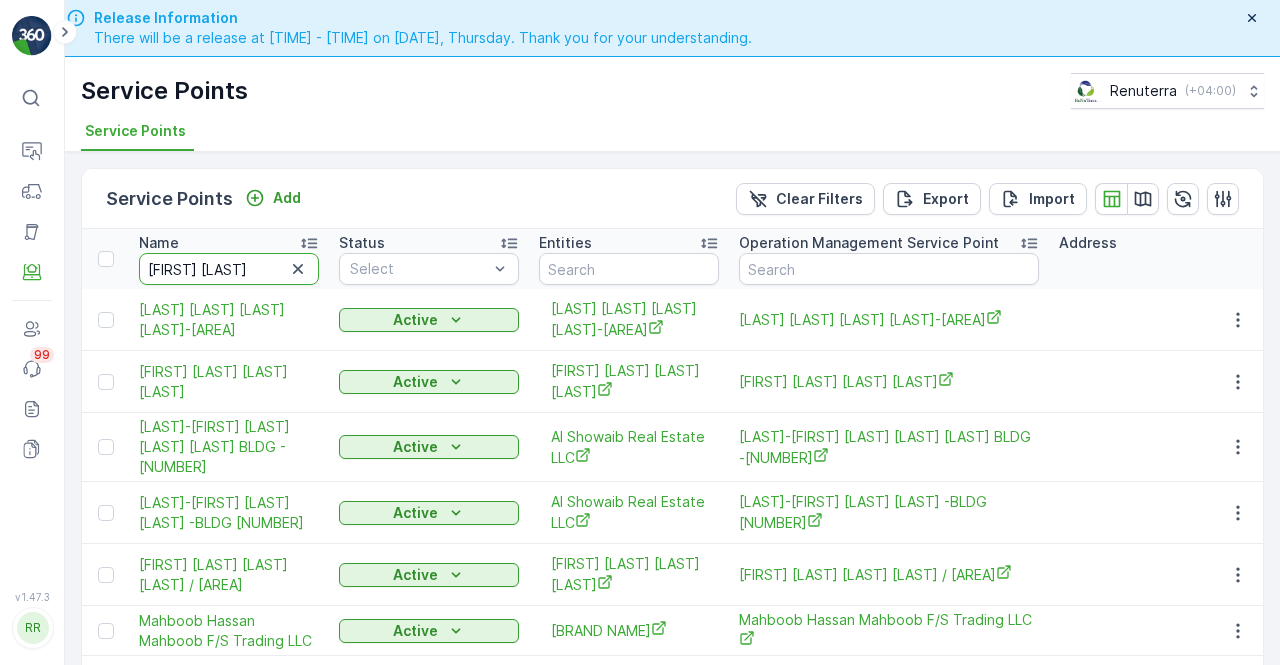 type on "hassan abd" 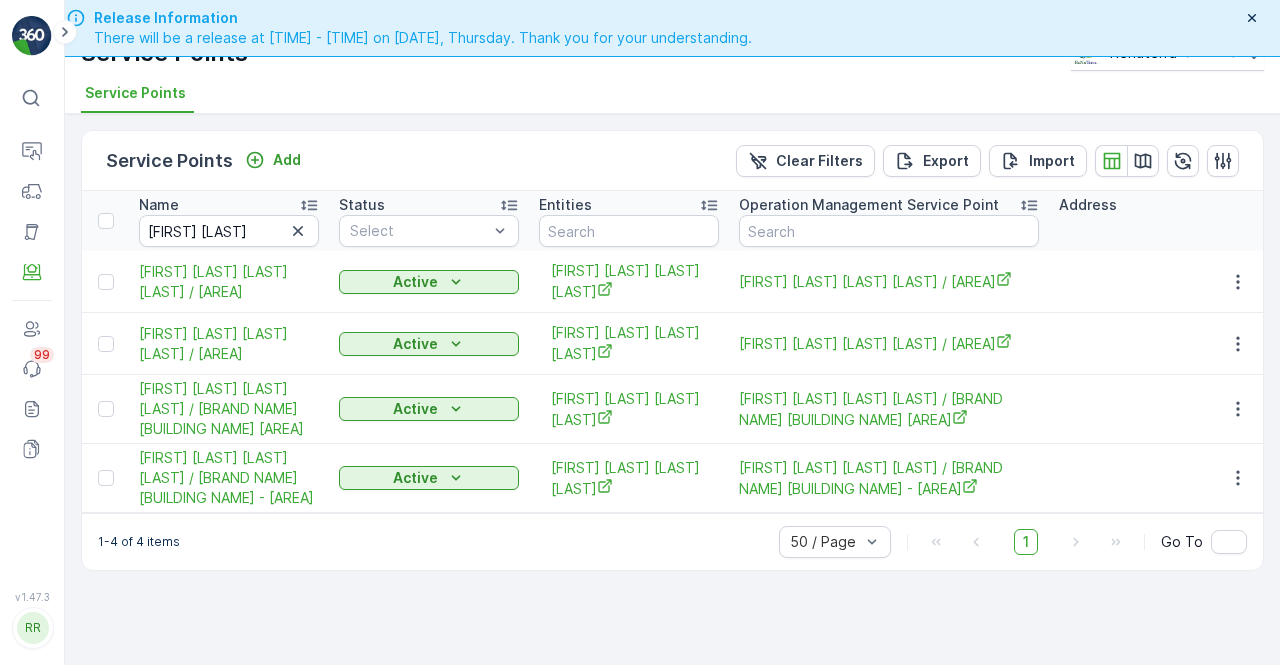scroll, scrollTop: 56, scrollLeft: 0, axis: vertical 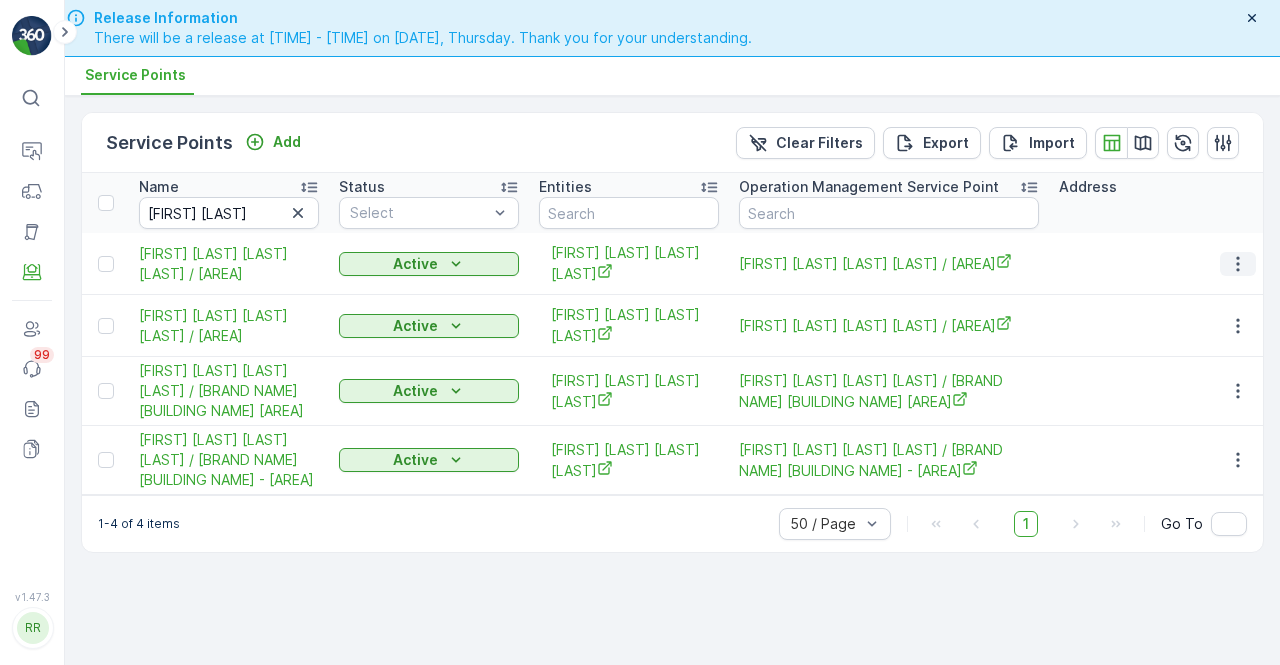 click 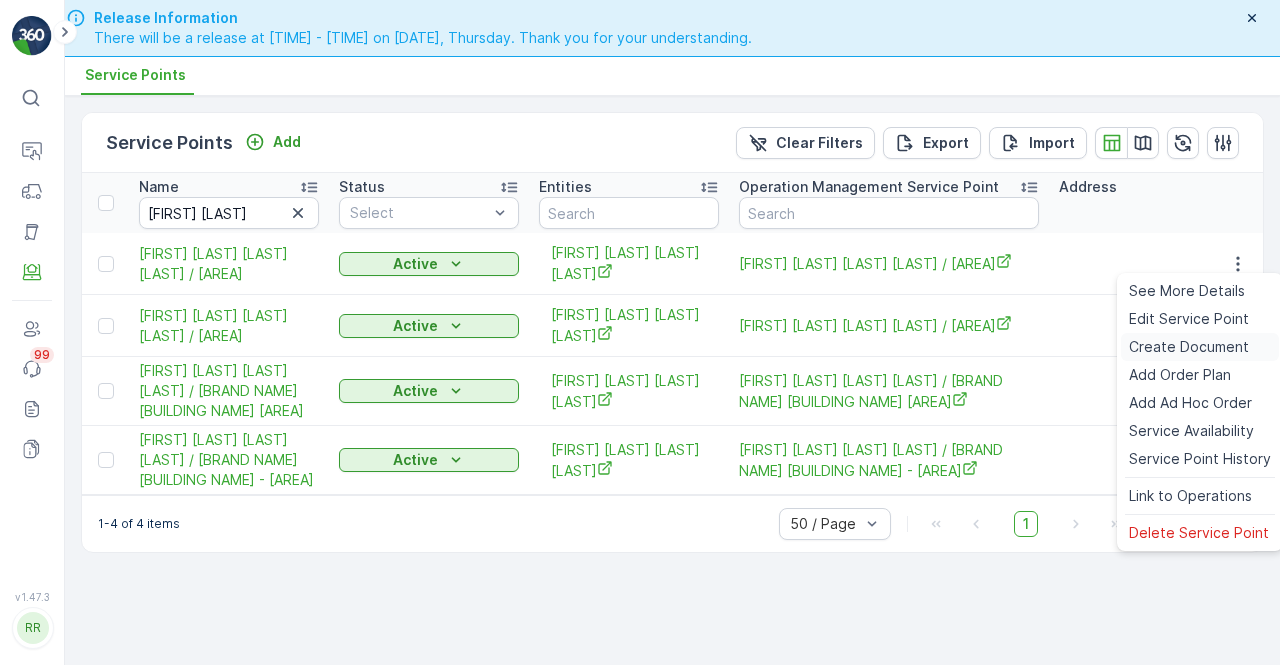 click on "Create Document" at bounding box center [1200, 347] 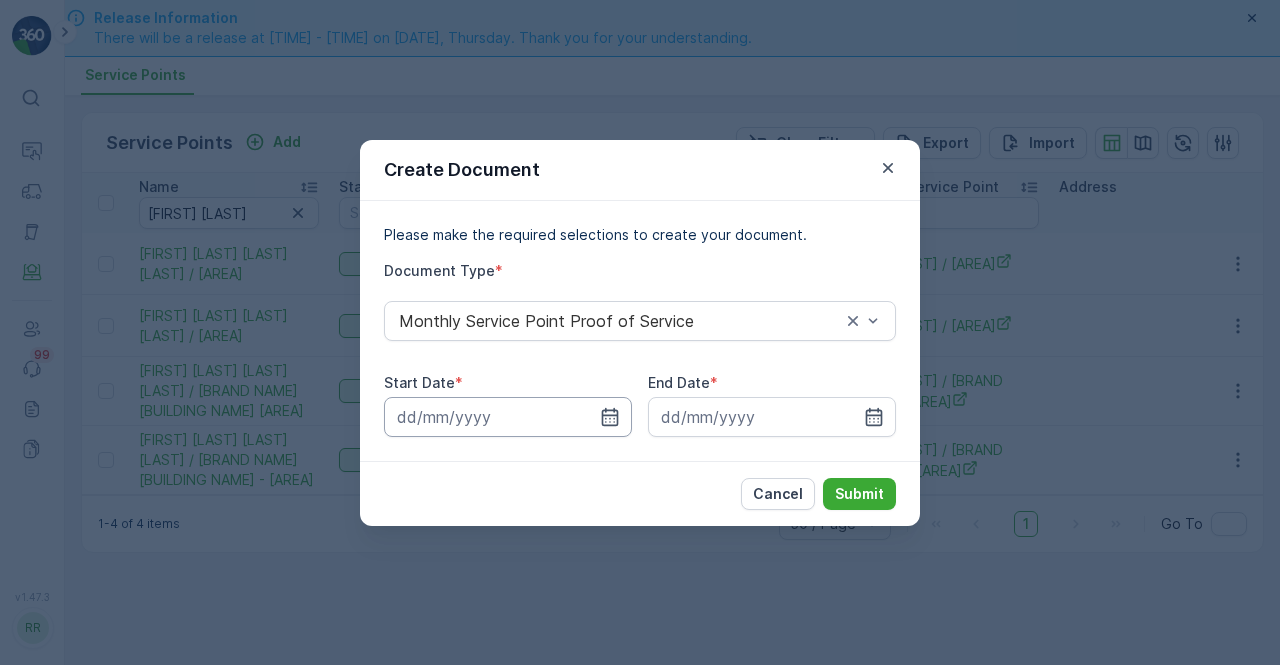 click at bounding box center [508, 417] 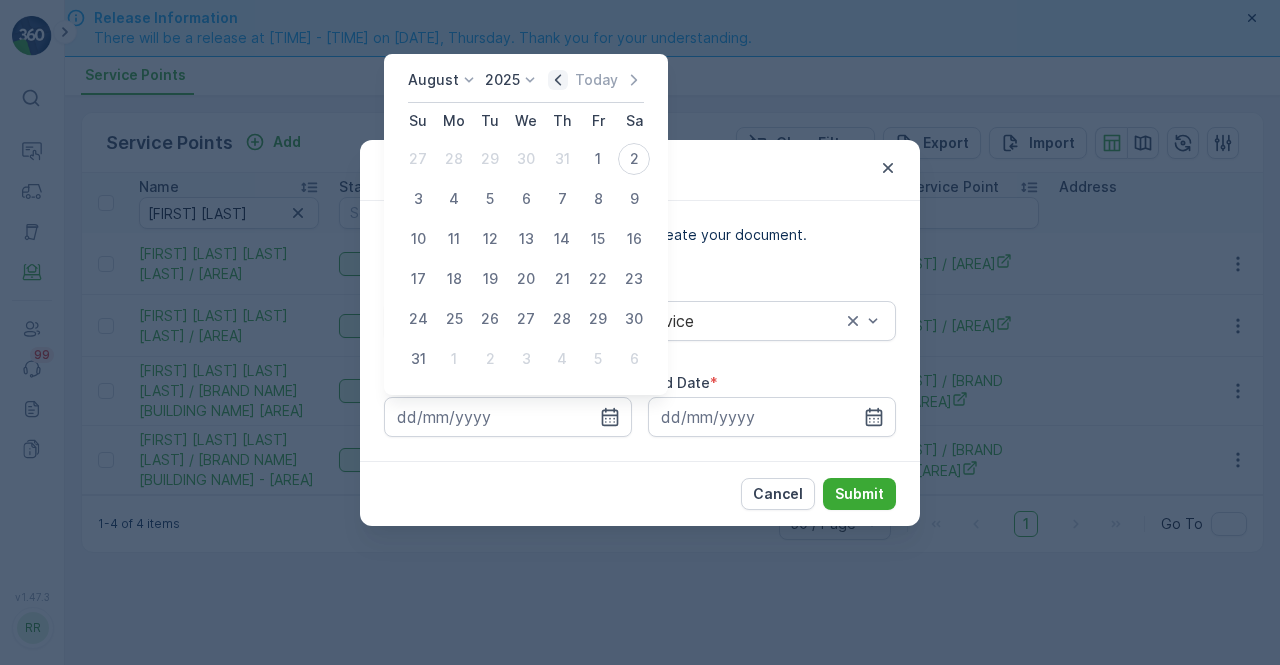 click 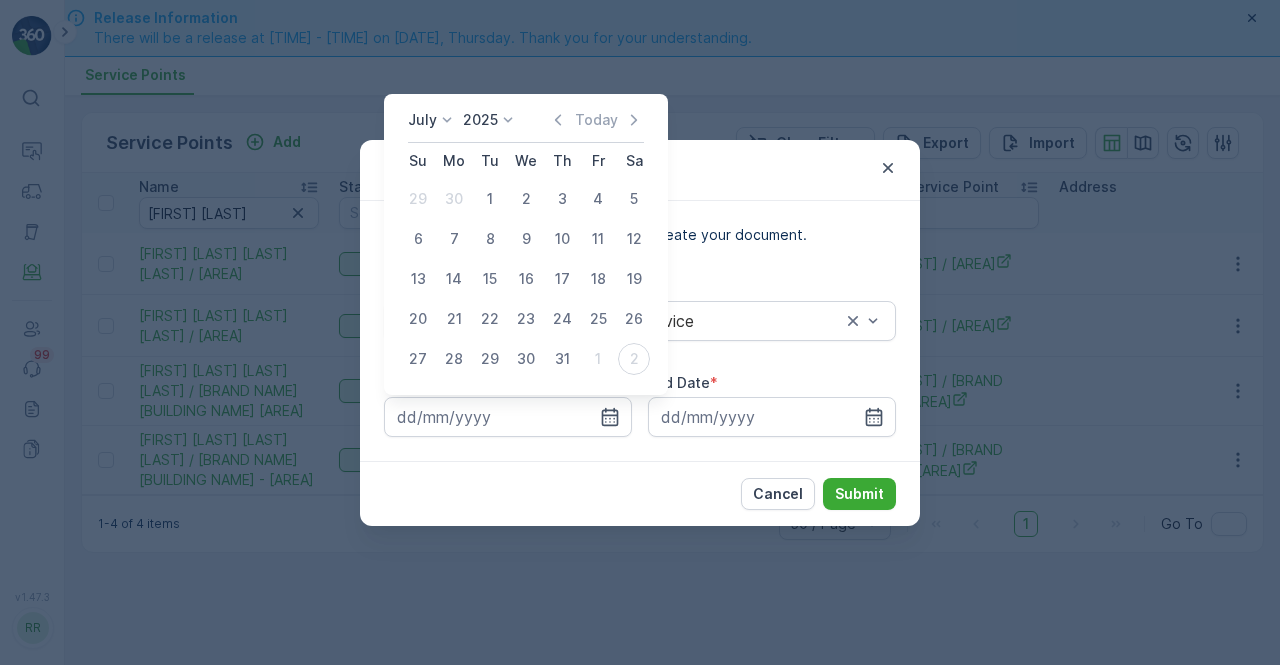 drag, startPoint x: 486, startPoint y: 202, endPoint x: 608, endPoint y: 292, distance: 151.60475 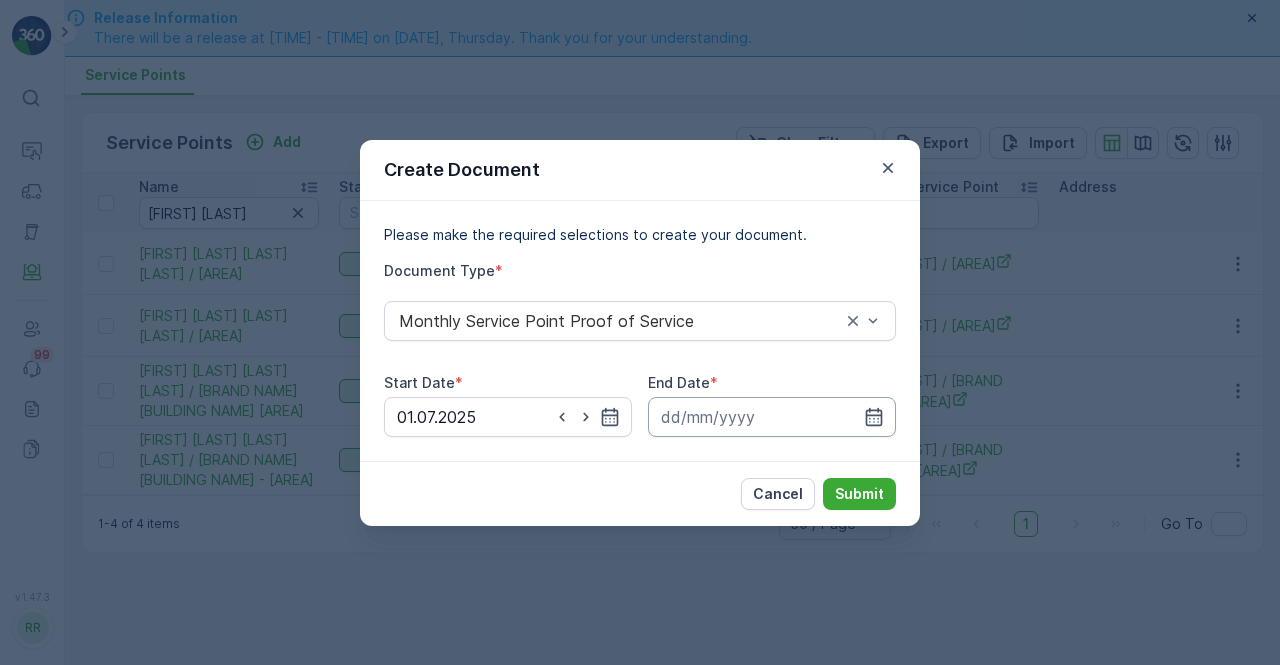 drag, startPoint x: 876, startPoint y: 412, endPoint x: 876, endPoint y: 399, distance: 13 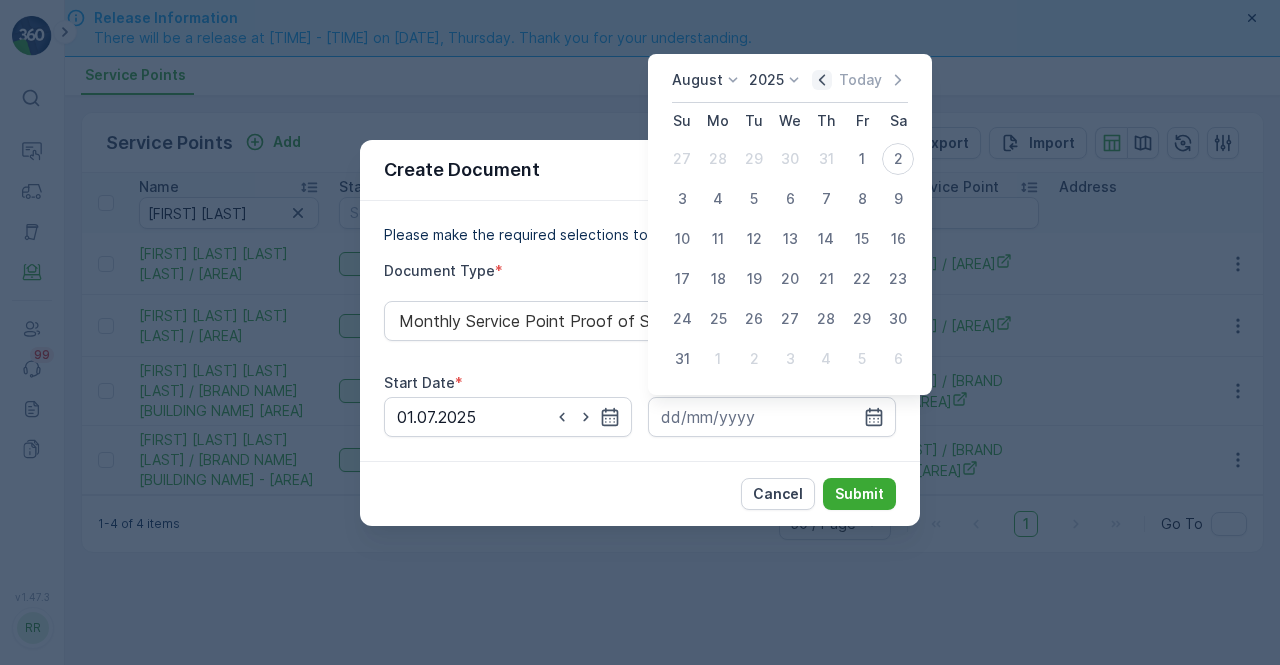 click 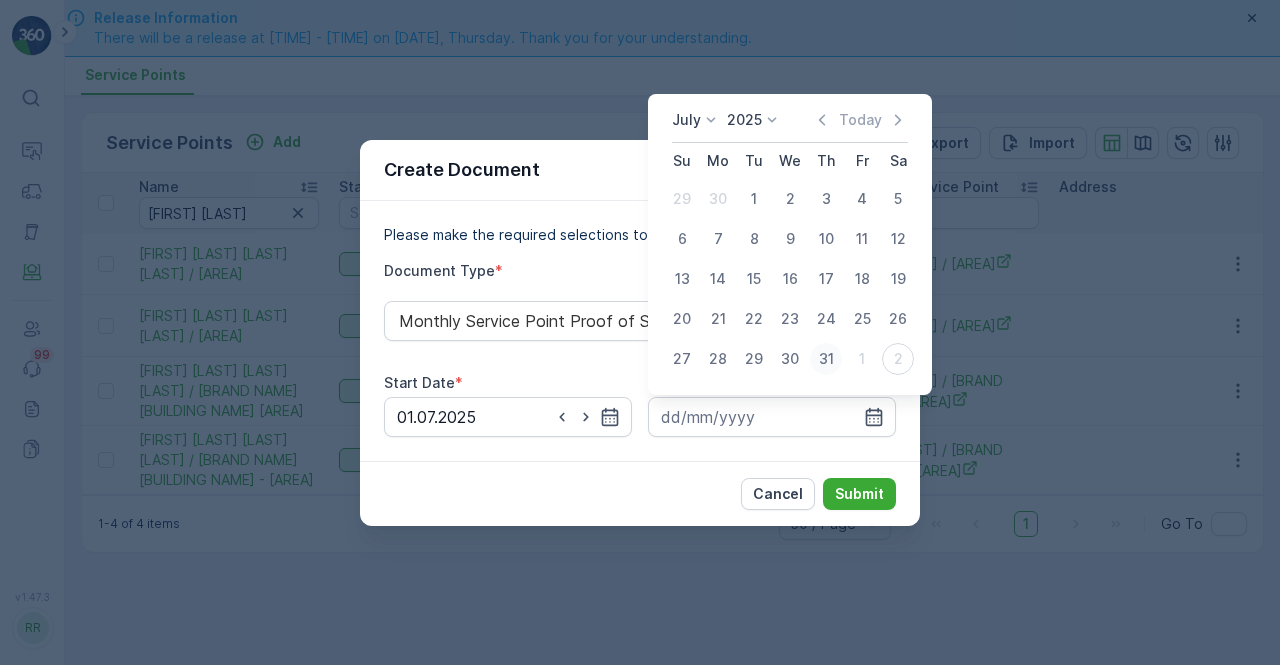 click on "31" at bounding box center [826, 359] 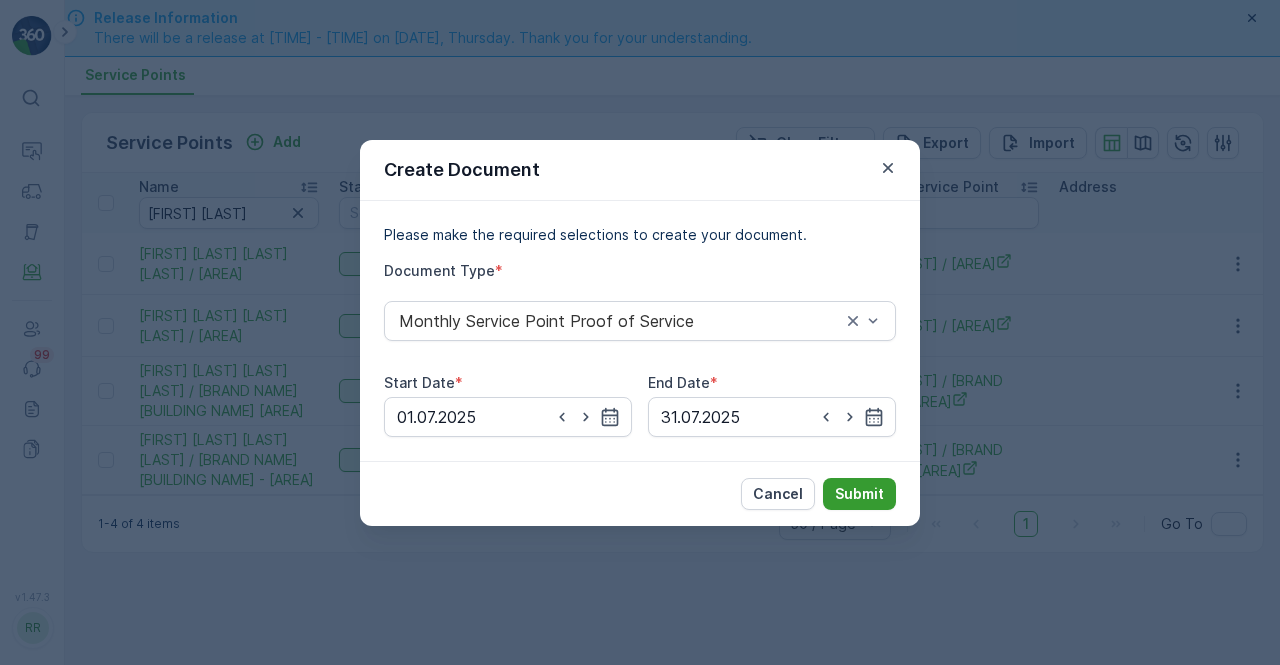 click on "Submit" at bounding box center [859, 494] 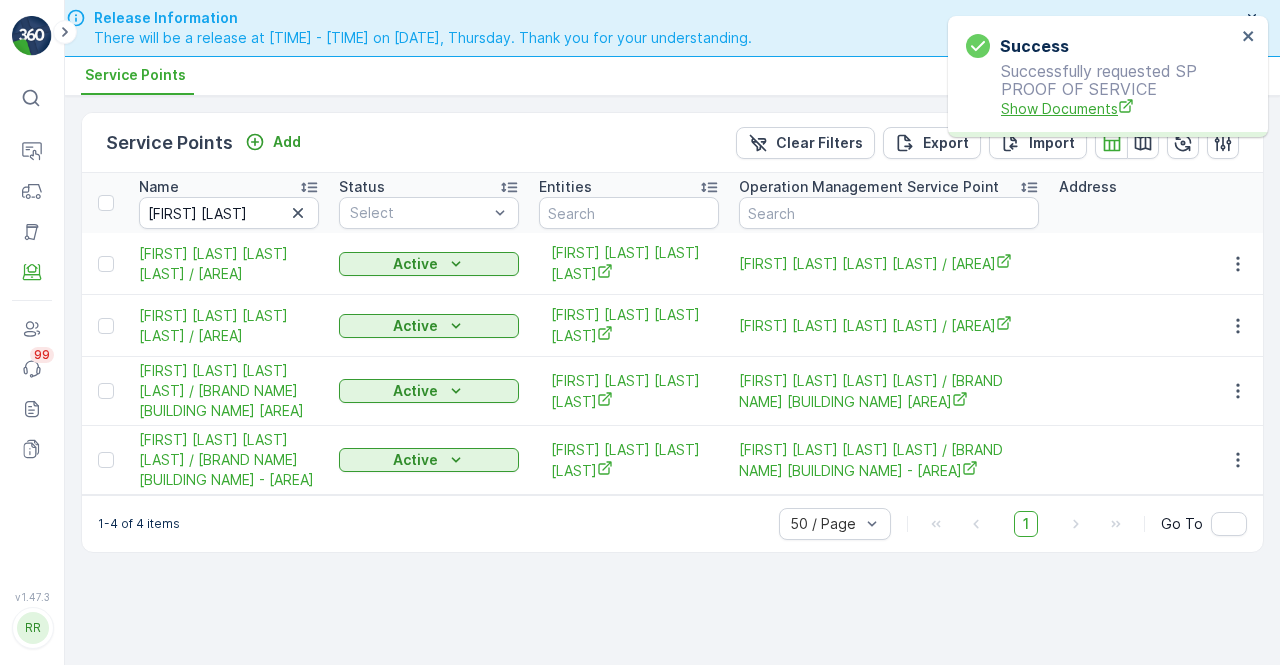 click on "Show Documents" at bounding box center (1118, 108) 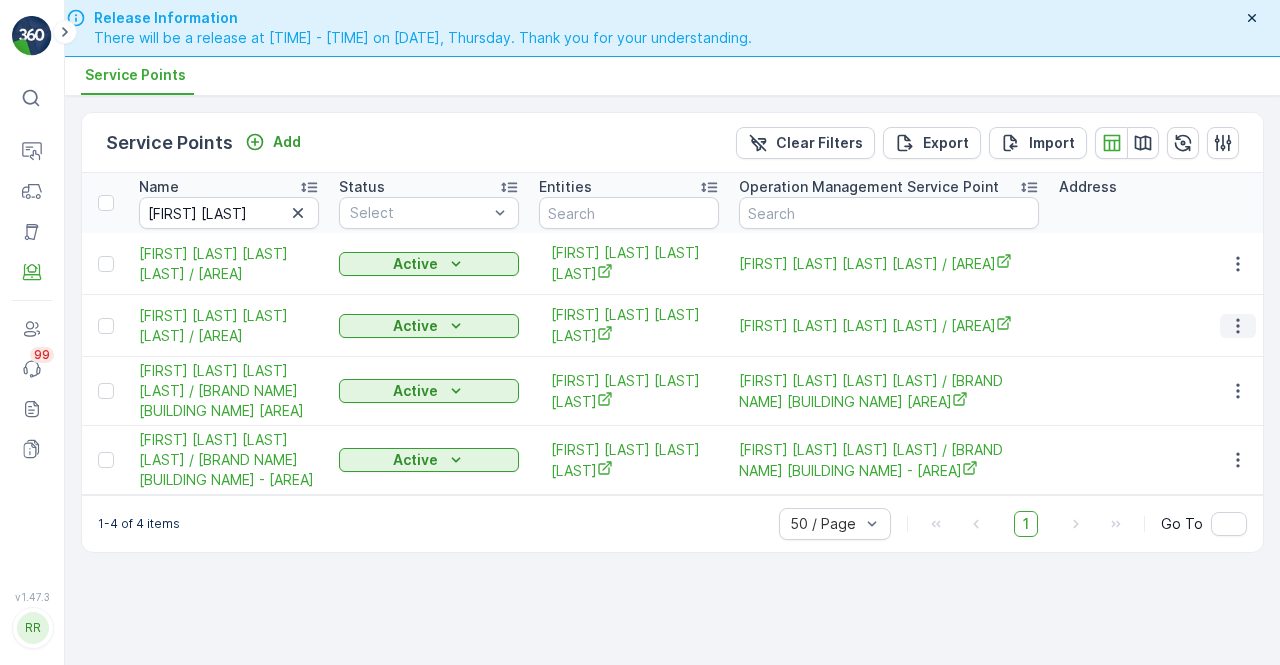 click 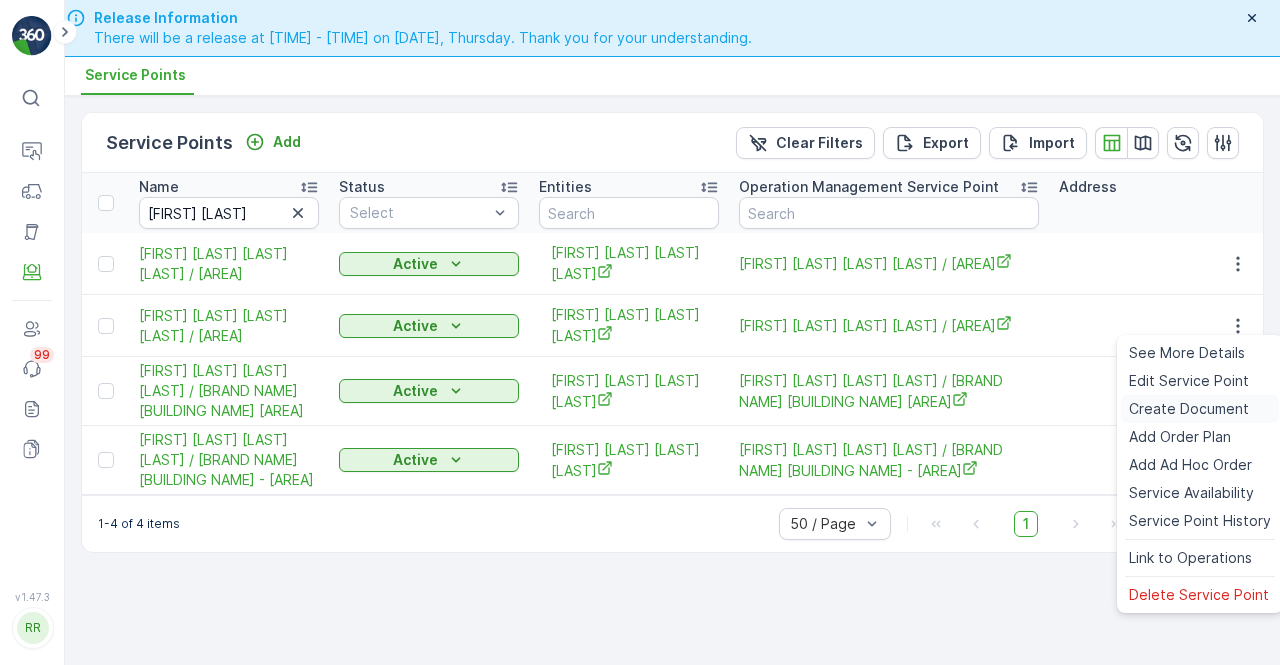 click on "Create Document" at bounding box center (1189, 409) 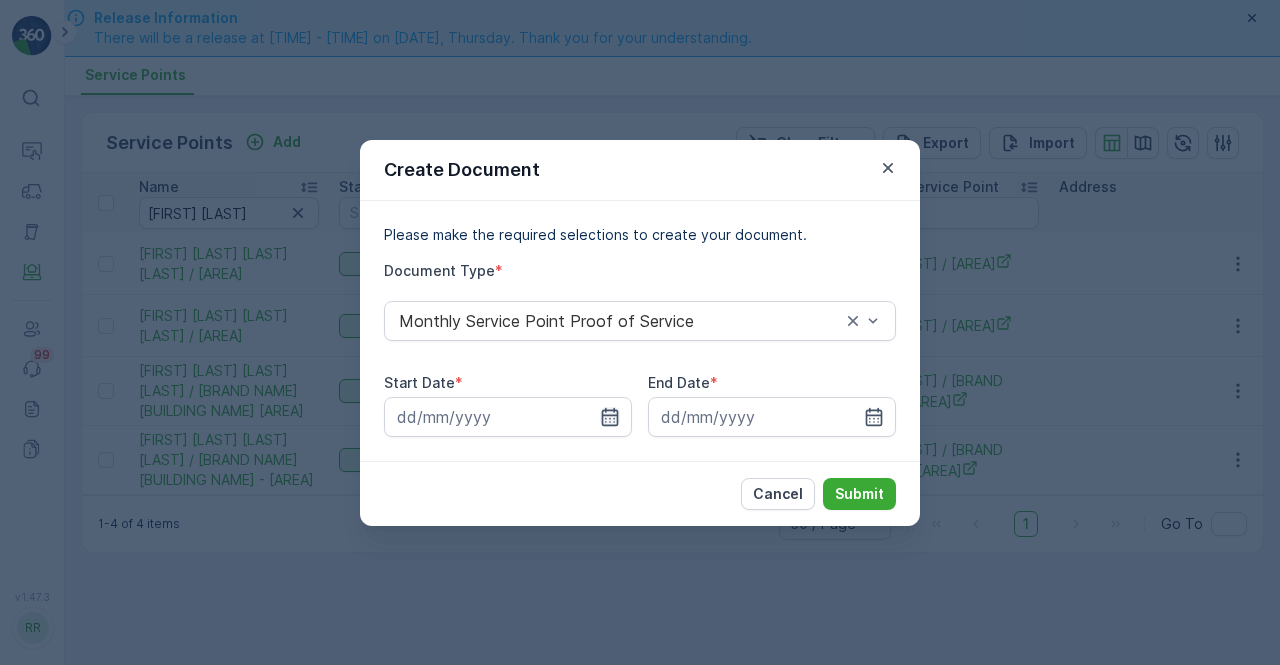 click 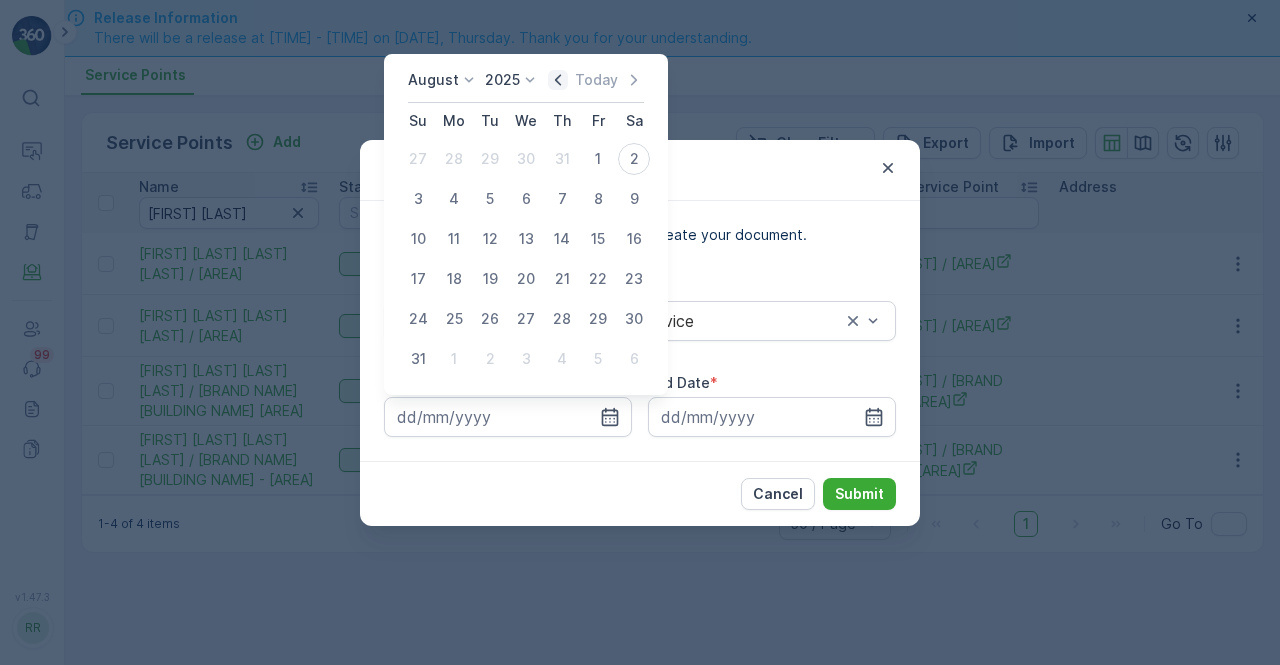 click 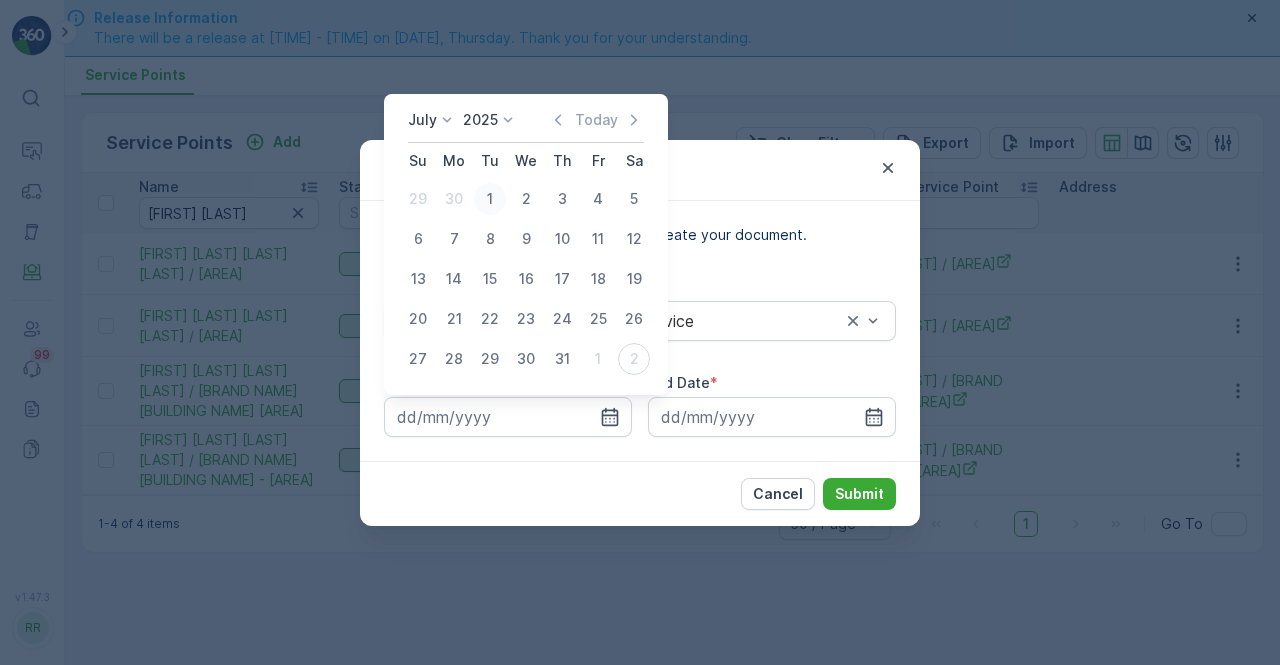 click on "1" at bounding box center (490, 199) 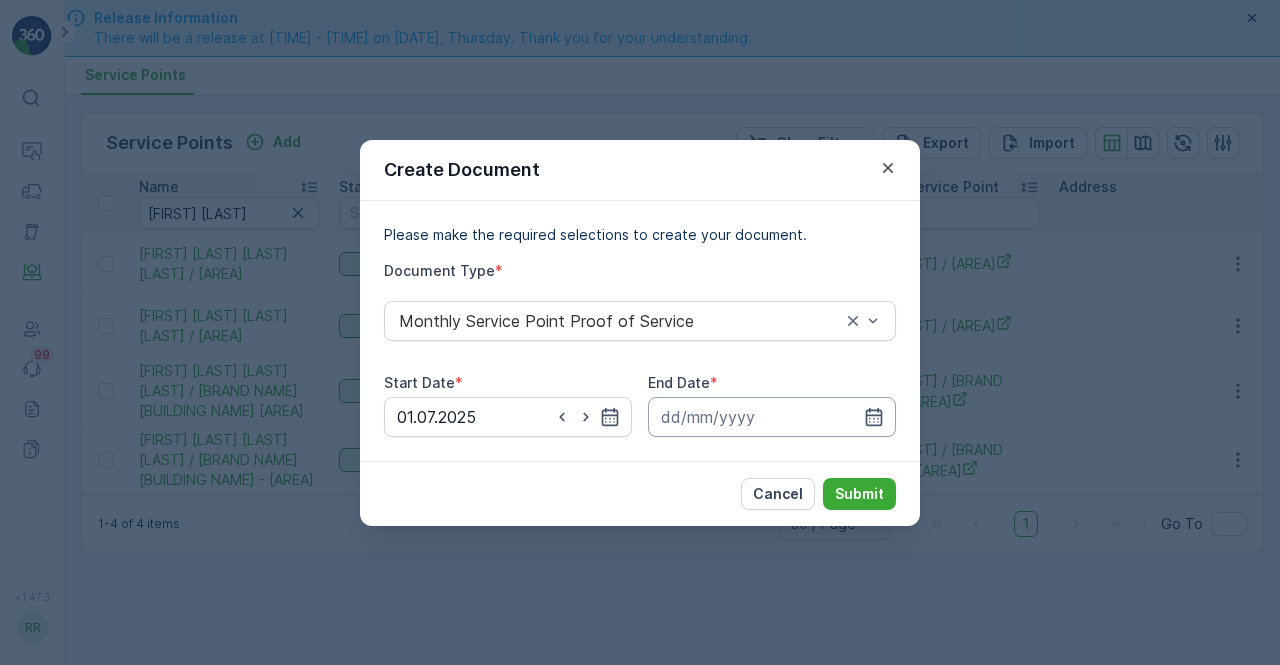 drag, startPoint x: 875, startPoint y: 417, endPoint x: 862, endPoint y: 404, distance: 18.384777 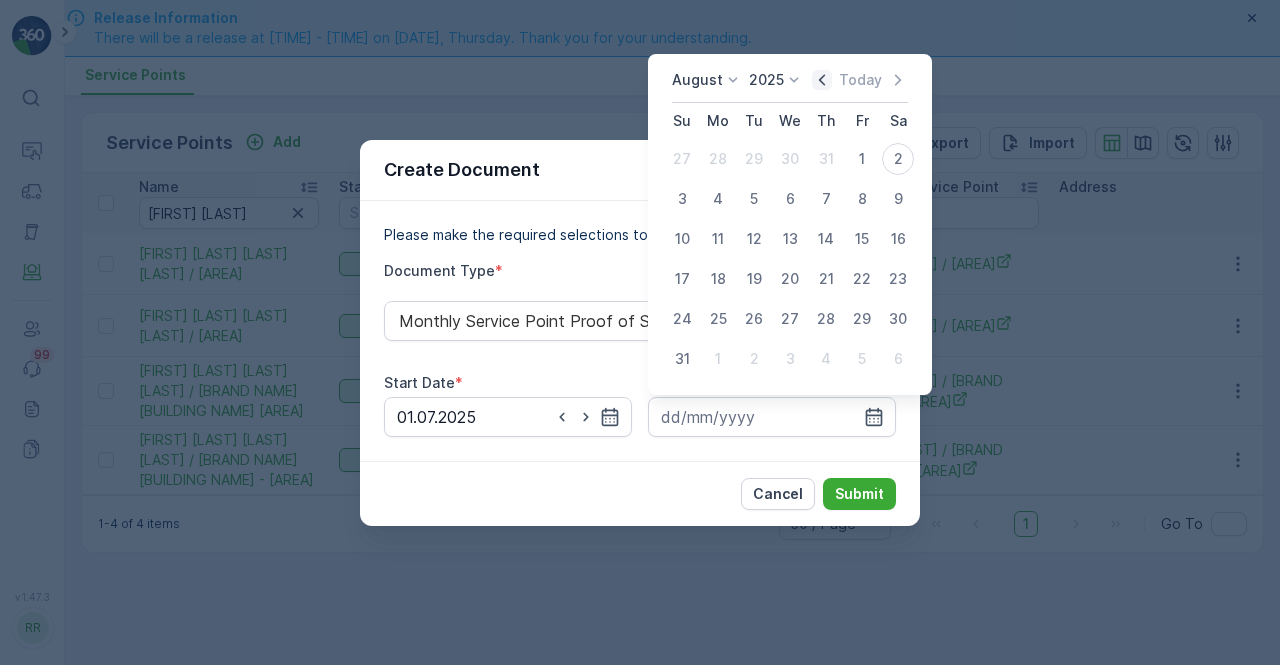 click 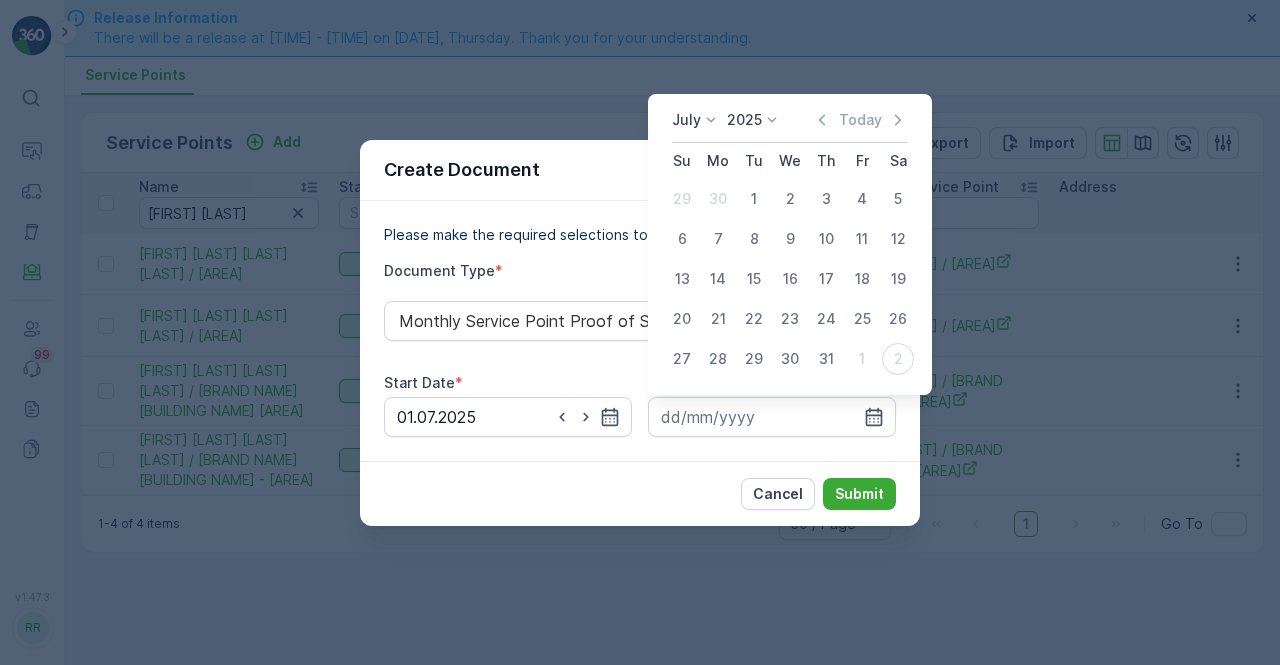 click on "31" at bounding box center (826, 359) 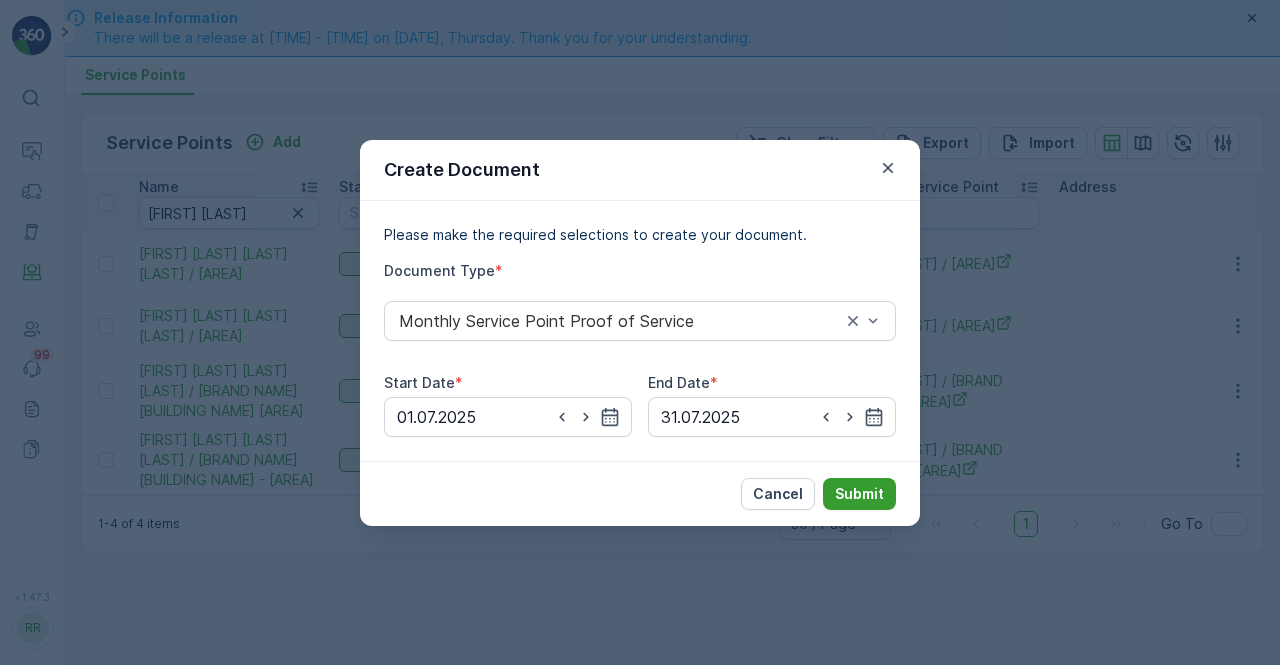 click on "Submit" at bounding box center (859, 494) 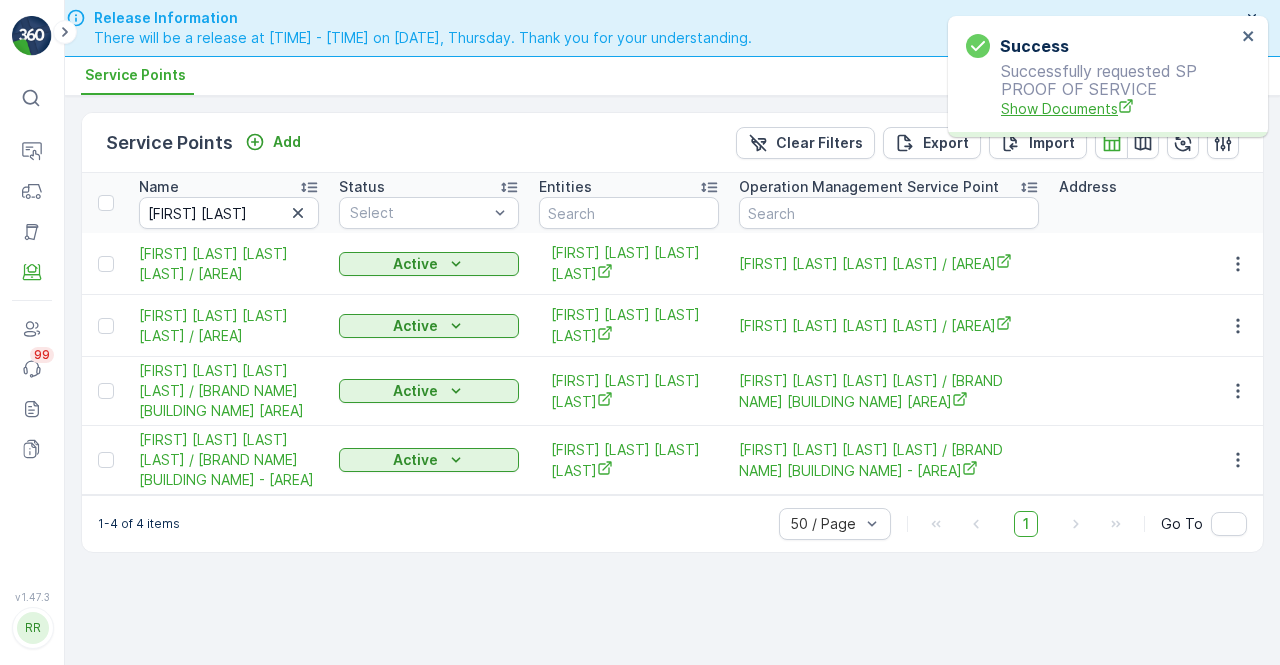 click on "Show Documents" at bounding box center [1118, 108] 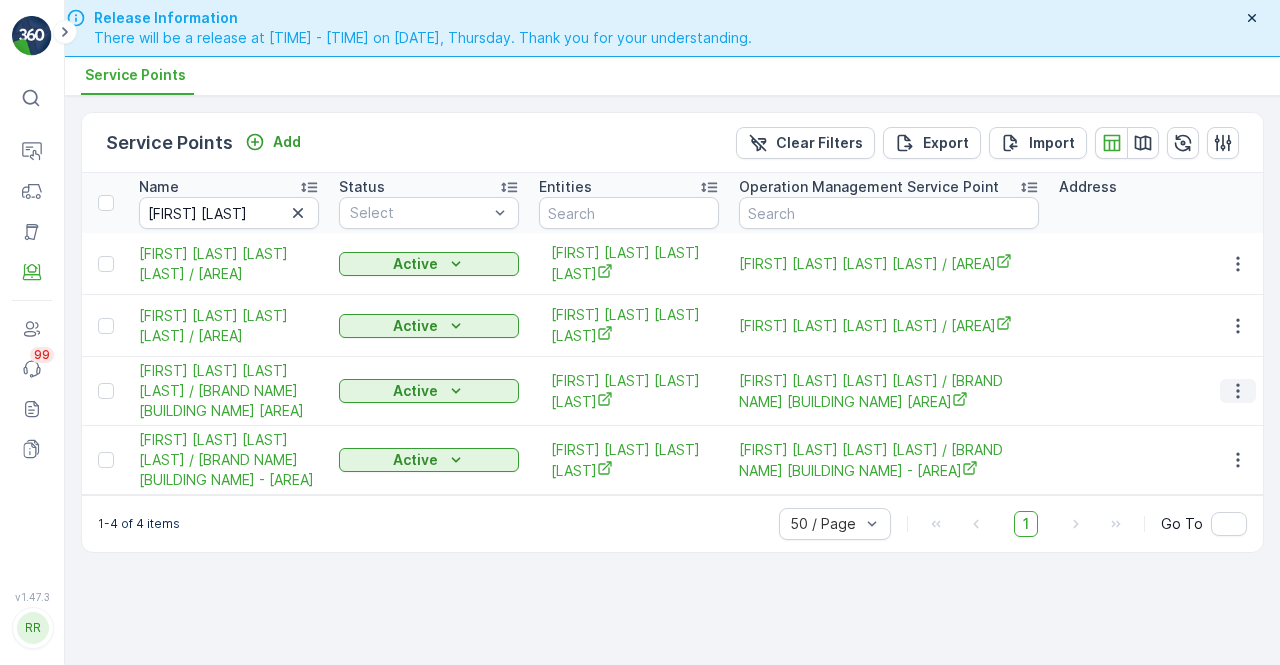click 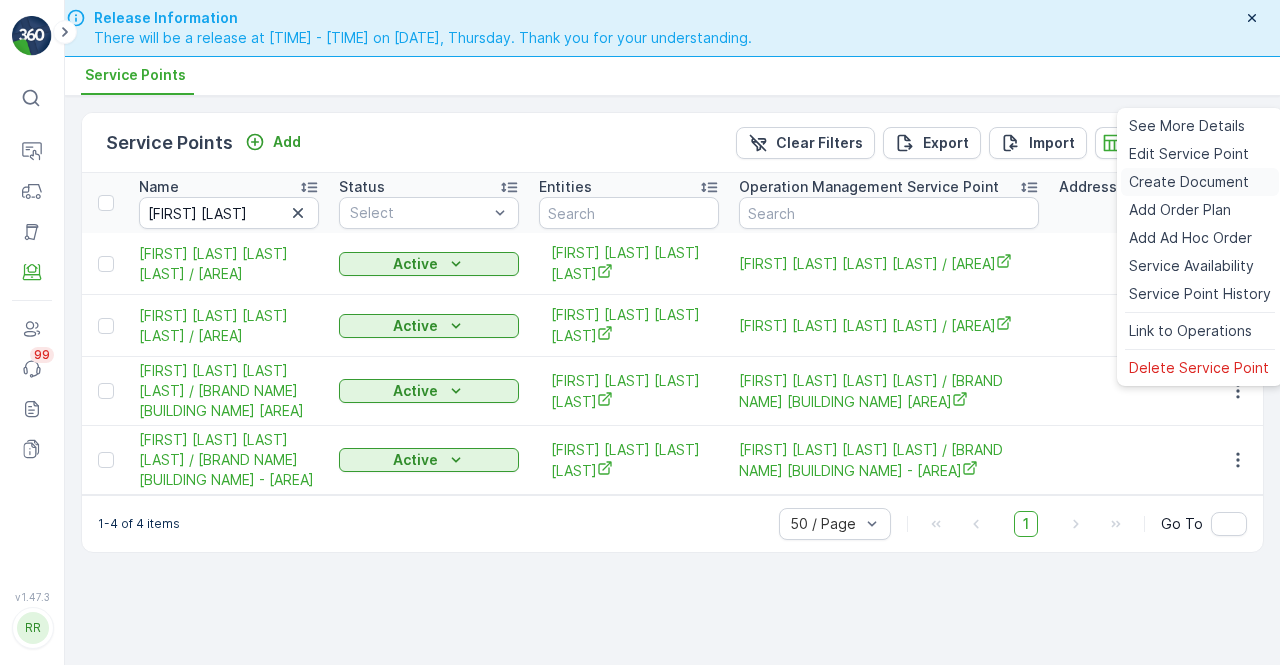 click on "Create Document" at bounding box center [1189, 182] 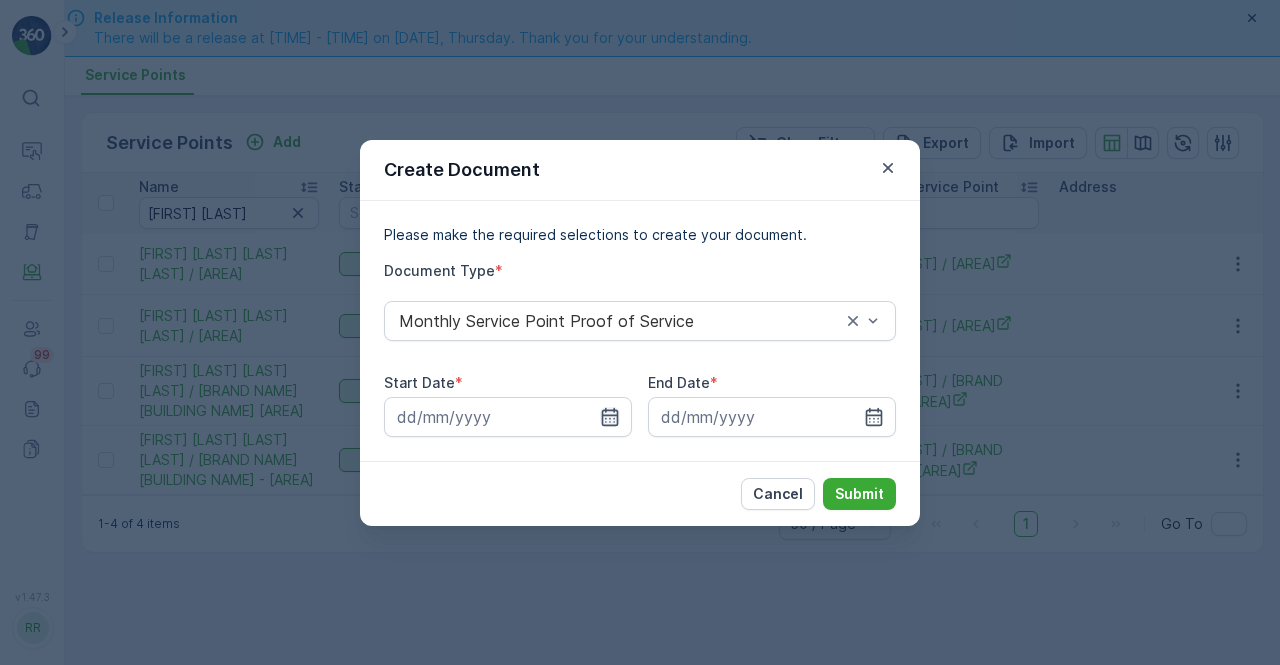 click 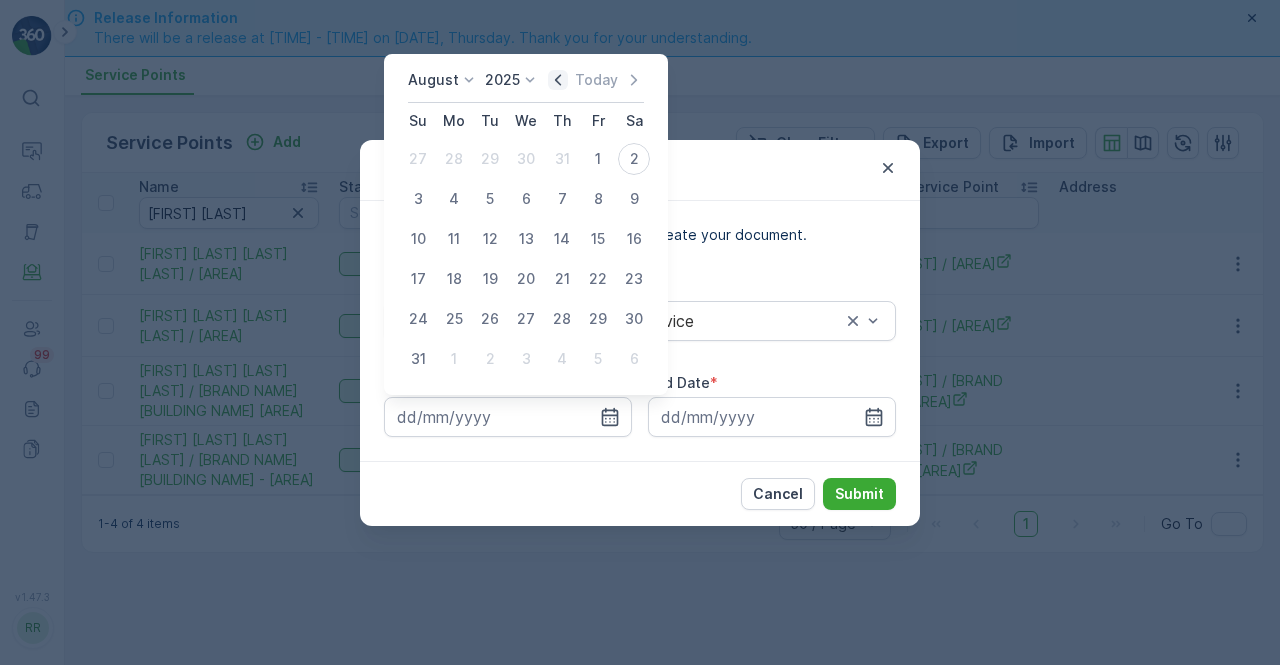 click 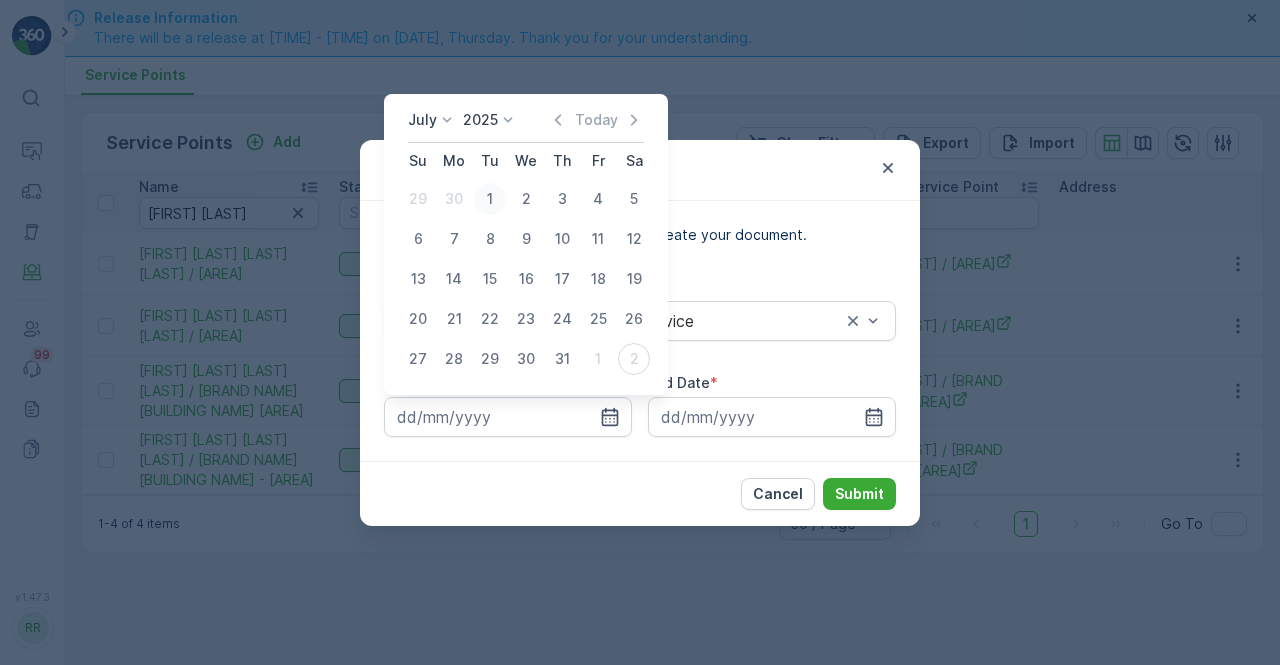 click on "1" at bounding box center (490, 199) 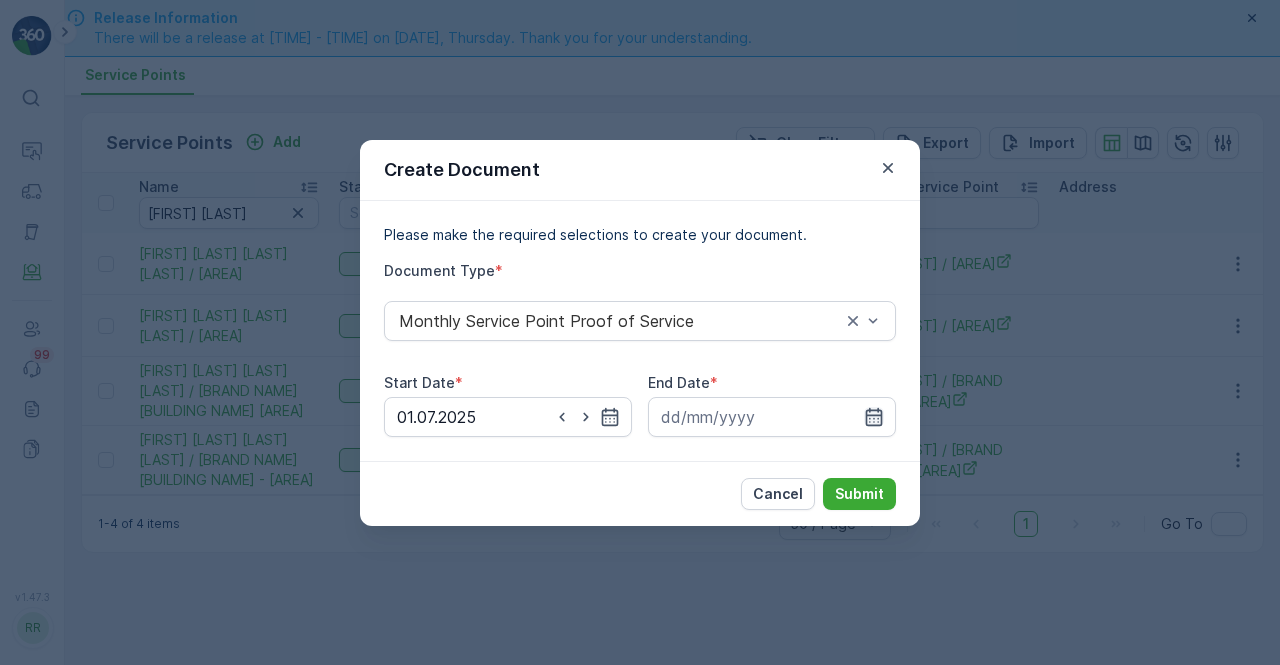 click 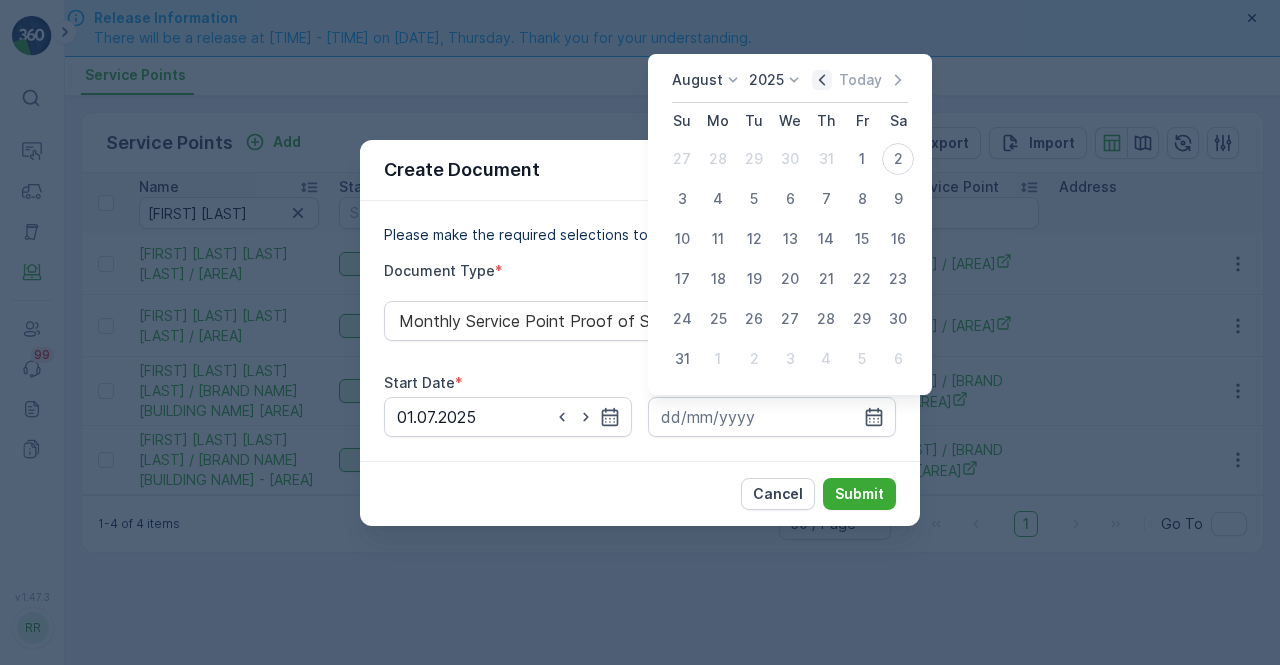 click 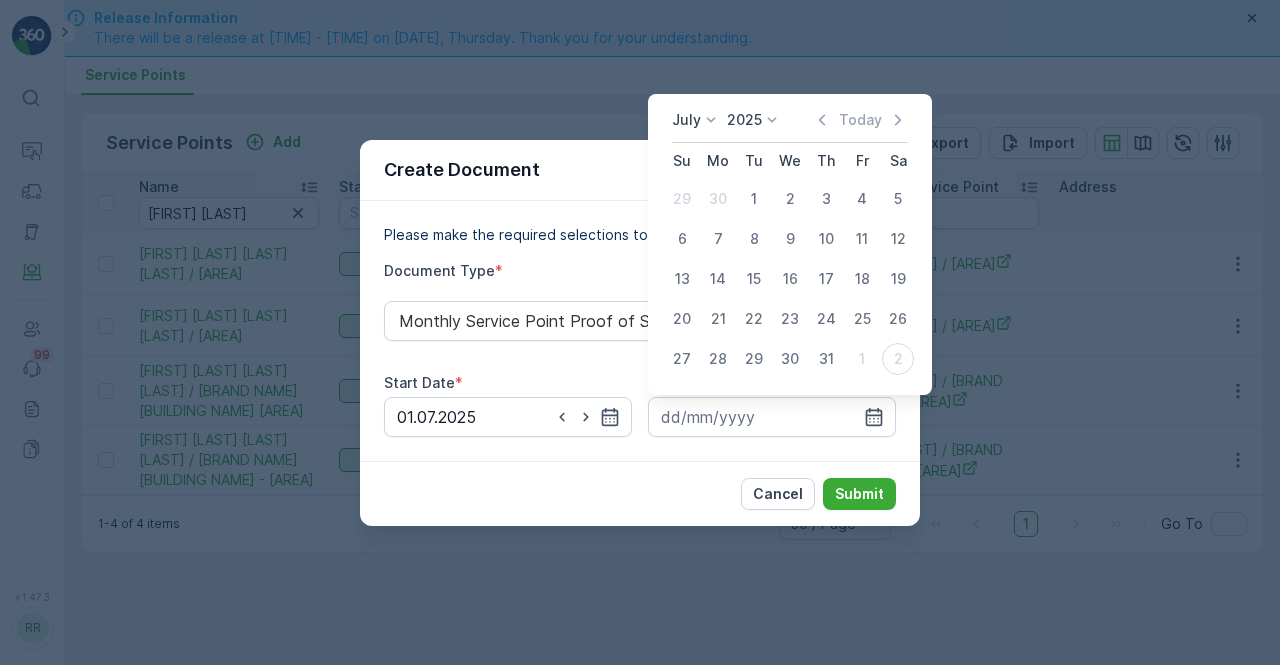 drag, startPoint x: 828, startPoint y: 357, endPoint x: 837, endPoint y: 388, distance: 32.280025 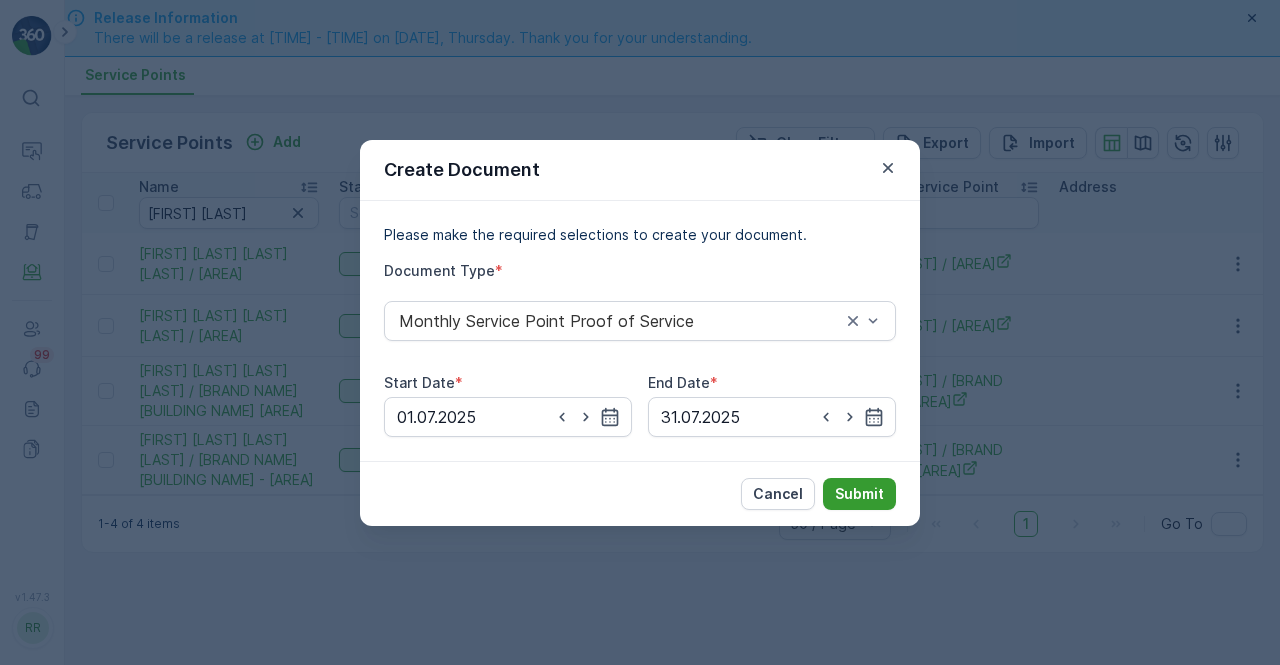 click on "Submit" at bounding box center (859, 494) 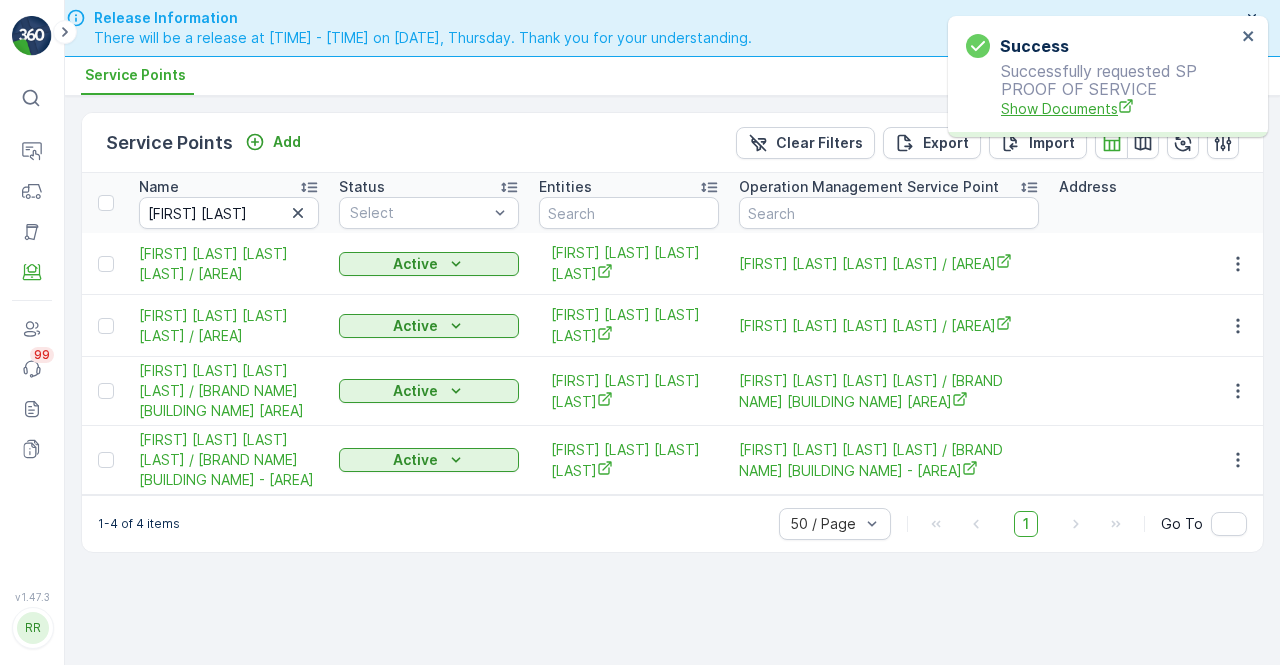 click on "Show Documents" at bounding box center [1118, 108] 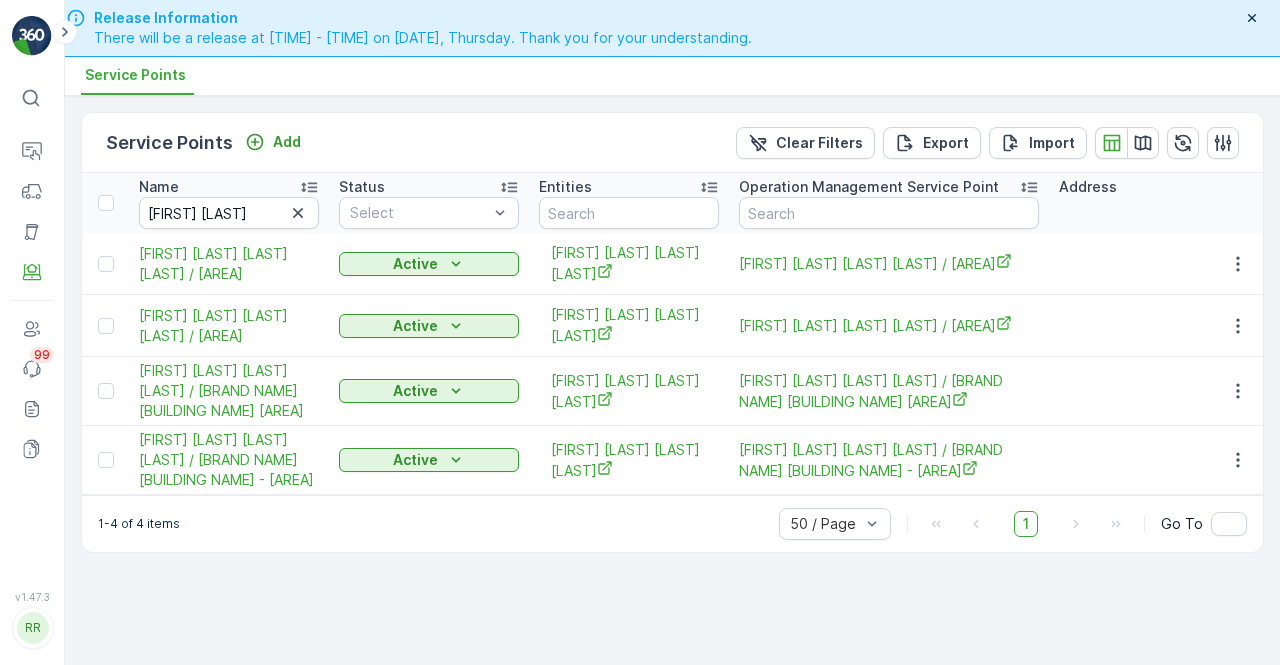 click at bounding box center [1237, 460] 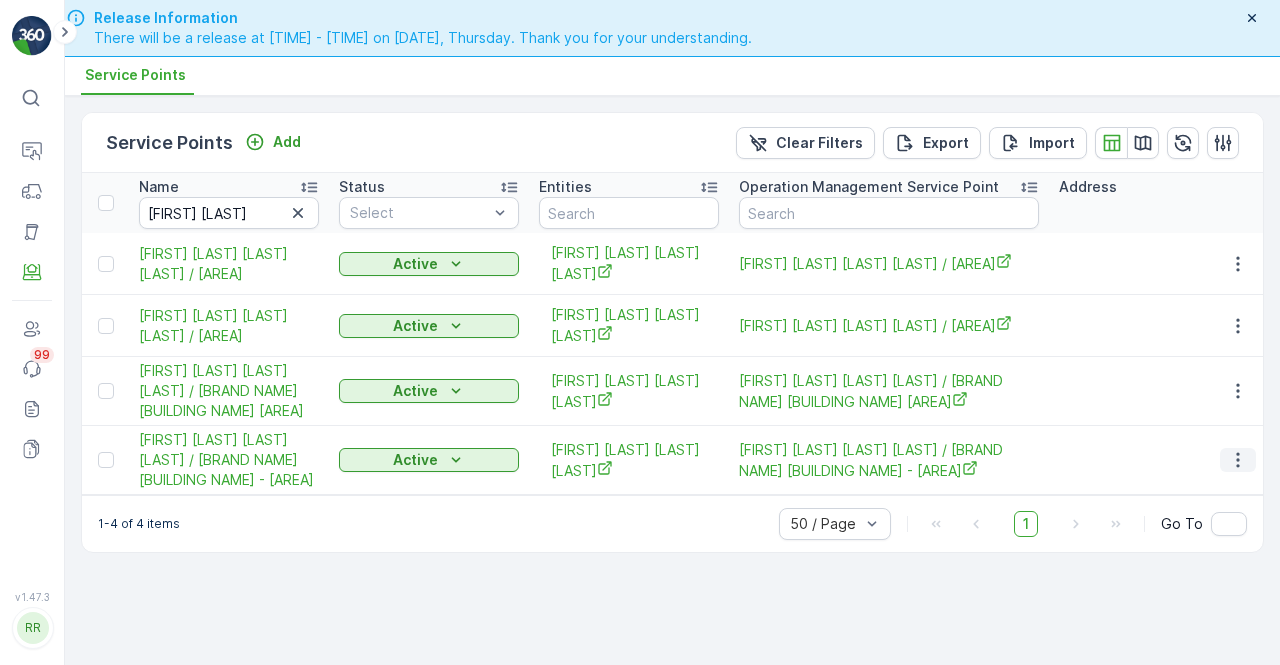 click 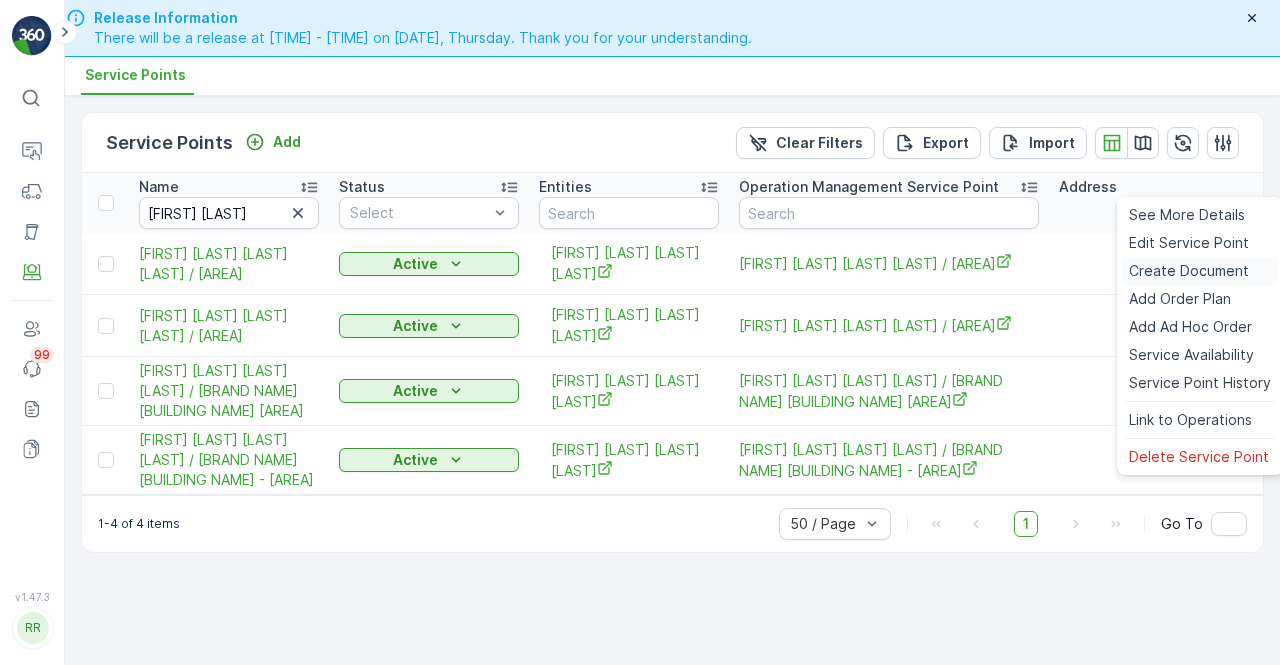 click on "Create Document" at bounding box center [1189, 271] 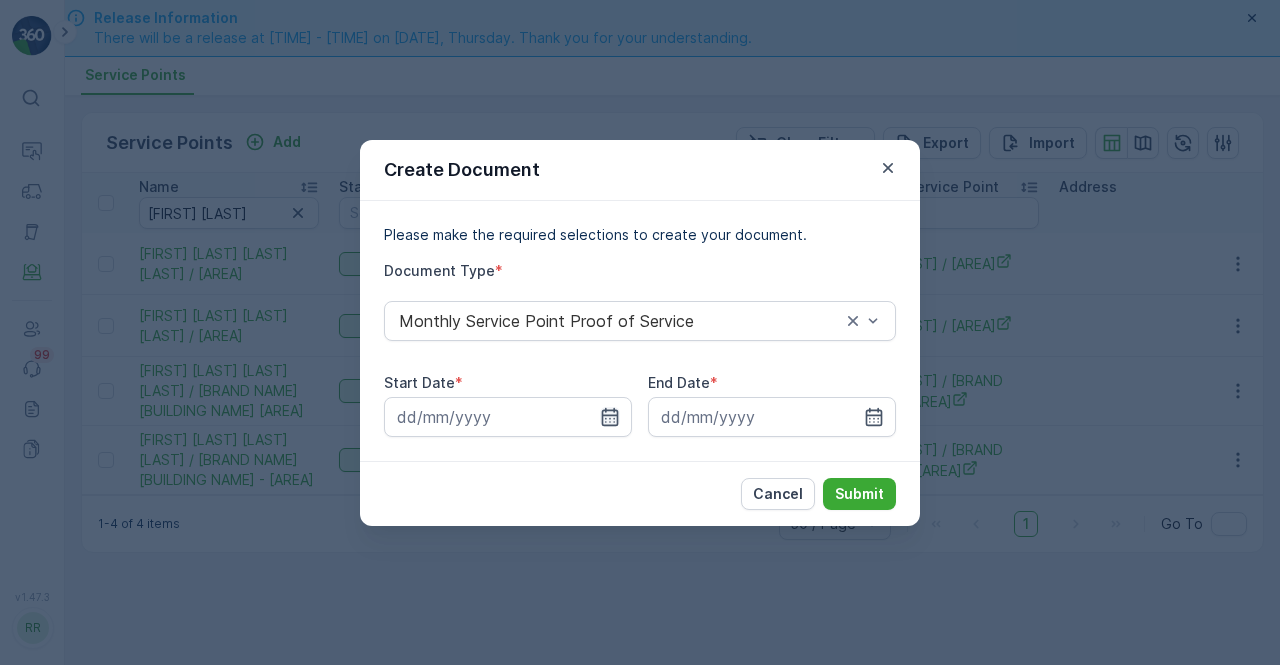 click 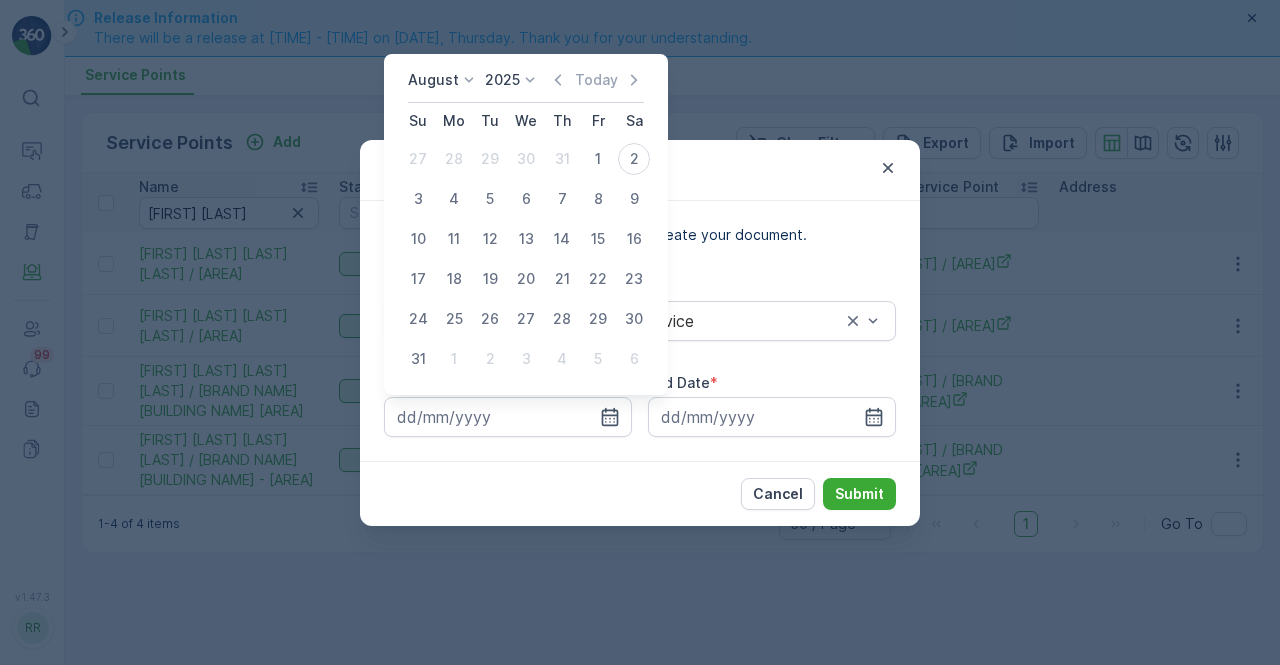 click on "August 2025 Today" at bounding box center (526, 86) 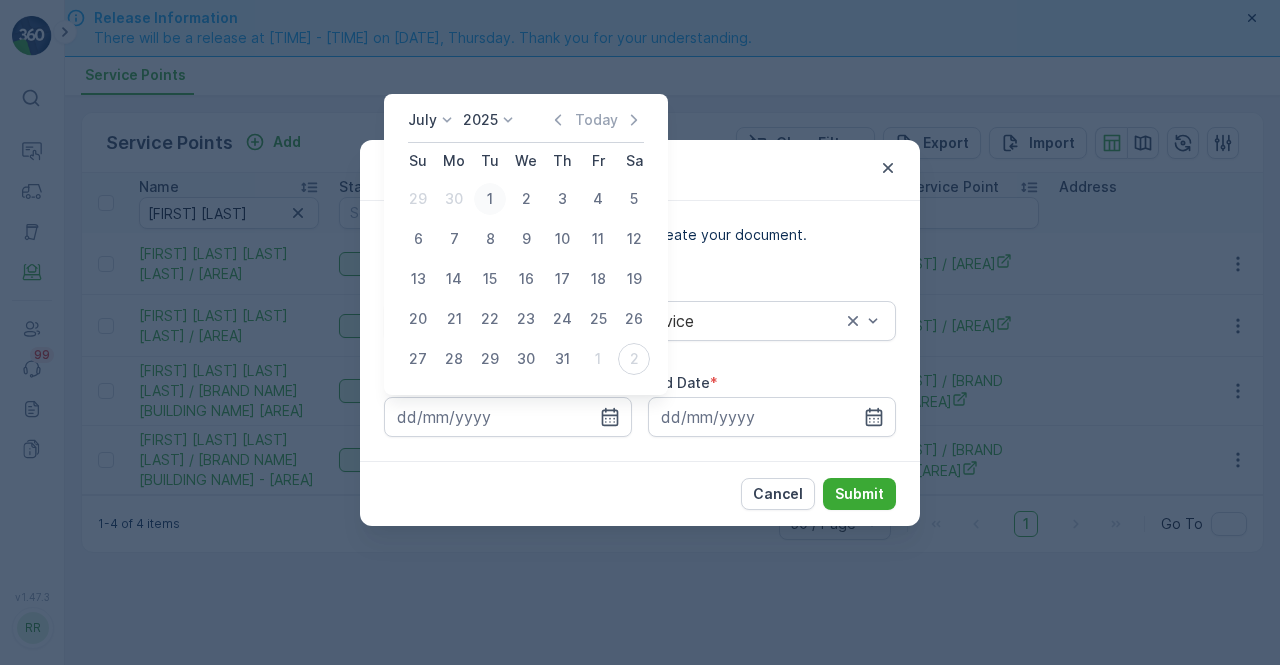 click on "1" at bounding box center [490, 199] 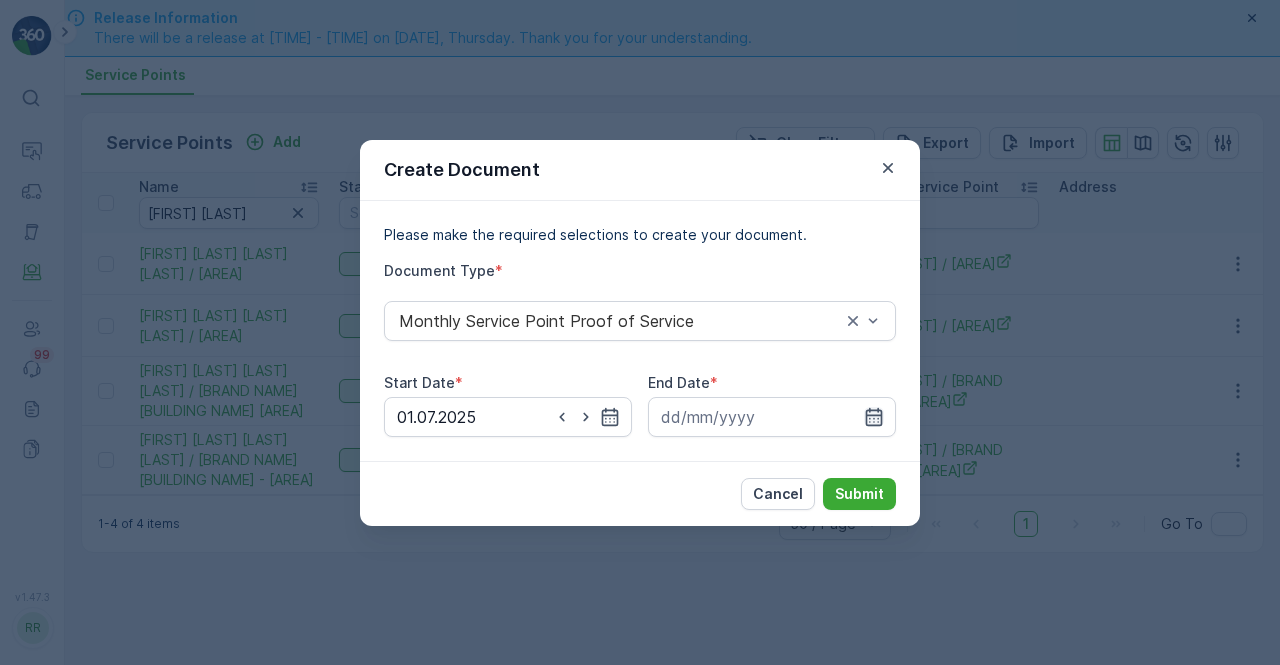drag, startPoint x: 879, startPoint y: 414, endPoint x: 866, endPoint y: 411, distance: 13.341664 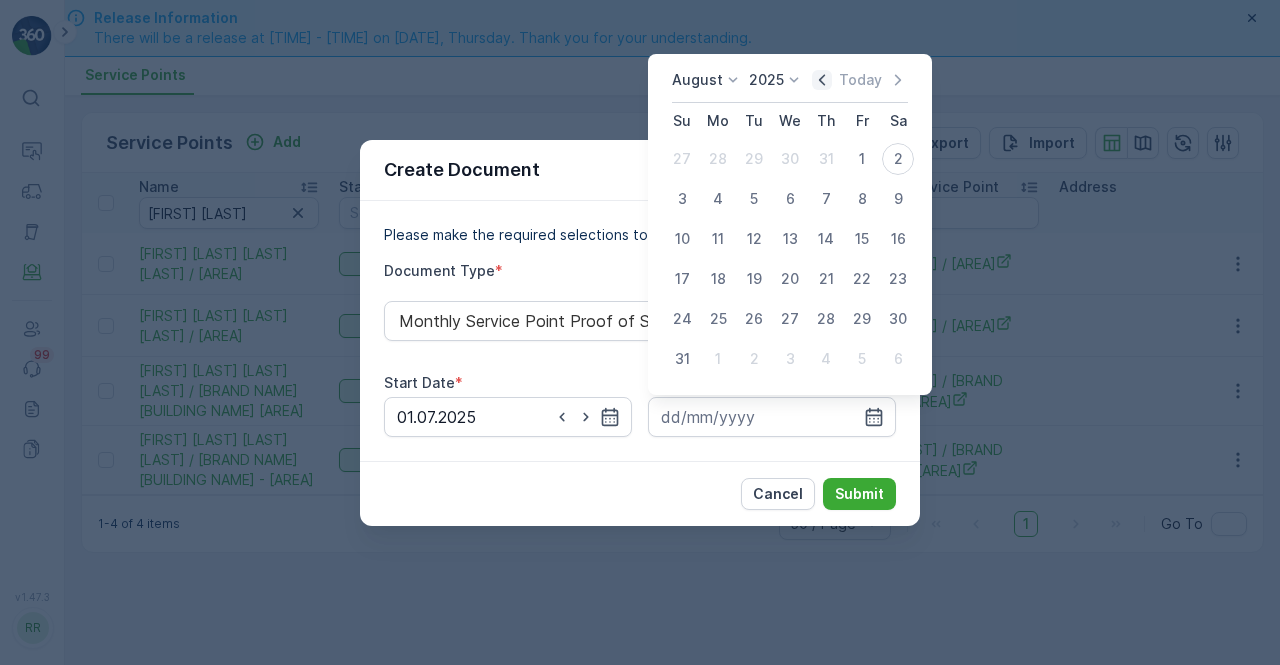 click 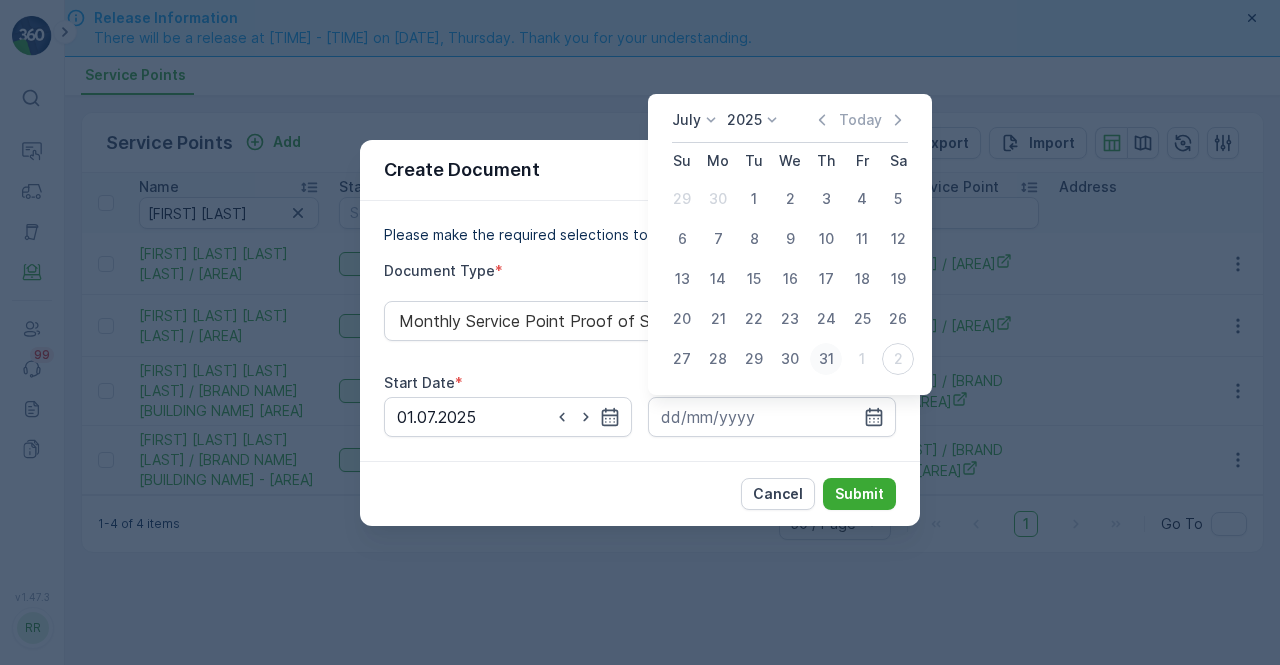 click on "31" at bounding box center [826, 359] 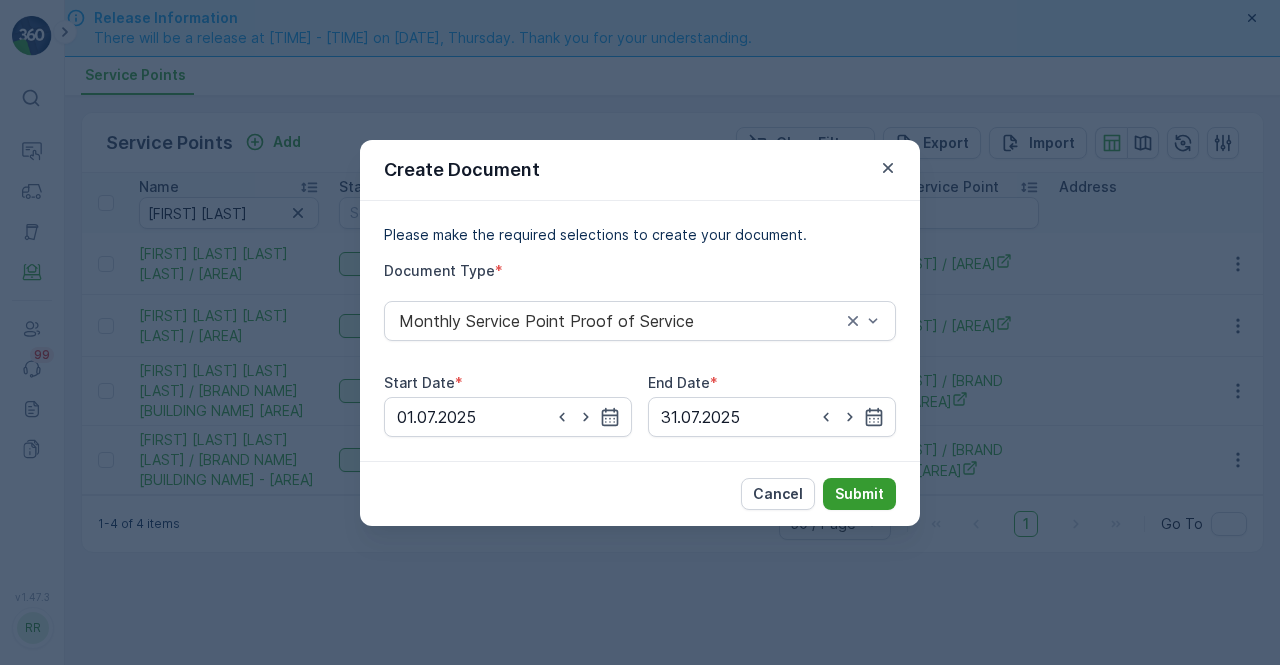 click on "Submit" at bounding box center (859, 494) 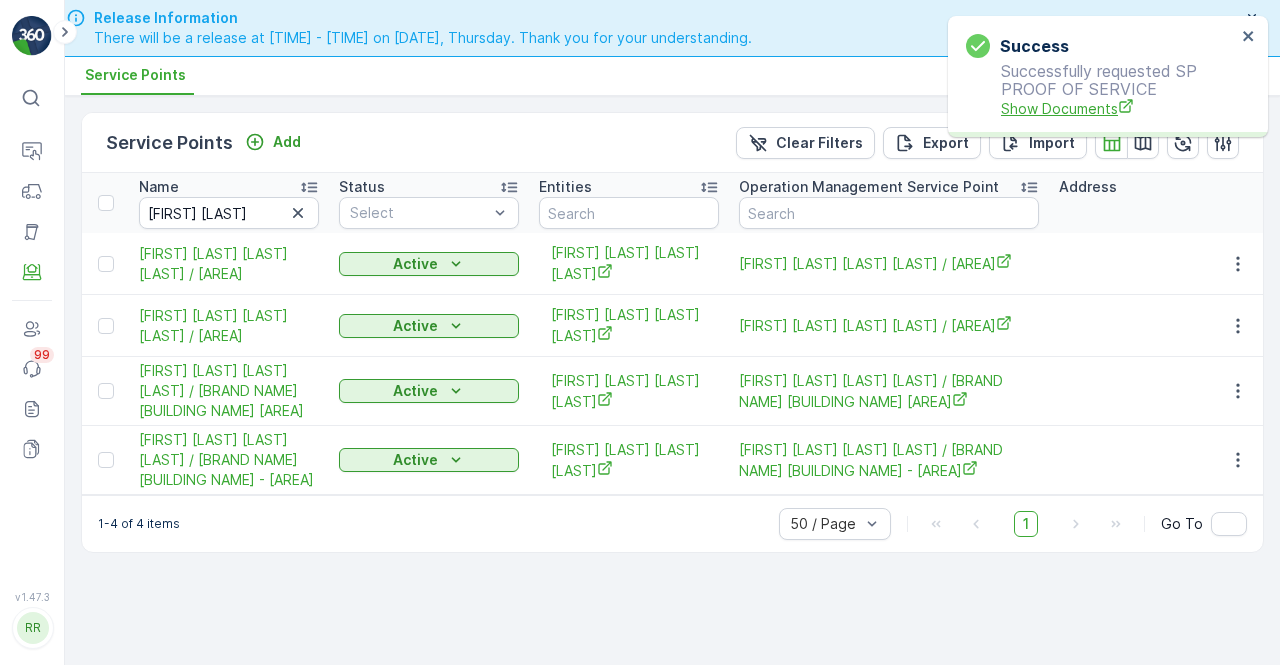 click on "Show Documents" at bounding box center [1118, 108] 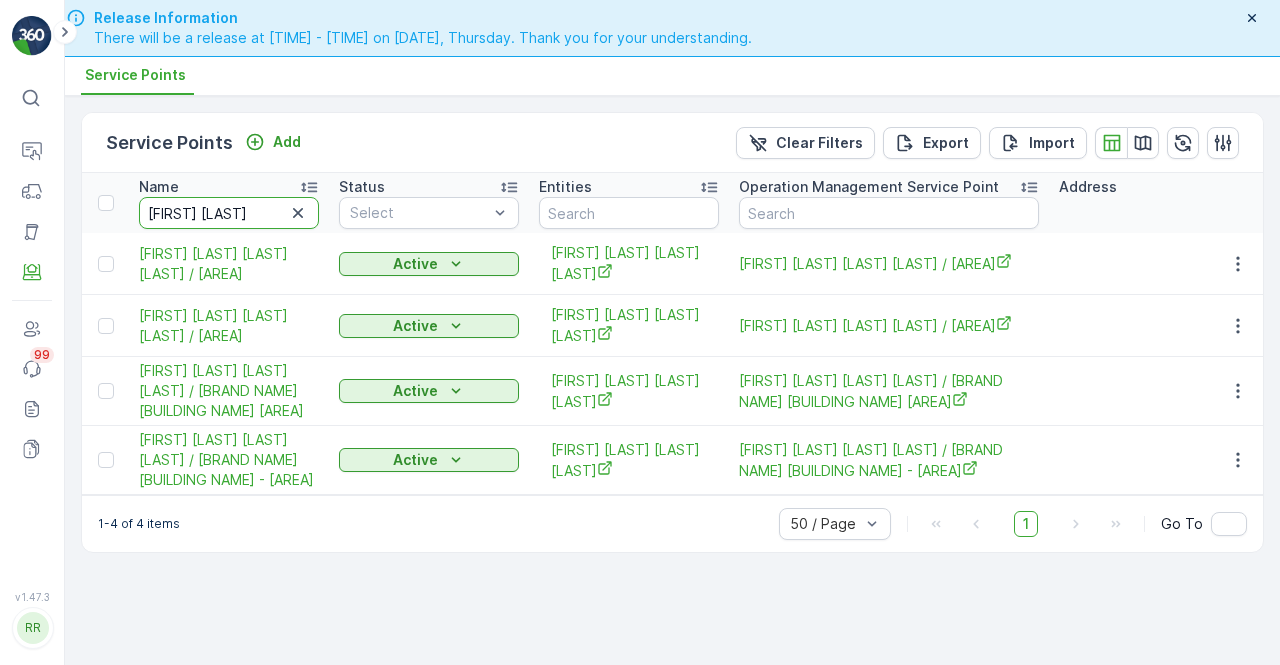 click on "hassan abd" at bounding box center (229, 213) 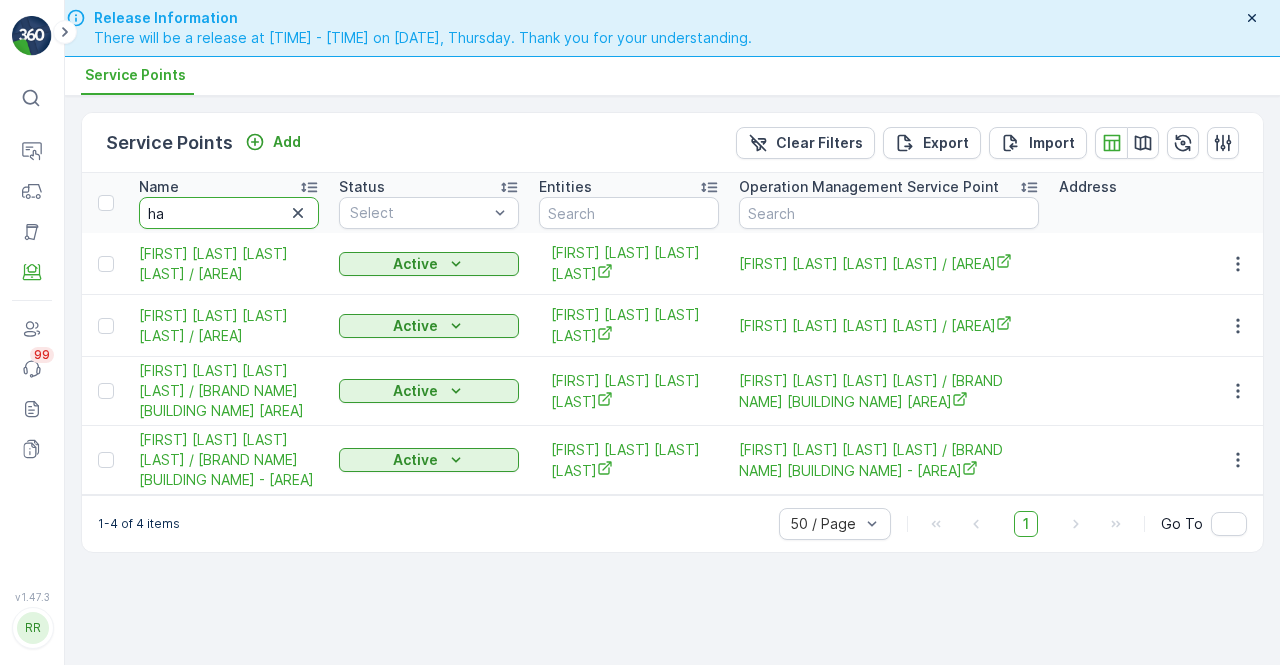 type on "h" 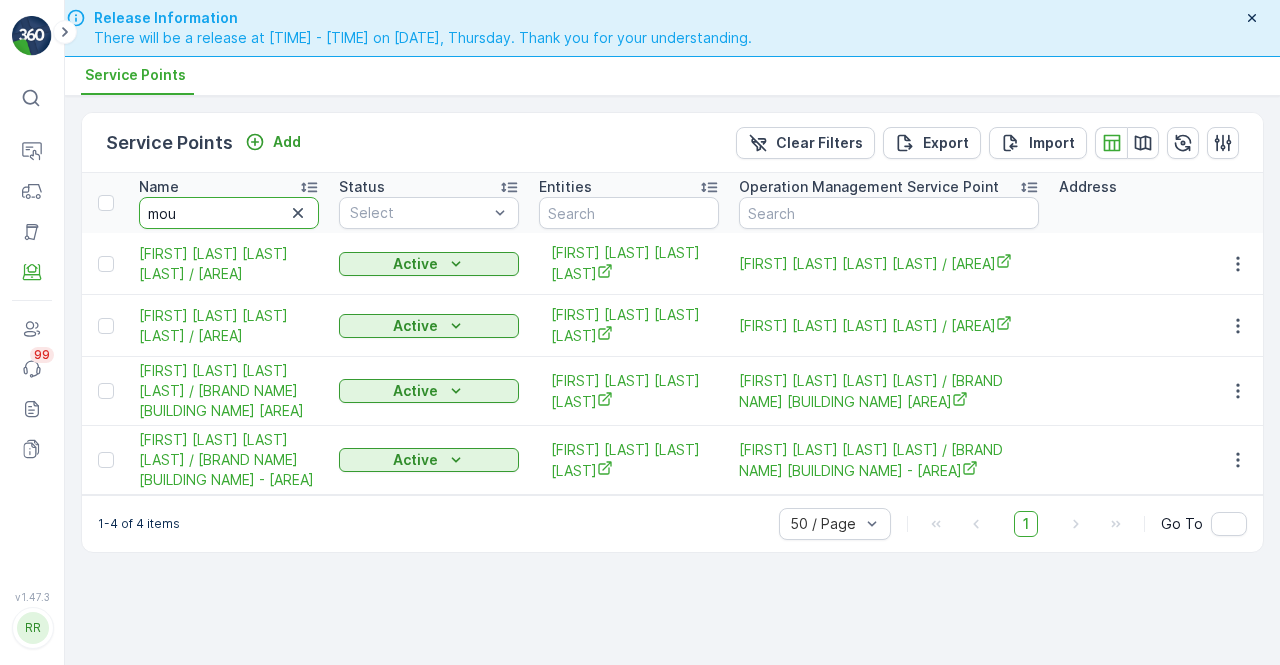type on "mouj" 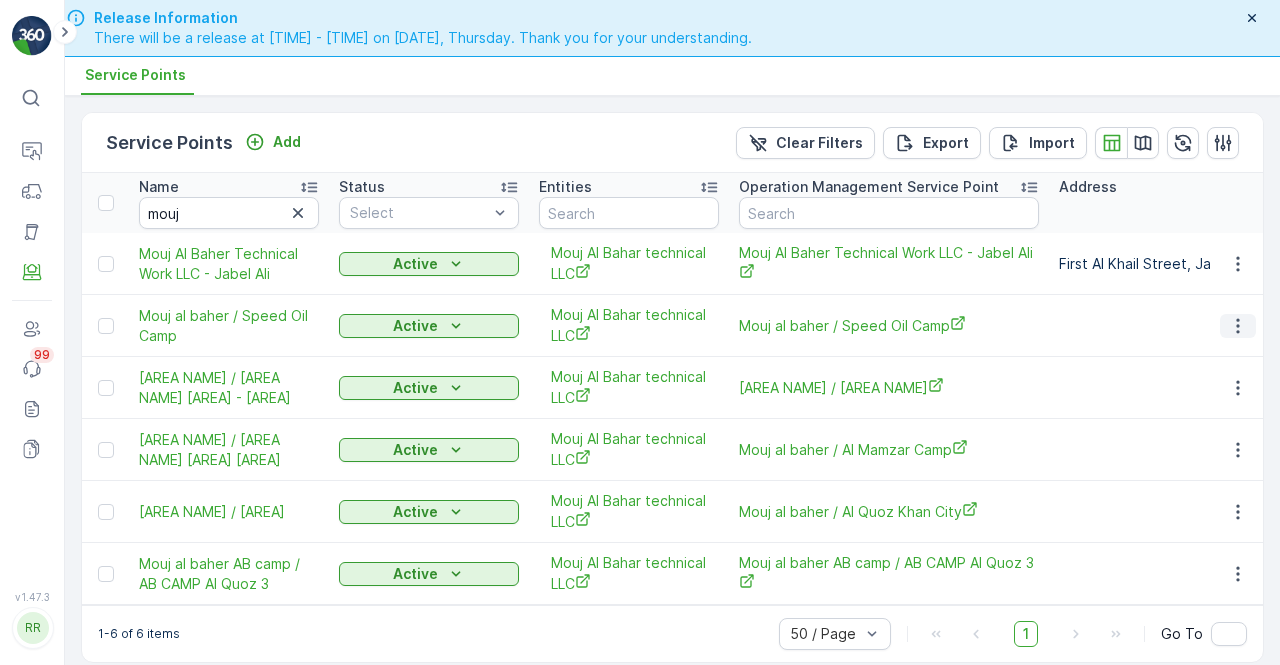 click 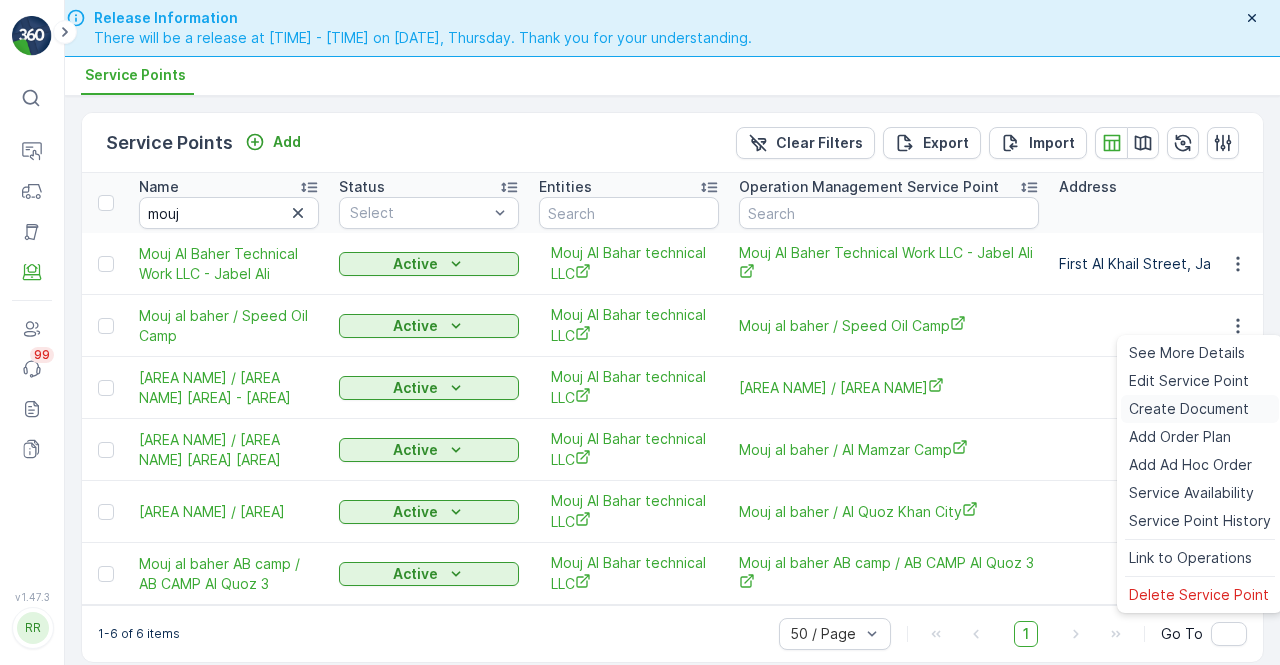 click on "Create Document" at bounding box center [1189, 409] 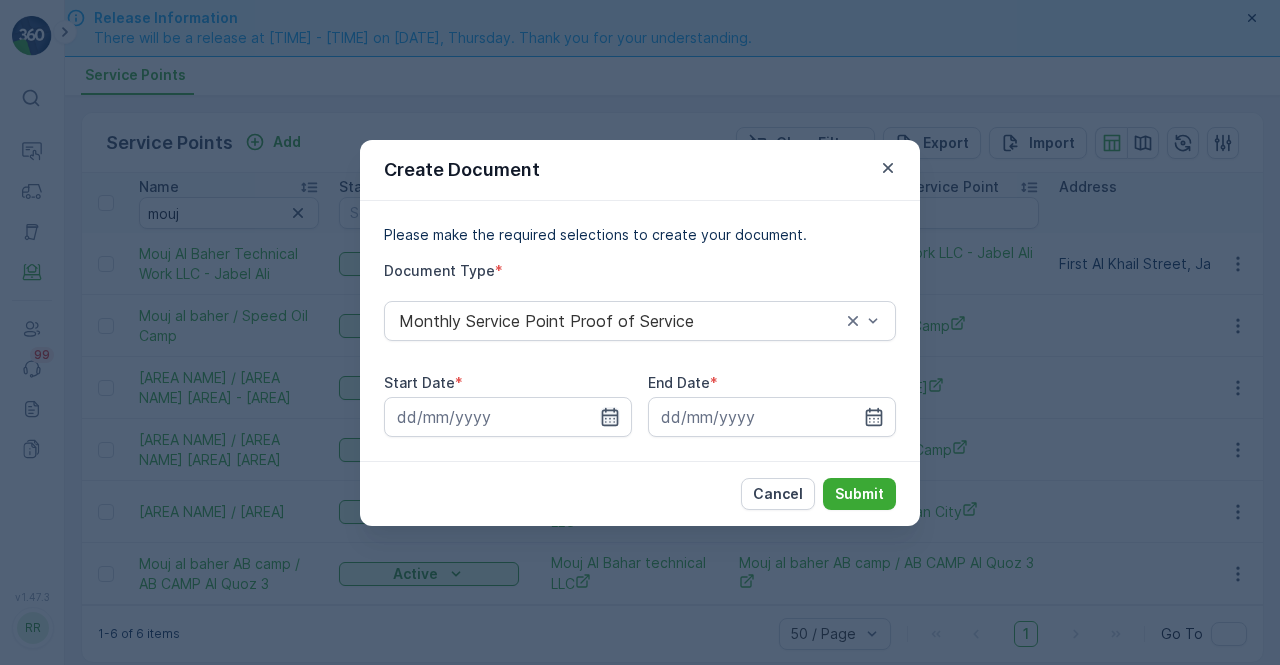 drag, startPoint x: 628, startPoint y: 427, endPoint x: 619, endPoint y: 415, distance: 15 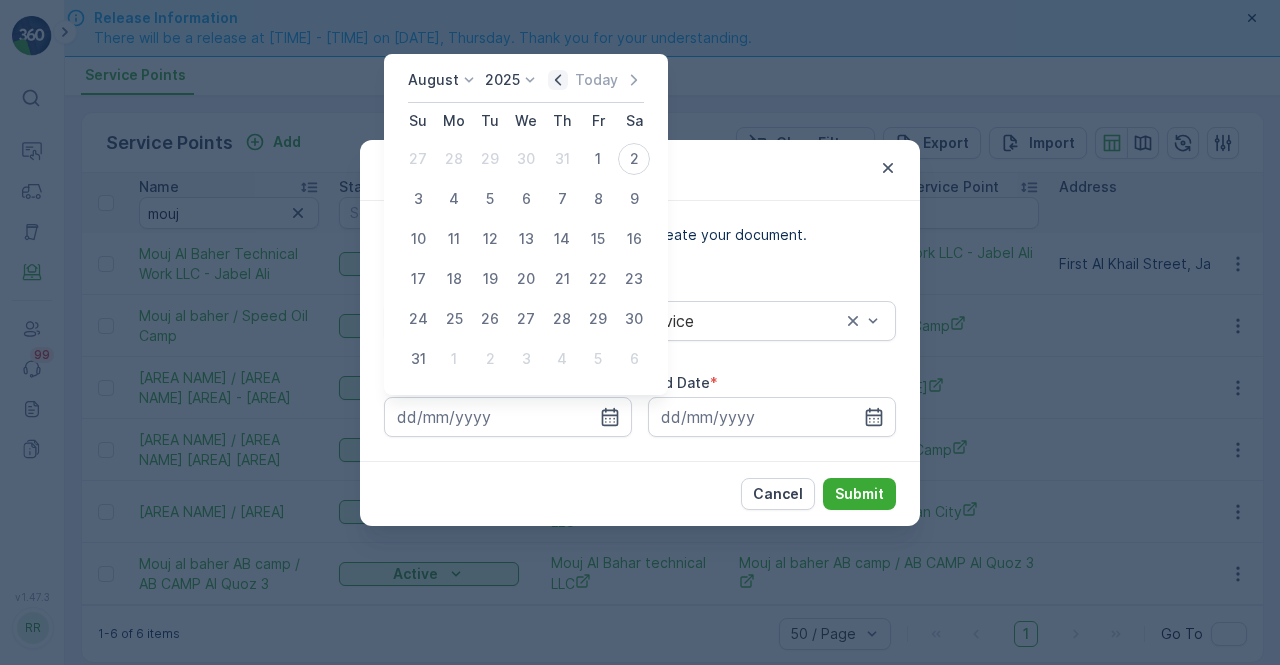 click 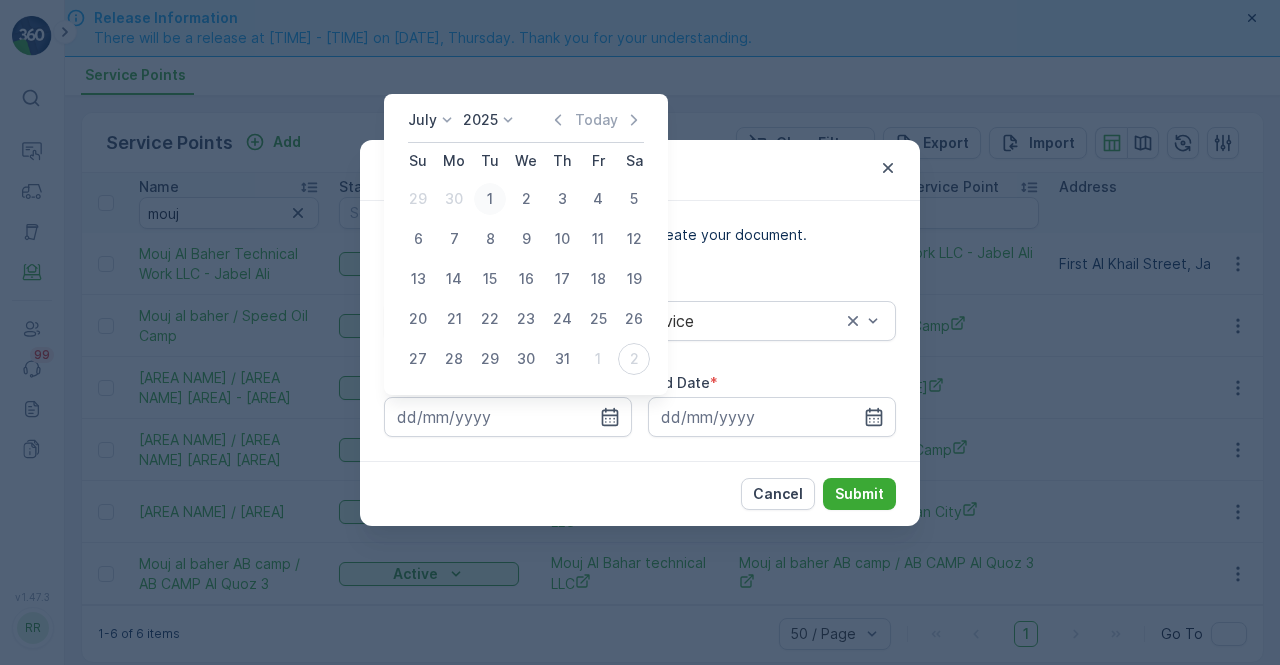 click on "1" at bounding box center (490, 199) 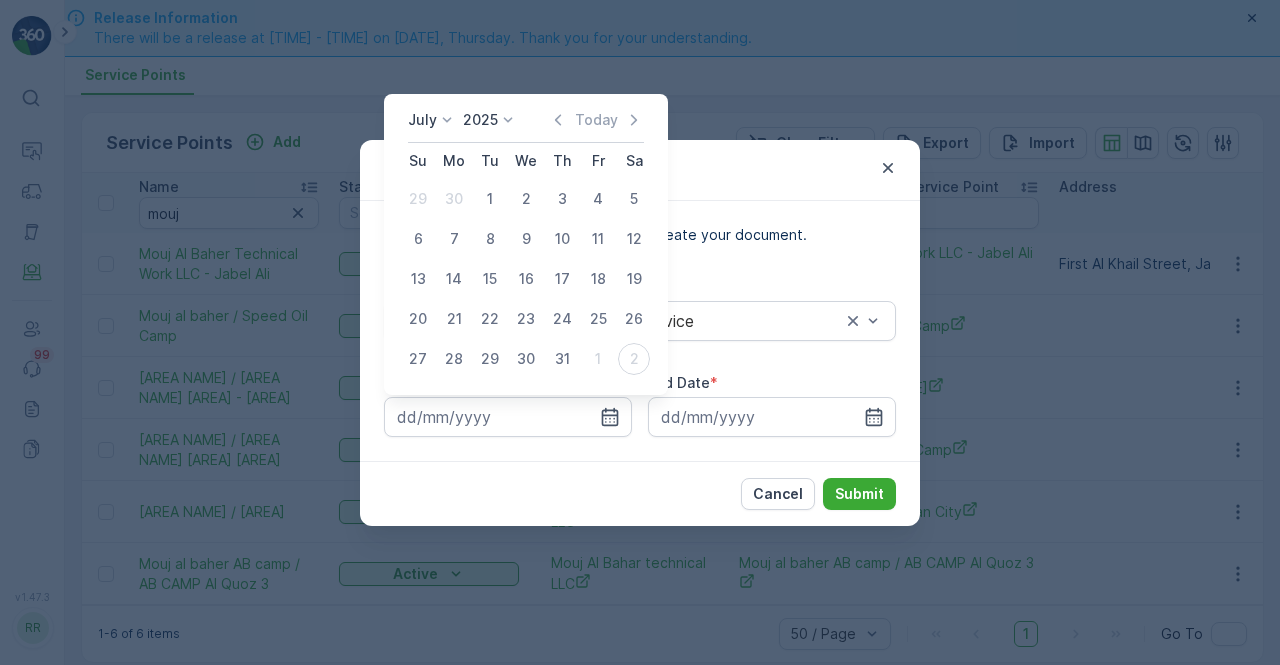 type on "01.07.2025" 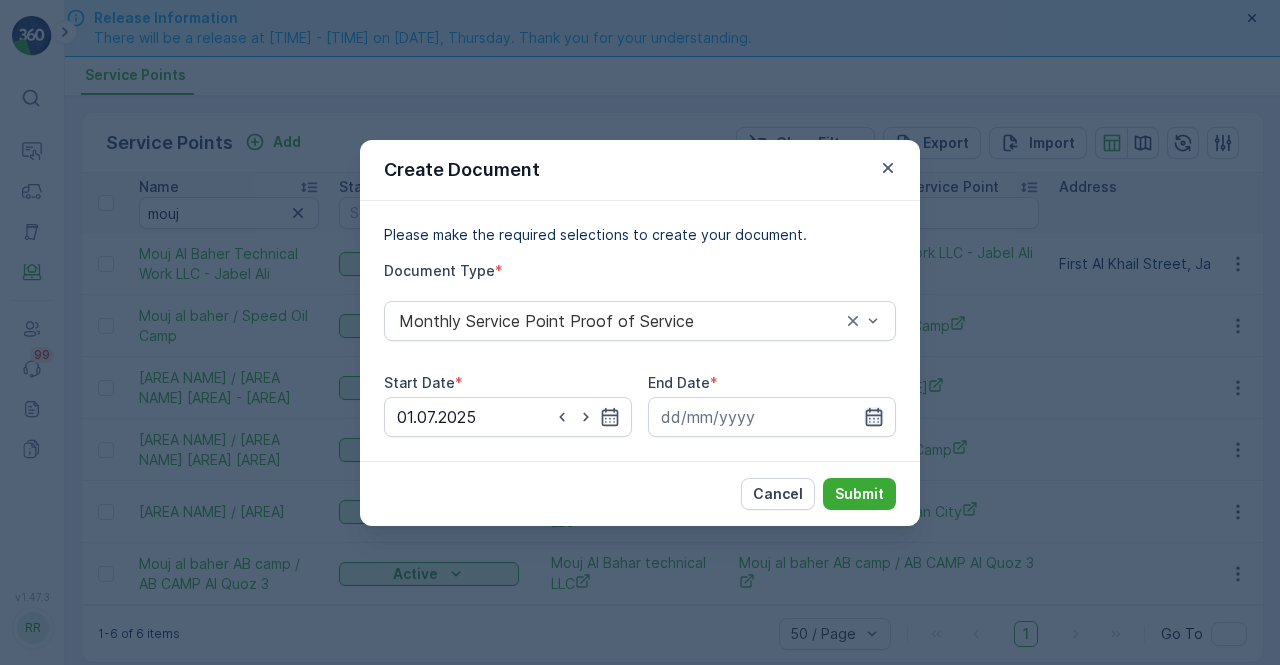 click 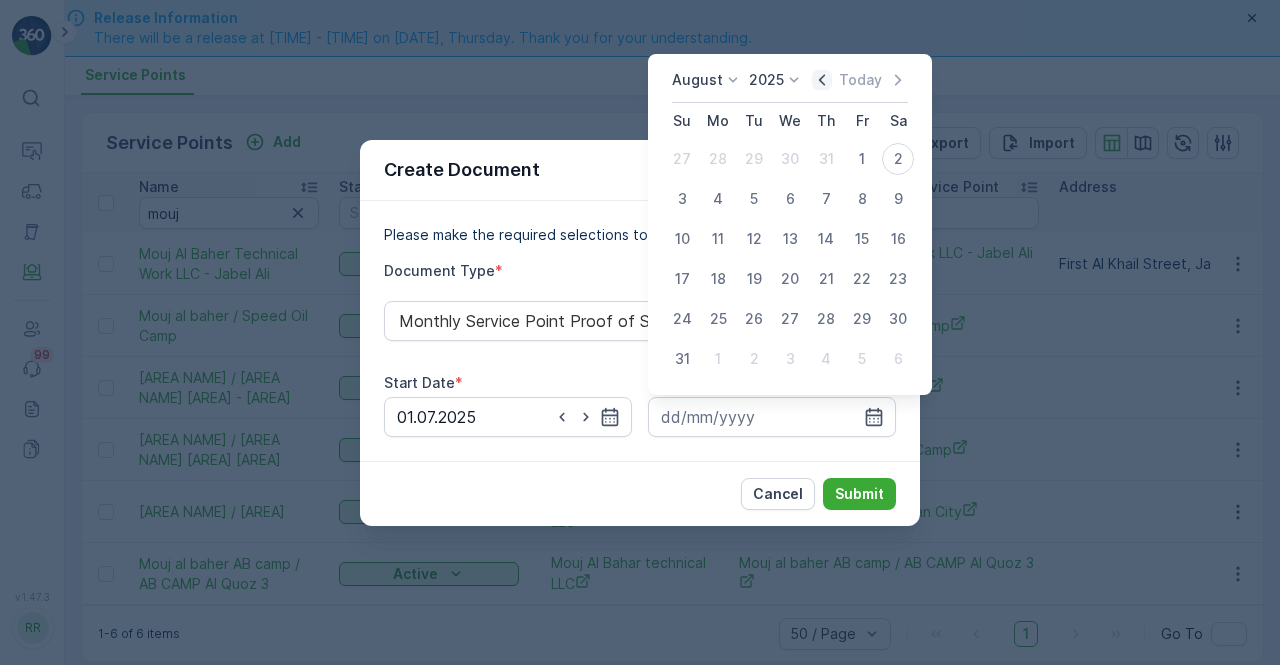 click 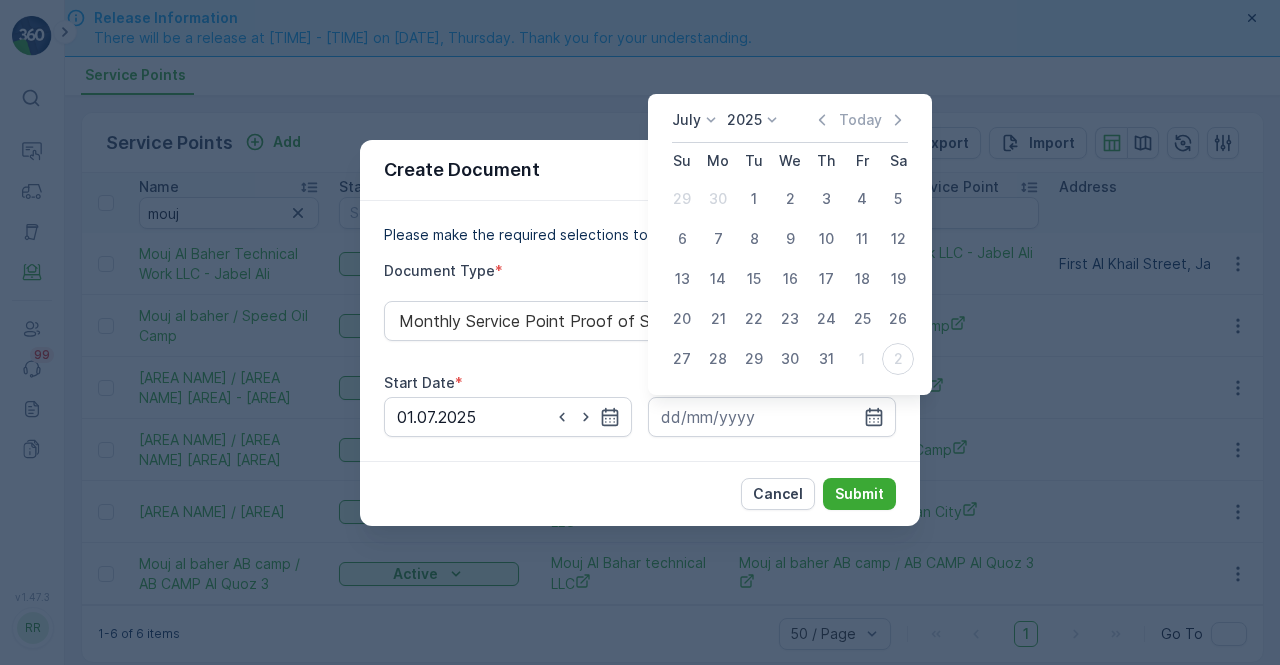 drag, startPoint x: 823, startPoint y: 358, endPoint x: 845, endPoint y: 463, distance: 107.28001 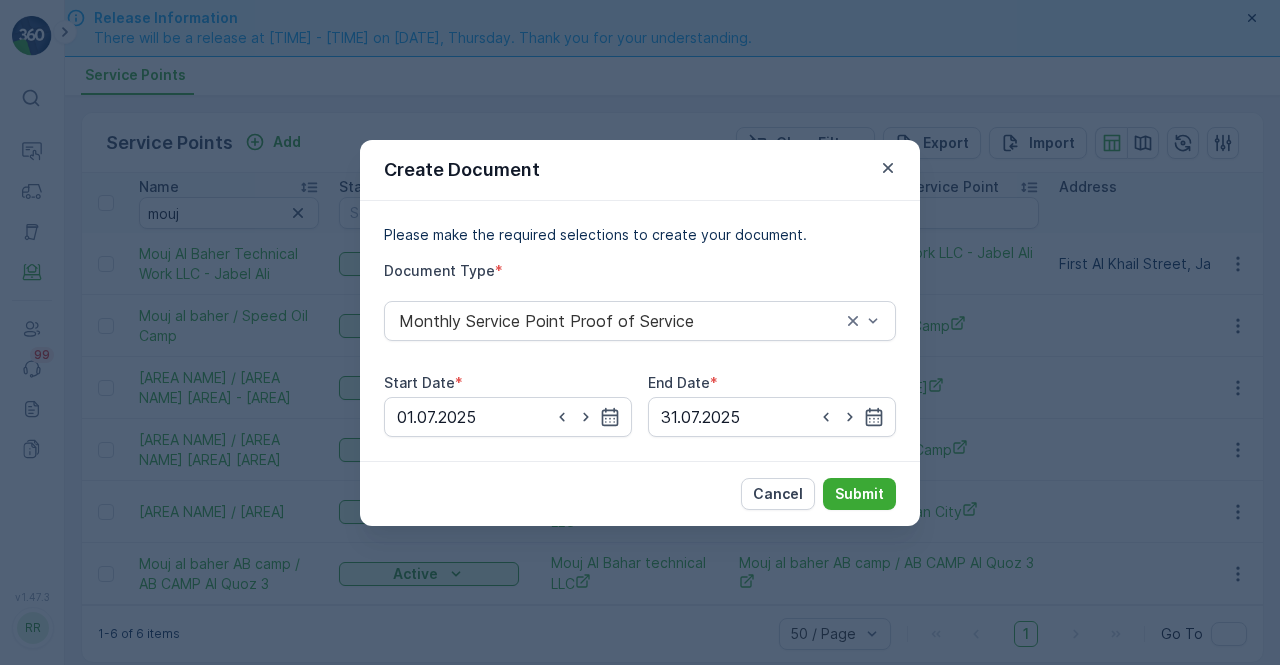 click on "Cancel Submit" at bounding box center (640, 493) 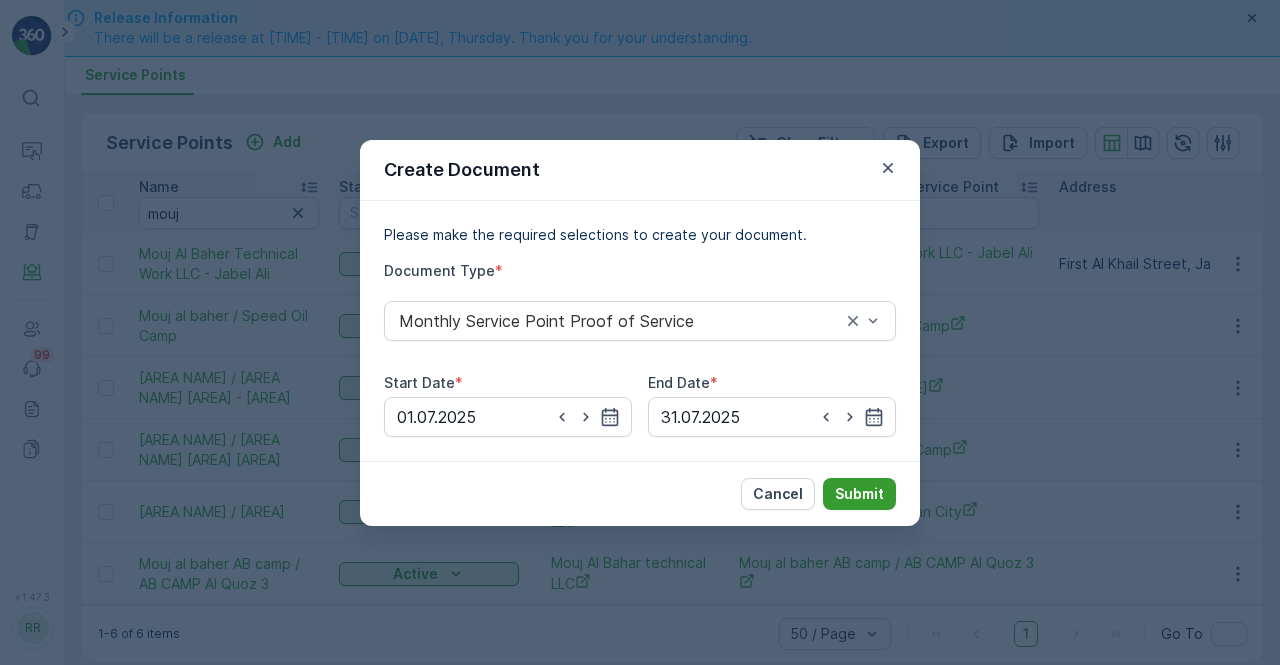 click on "Submit" at bounding box center [859, 494] 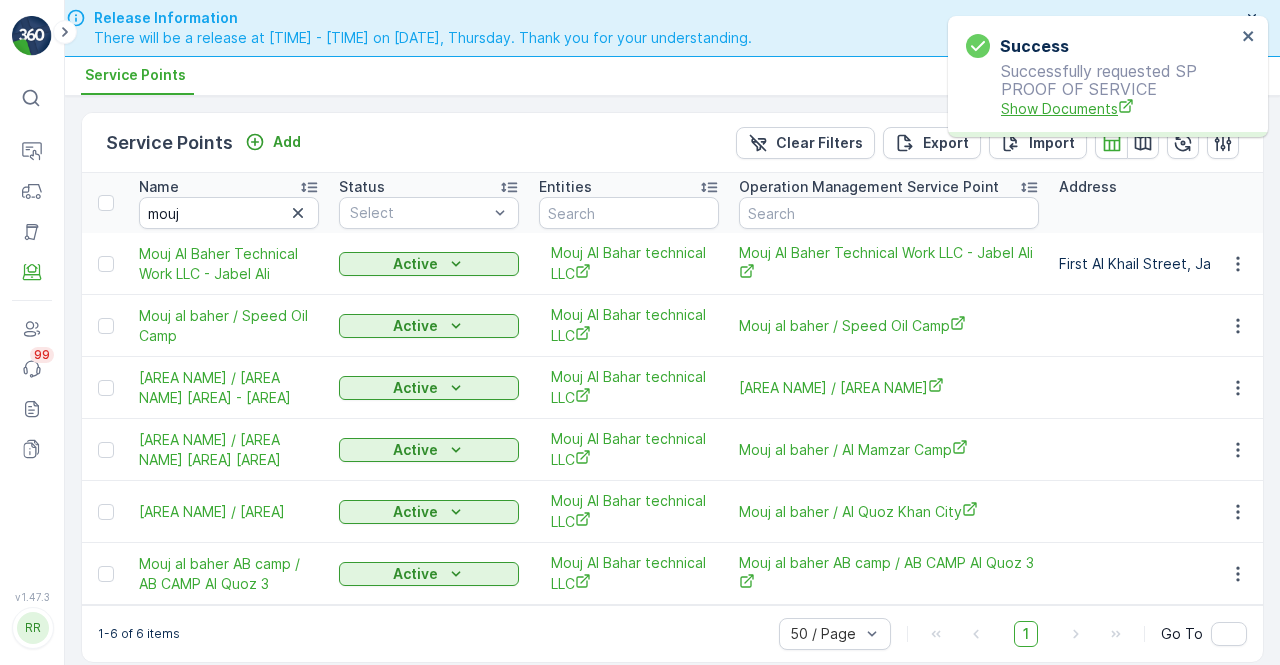 click on "Show Documents" at bounding box center [1118, 108] 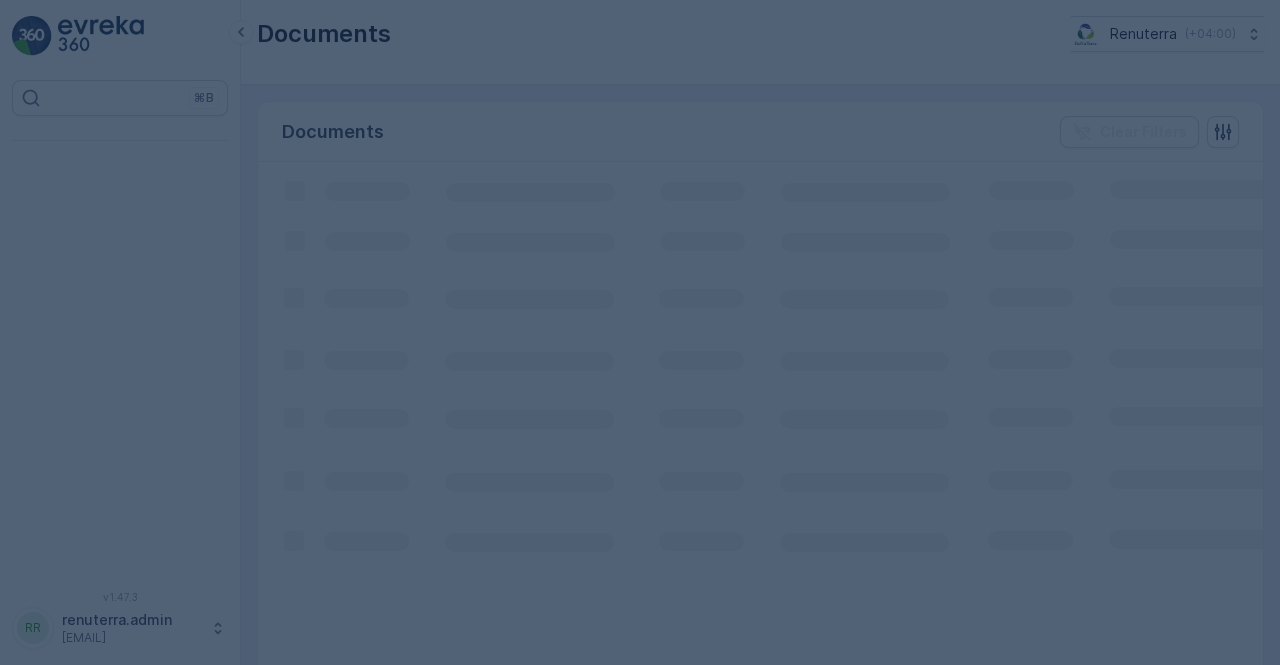 scroll, scrollTop: 0, scrollLeft: 0, axis: both 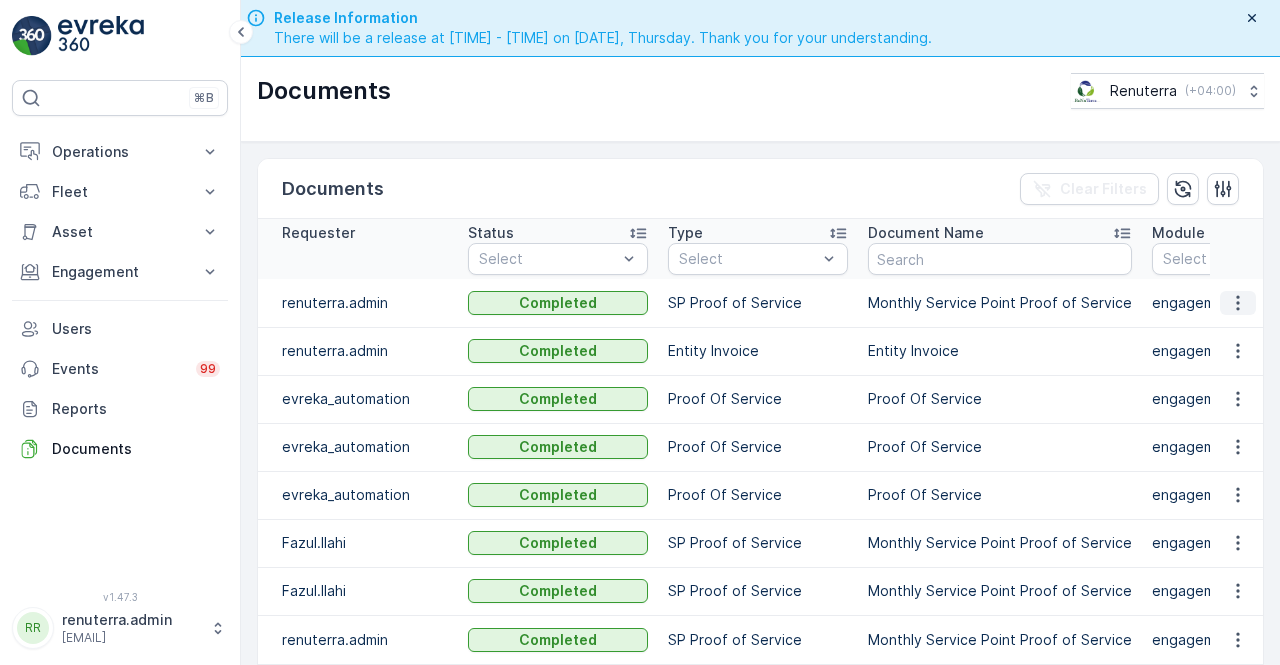 click 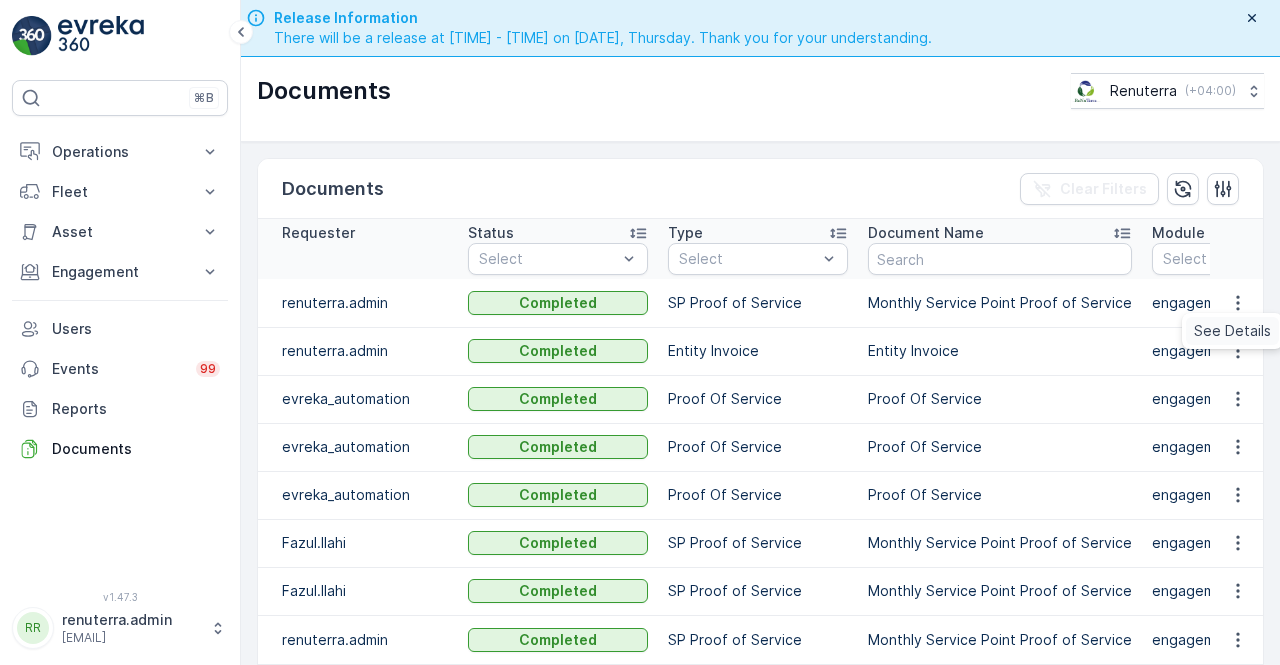 click on "See Details" at bounding box center (1232, 331) 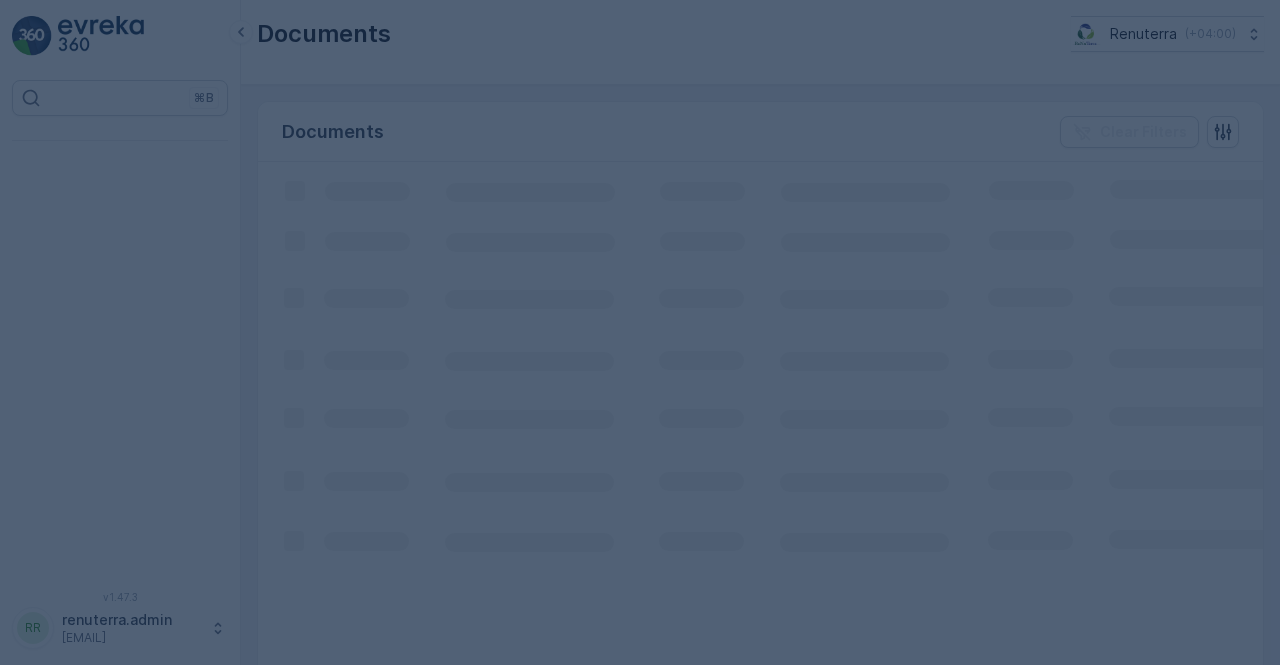 scroll, scrollTop: 0, scrollLeft: 0, axis: both 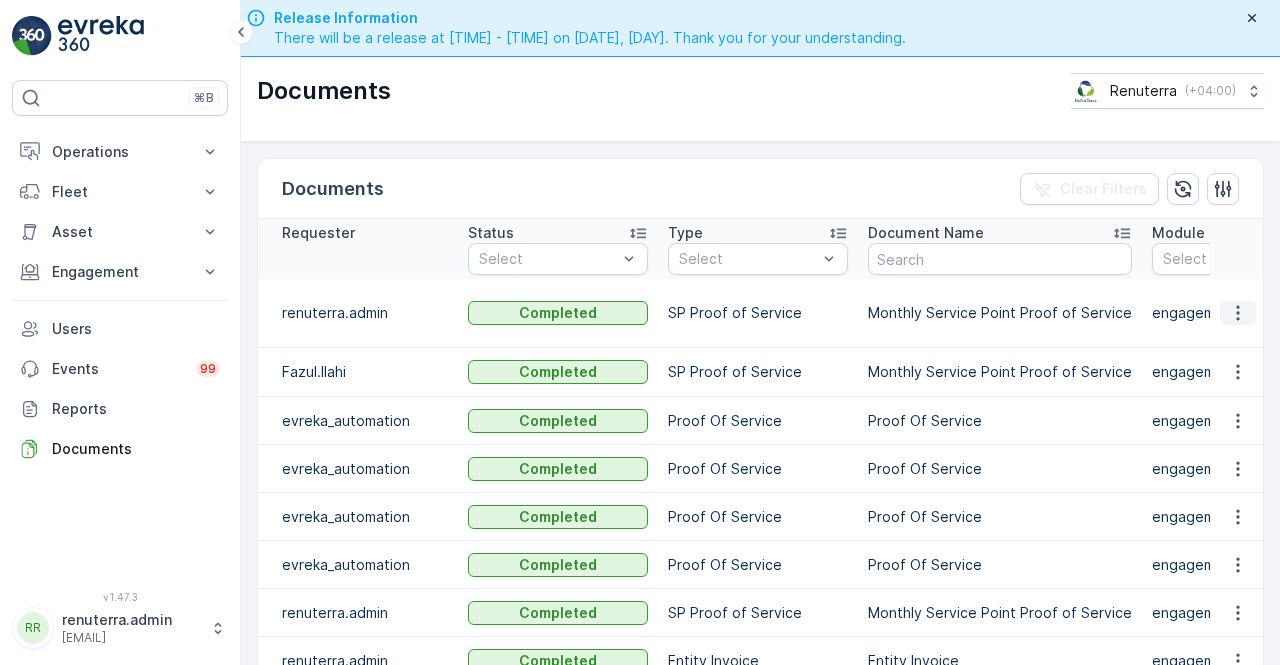 click 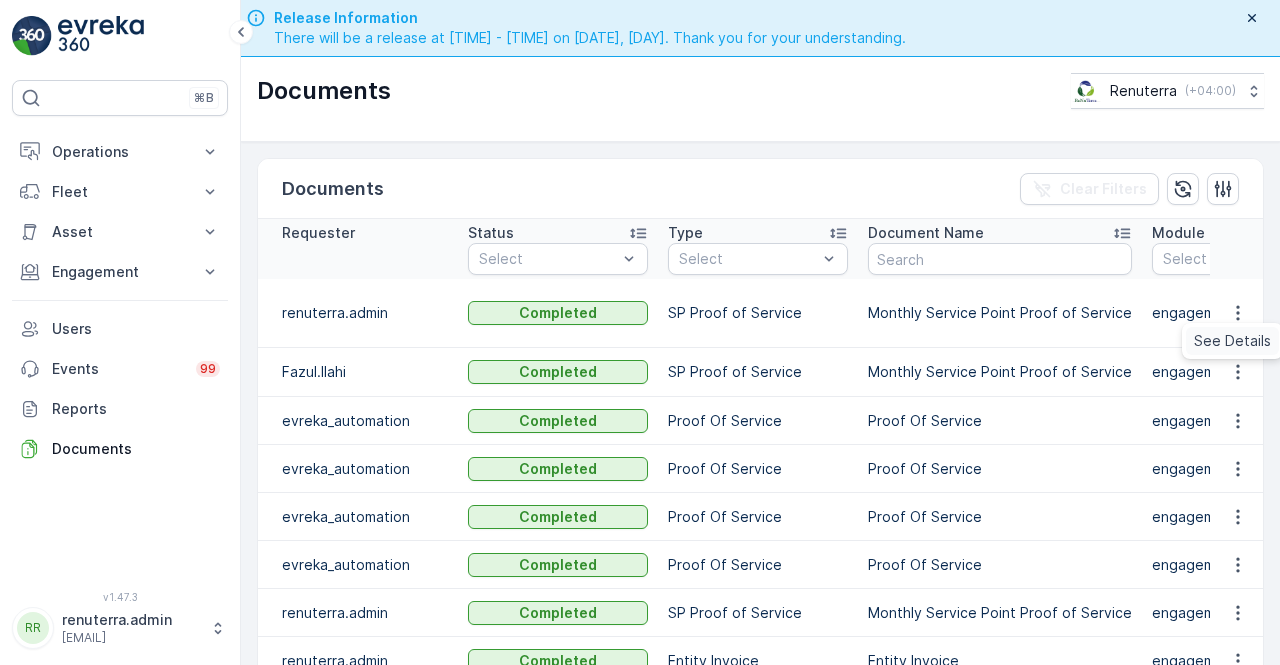 click on "See Details" at bounding box center (1232, 341) 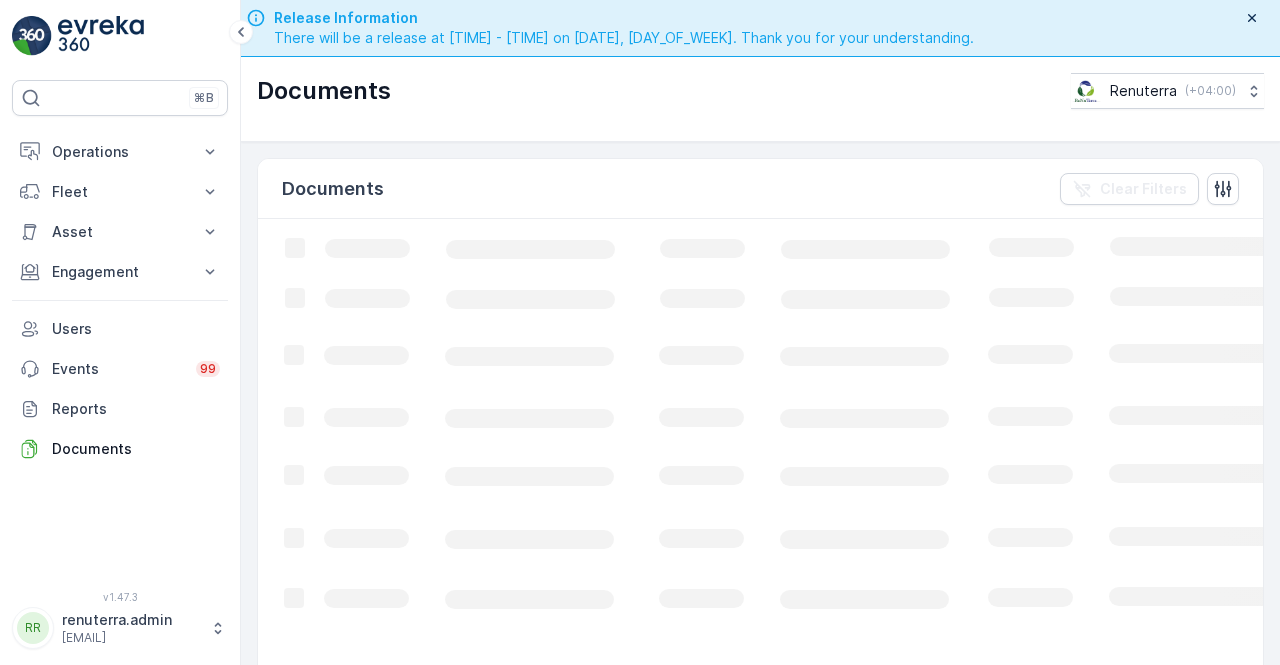scroll, scrollTop: 0, scrollLeft: 0, axis: both 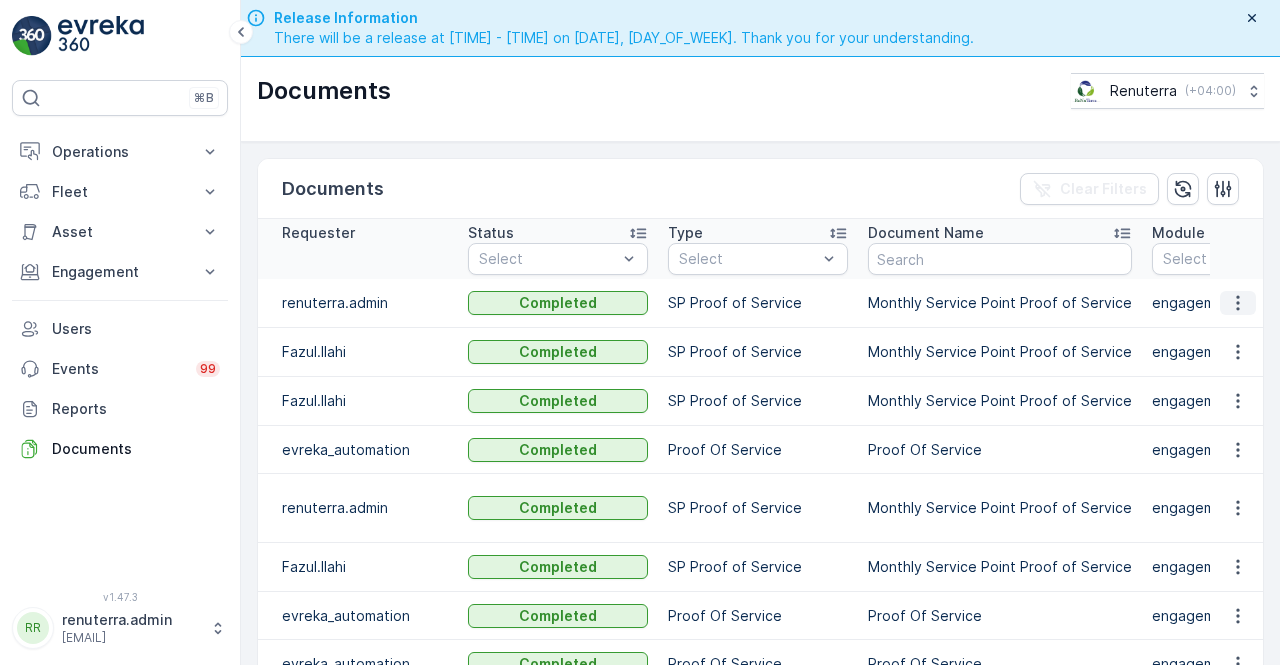 click 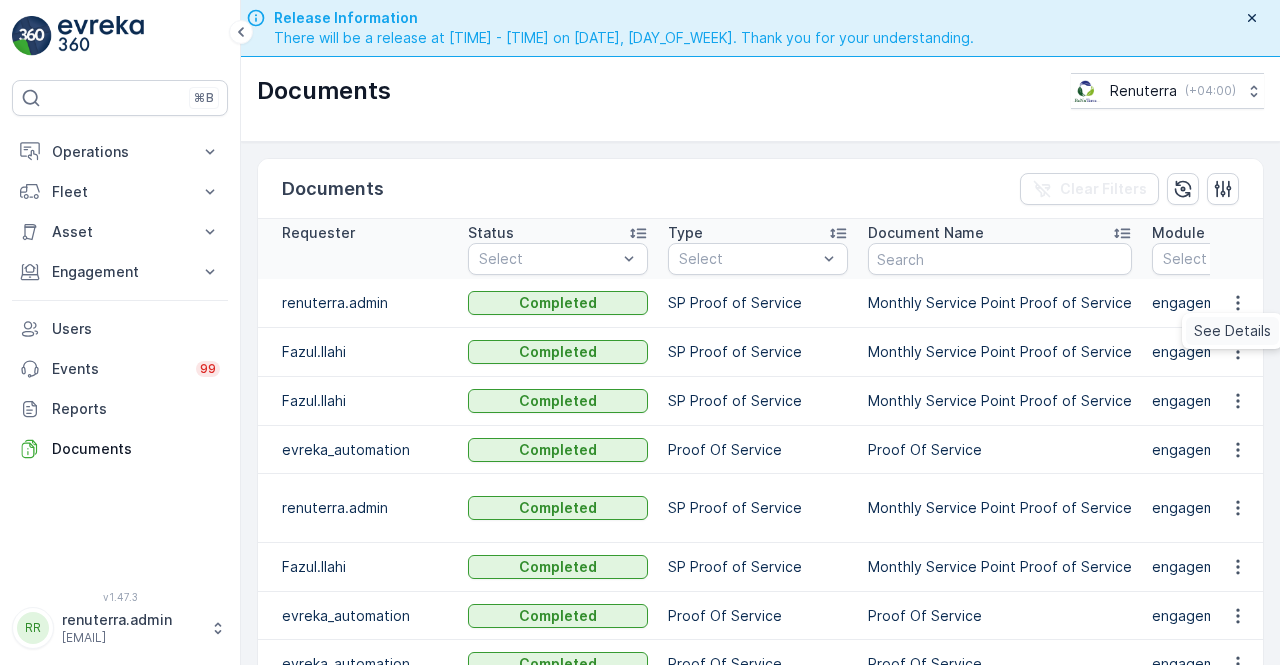 click on "See Details" at bounding box center [1232, 331] 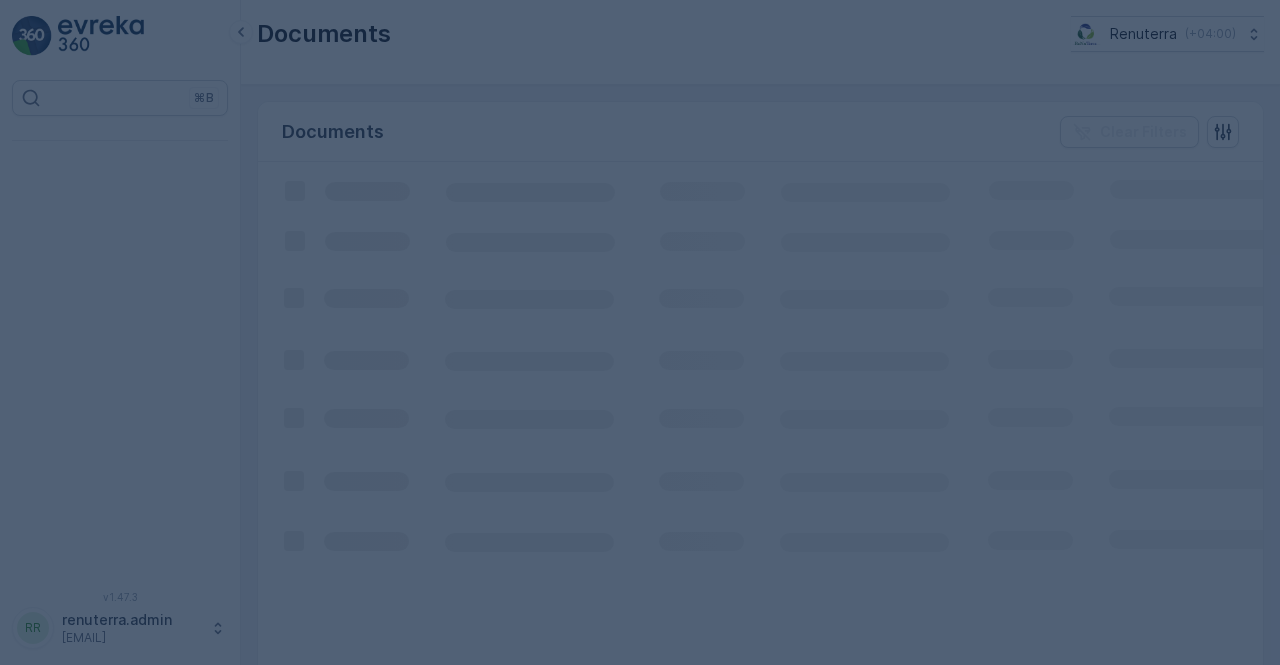 scroll, scrollTop: 0, scrollLeft: 0, axis: both 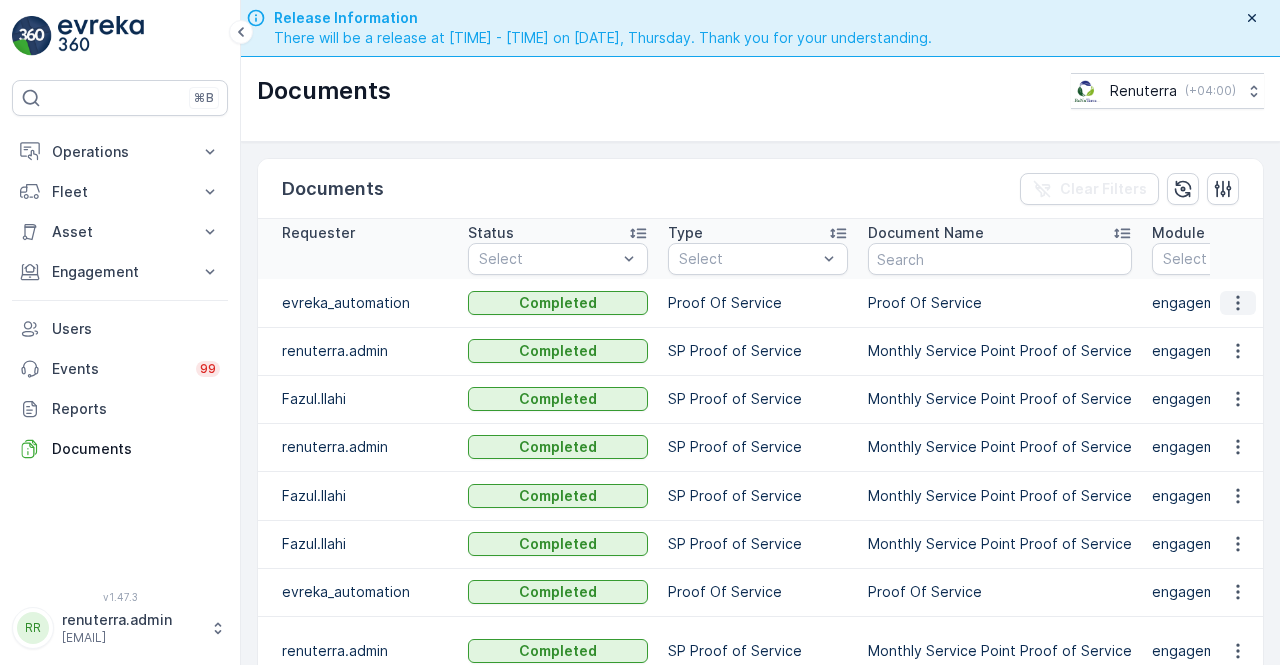 click 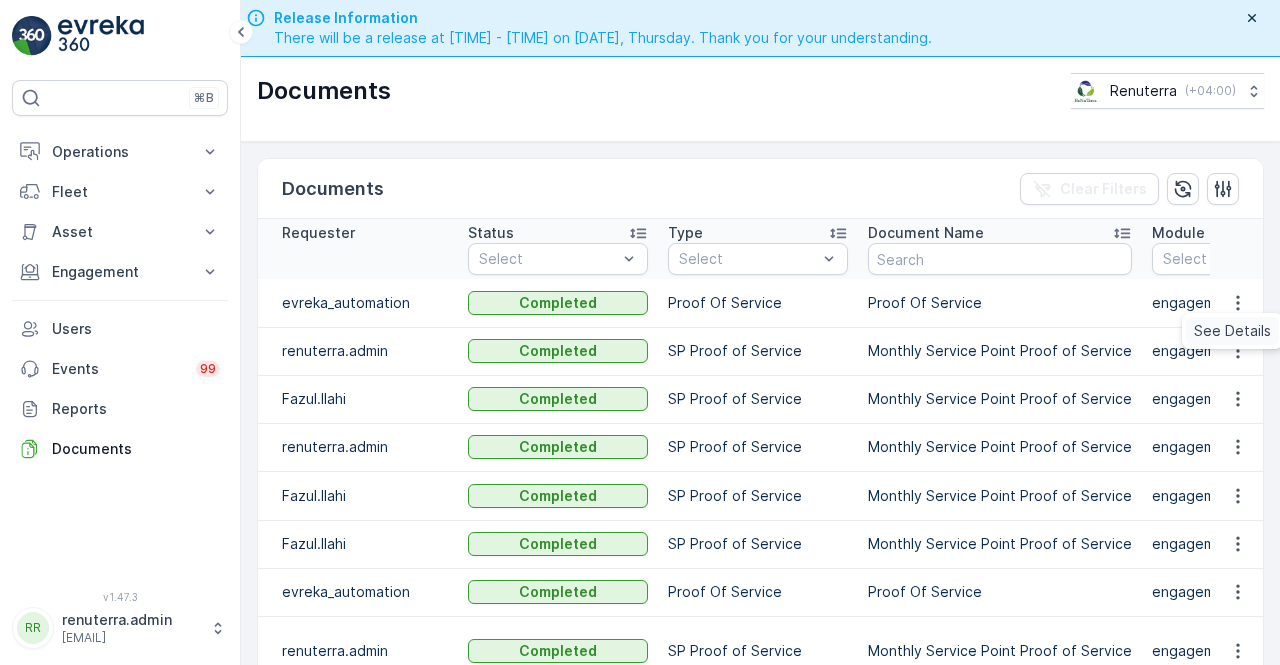 click on "See Details" at bounding box center (1232, 331) 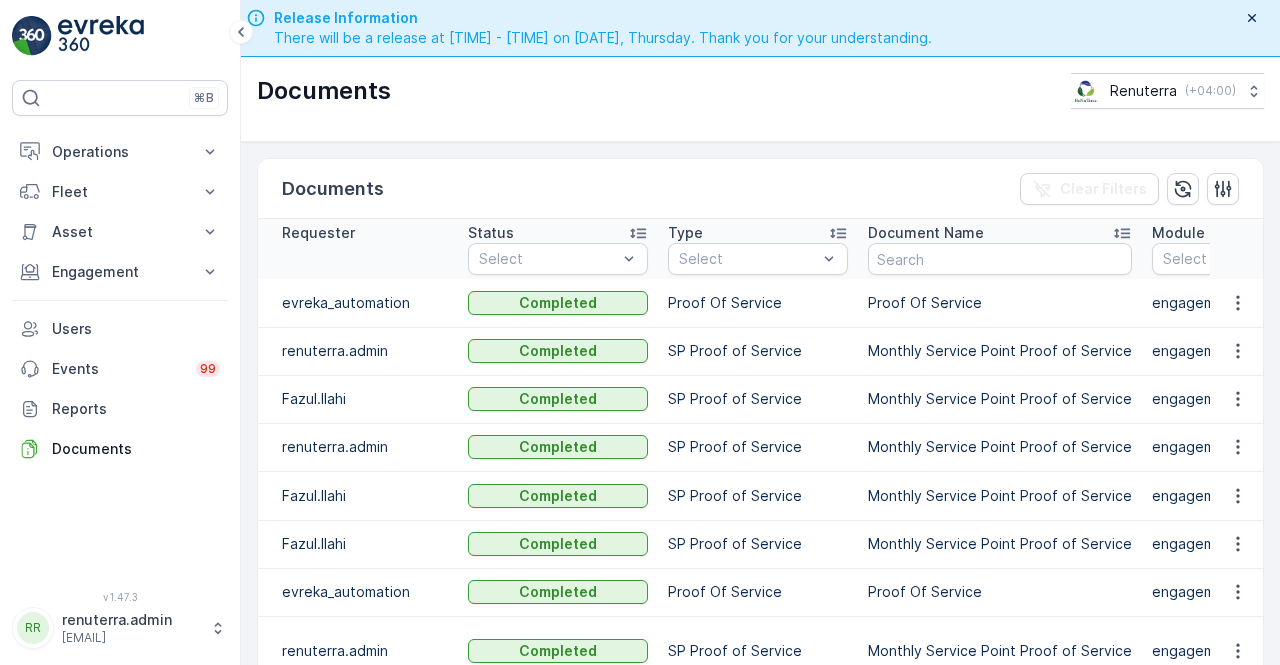 click on "renuterra.admin Completed SP Proof of Service Monthly Service Point Proof of Service engagement ServicePoint Hassan Abdalla Abdella Aziz Alhammadi / Al Warqa 02.08.2025 16:00" at bounding box center (1181, 351) 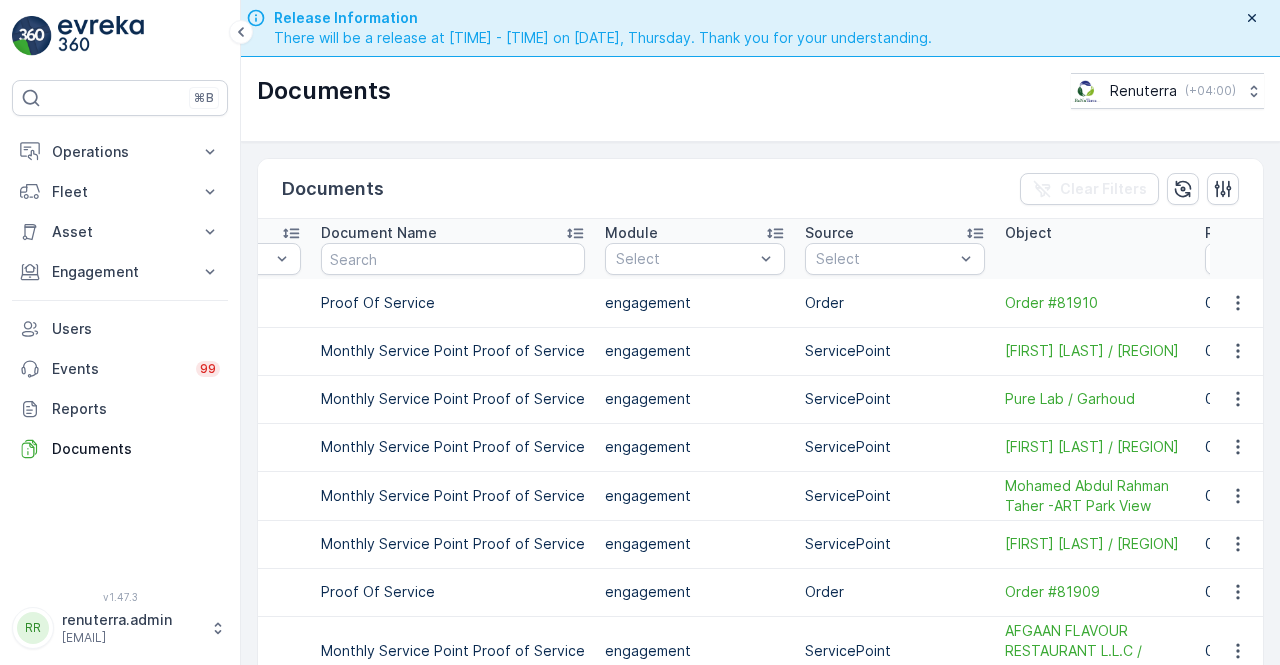 scroll, scrollTop: 0, scrollLeft: 760, axis: horizontal 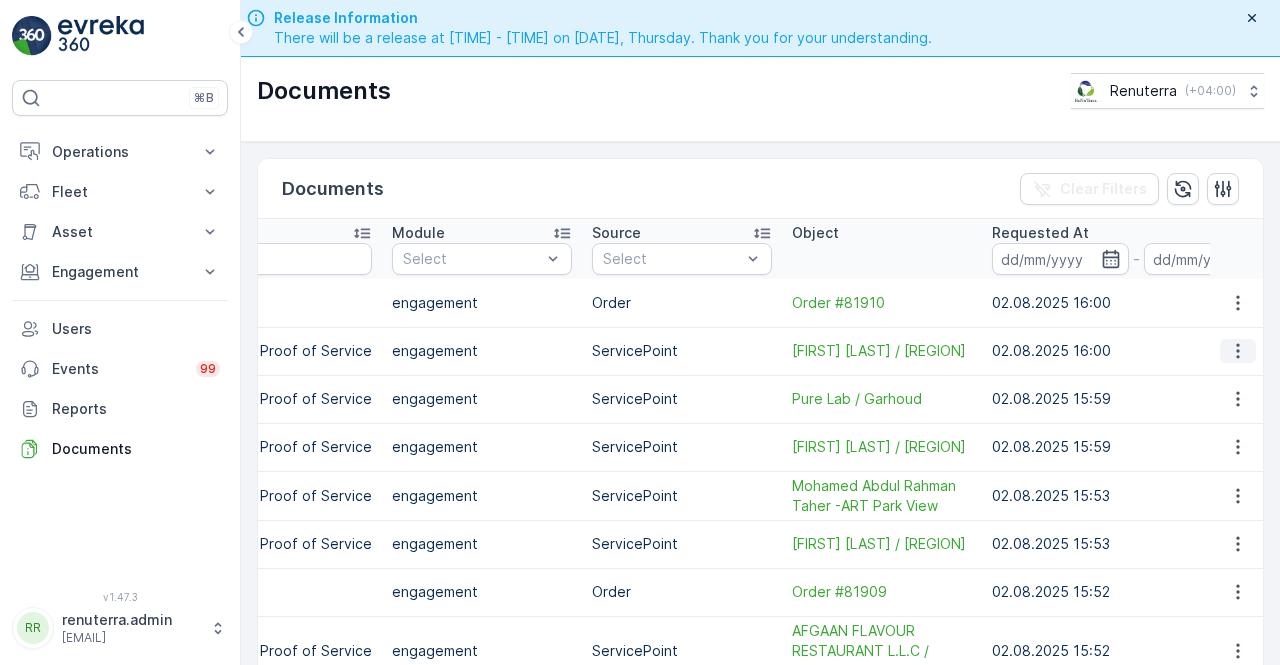 click at bounding box center (1238, 351) 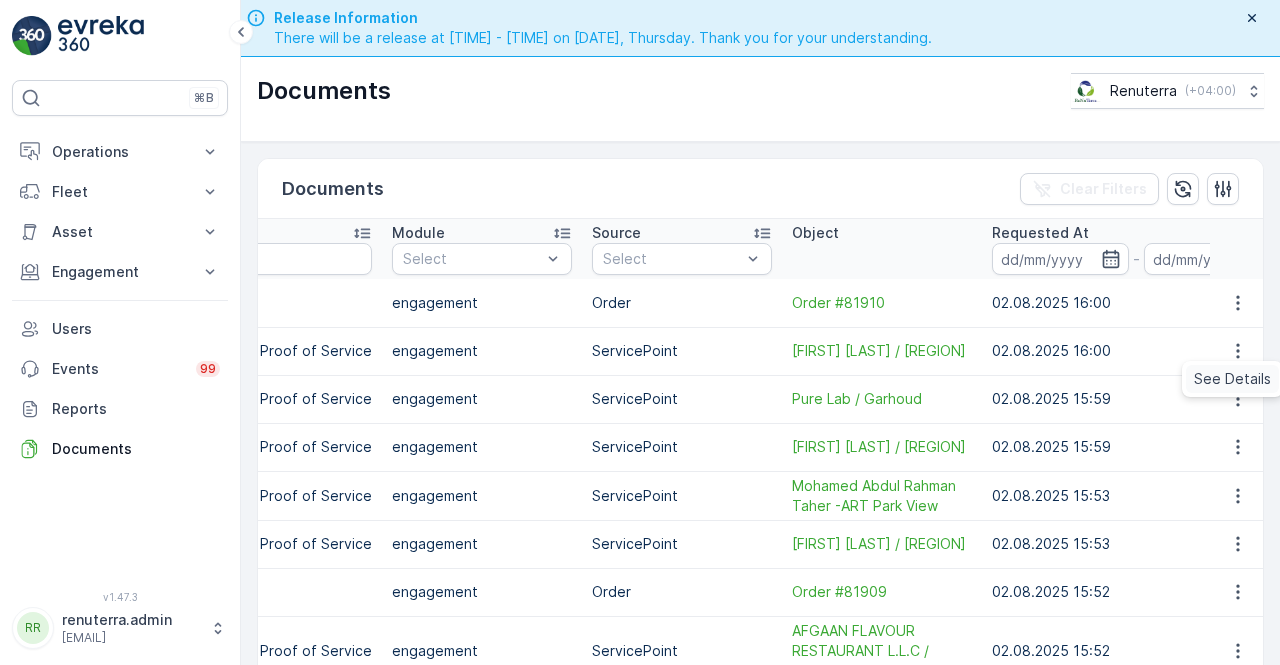 click on "See Details" at bounding box center [1232, 379] 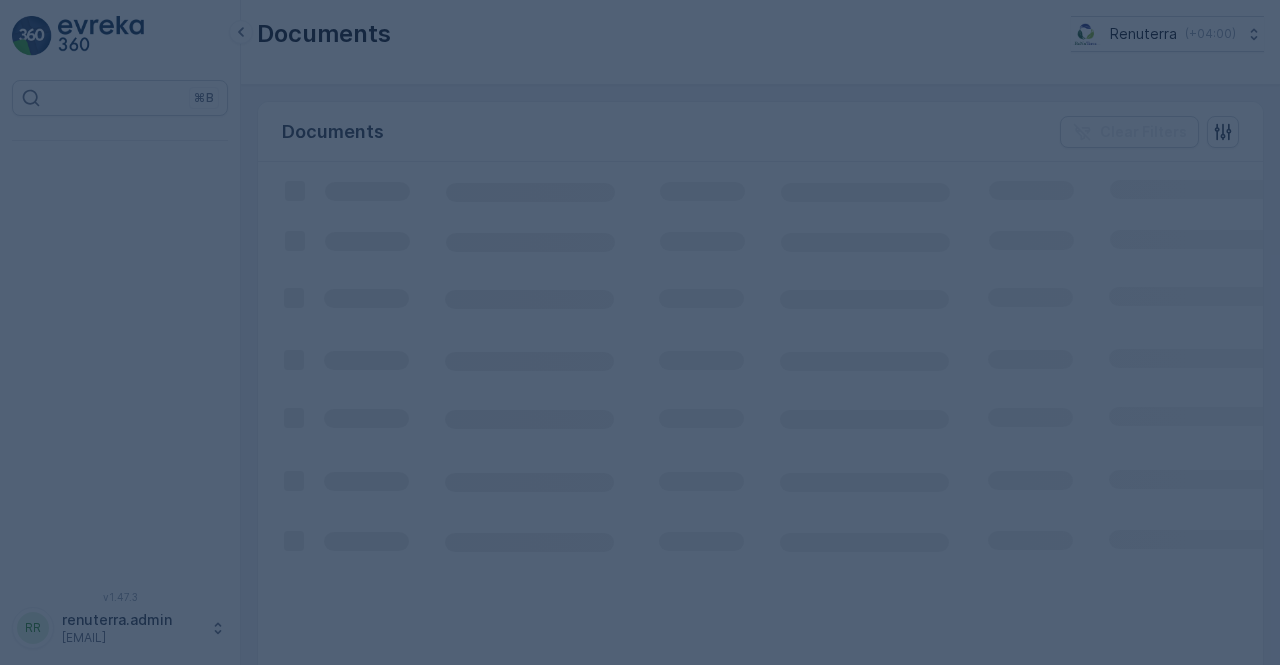scroll, scrollTop: 0, scrollLeft: 0, axis: both 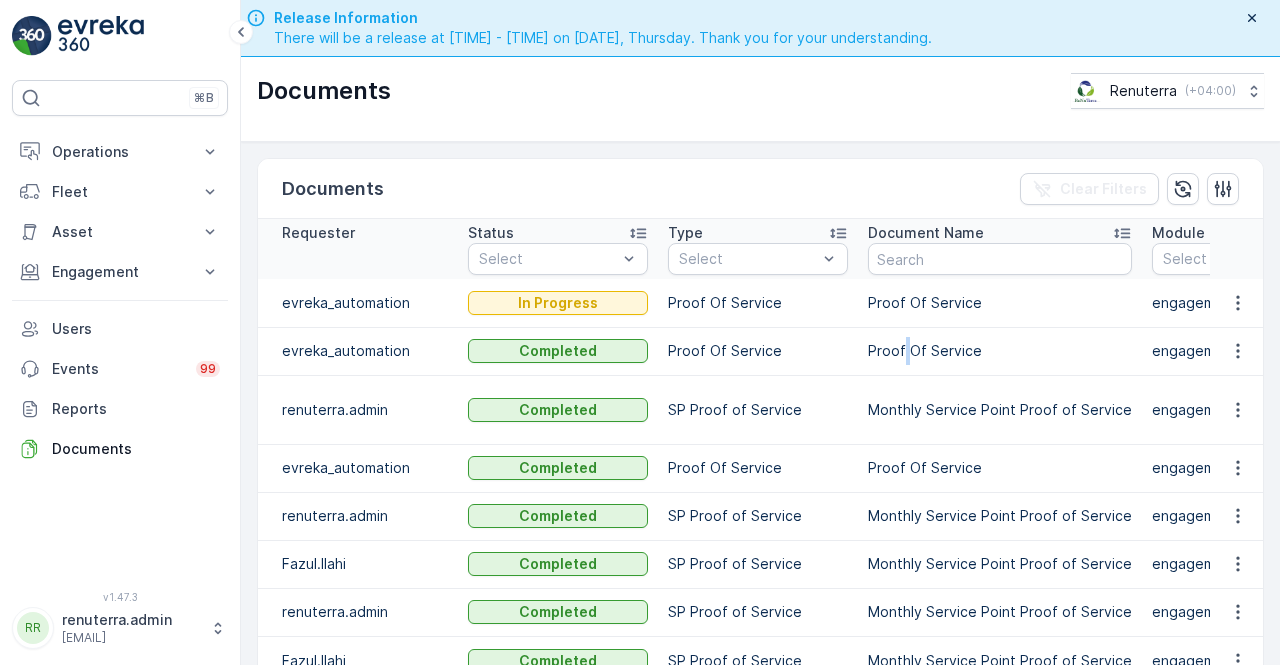 click on "Proof Of Service" at bounding box center (1000, 351) 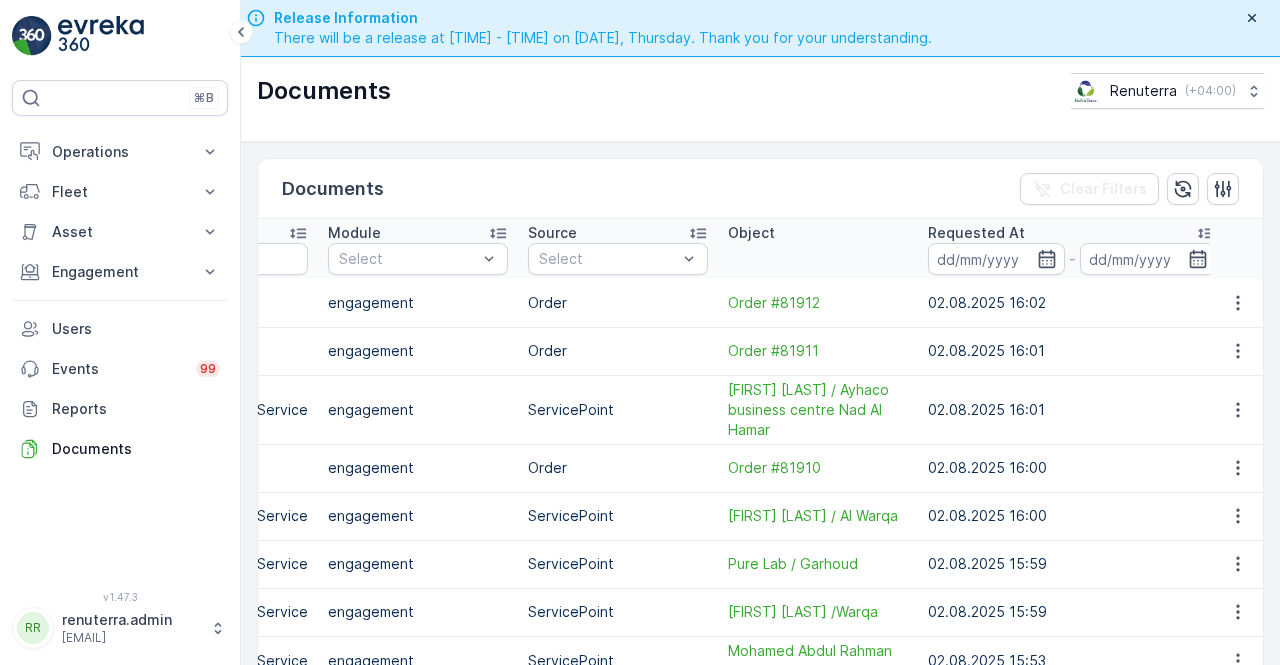 scroll, scrollTop: 0, scrollLeft: 836, axis: horizontal 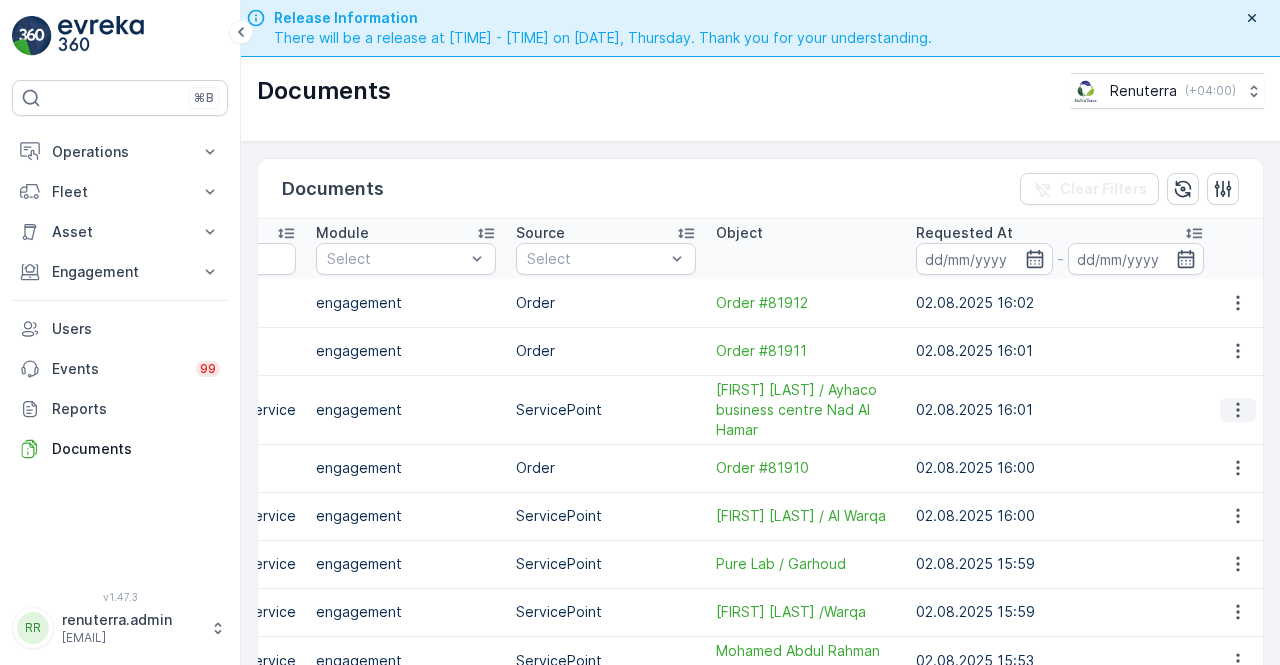 click 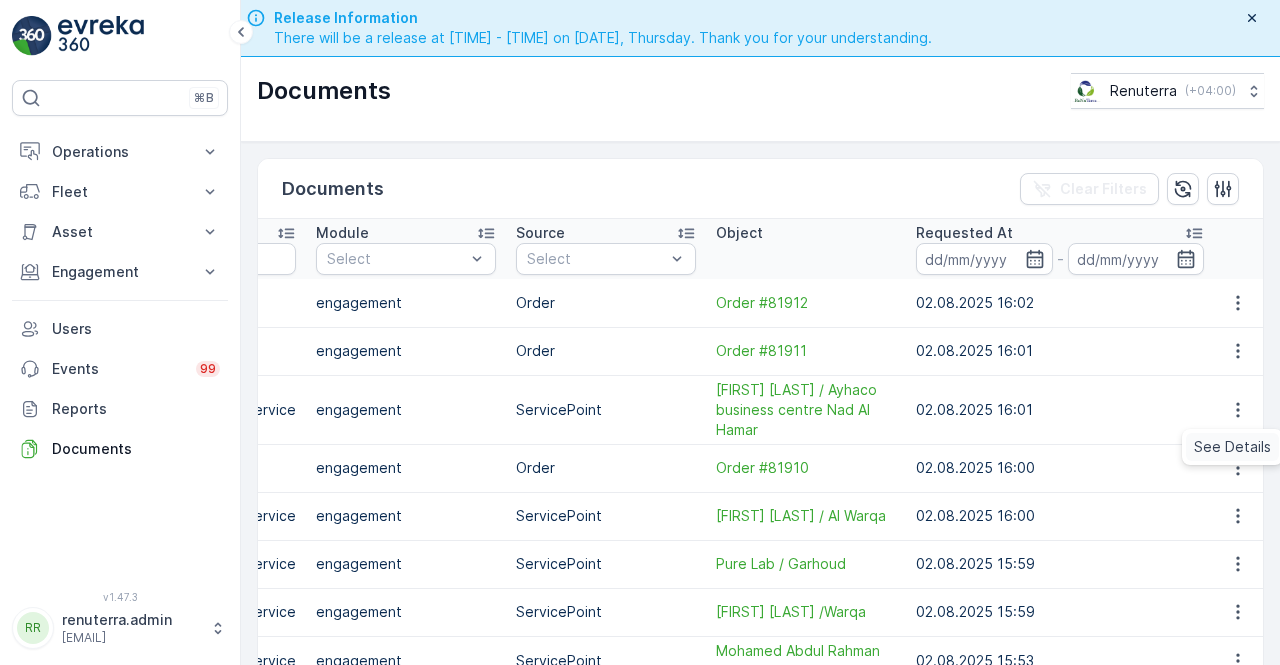 click on "See Details" at bounding box center [1232, 447] 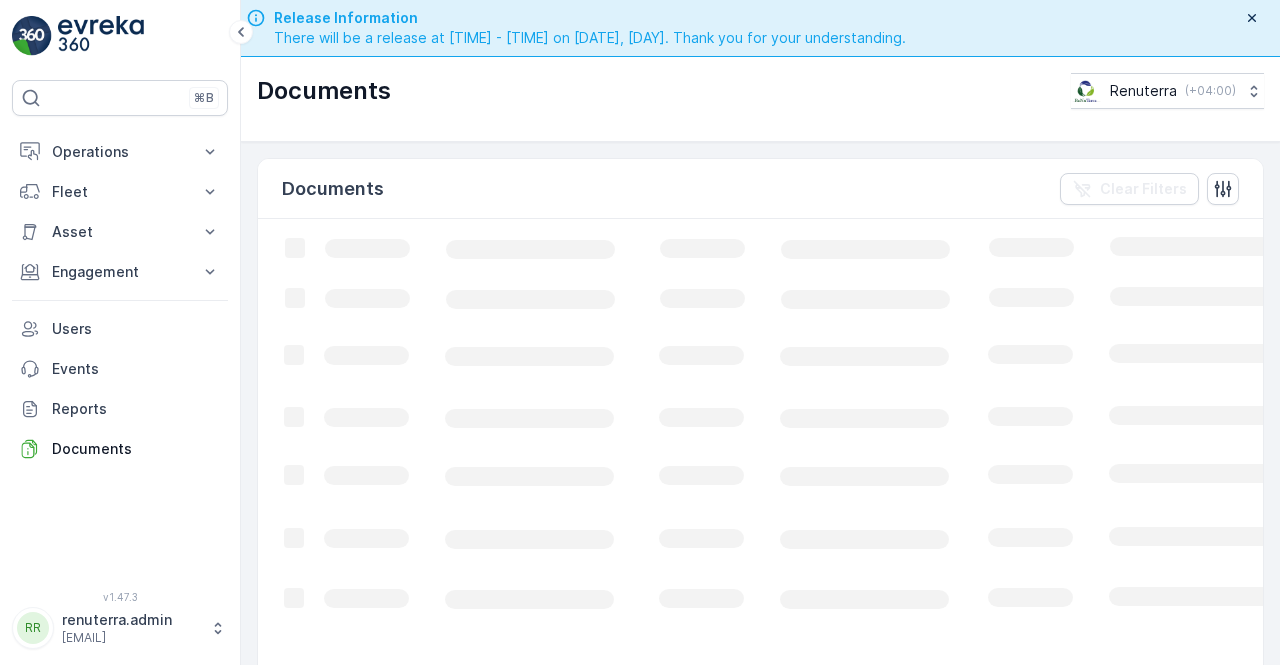 scroll, scrollTop: 0, scrollLeft: 0, axis: both 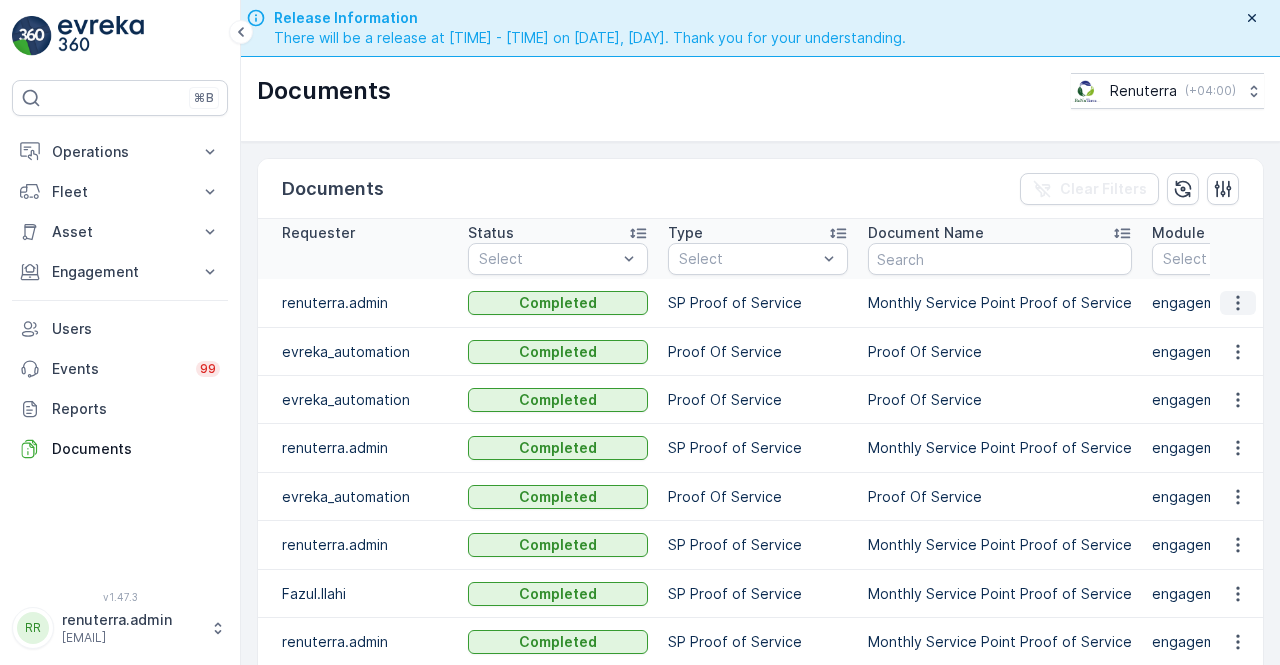 click 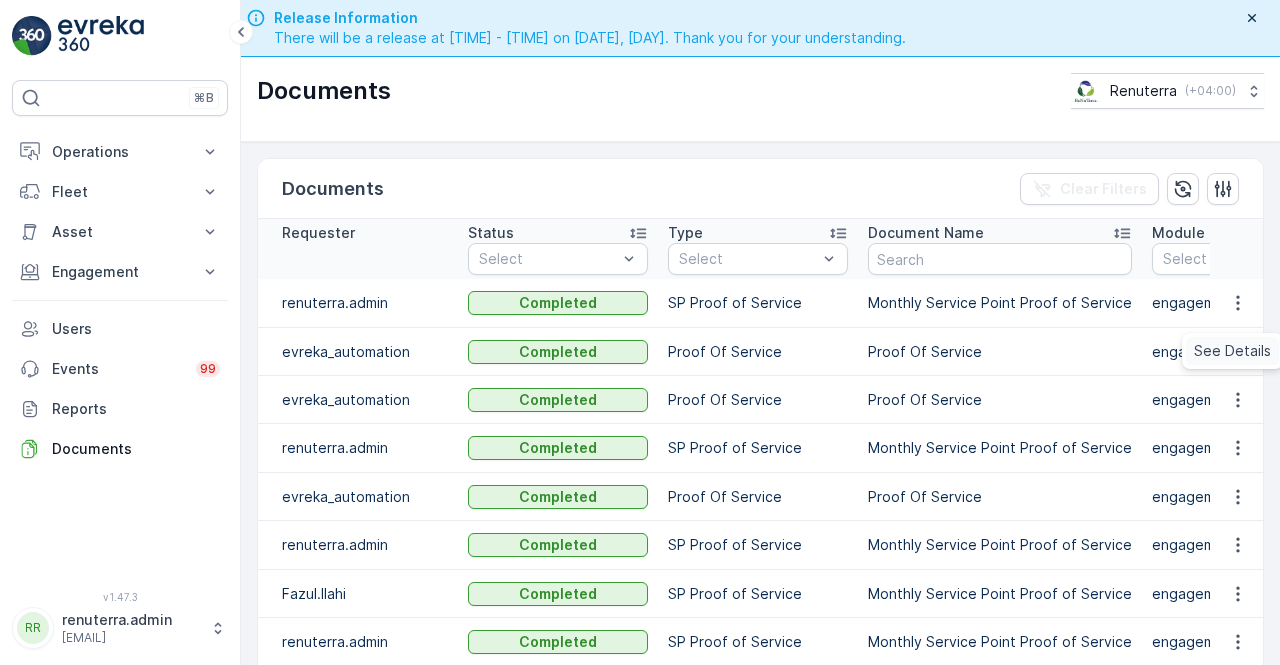 click on "See Details" at bounding box center [1232, 351] 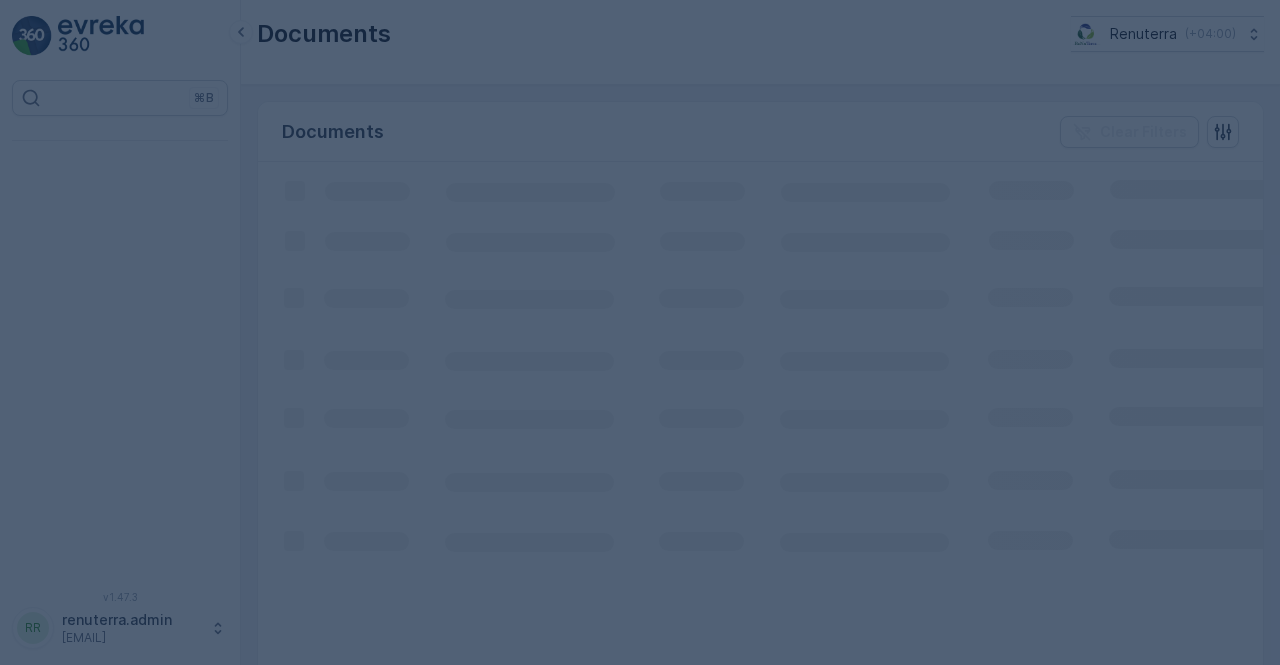 scroll, scrollTop: 0, scrollLeft: 0, axis: both 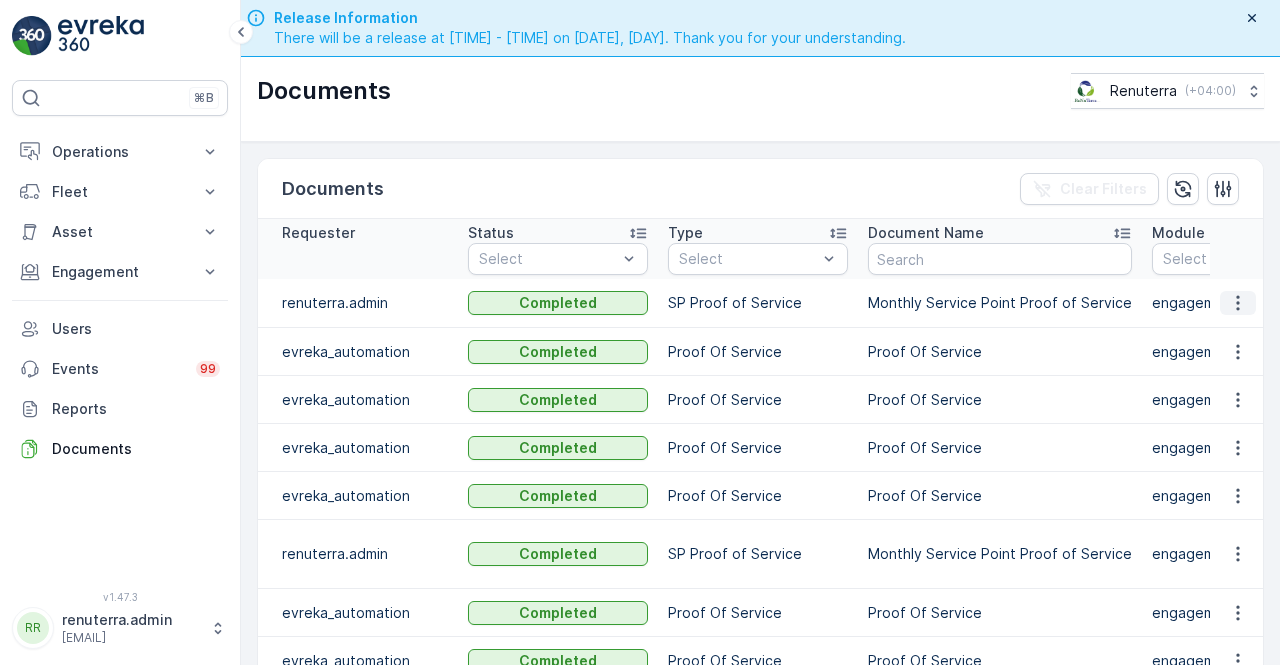 click 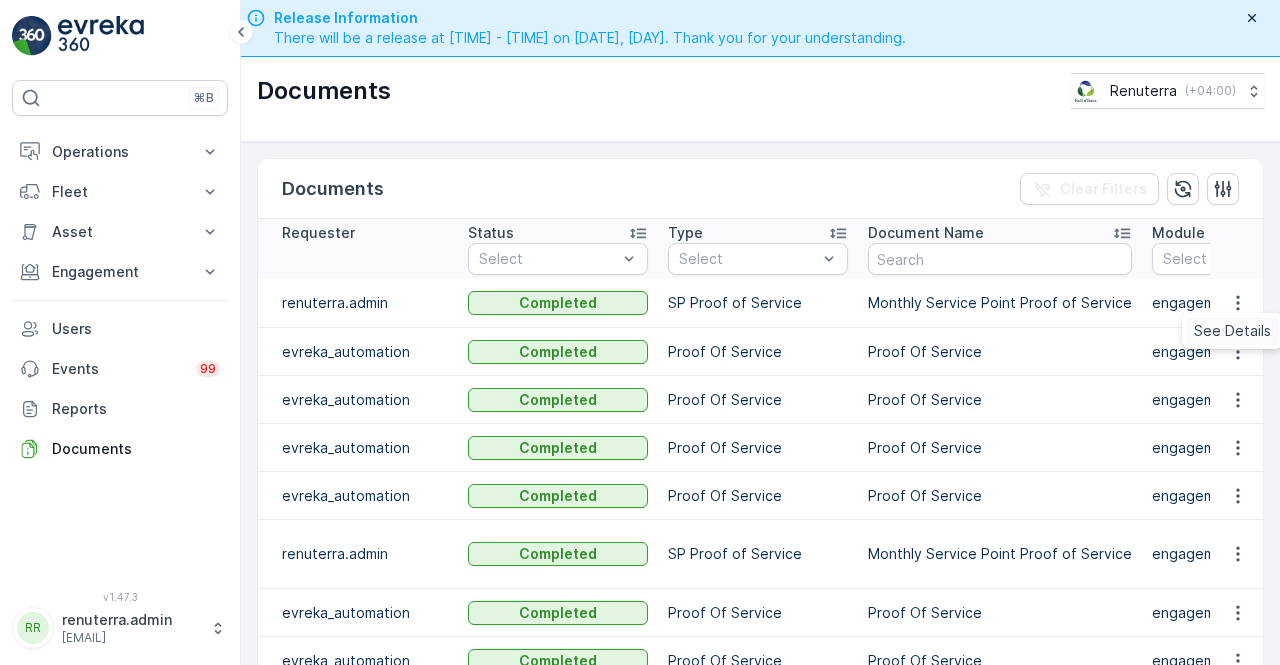 click on "See Details" at bounding box center [1232, 331] 